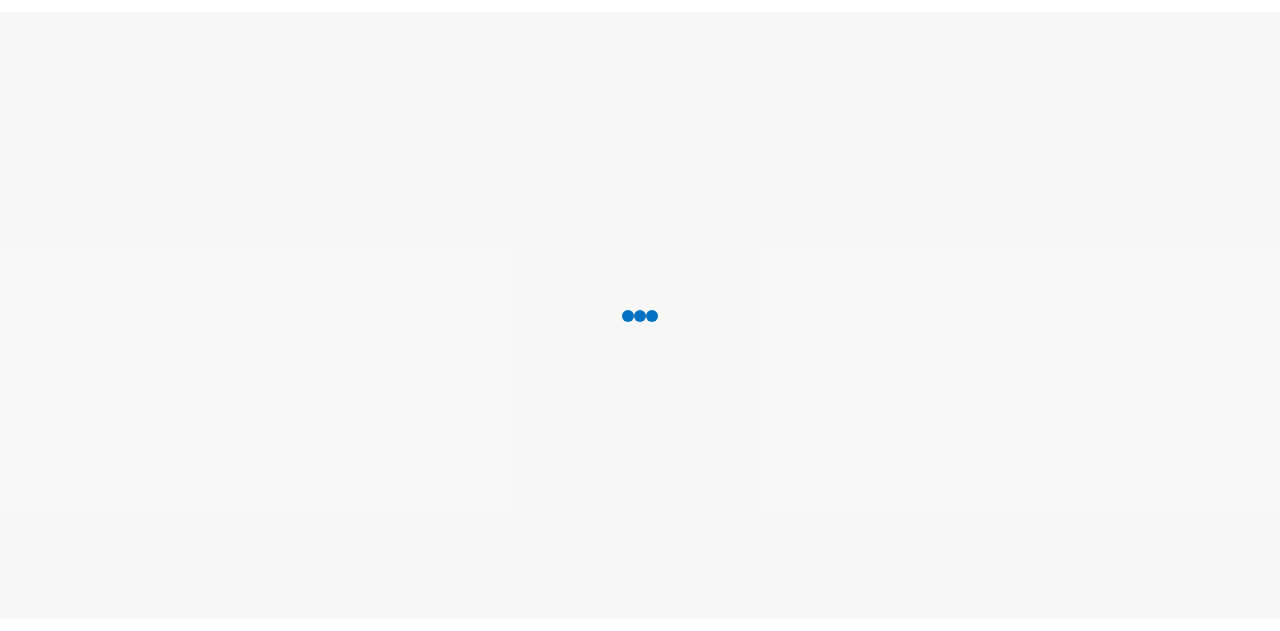 scroll, scrollTop: 0, scrollLeft: 0, axis: both 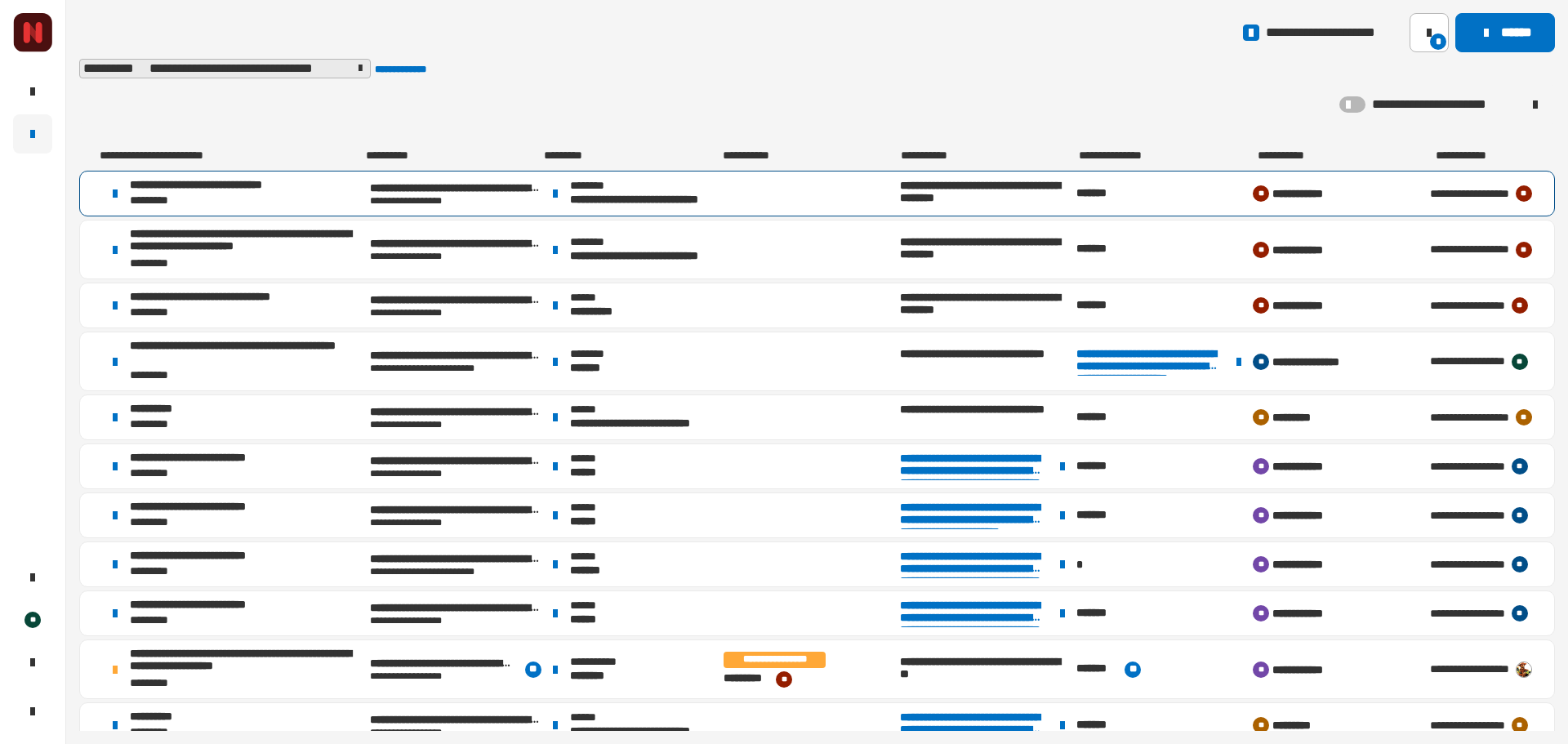 click at bounding box center [810, 194] 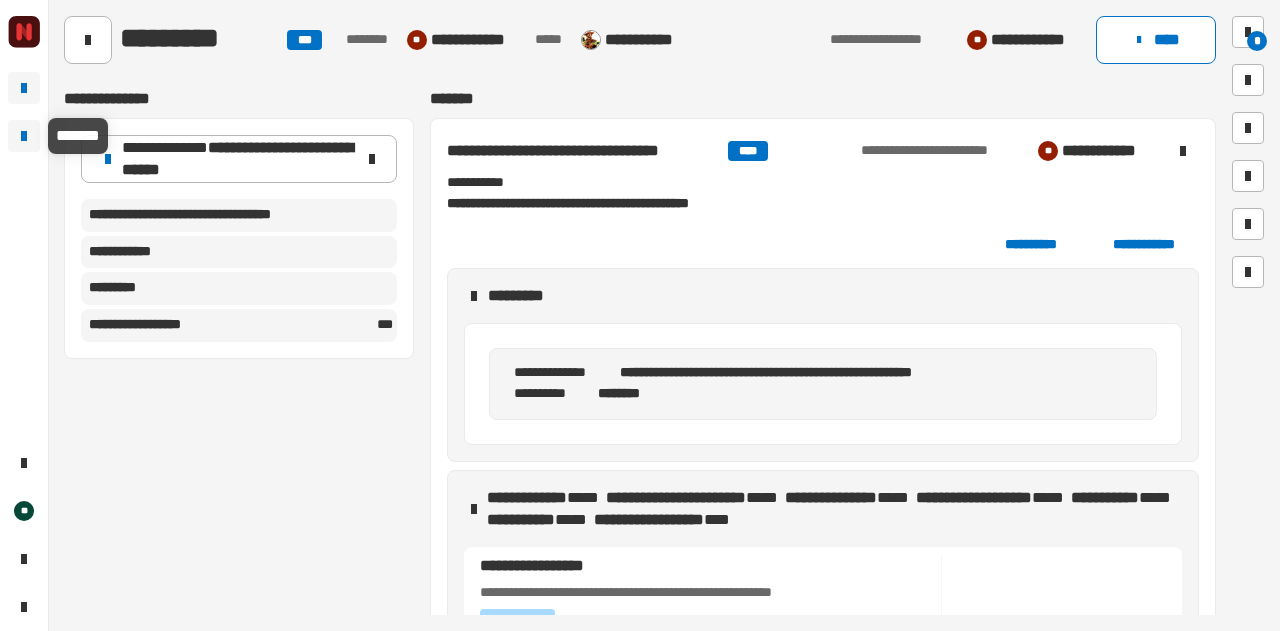 click 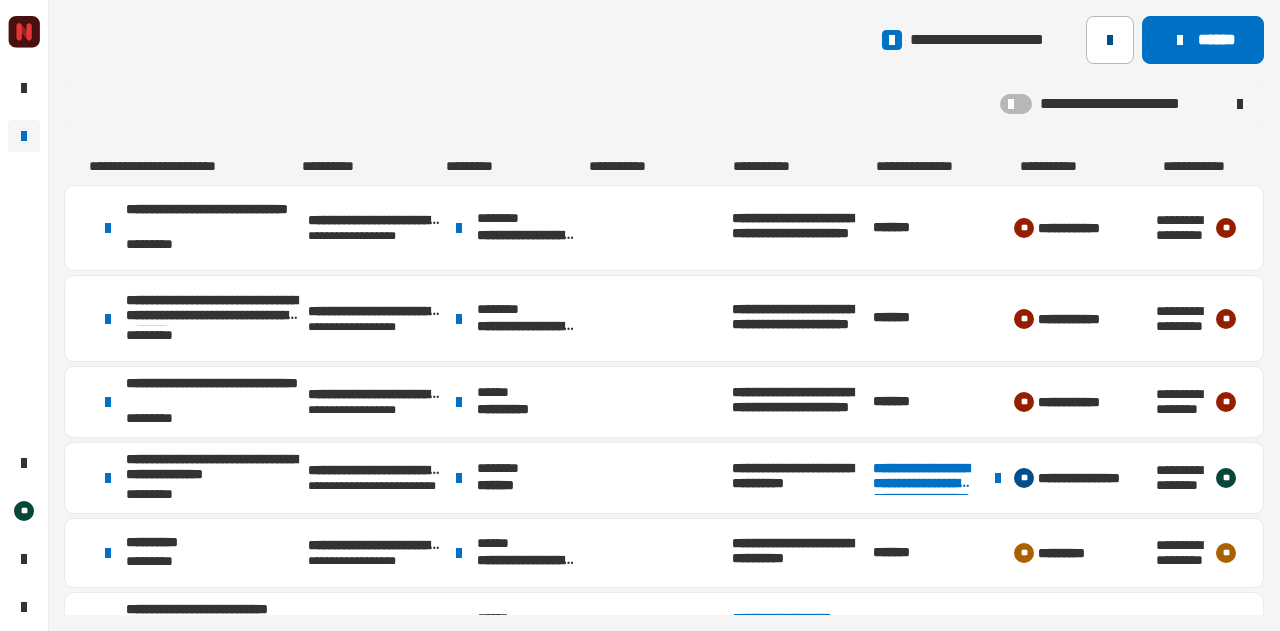click 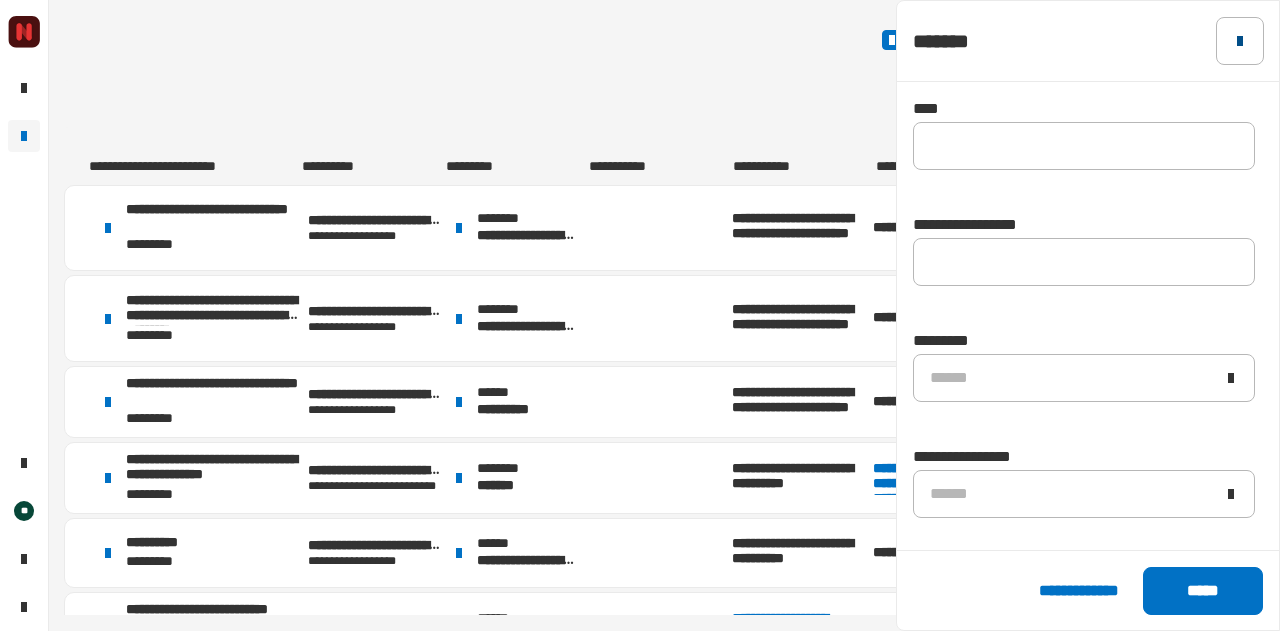click 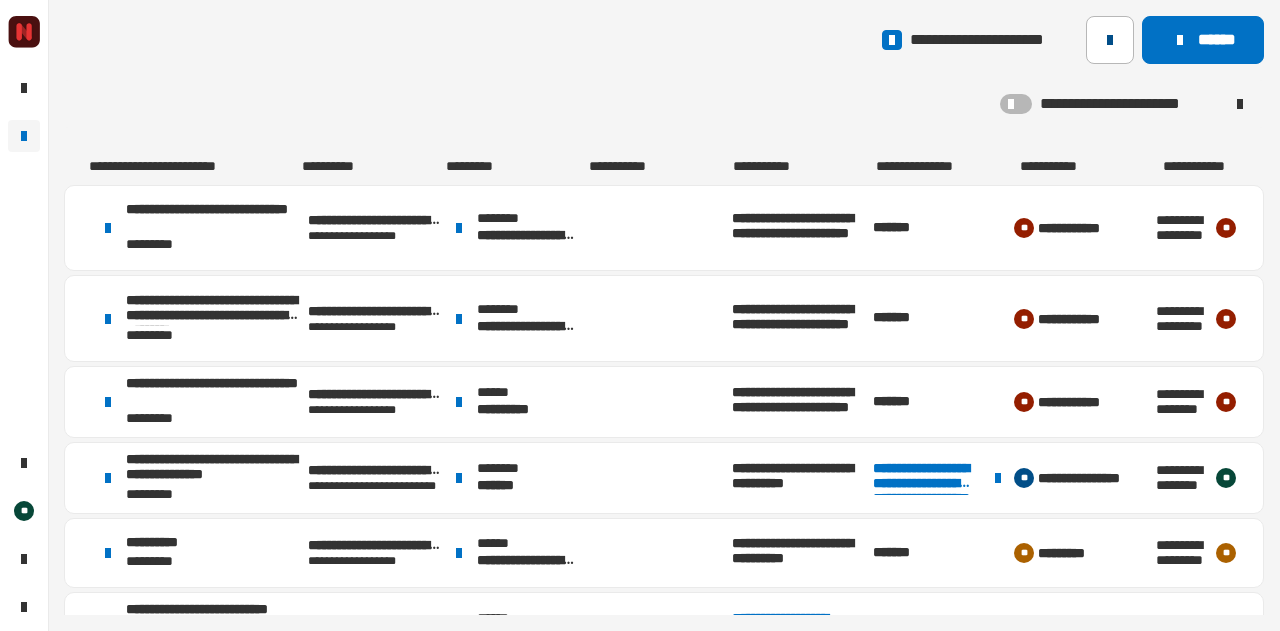 click 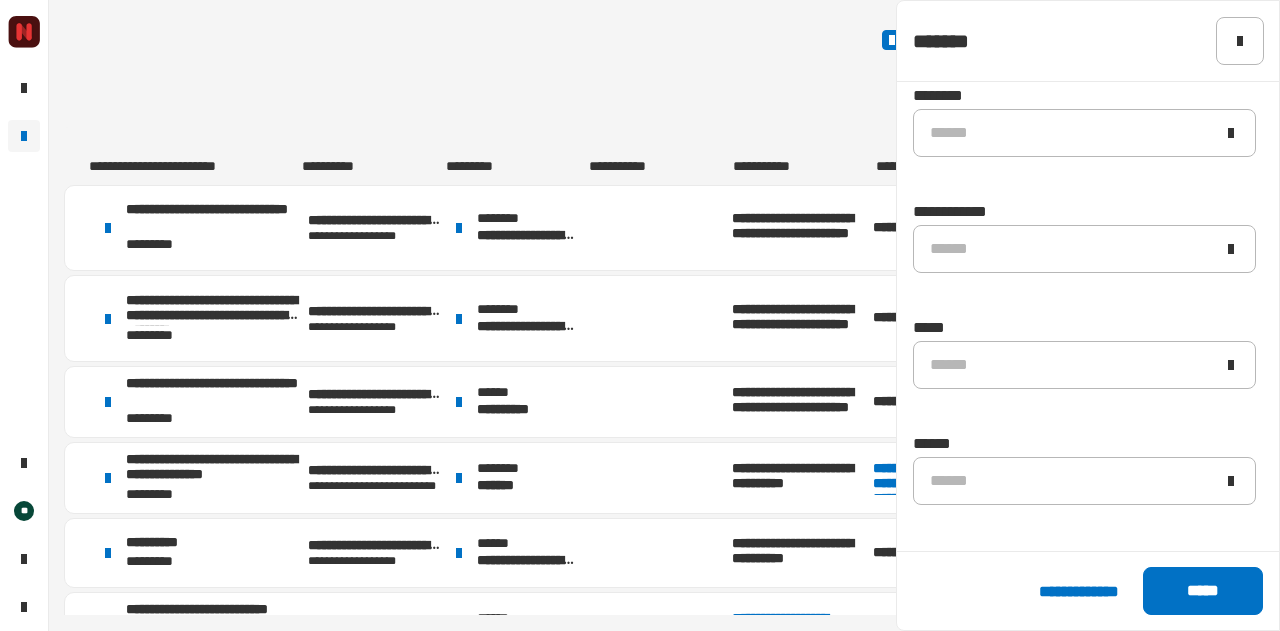 scroll, scrollTop: 482, scrollLeft: 0, axis: vertical 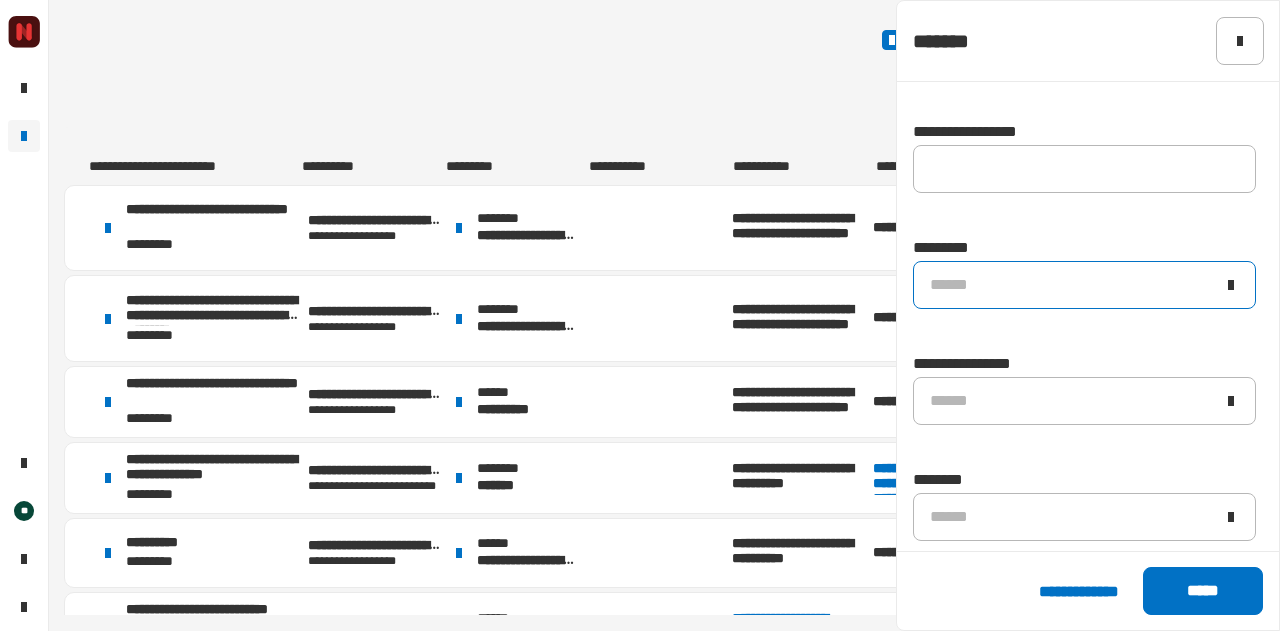 click 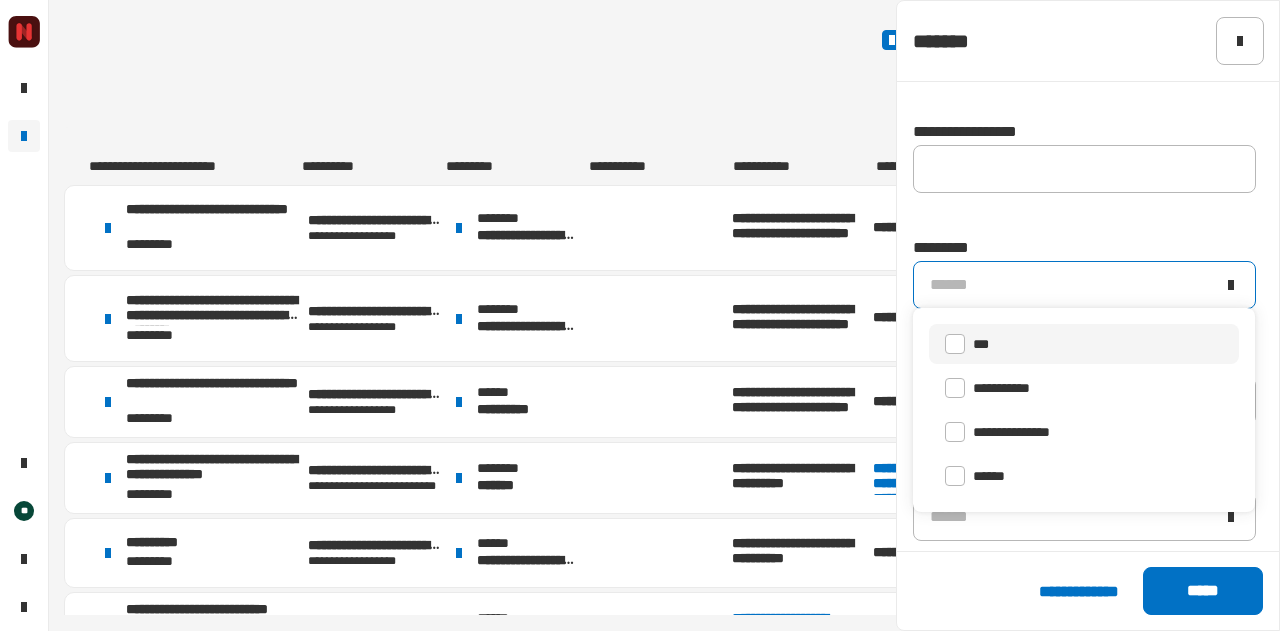 click on "***" at bounding box center (1084, 344) 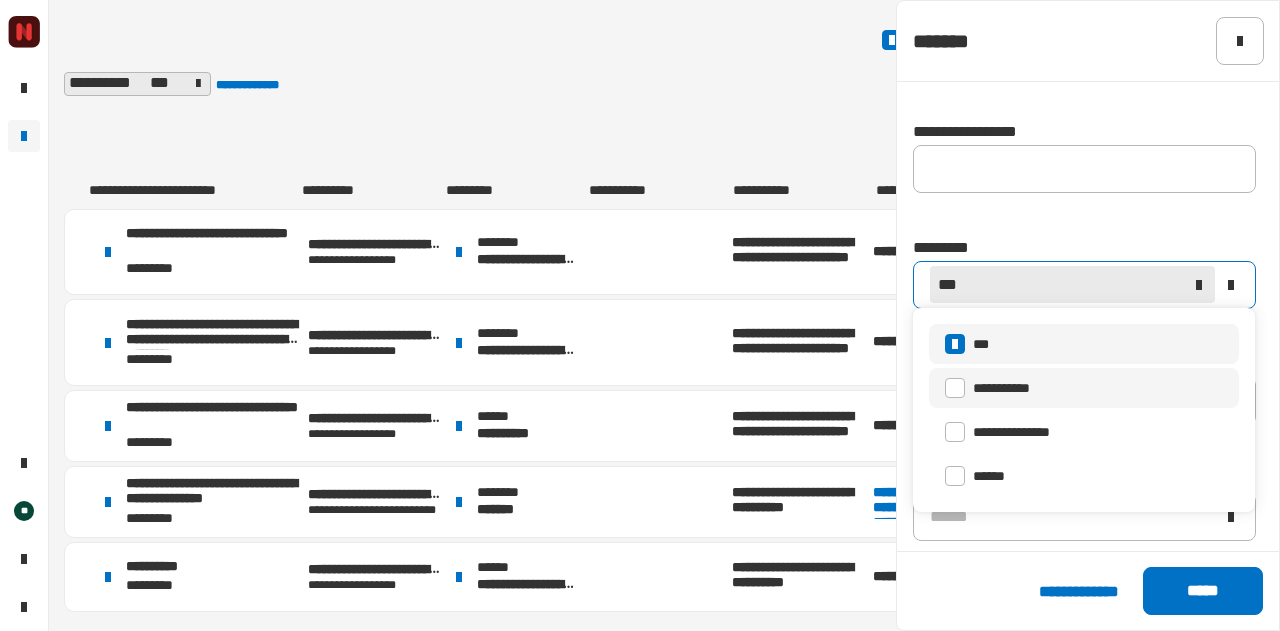 click on "**********" at bounding box center [1084, 388] 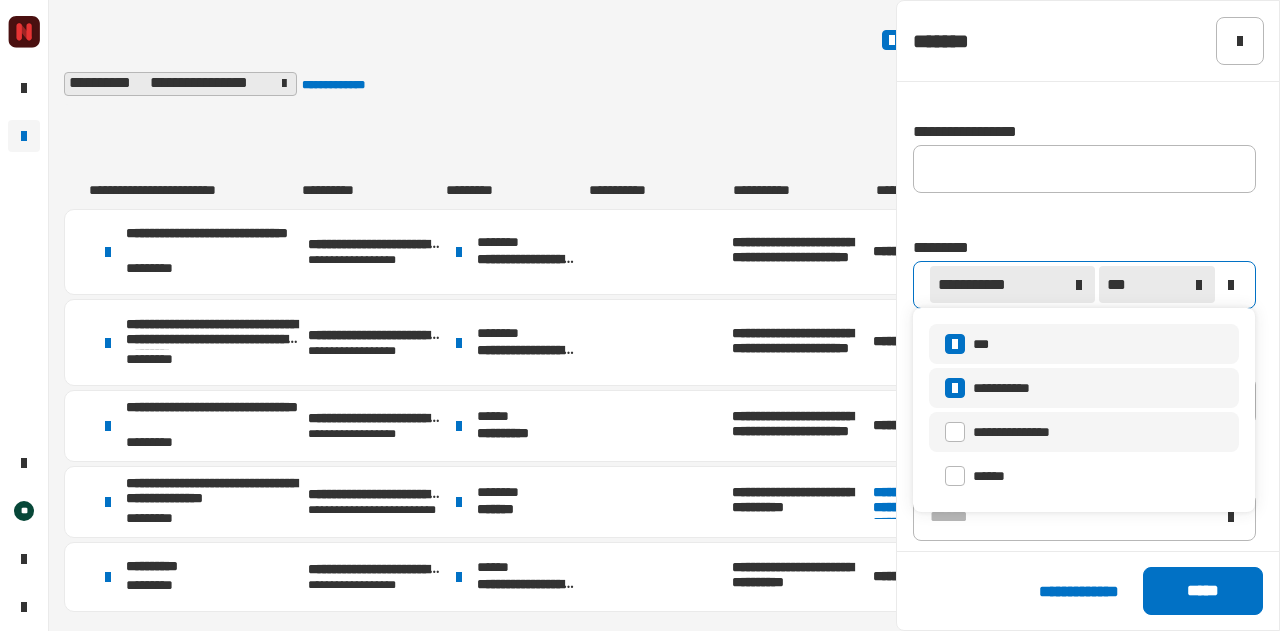 click on "**********" at bounding box center [1084, 432] 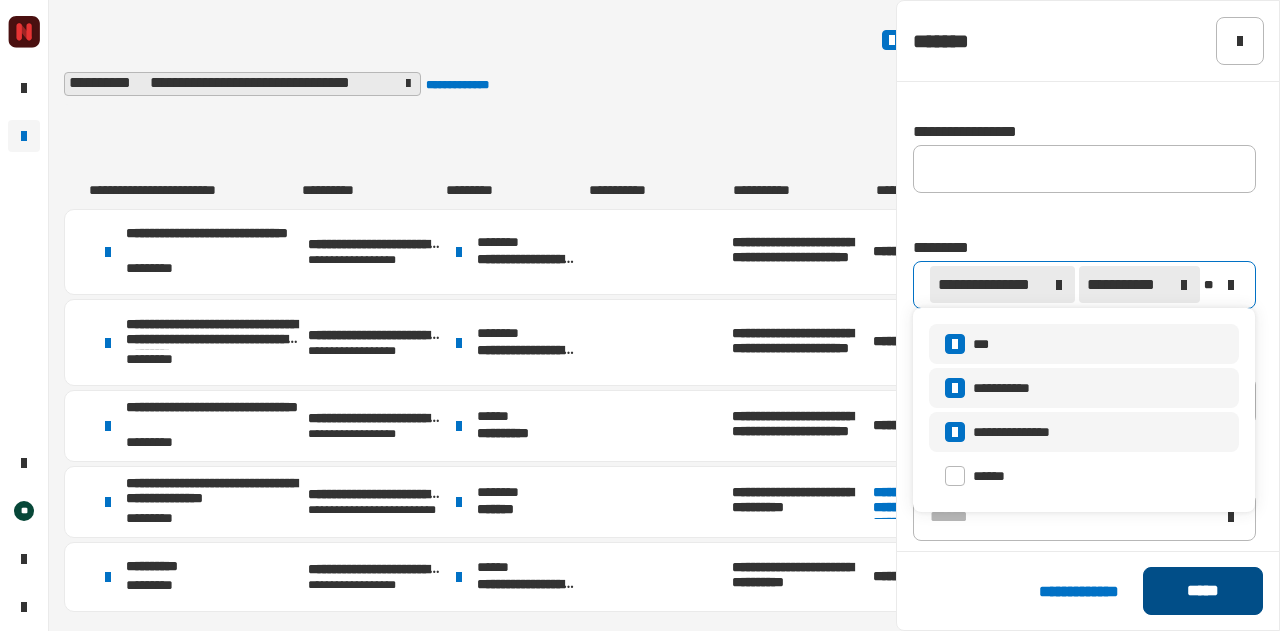 click on "*****" 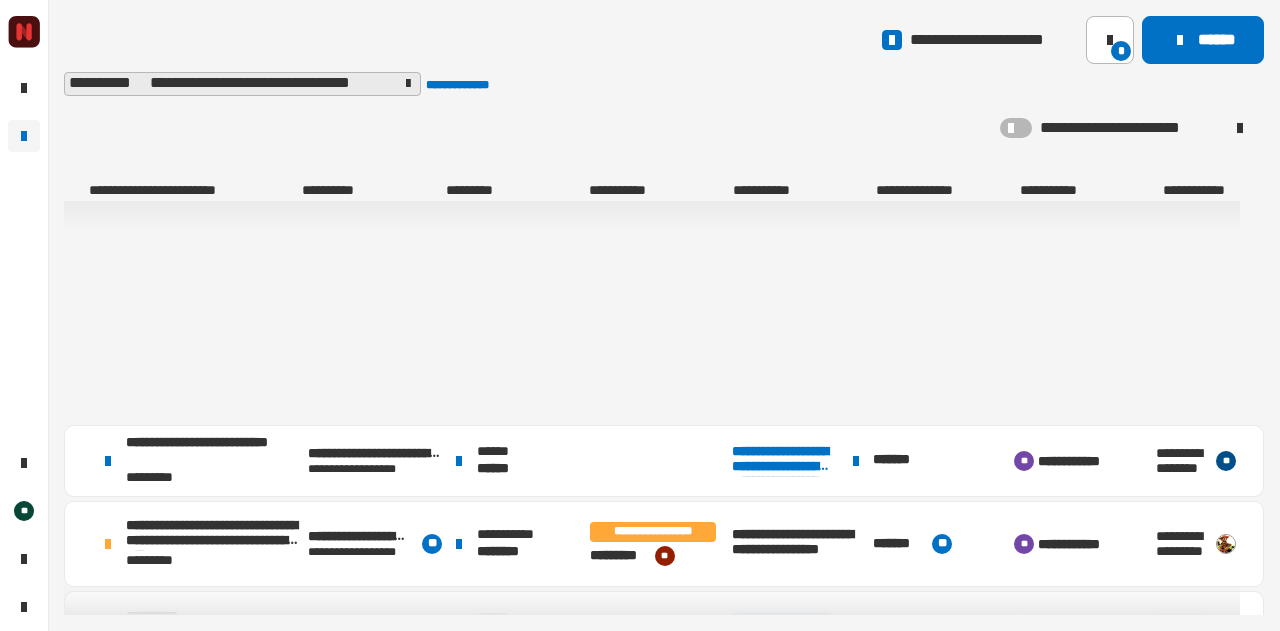 scroll, scrollTop: 832, scrollLeft: 0, axis: vertical 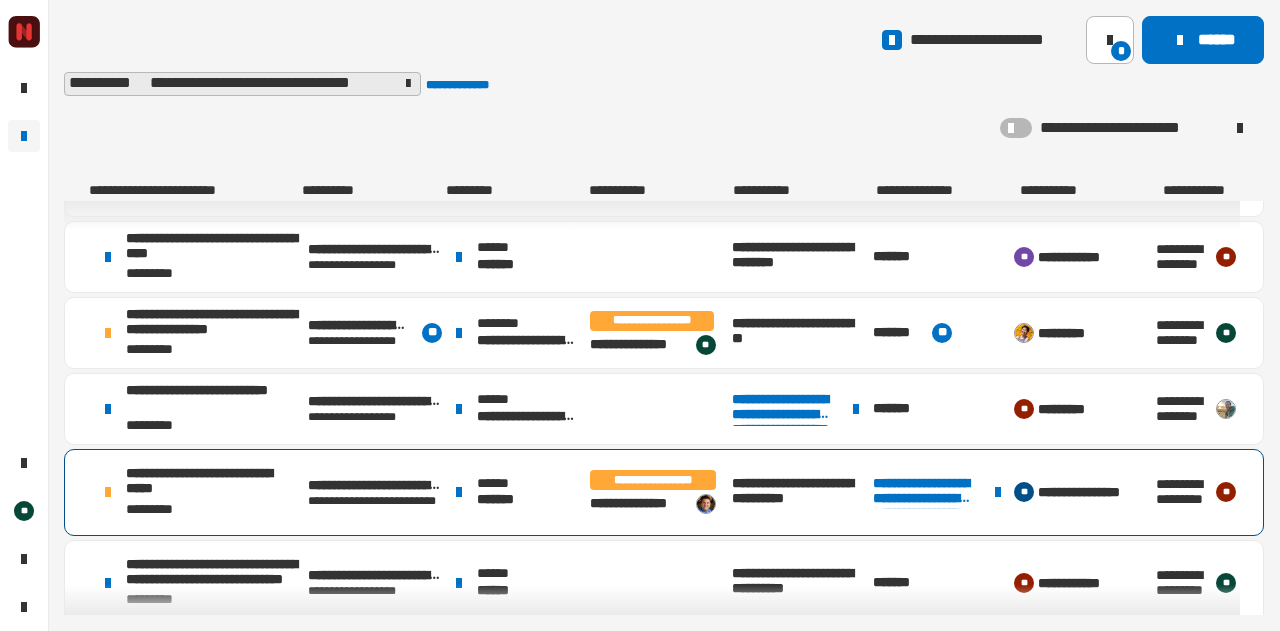 click on "****** *******" at bounding box center (517, 492) 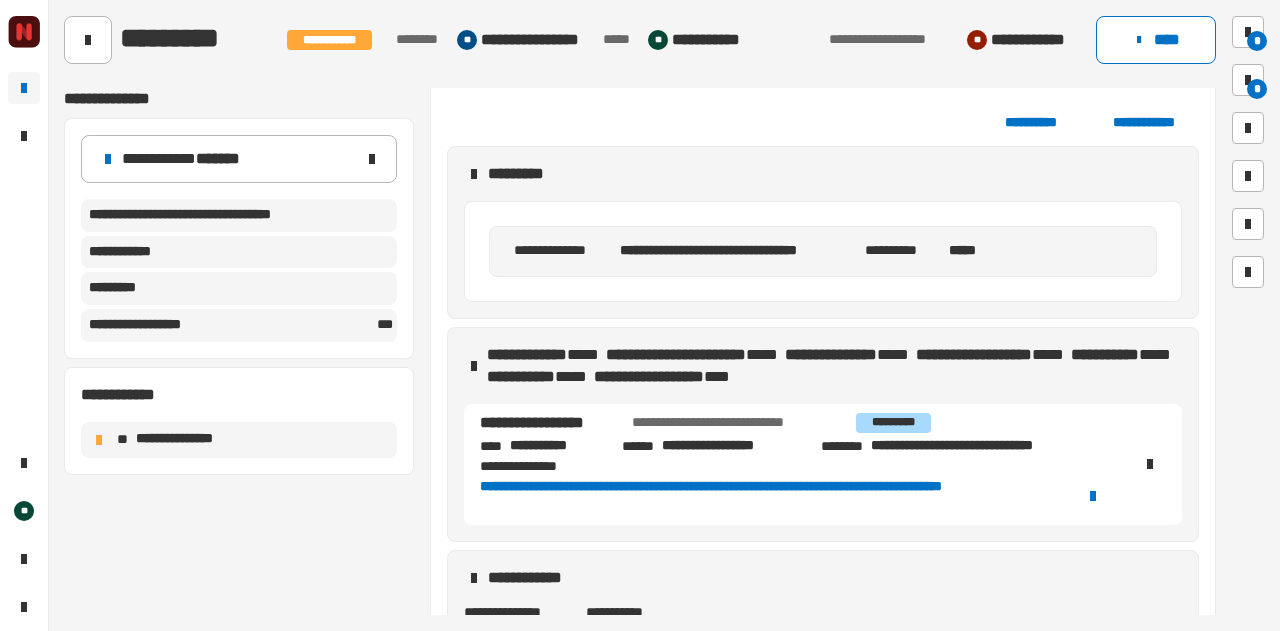 scroll, scrollTop: 128, scrollLeft: 0, axis: vertical 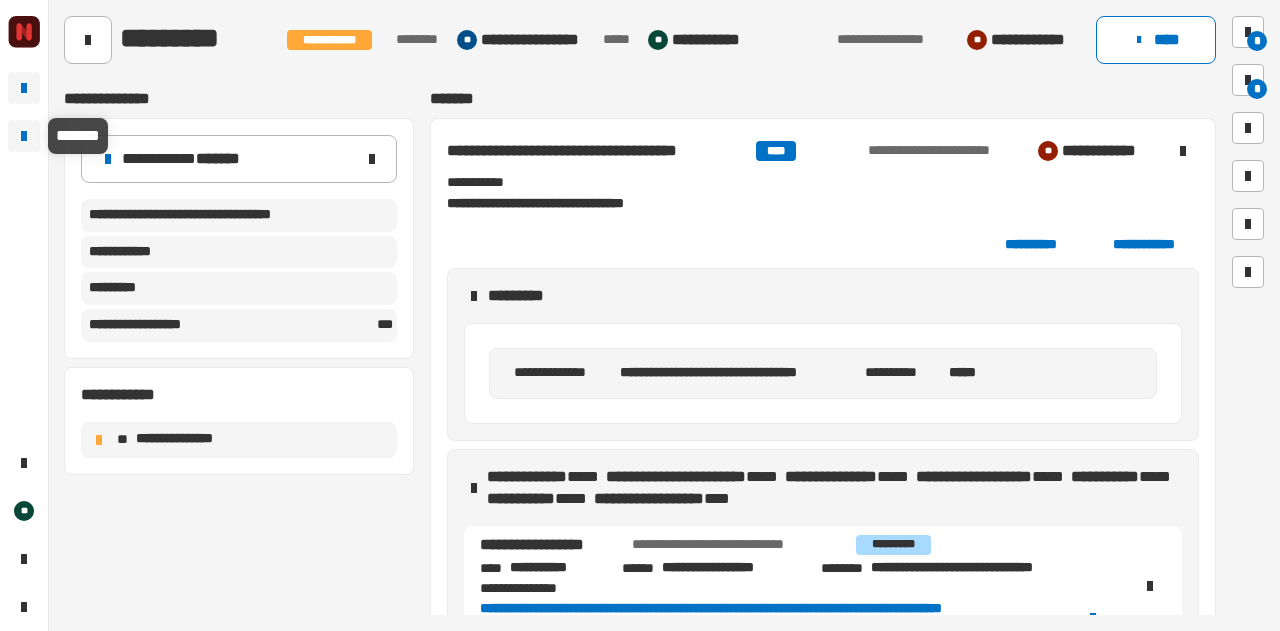 click 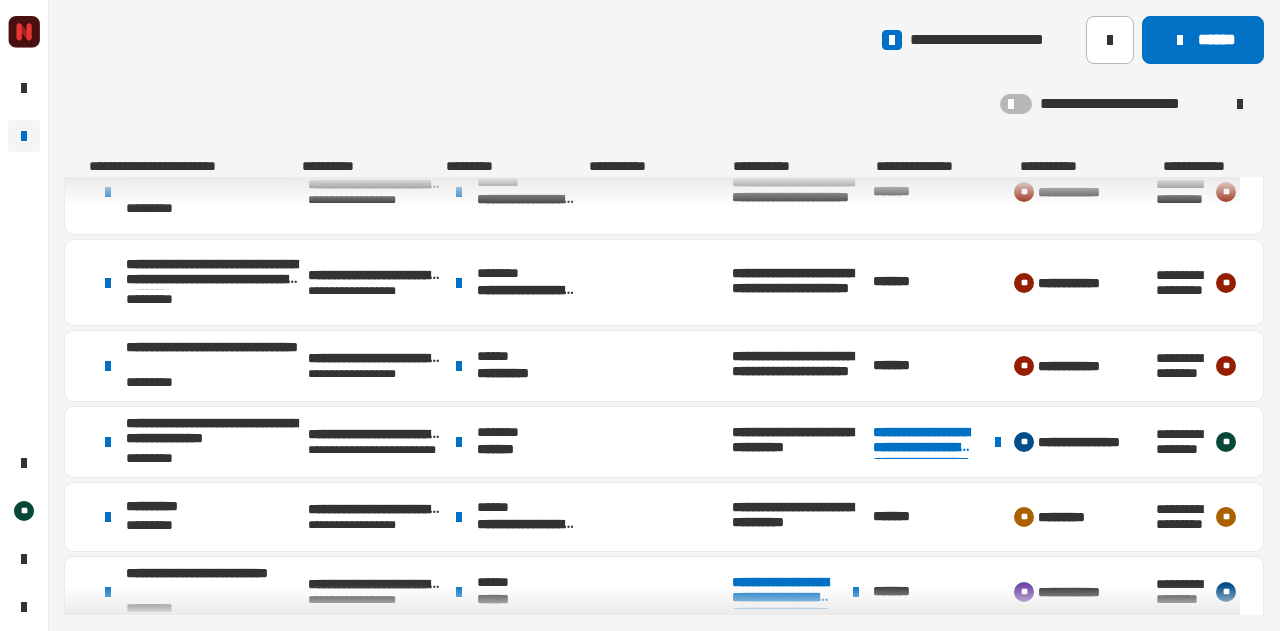 scroll, scrollTop: 0, scrollLeft: 0, axis: both 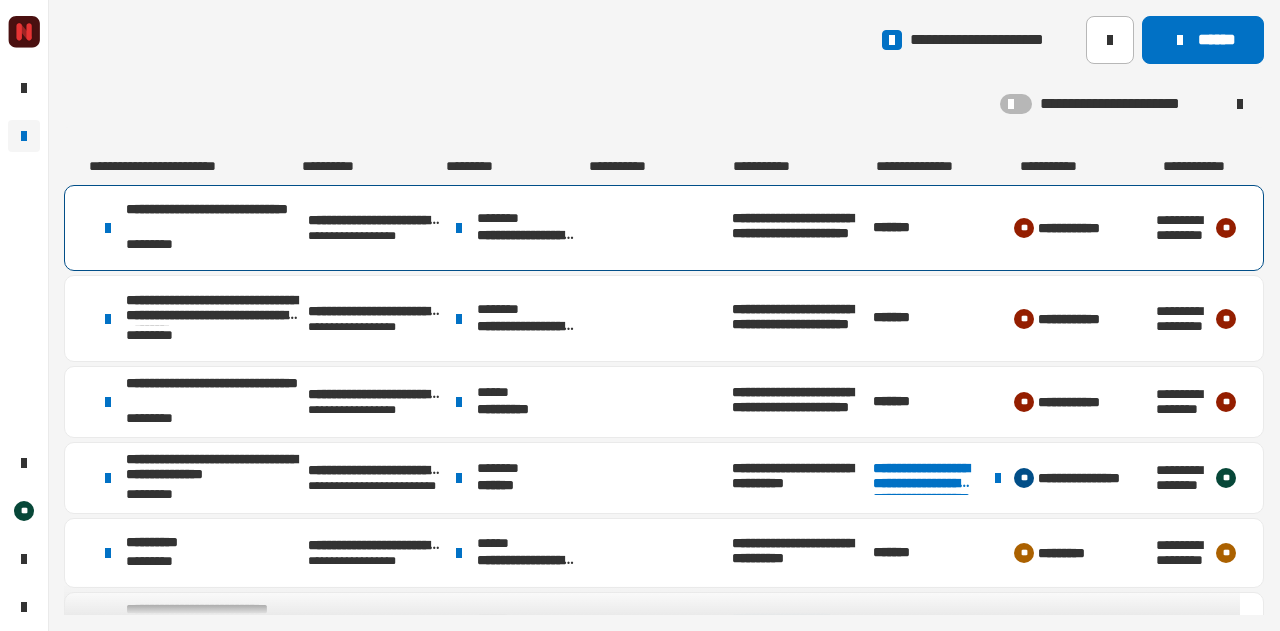 click at bounding box center [658, 228] 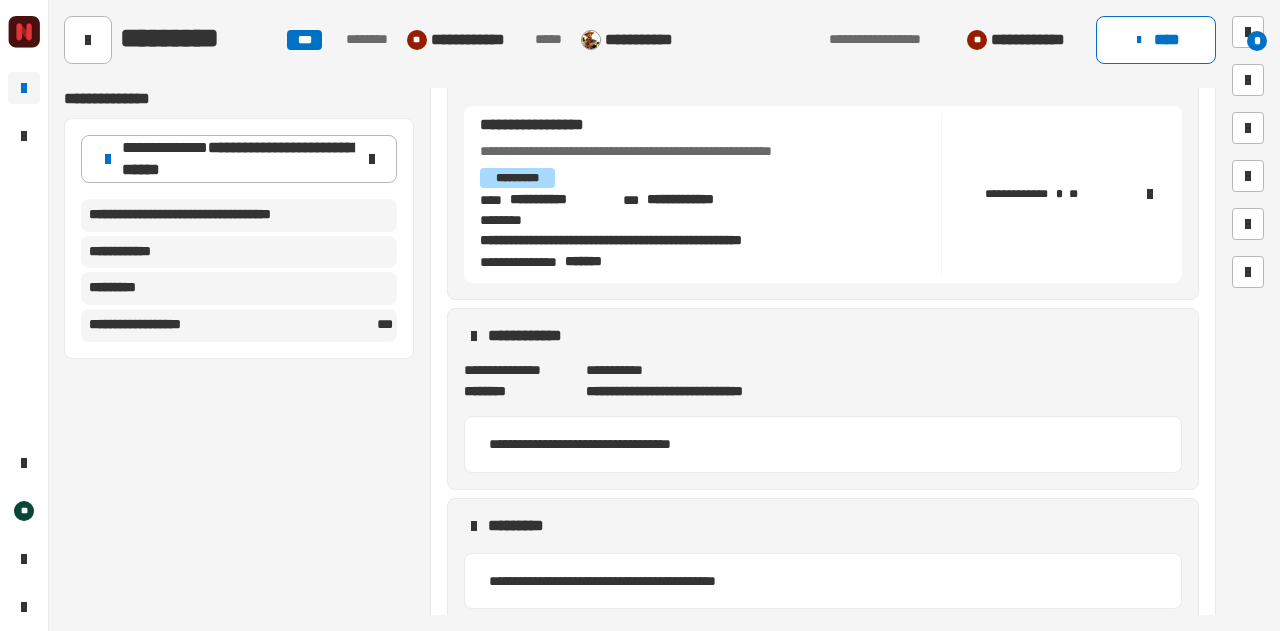 scroll, scrollTop: 532, scrollLeft: 0, axis: vertical 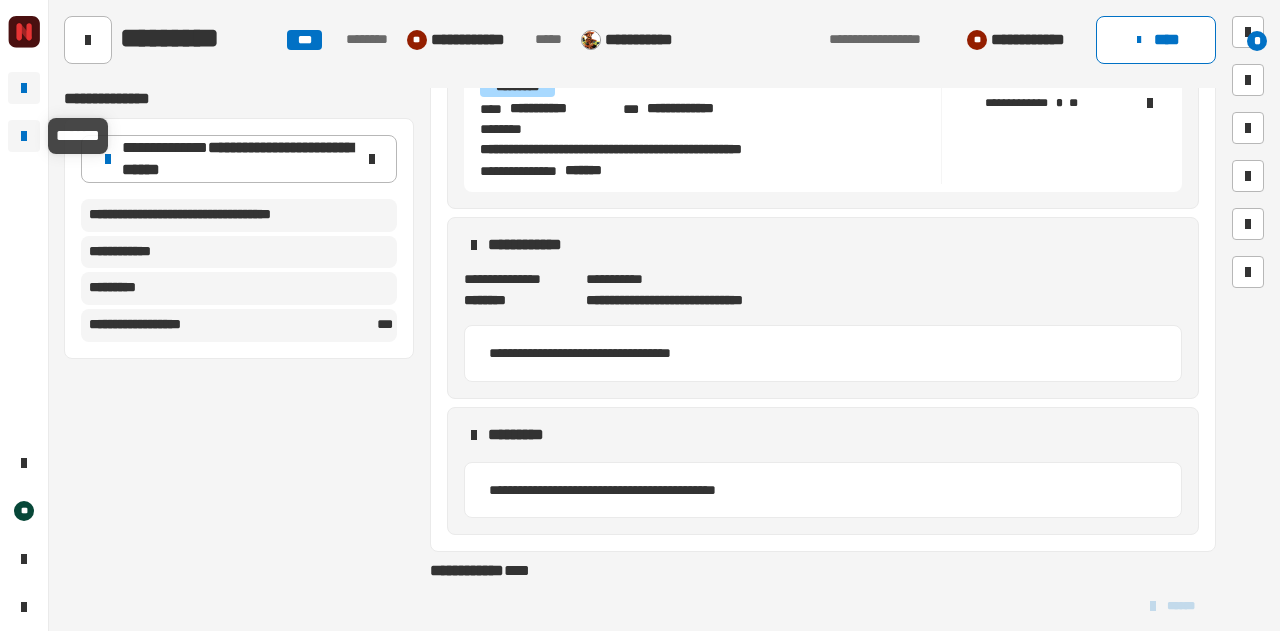 click 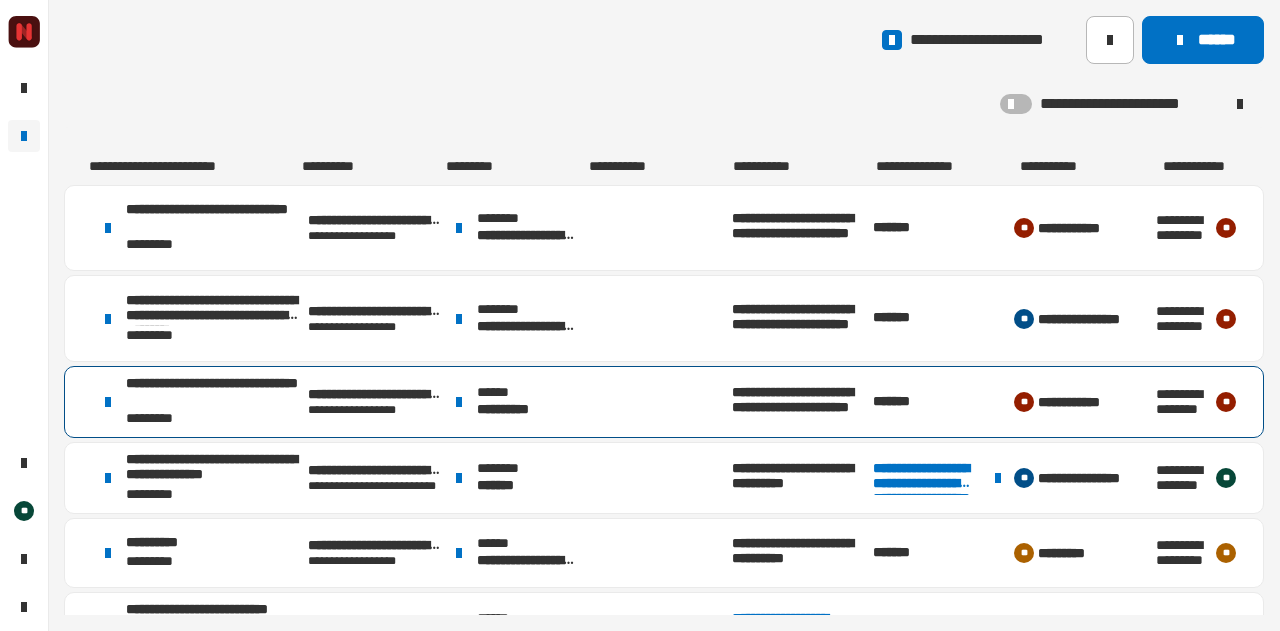 click at bounding box center (658, 402) 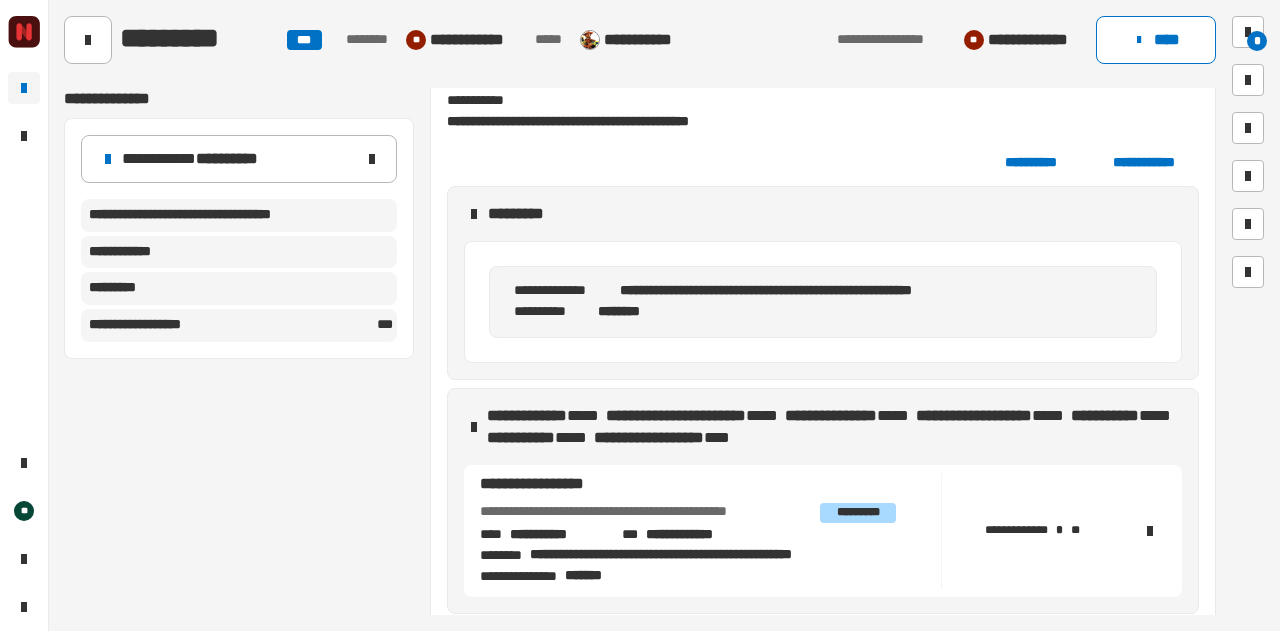 scroll, scrollTop: 0, scrollLeft: 0, axis: both 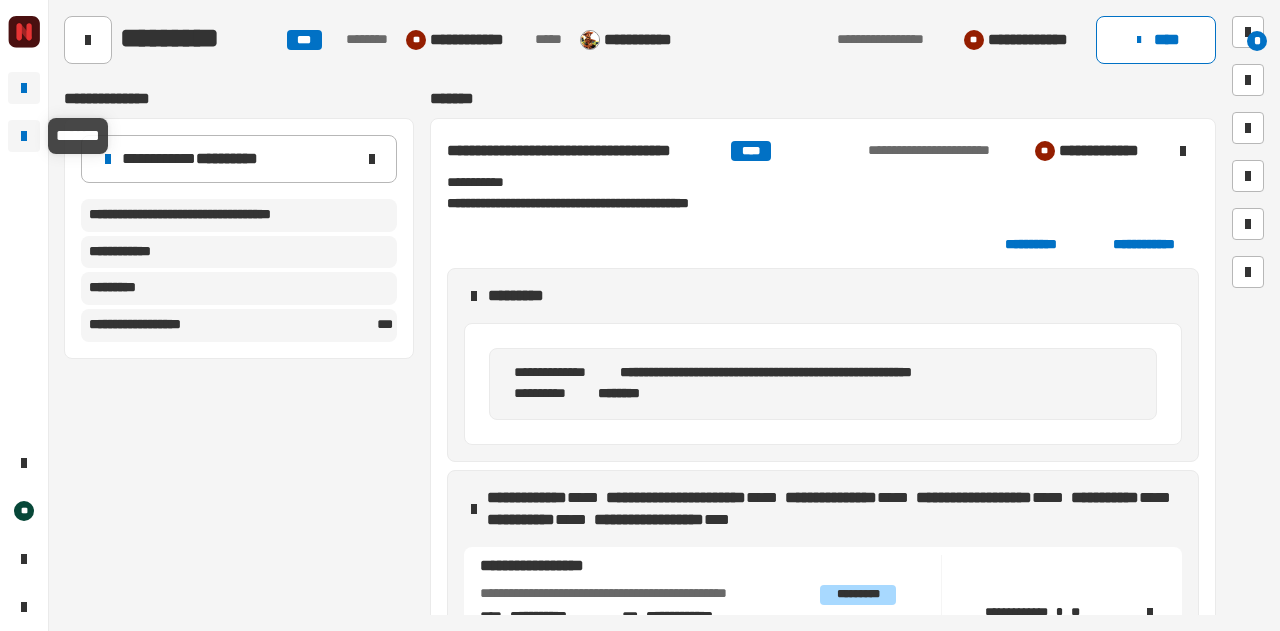 click 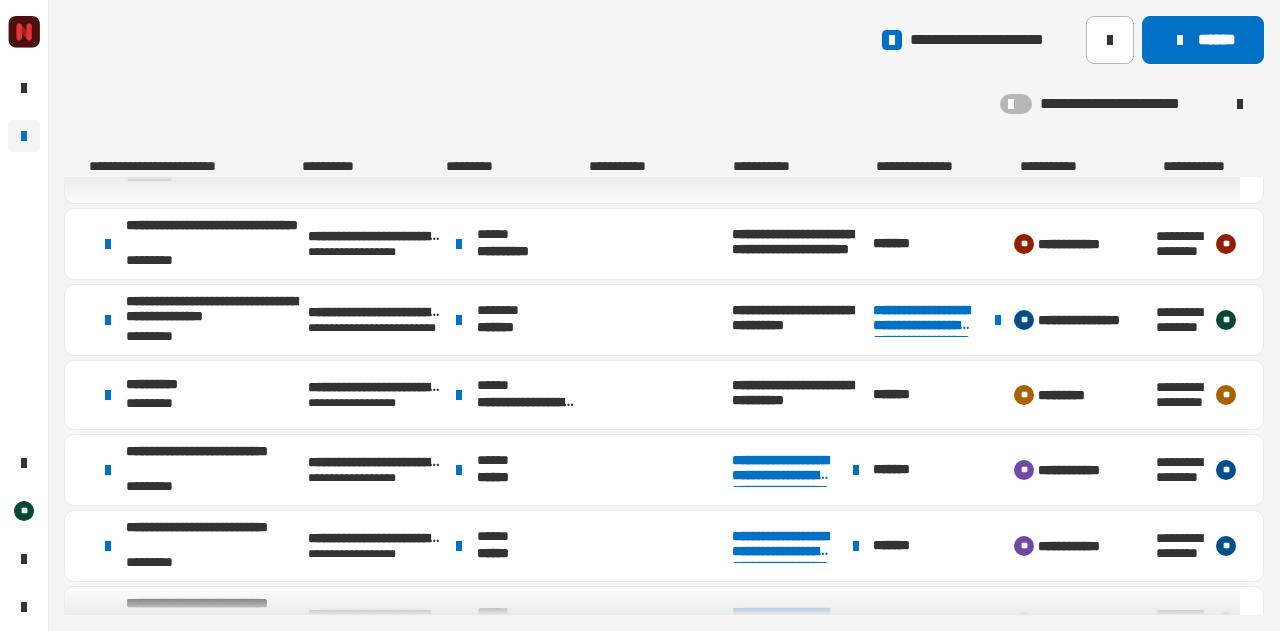 scroll, scrollTop: 164, scrollLeft: 0, axis: vertical 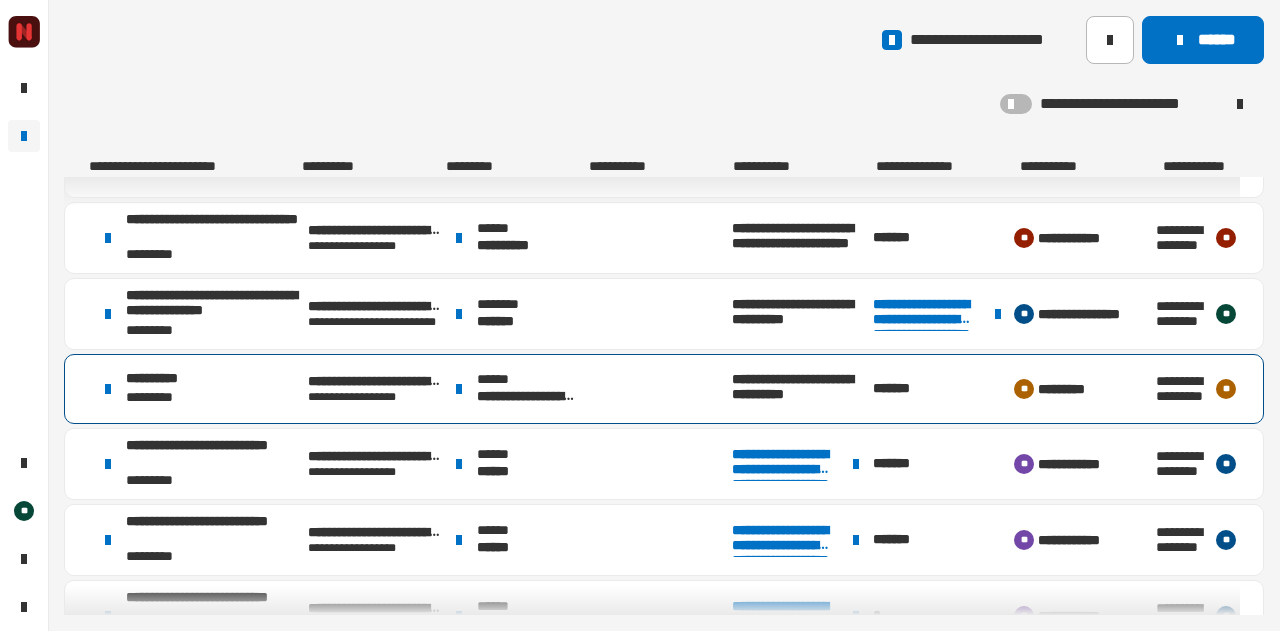 click at bounding box center [658, 389] 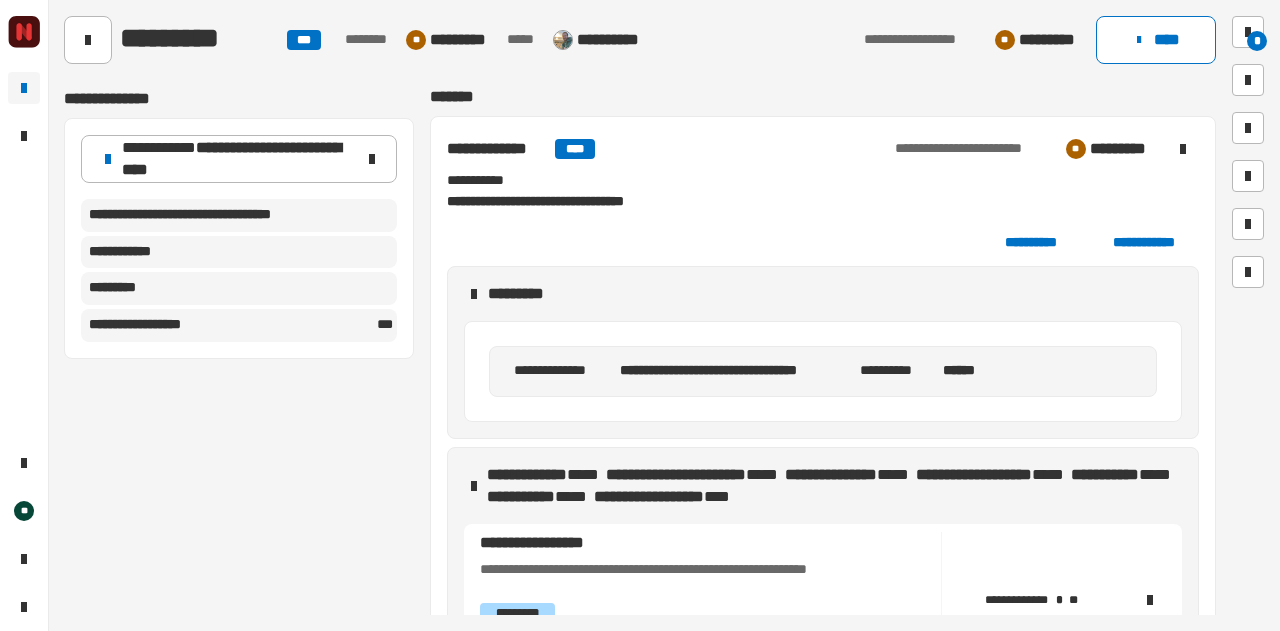 scroll, scrollTop: 0, scrollLeft: 0, axis: both 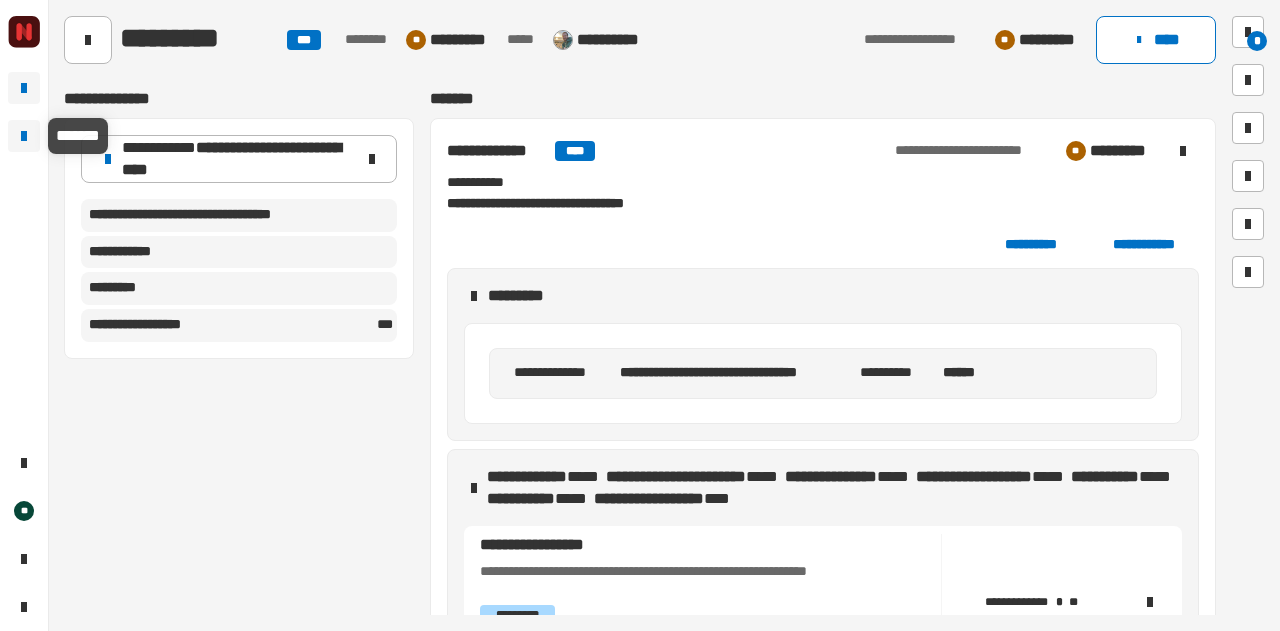 click 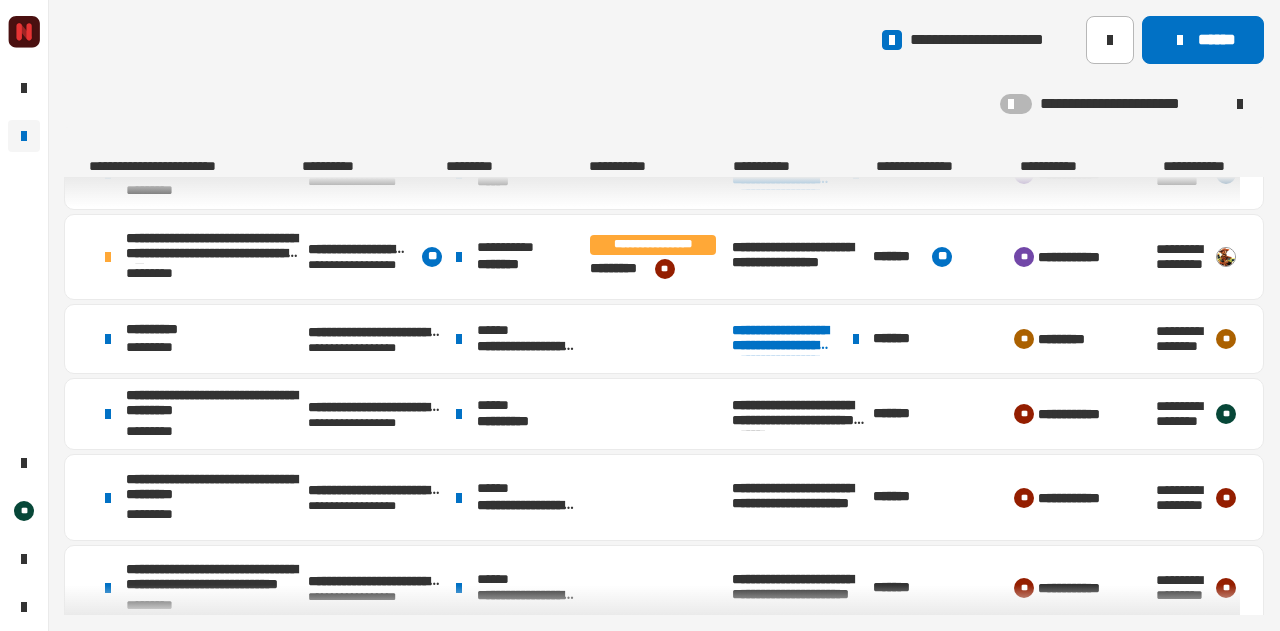 scroll, scrollTop: 650, scrollLeft: 0, axis: vertical 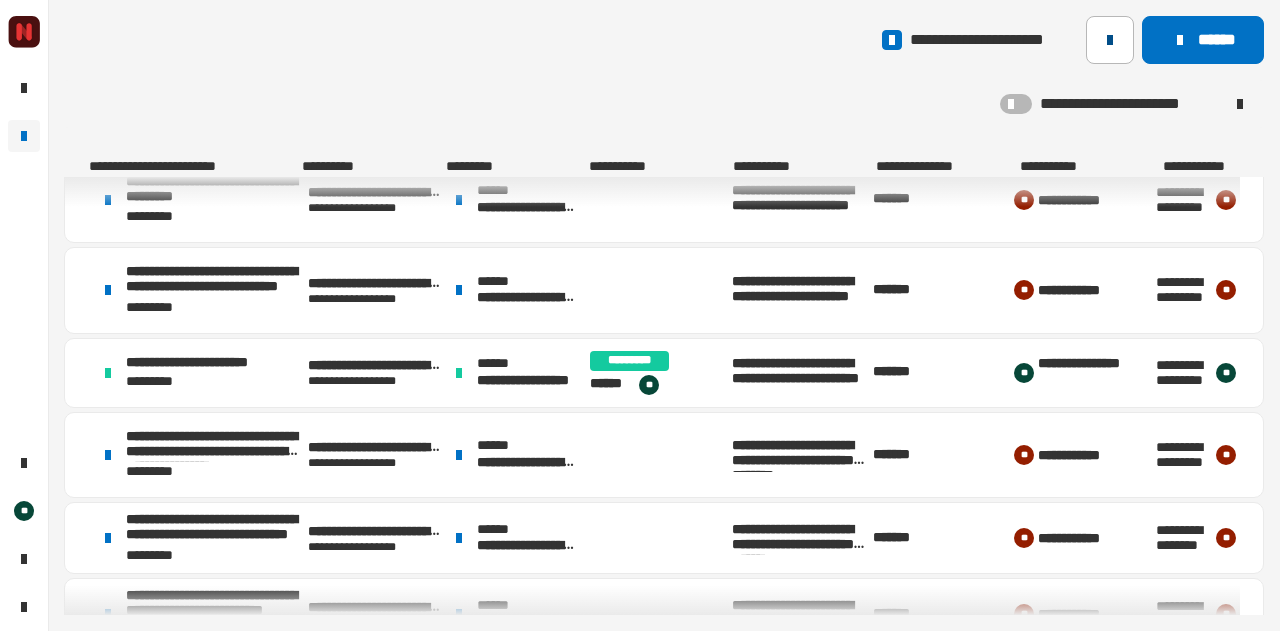 click 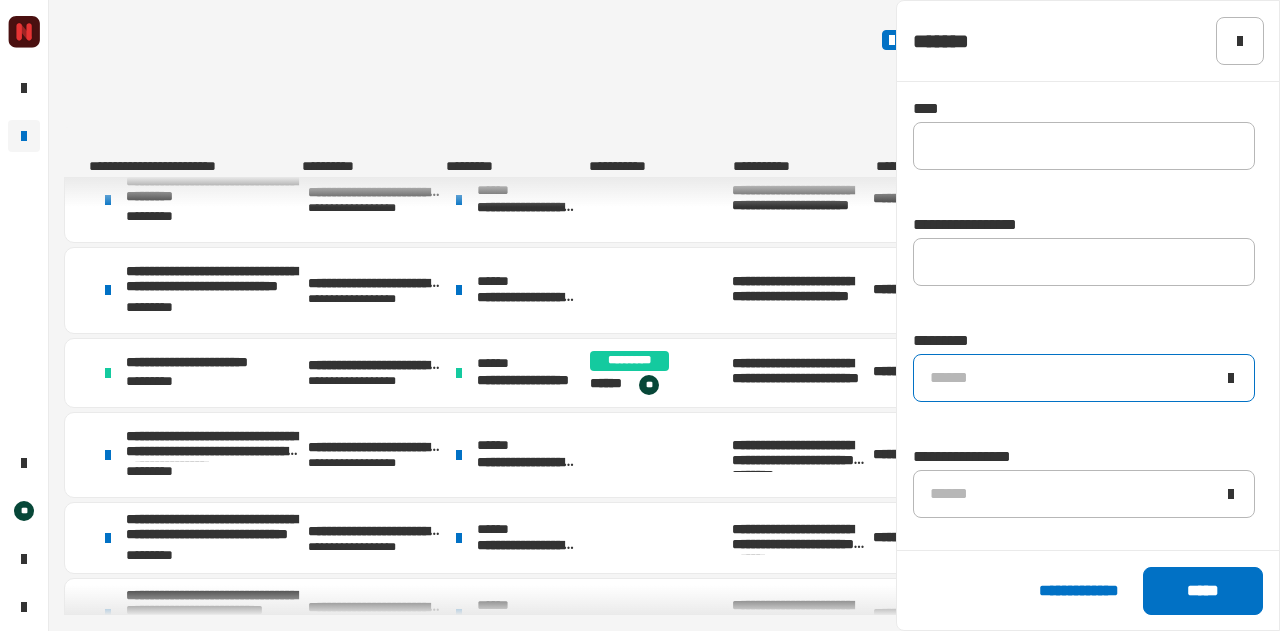 click 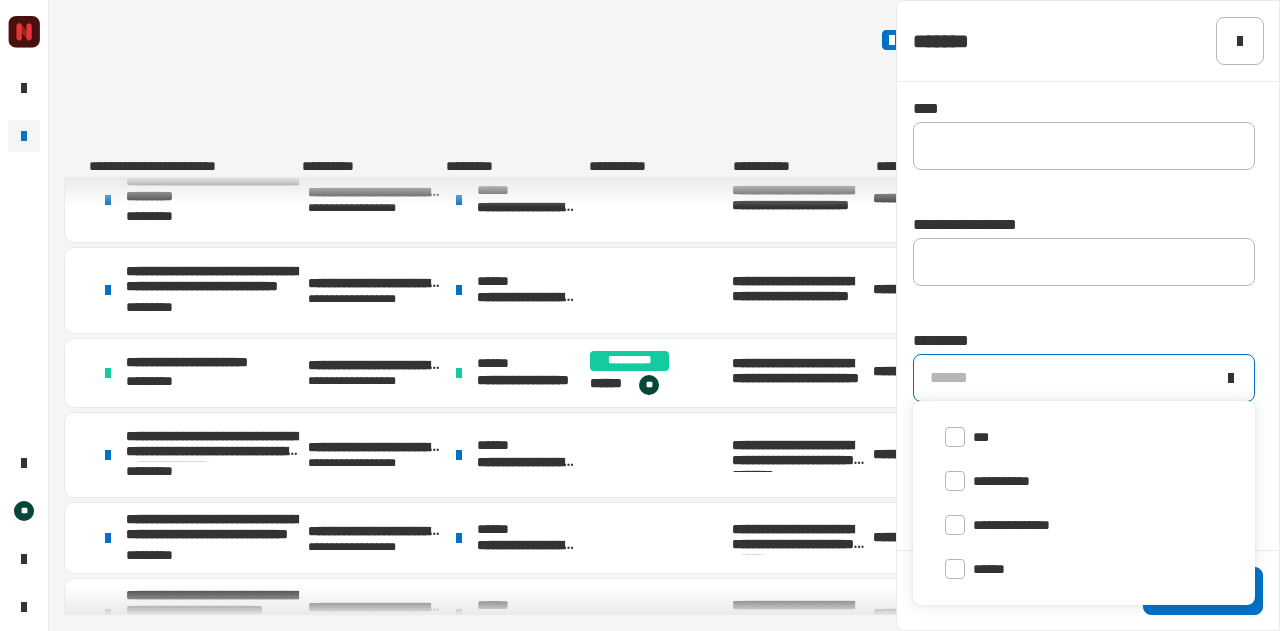 scroll, scrollTop: 0, scrollLeft: 0, axis: both 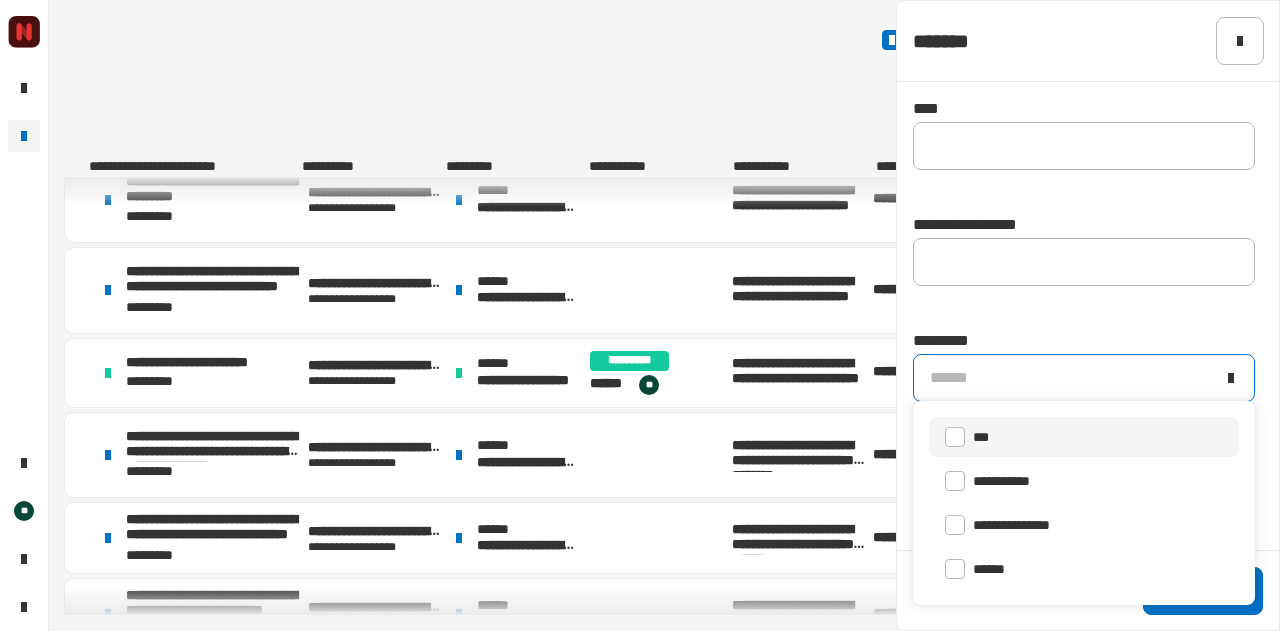 click on "***" at bounding box center (1098, 437) 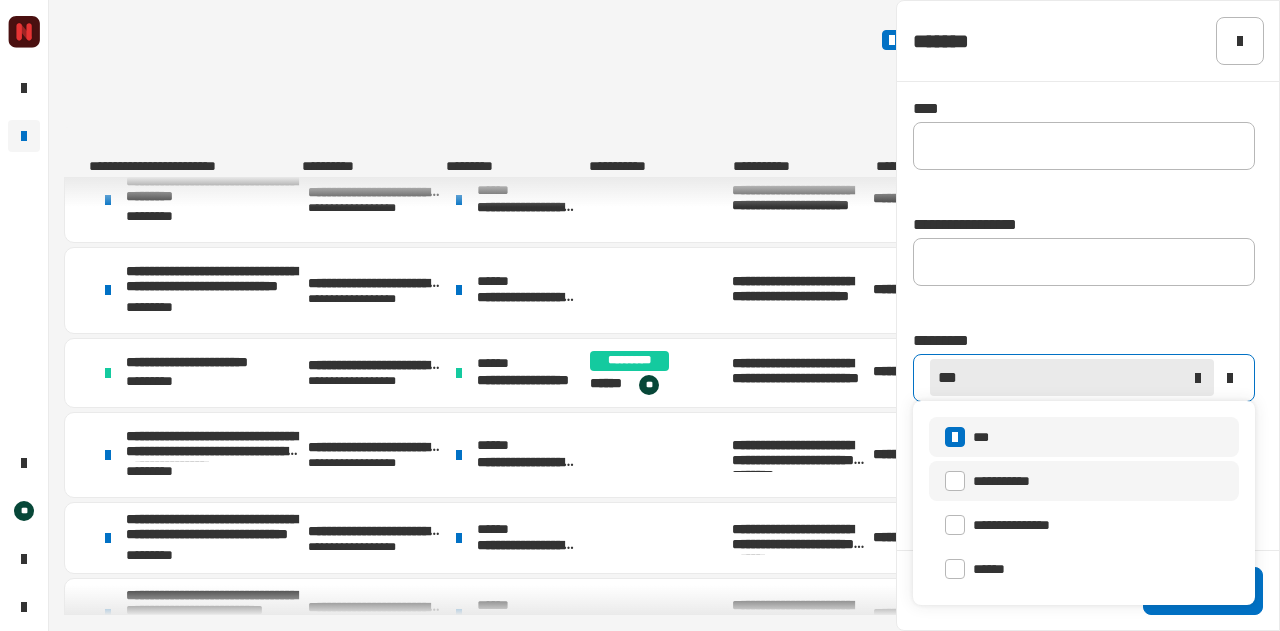 scroll, scrollTop: 0, scrollLeft: 0, axis: both 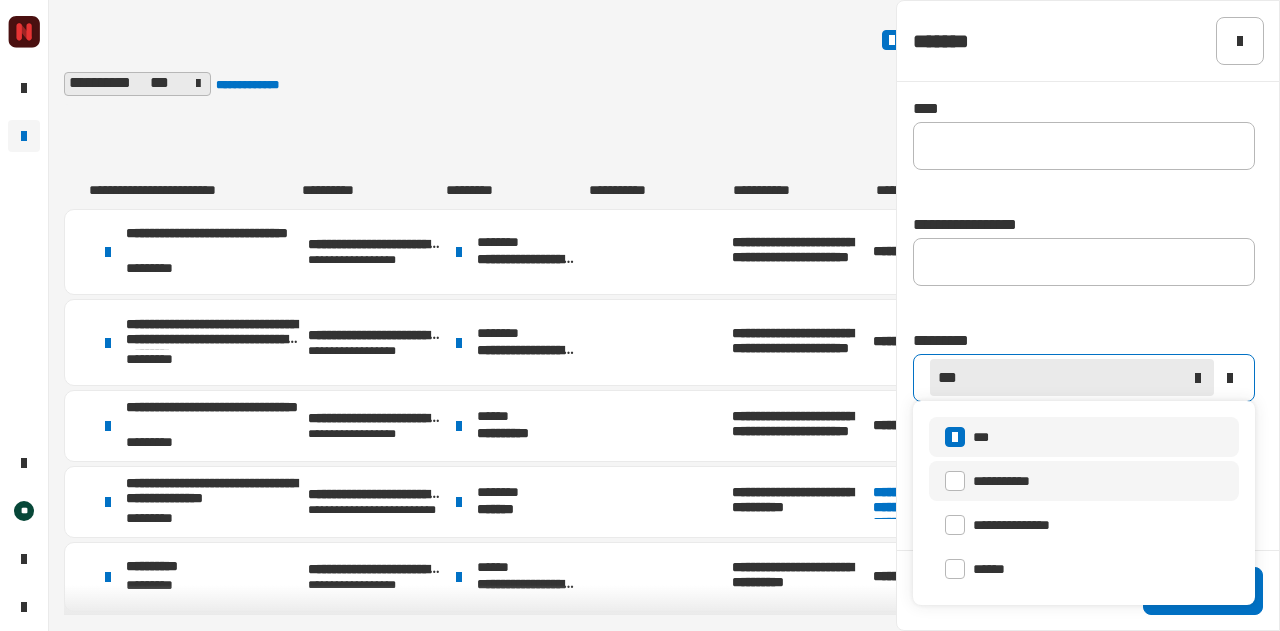 click on "**********" at bounding box center [1098, 481] 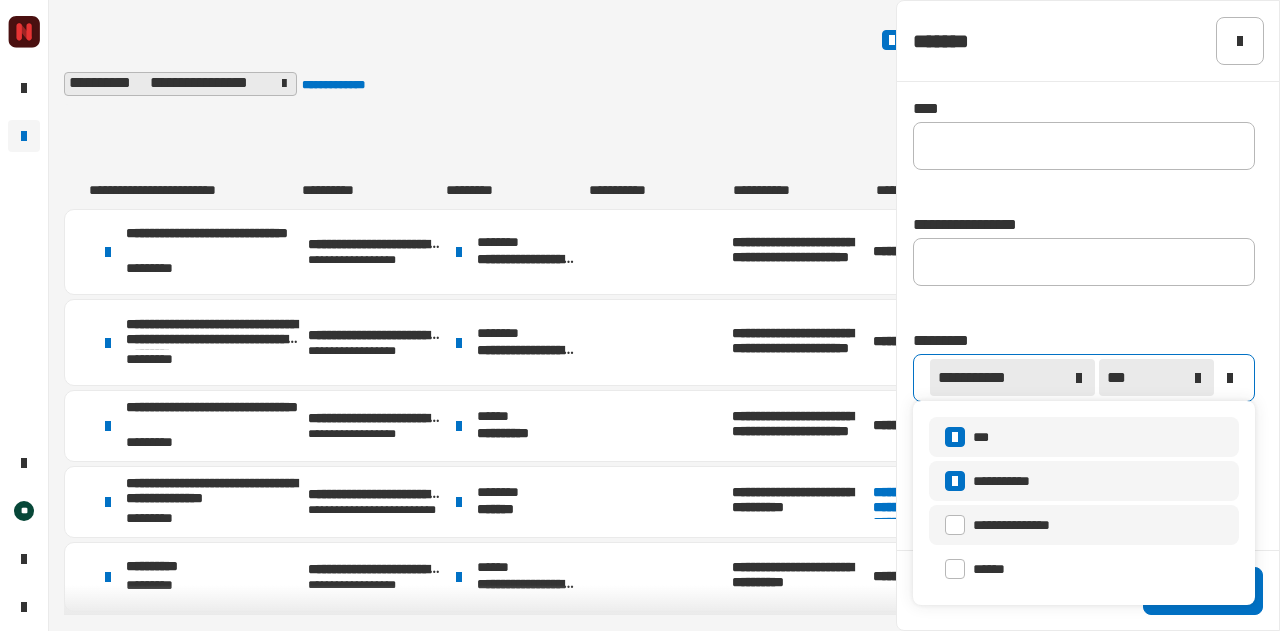 click on "**********" at bounding box center [1011, 525] 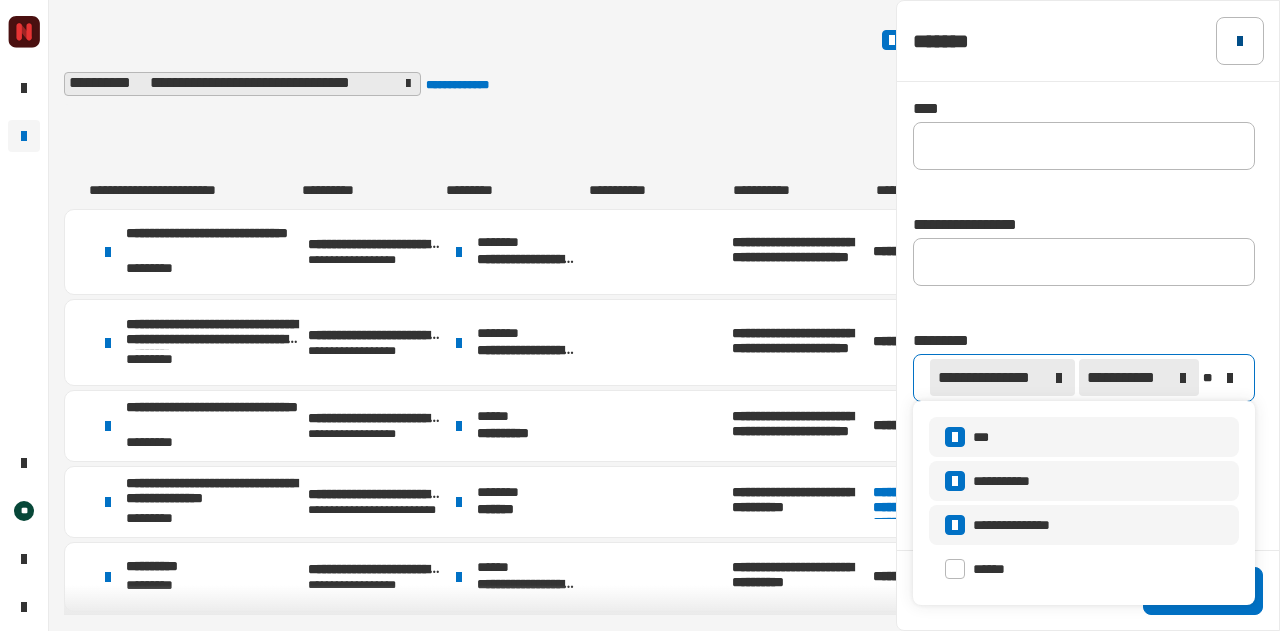 click 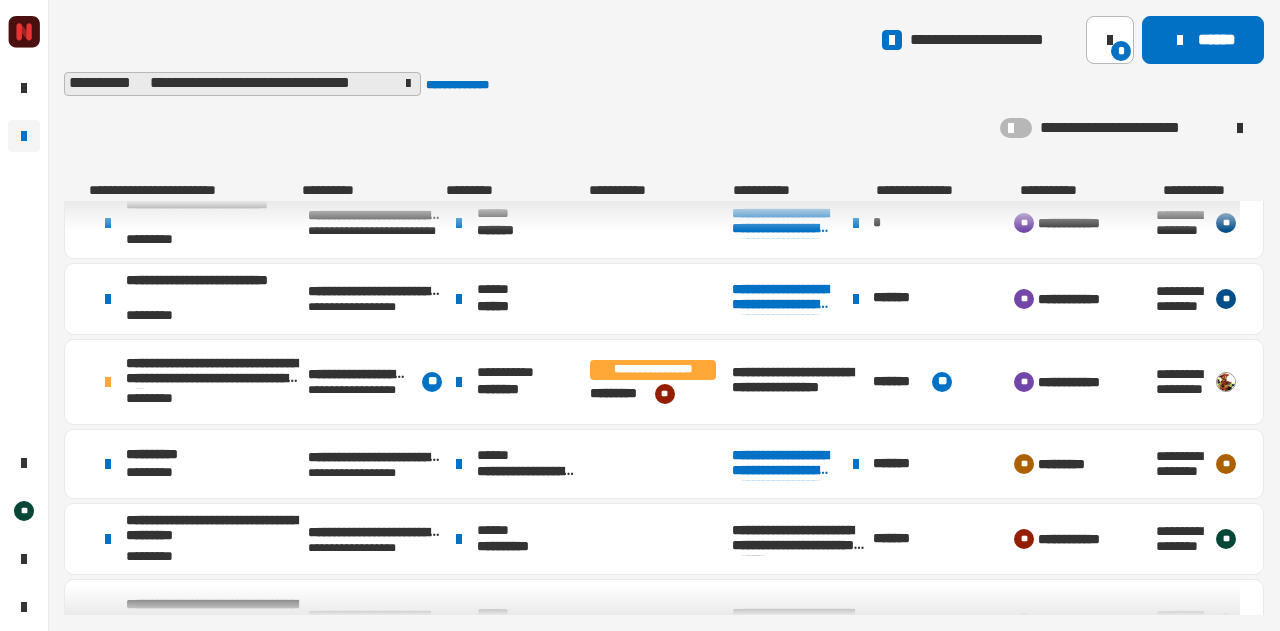 scroll, scrollTop: 547, scrollLeft: 0, axis: vertical 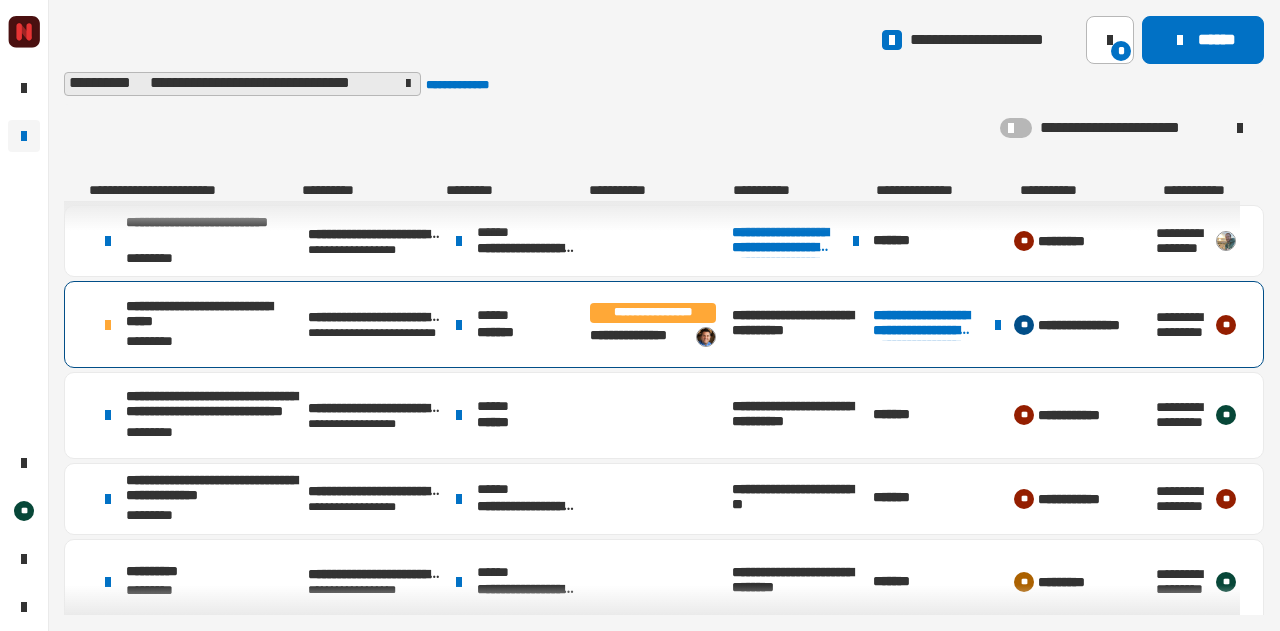click on "****** *******" at bounding box center [517, 324] 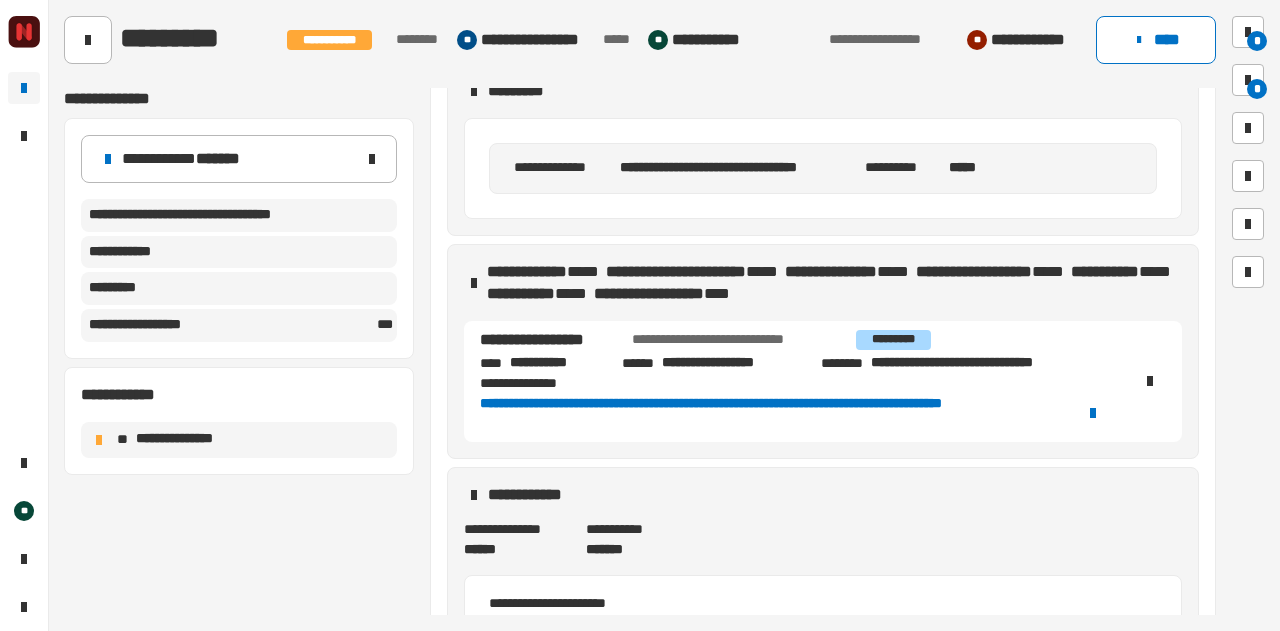 scroll, scrollTop: 208, scrollLeft: 0, axis: vertical 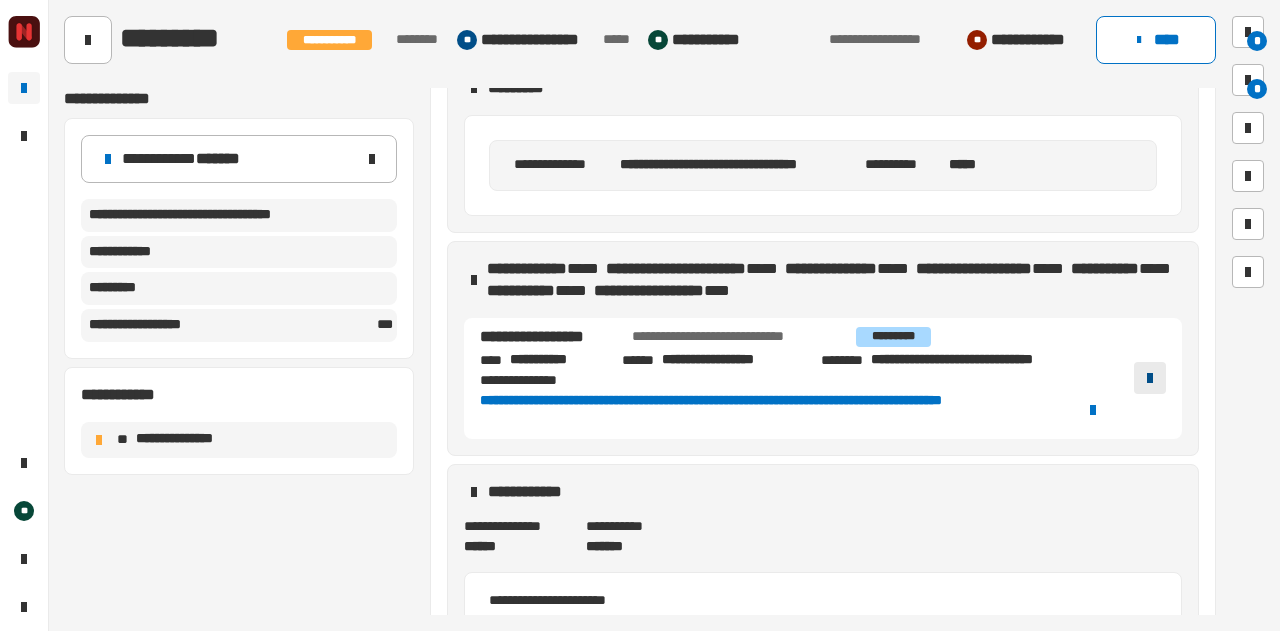 click at bounding box center [1150, 378] 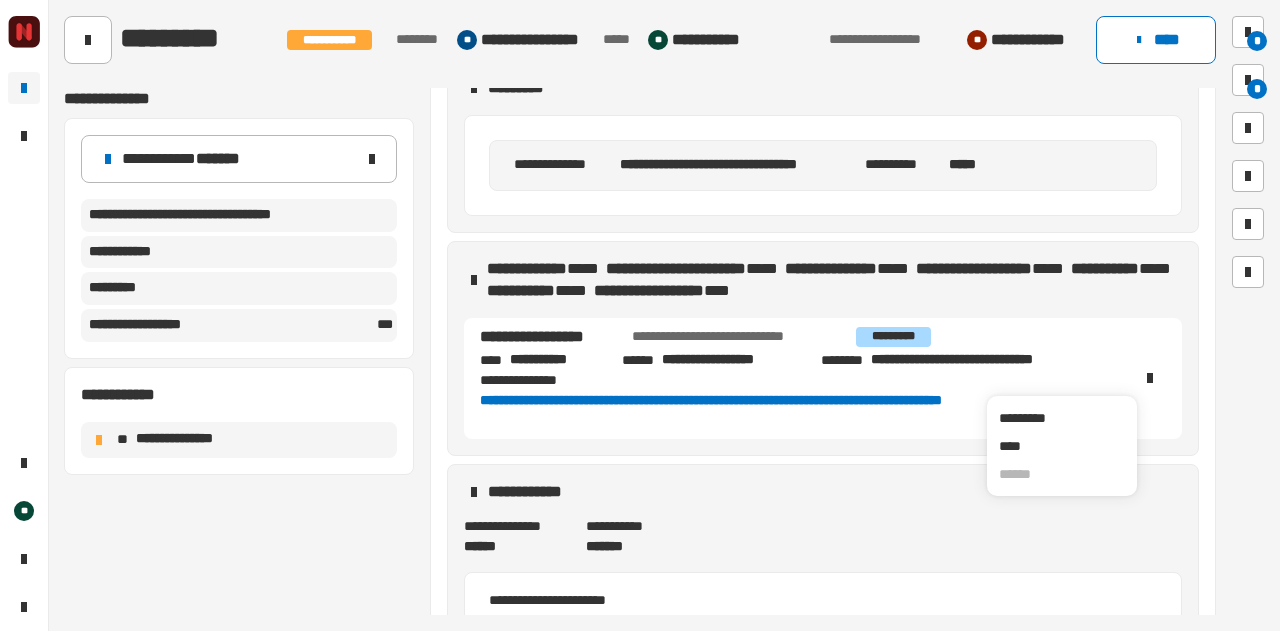click on "**********" at bounding box center [803, 389] 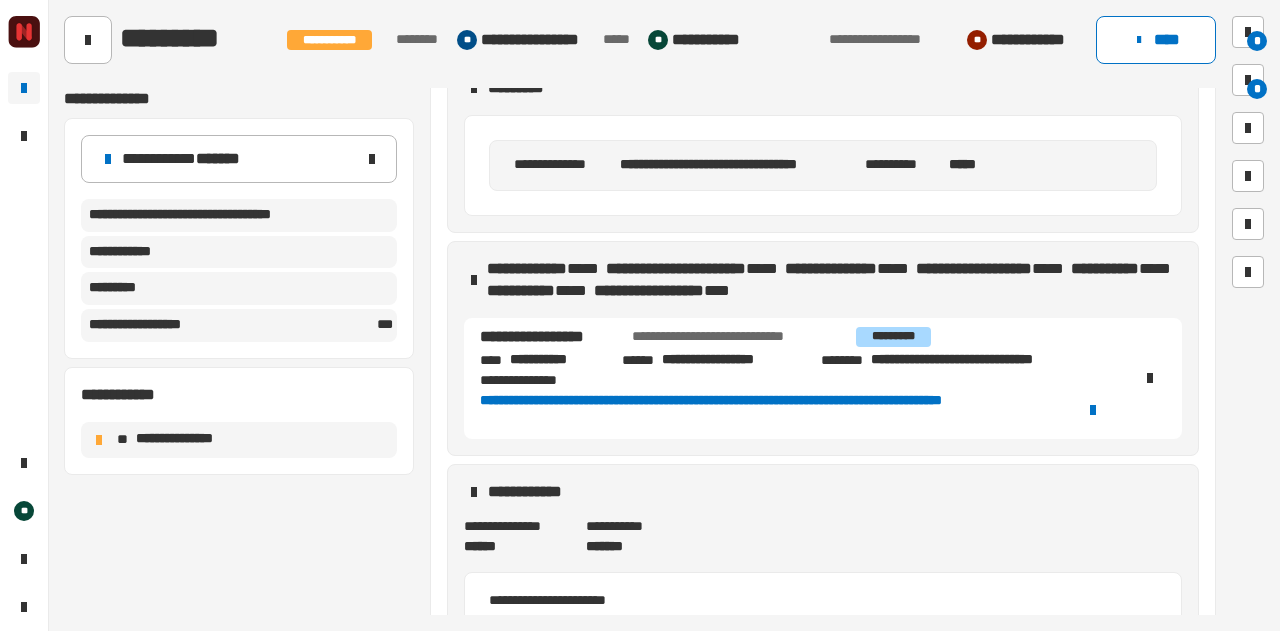click on "**********" at bounding box center (803, 389) 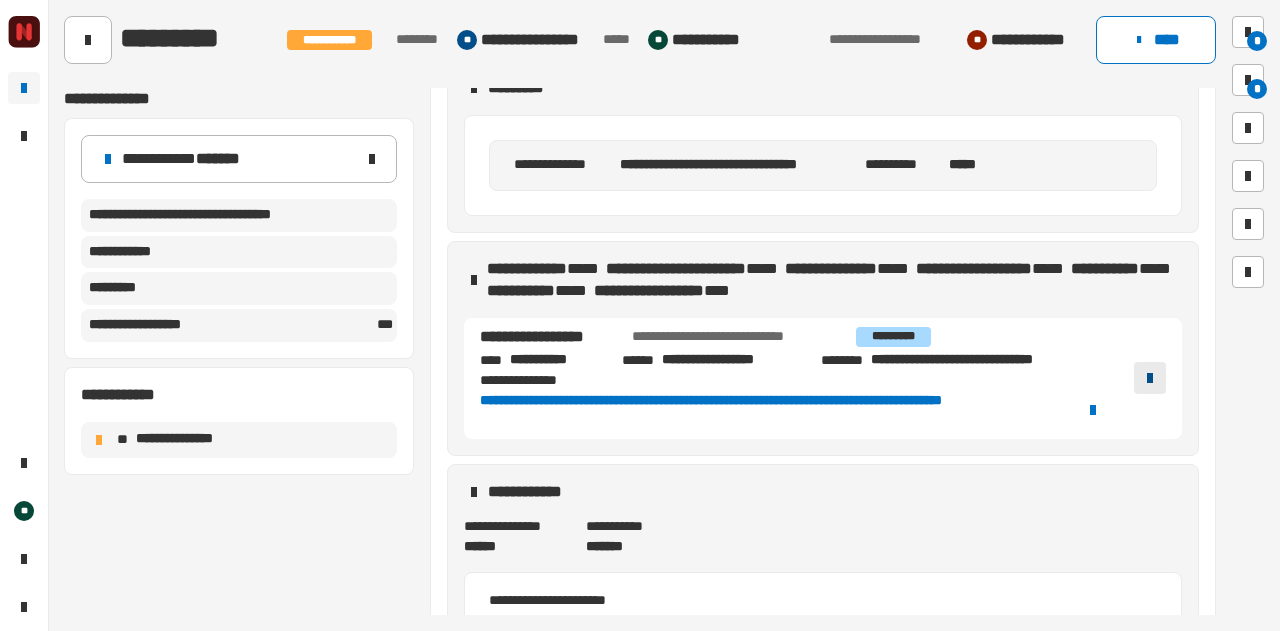 click at bounding box center (1150, 378) 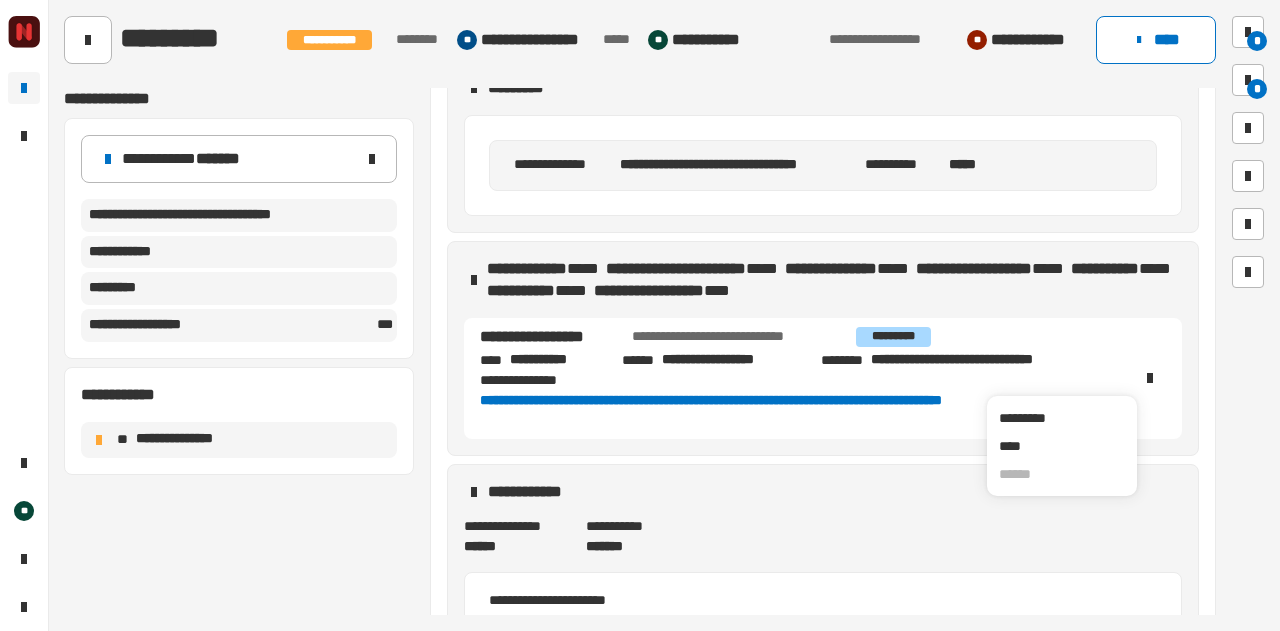 click on "**********" 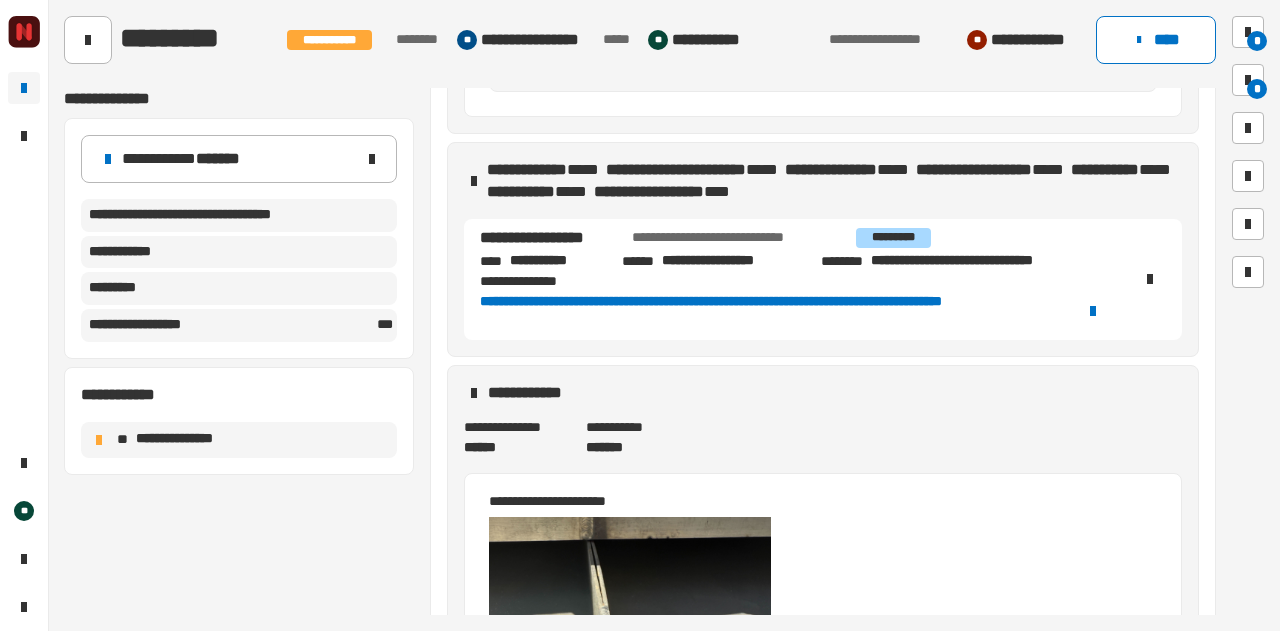 scroll, scrollTop: 285, scrollLeft: 0, axis: vertical 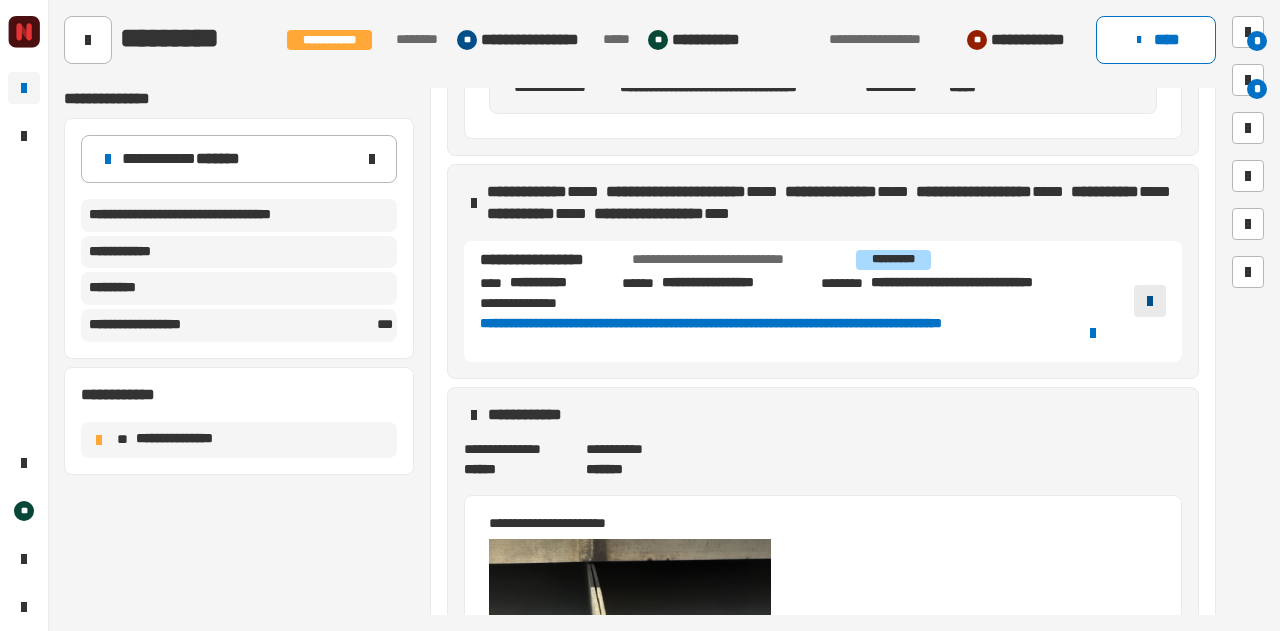 click at bounding box center (1150, 301) 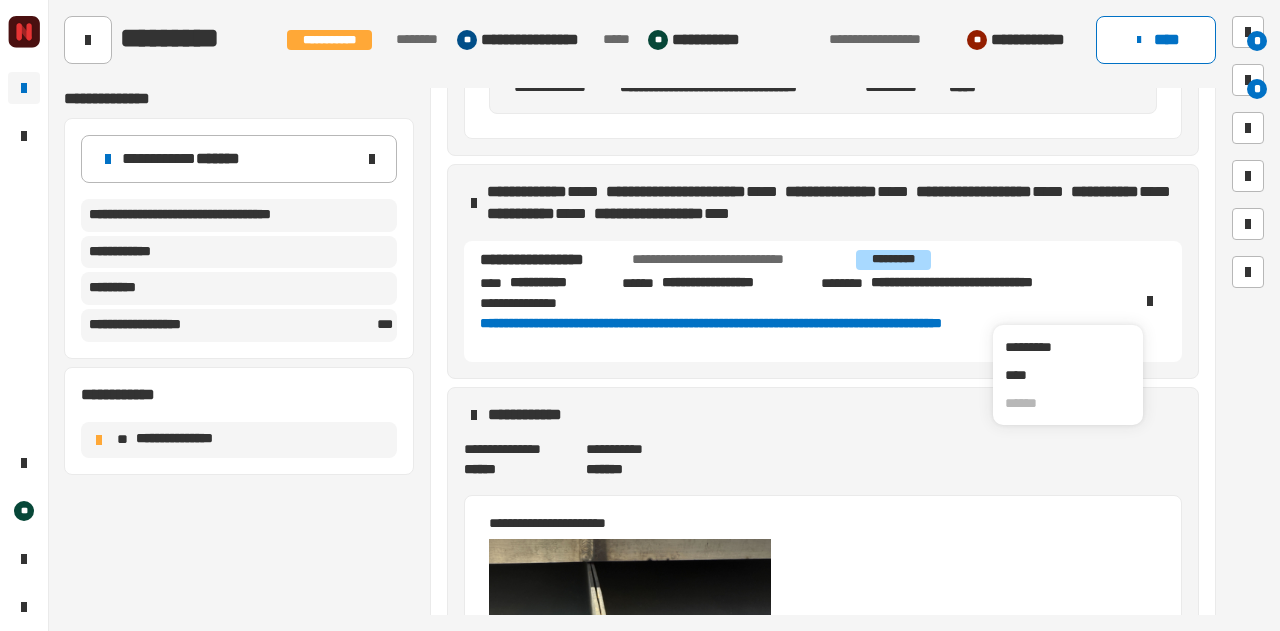 click on "**********" at bounding box center [823, 460] 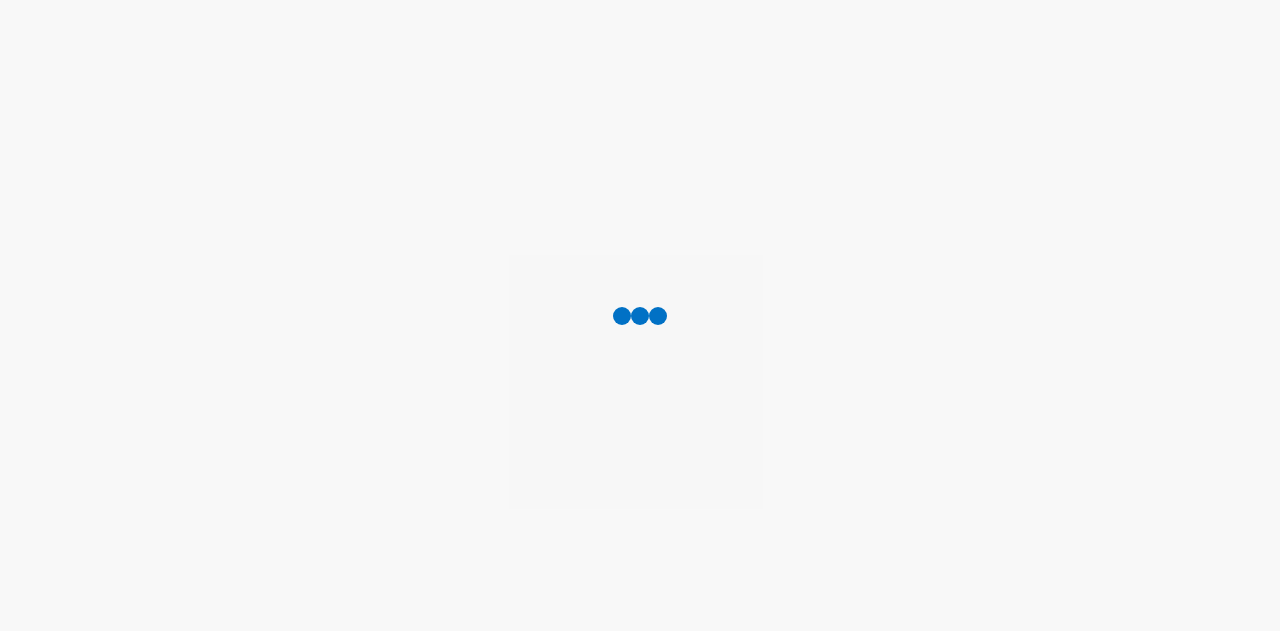 scroll, scrollTop: 0, scrollLeft: 0, axis: both 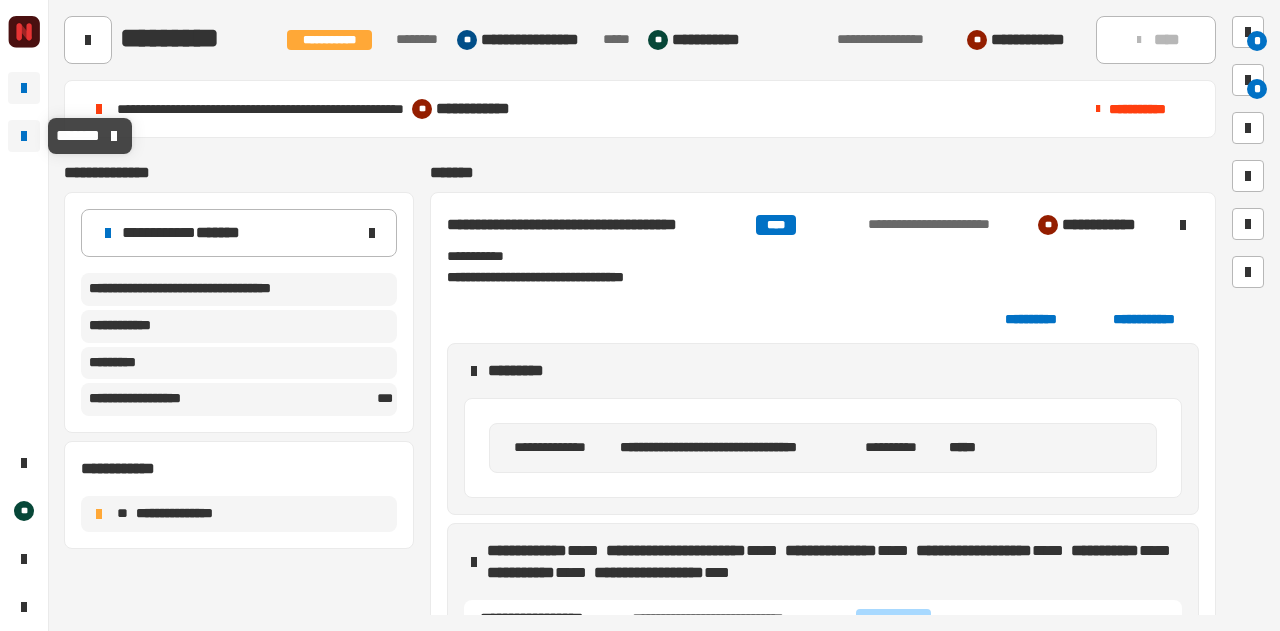 click 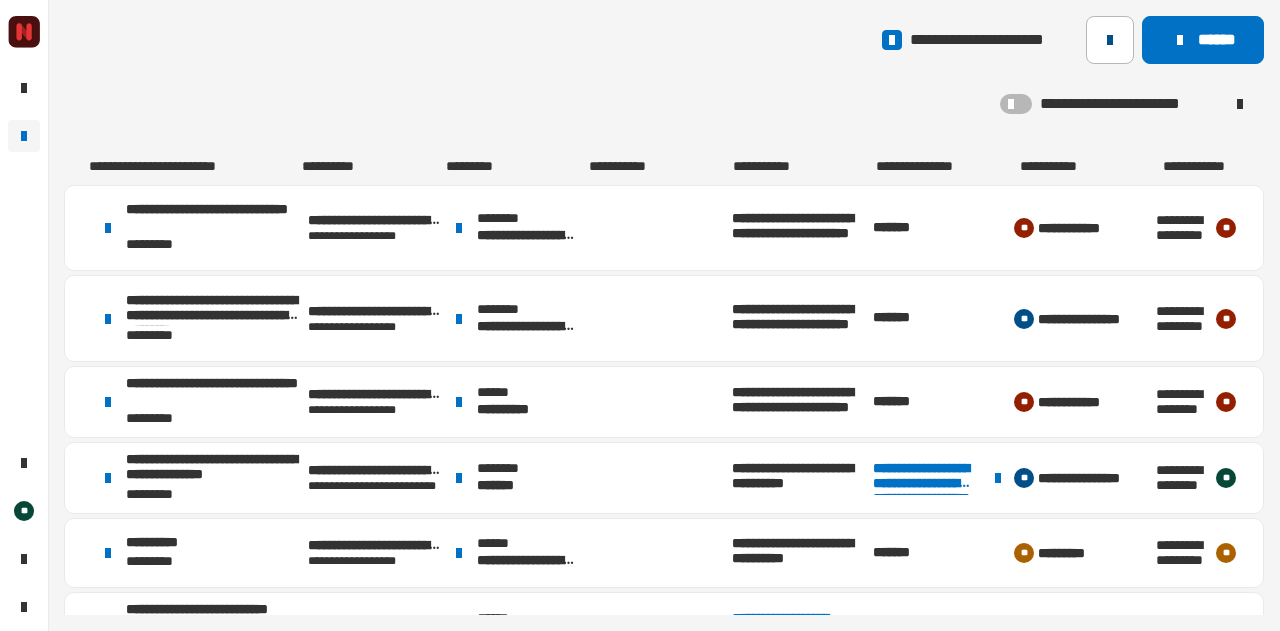 click 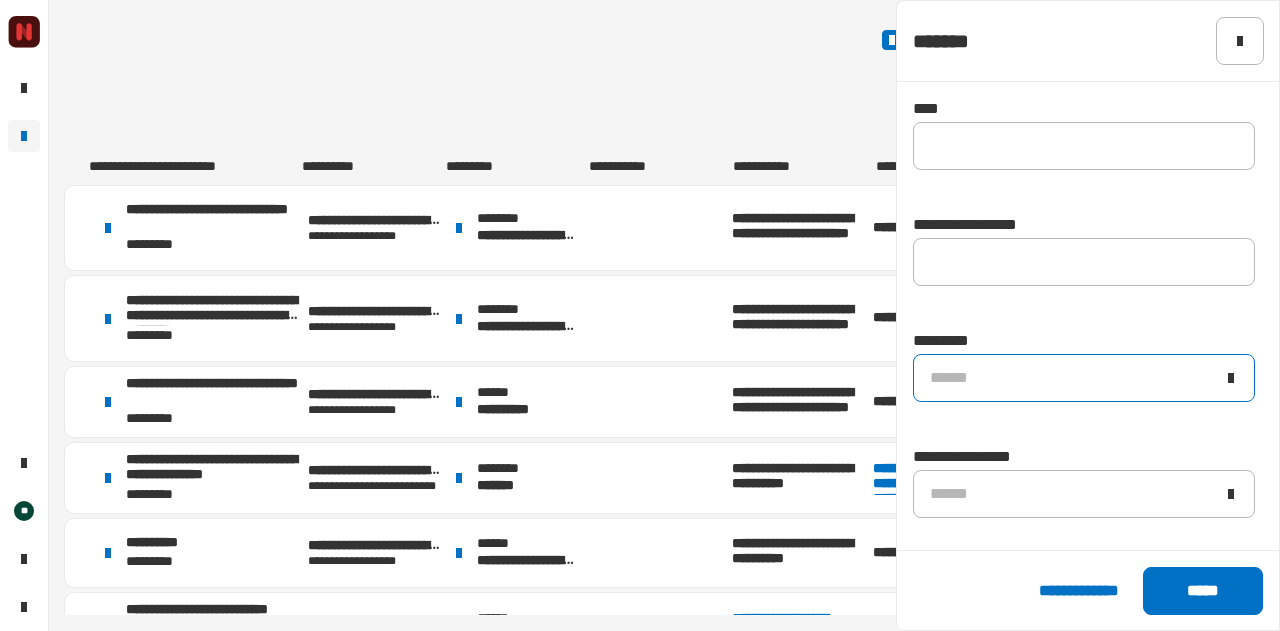 click 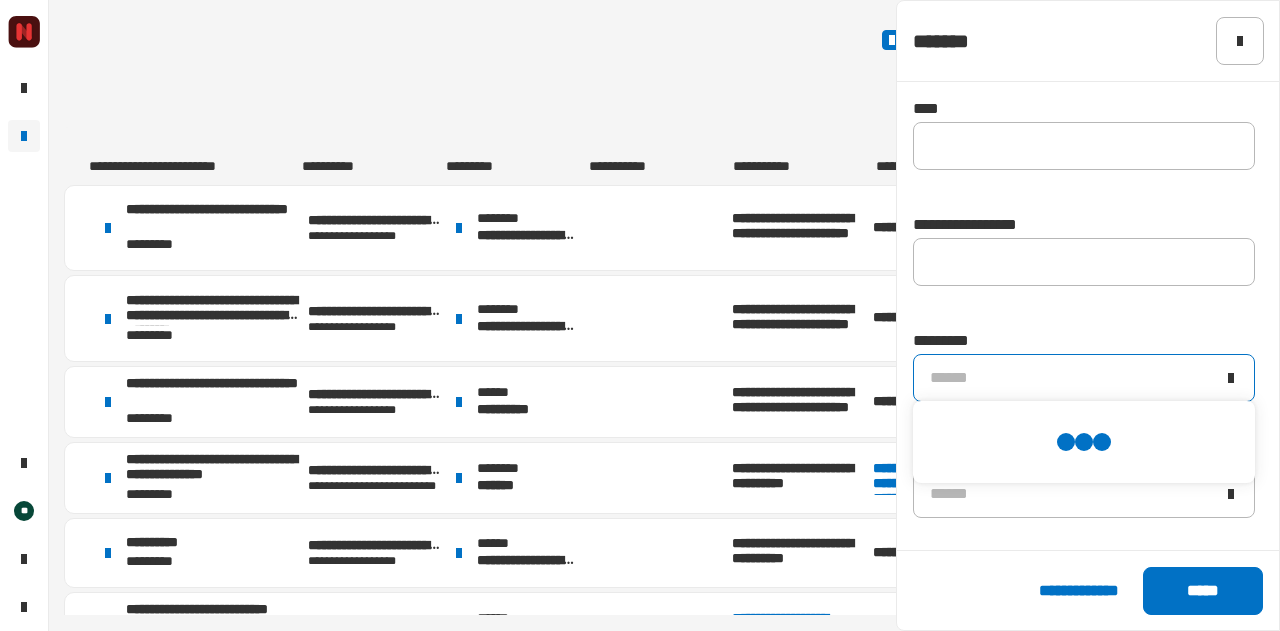 scroll, scrollTop: 0, scrollLeft: 0, axis: both 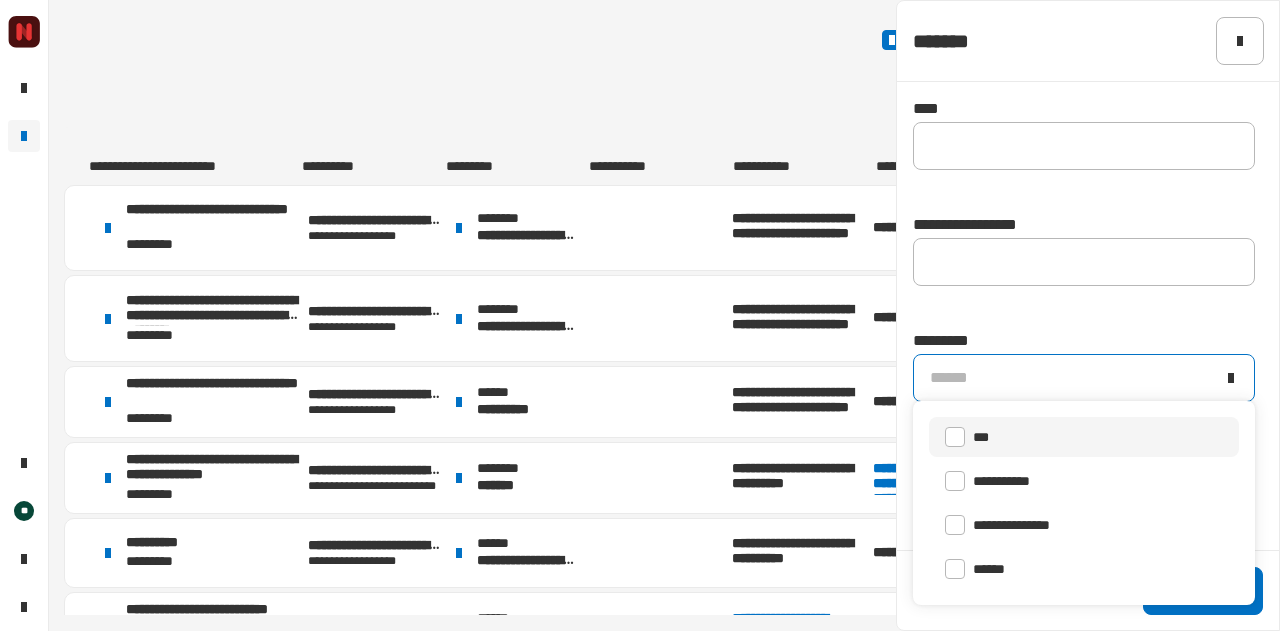 click on "***" at bounding box center (1084, 437) 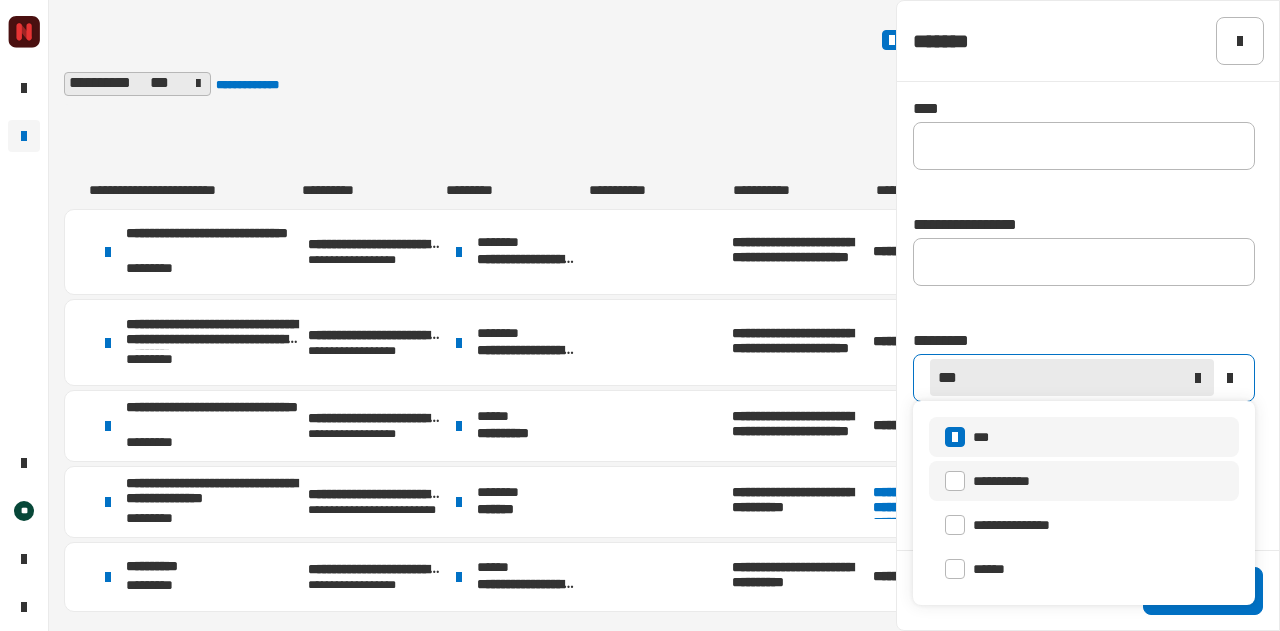 click on "**********" at bounding box center [1084, 481] 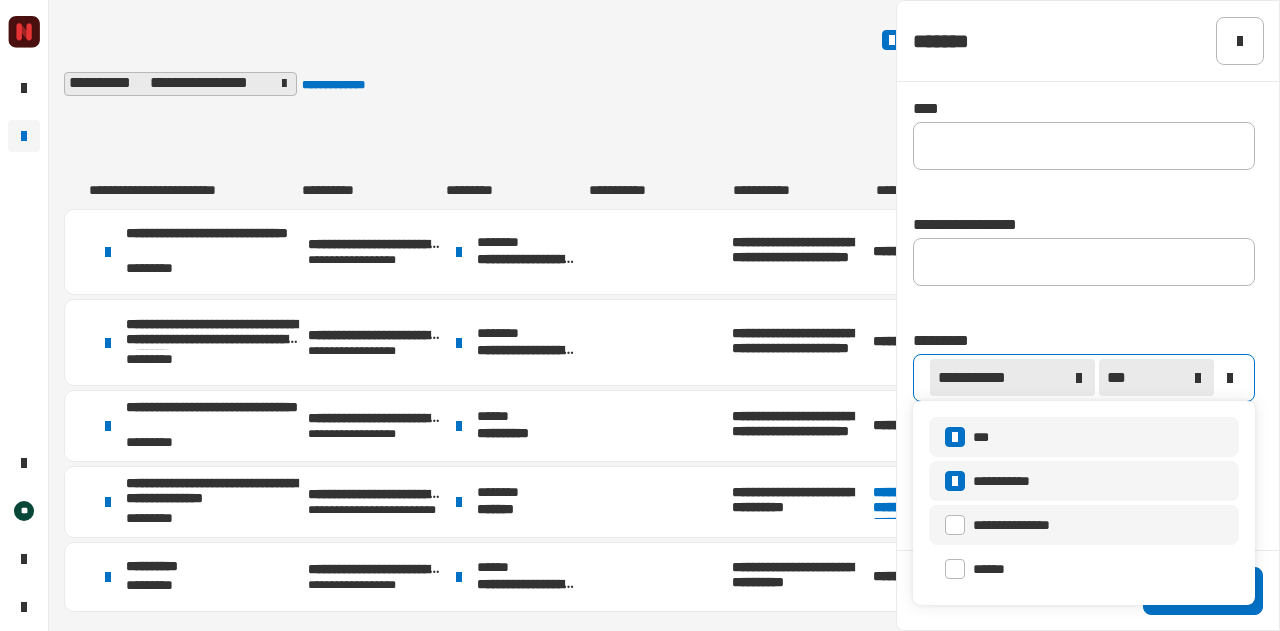 click on "**********" at bounding box center [1084, 525] 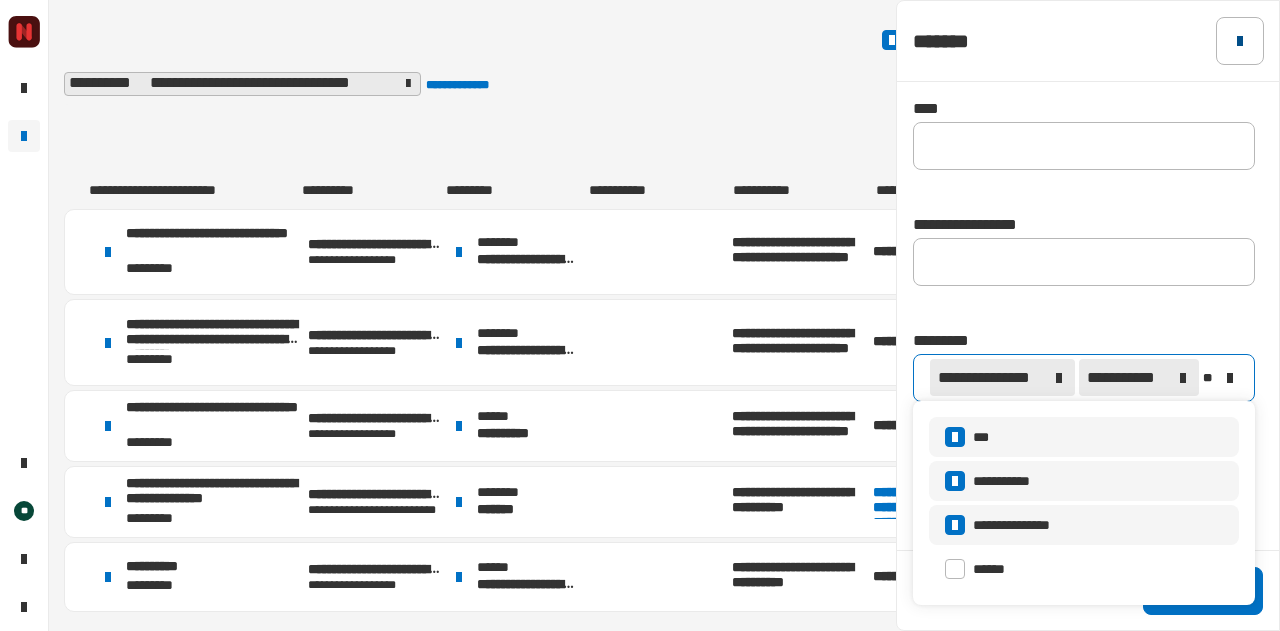 click 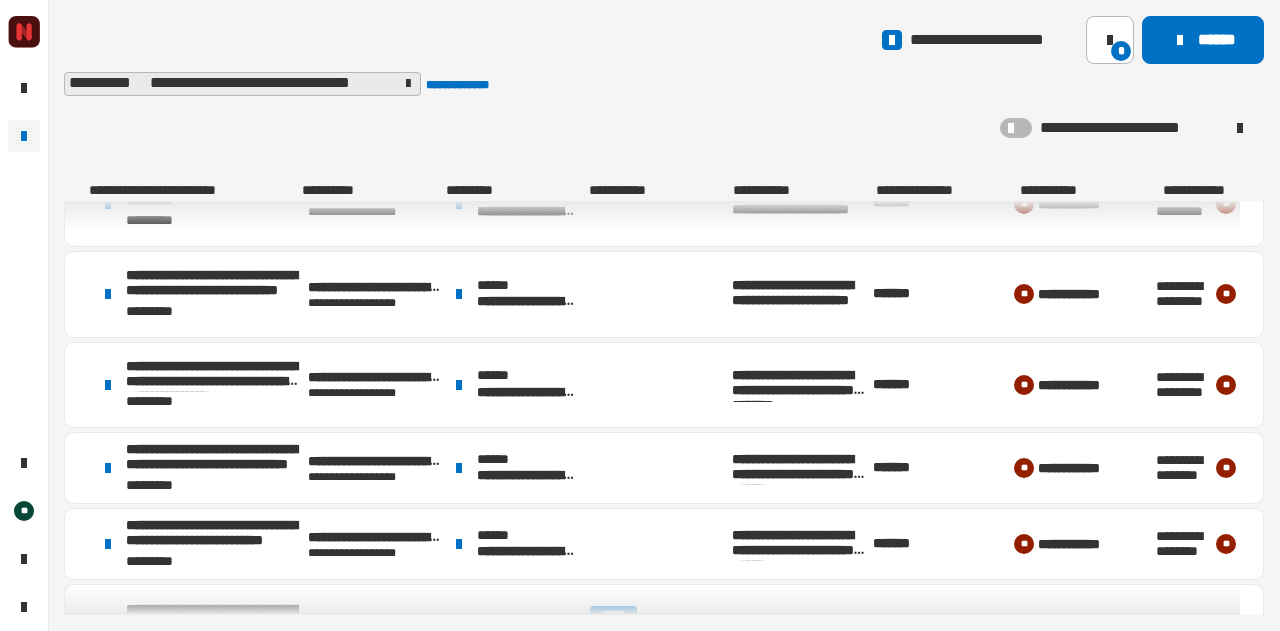 scroll, scrollTop: 1087, scrollLeft: 0, axis: vertical 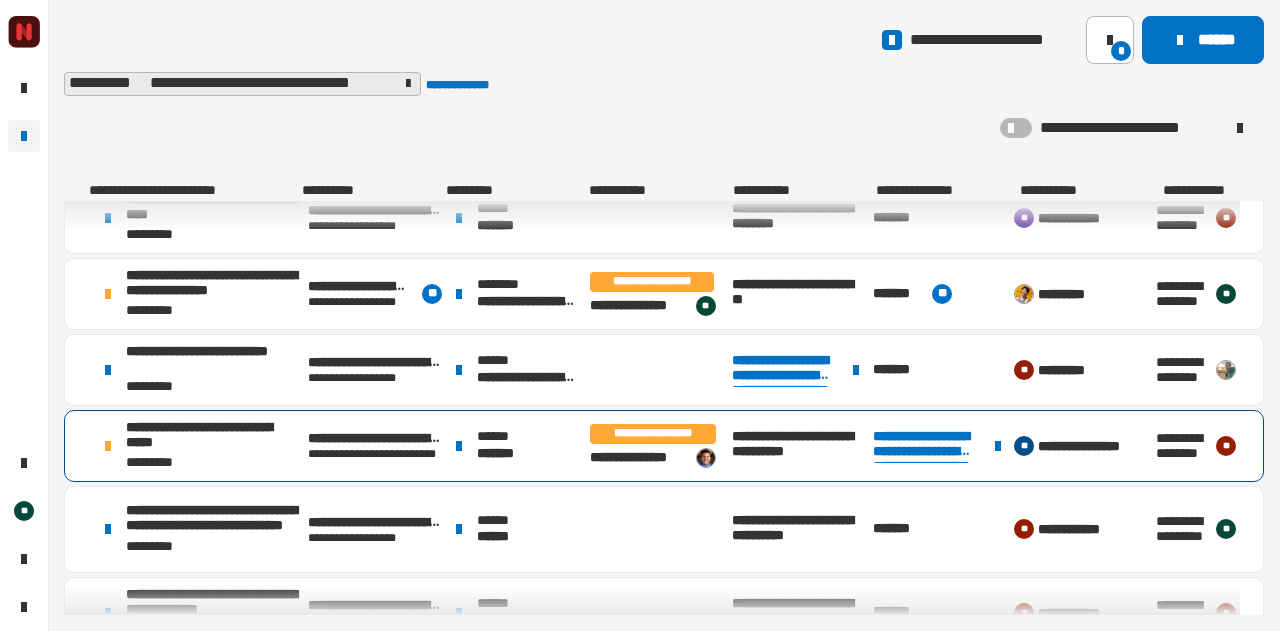 click on "****** *******" at bounding box center (517, 446) 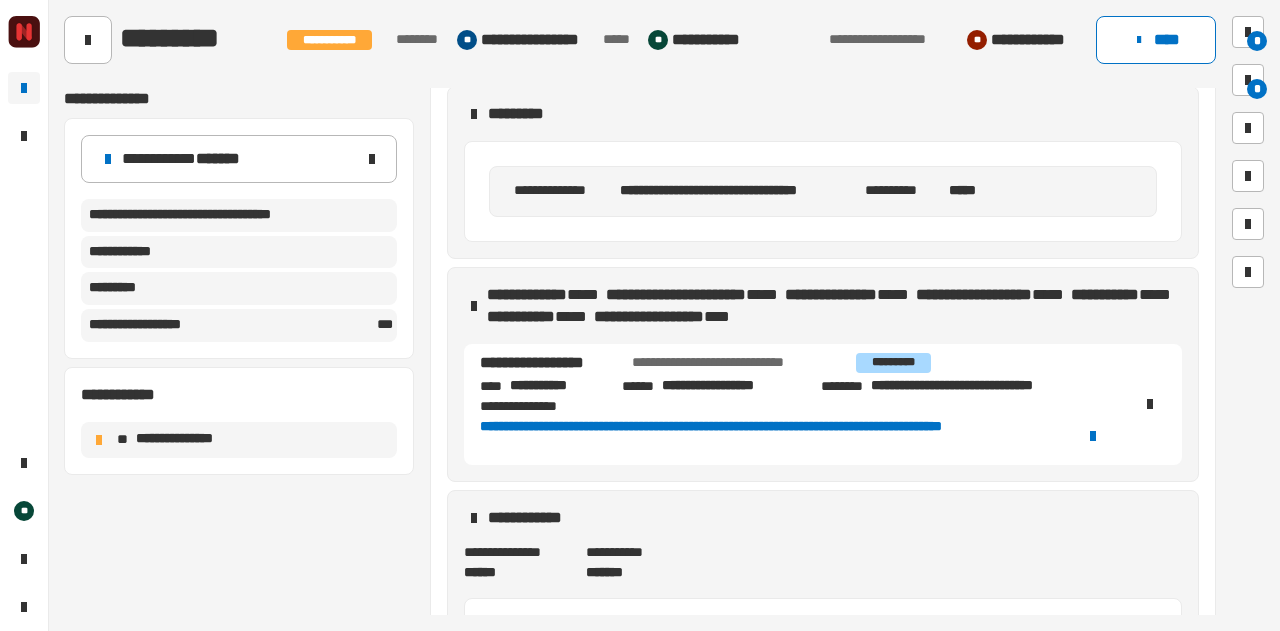 scroll, scrollTop: 185, scrollLeft: 0, axis: vertical 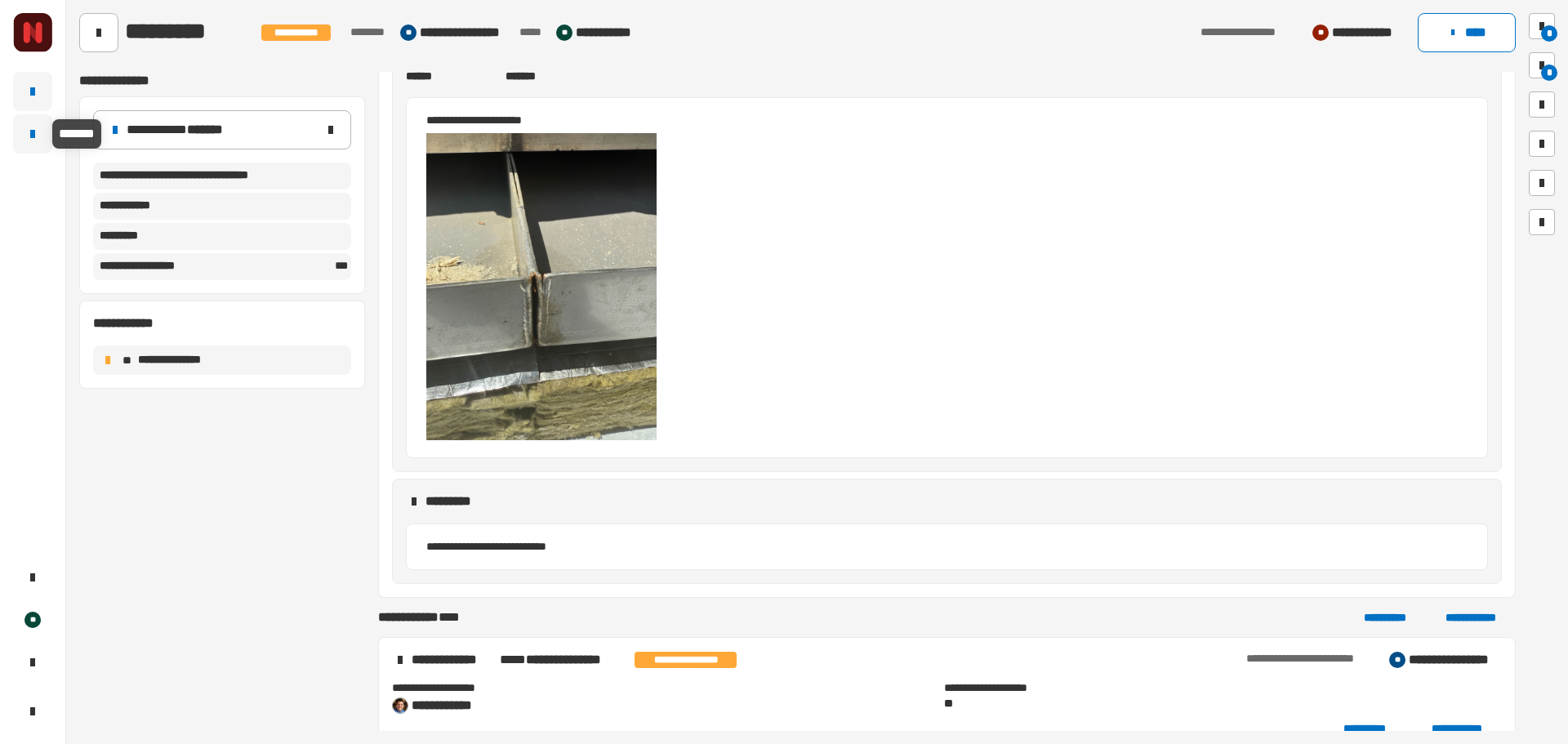 click 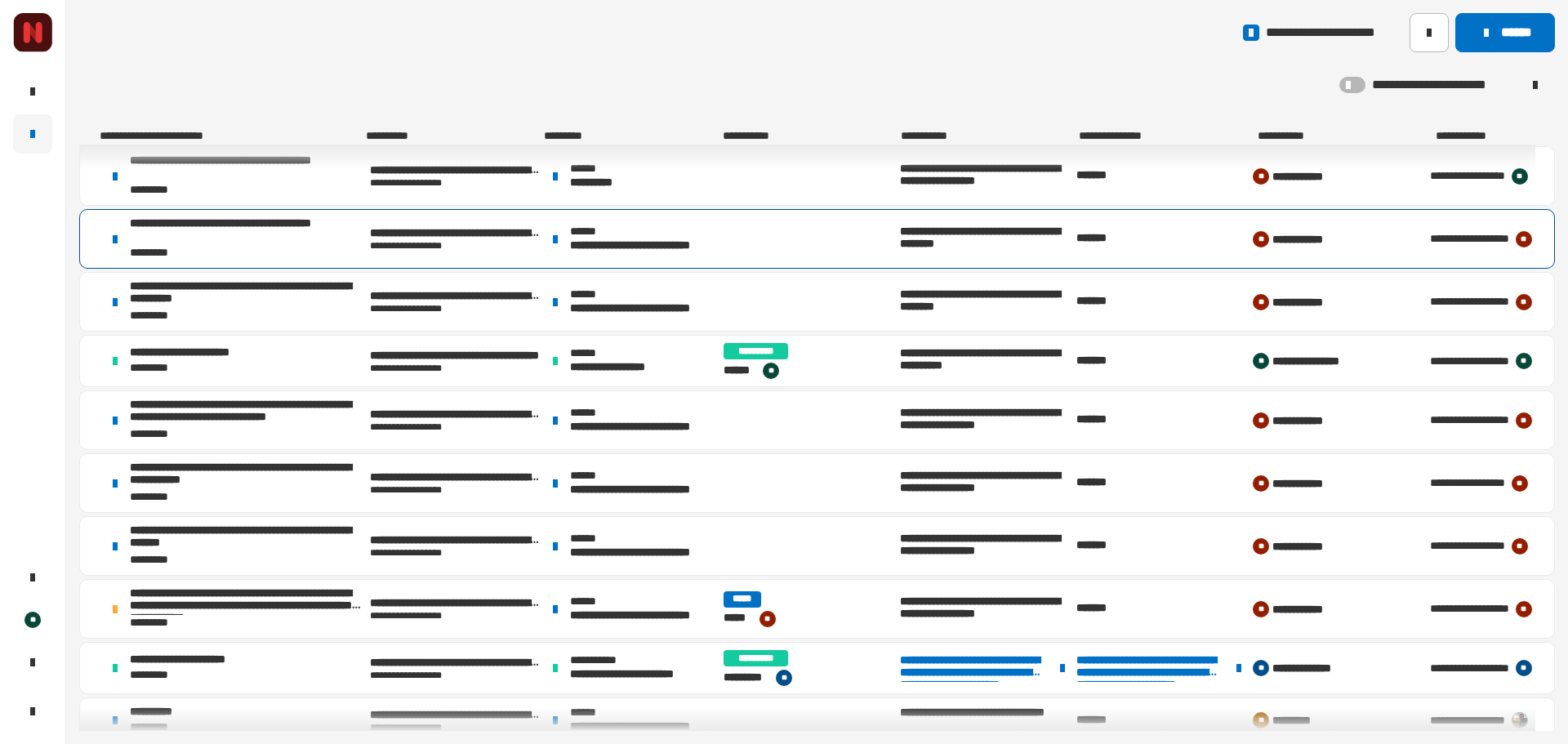scroll, scrollTop: 572, scrollLeft: 0, axis: vertical 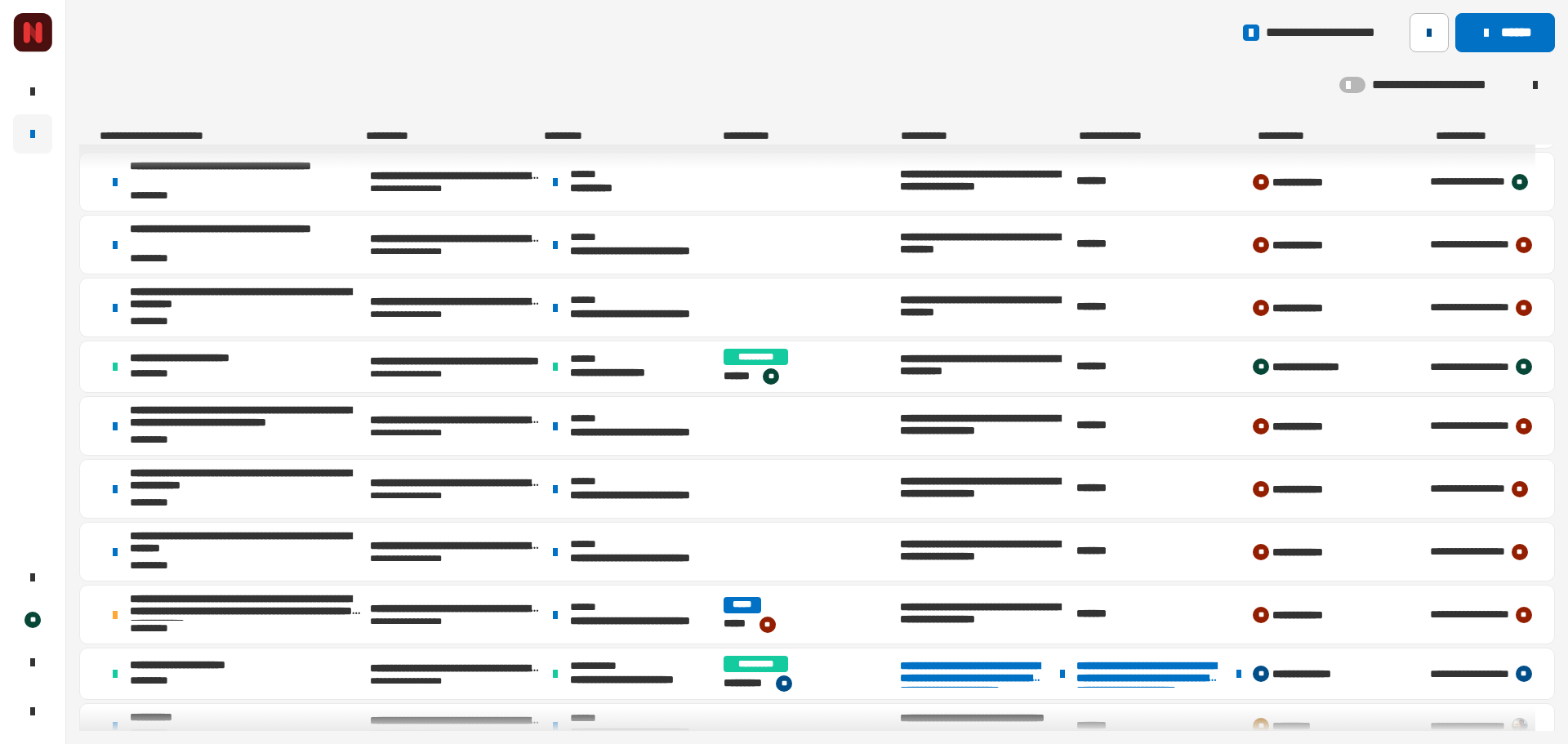 click 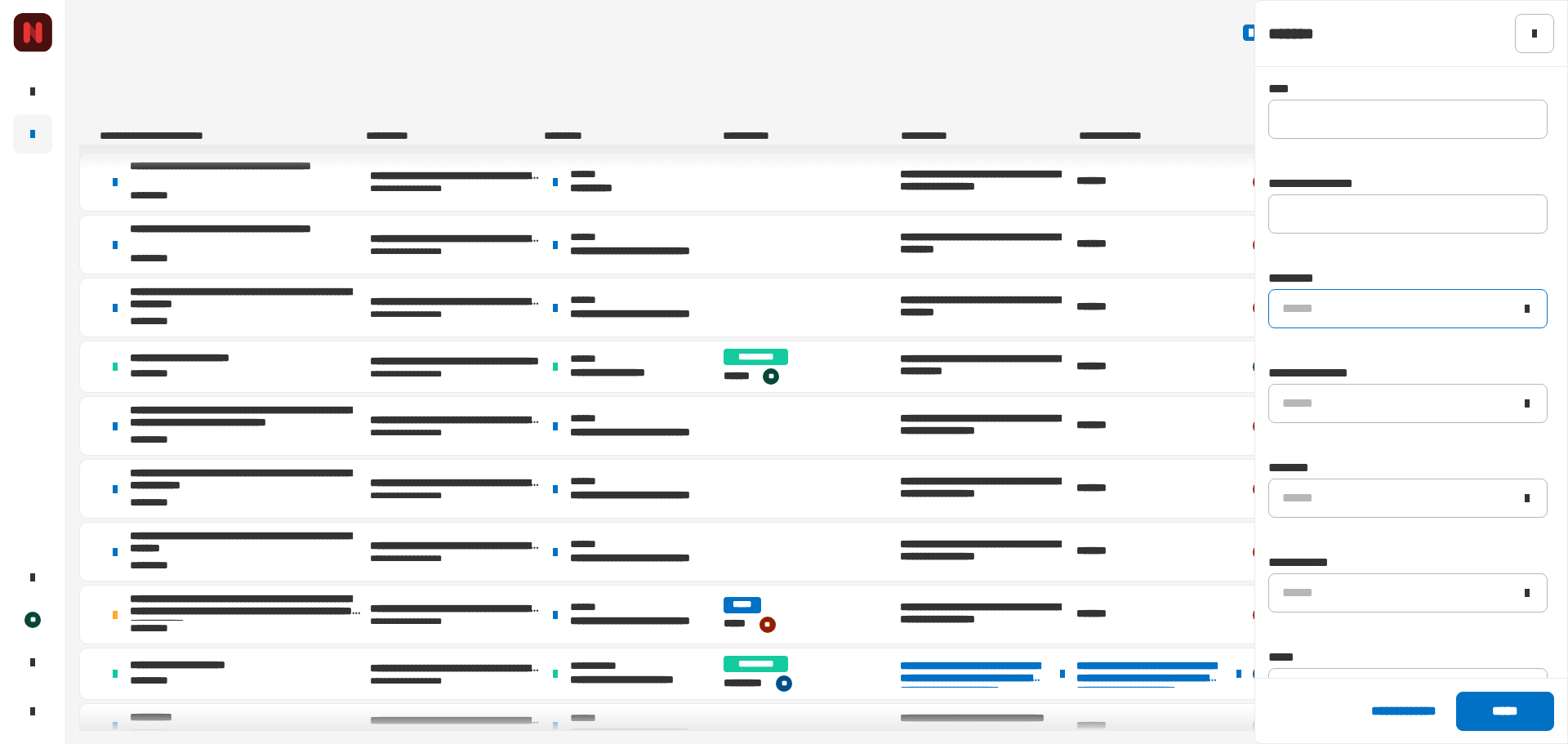 click 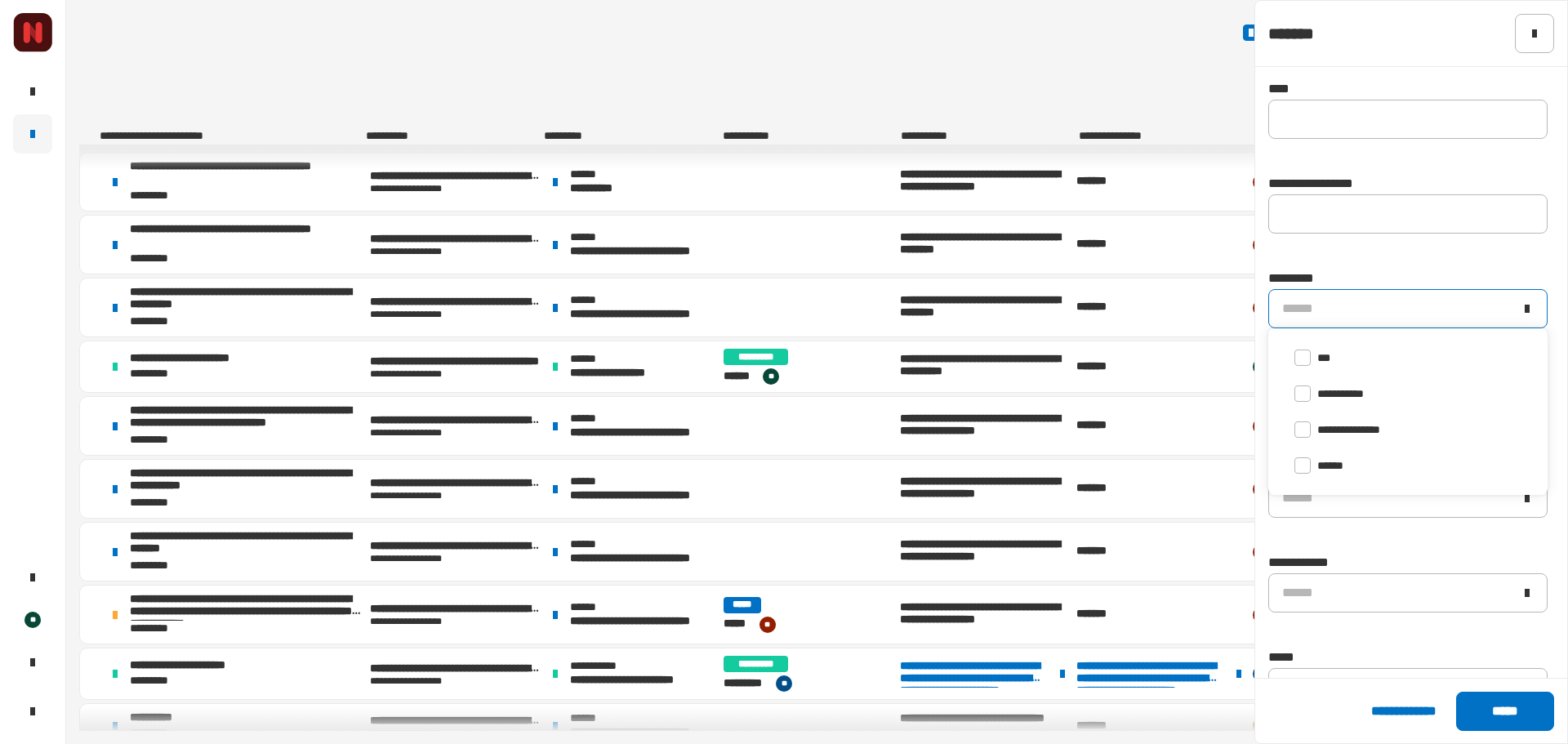 scroll, scrollTop: 0, scrollLeft: 0, axis: both 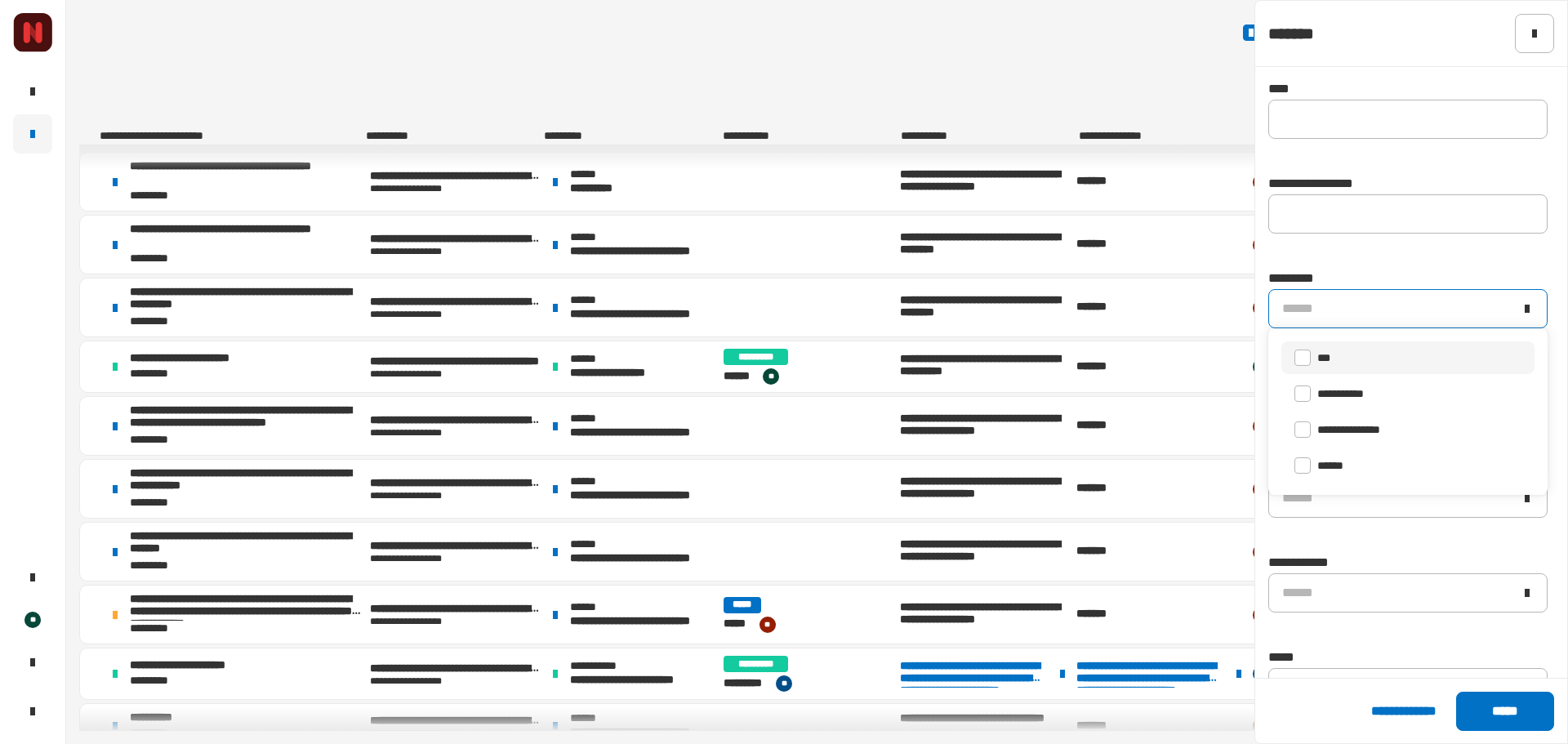 click on "***" at bounding box center [1324, 358] 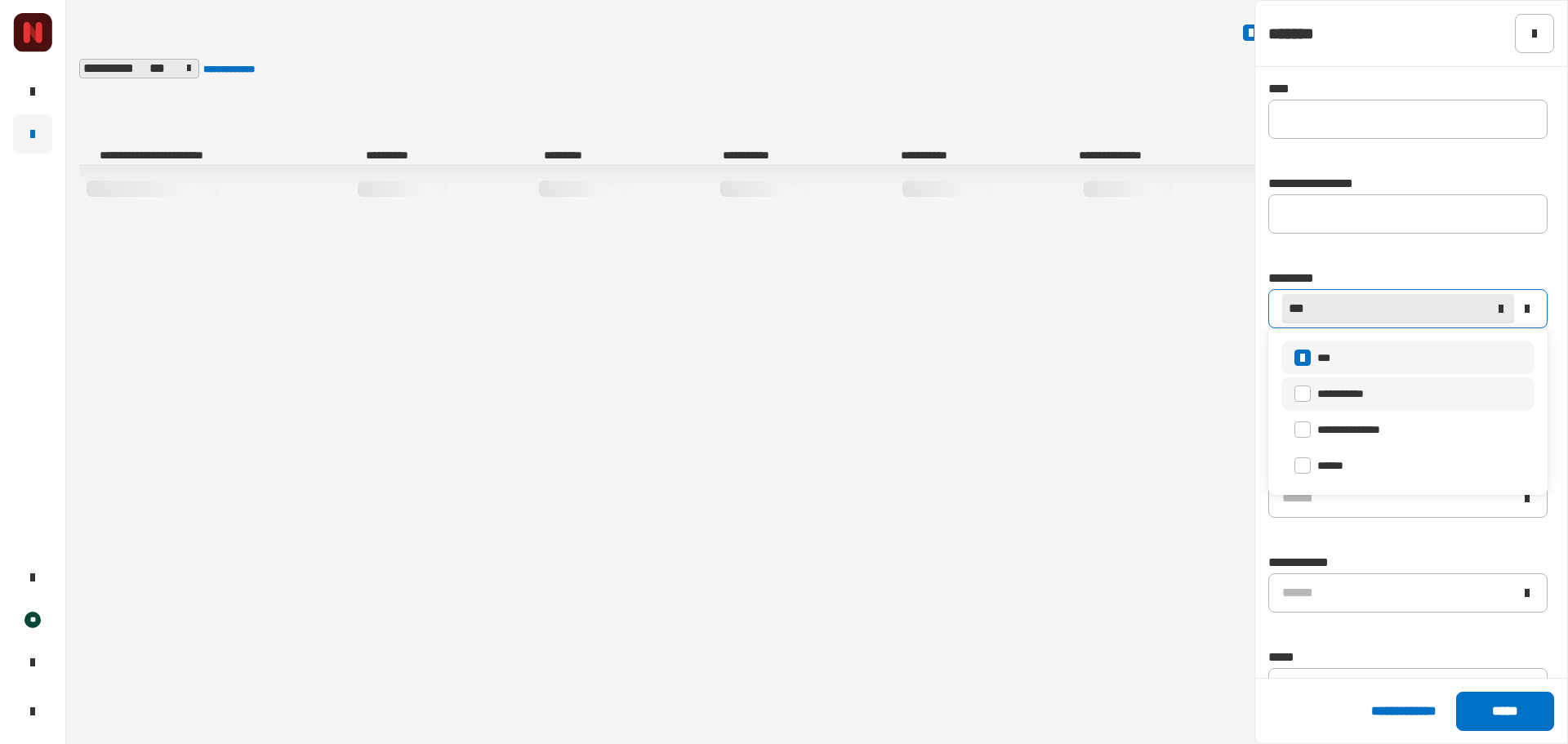 scroll, scrollTop: 0, scrollLeft: 0, axis: both 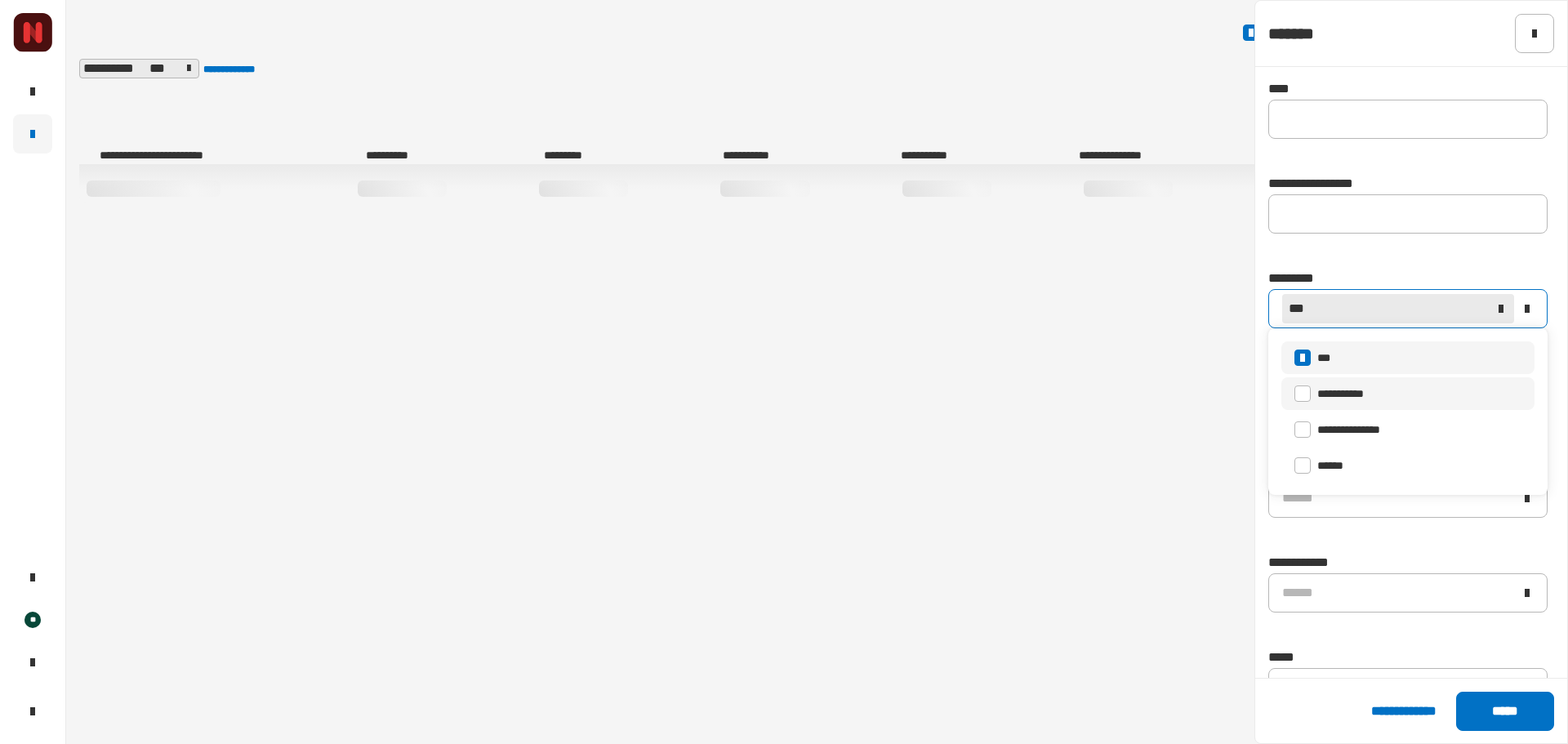 click on "**********" at bounding box center [1340, 394] 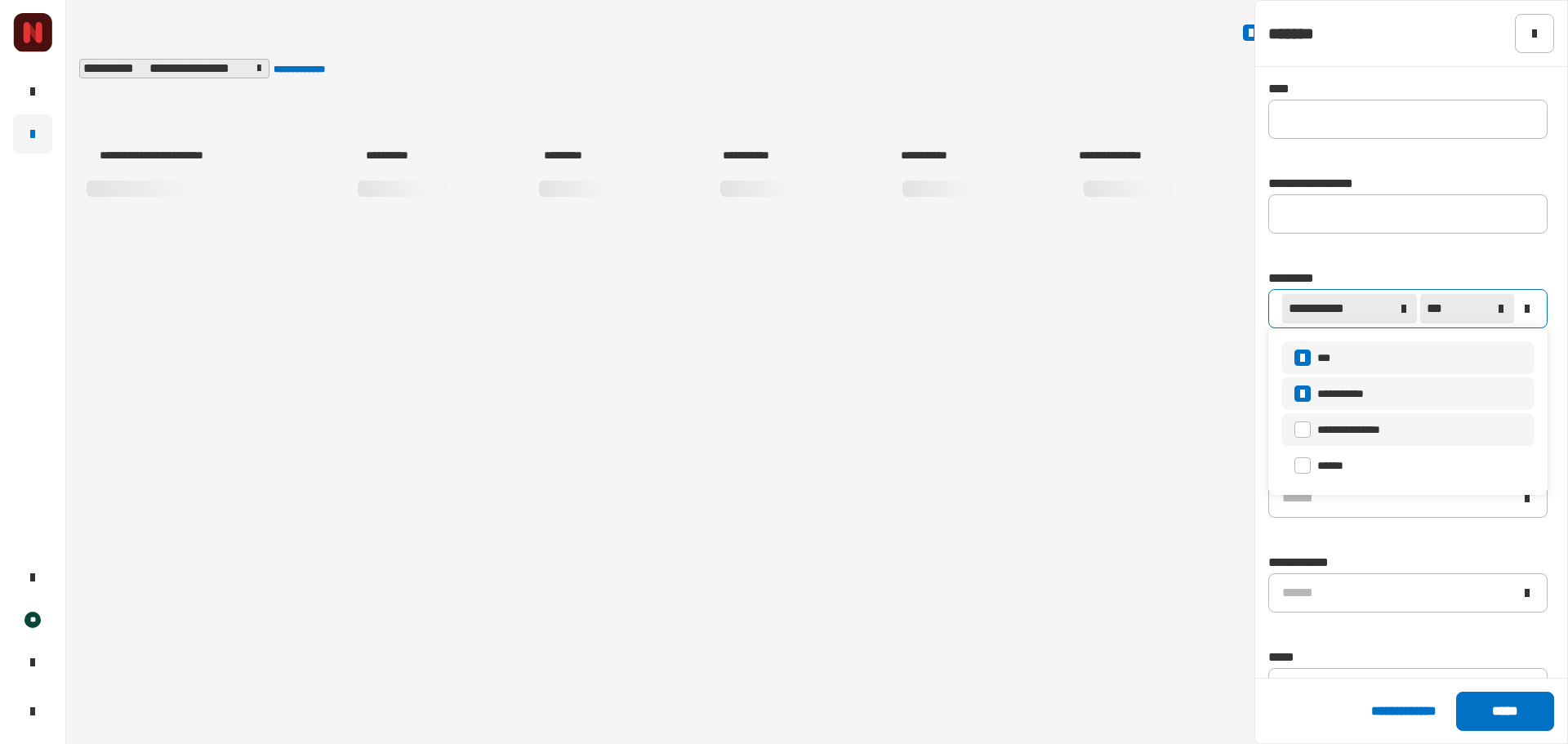 click on "**********" at bounding box center (1408, 430) 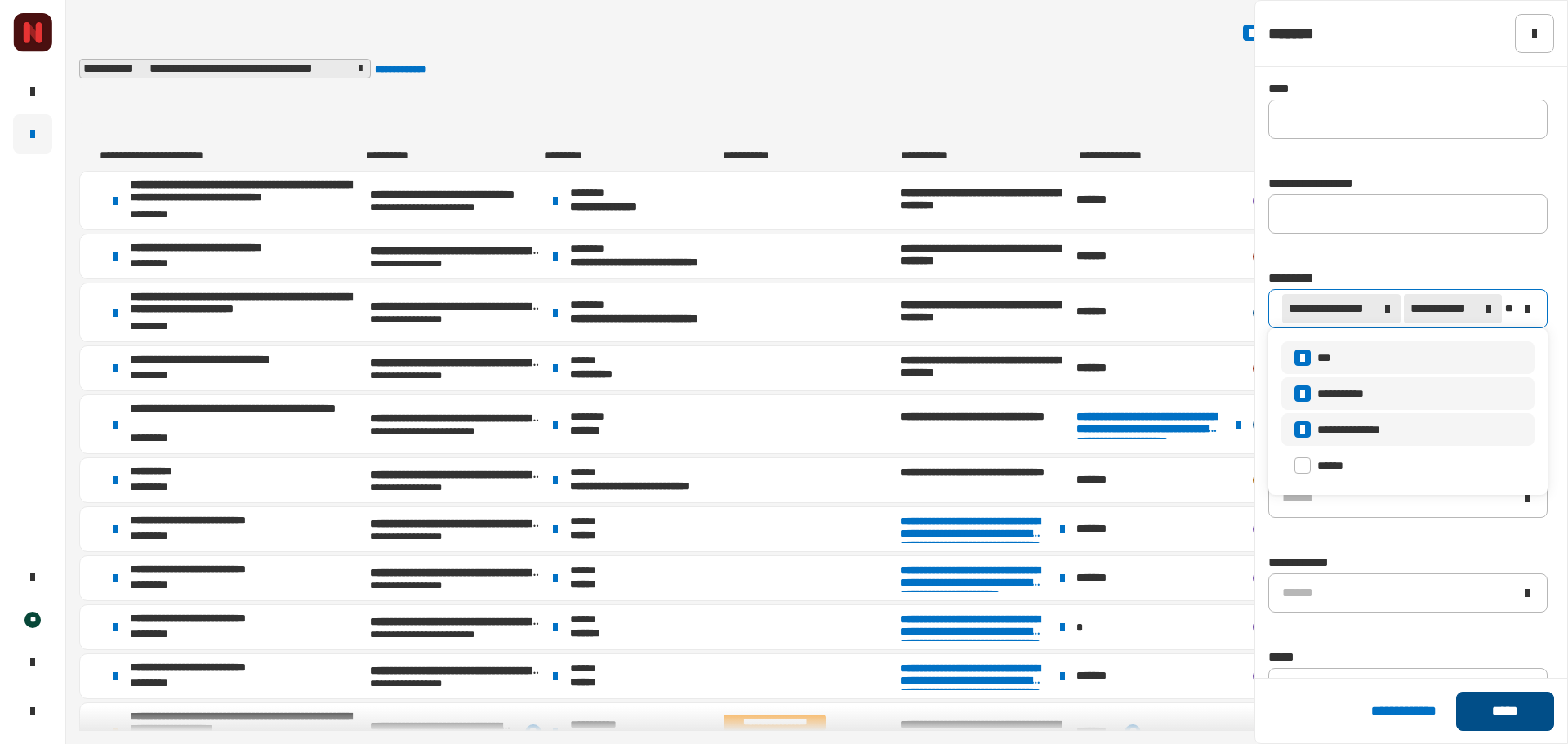 click on "*****" 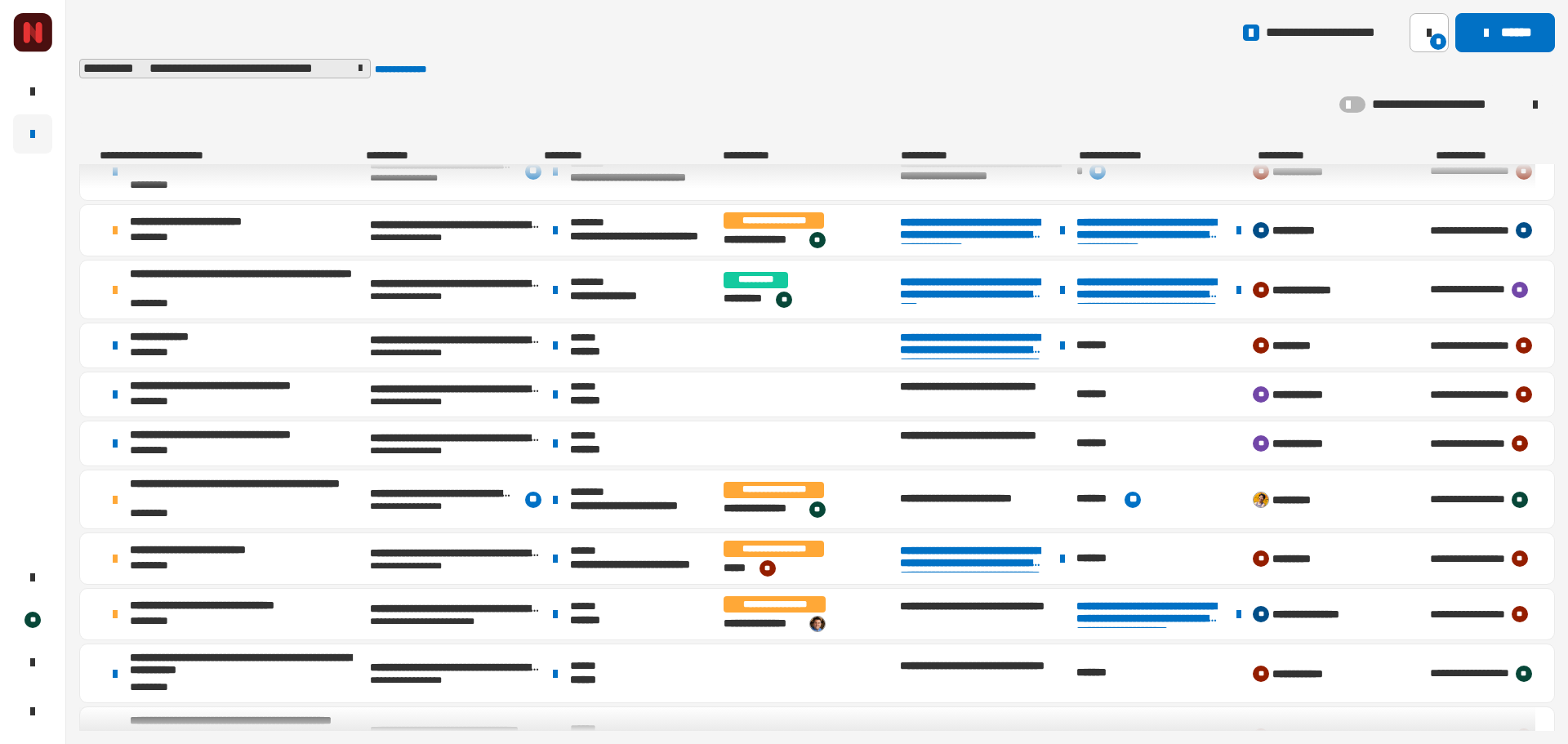 scroll, scrollTop: 1357, scrollLeft: 0, axis: vertical 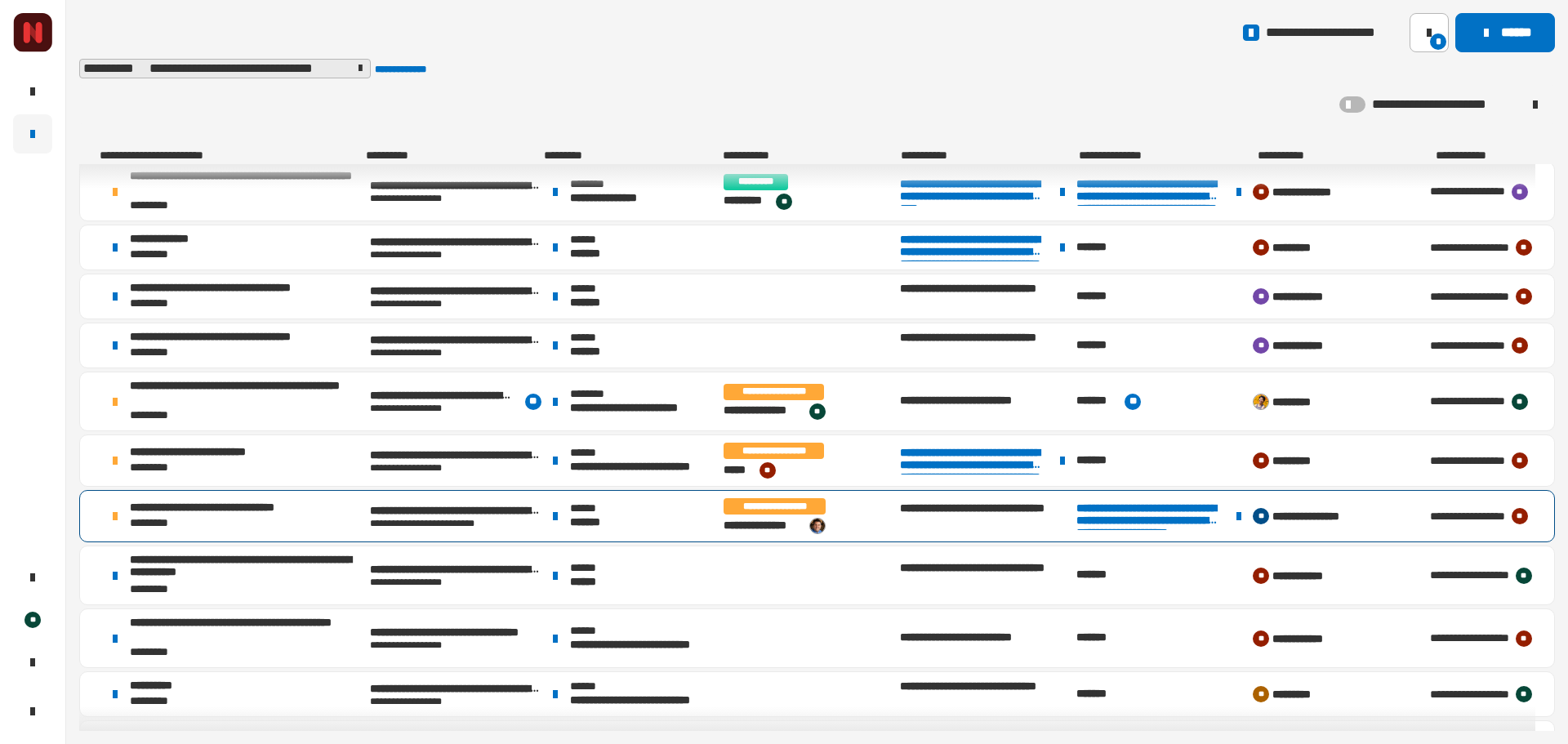 click on "****** *******" at bounding box center [634, 516] 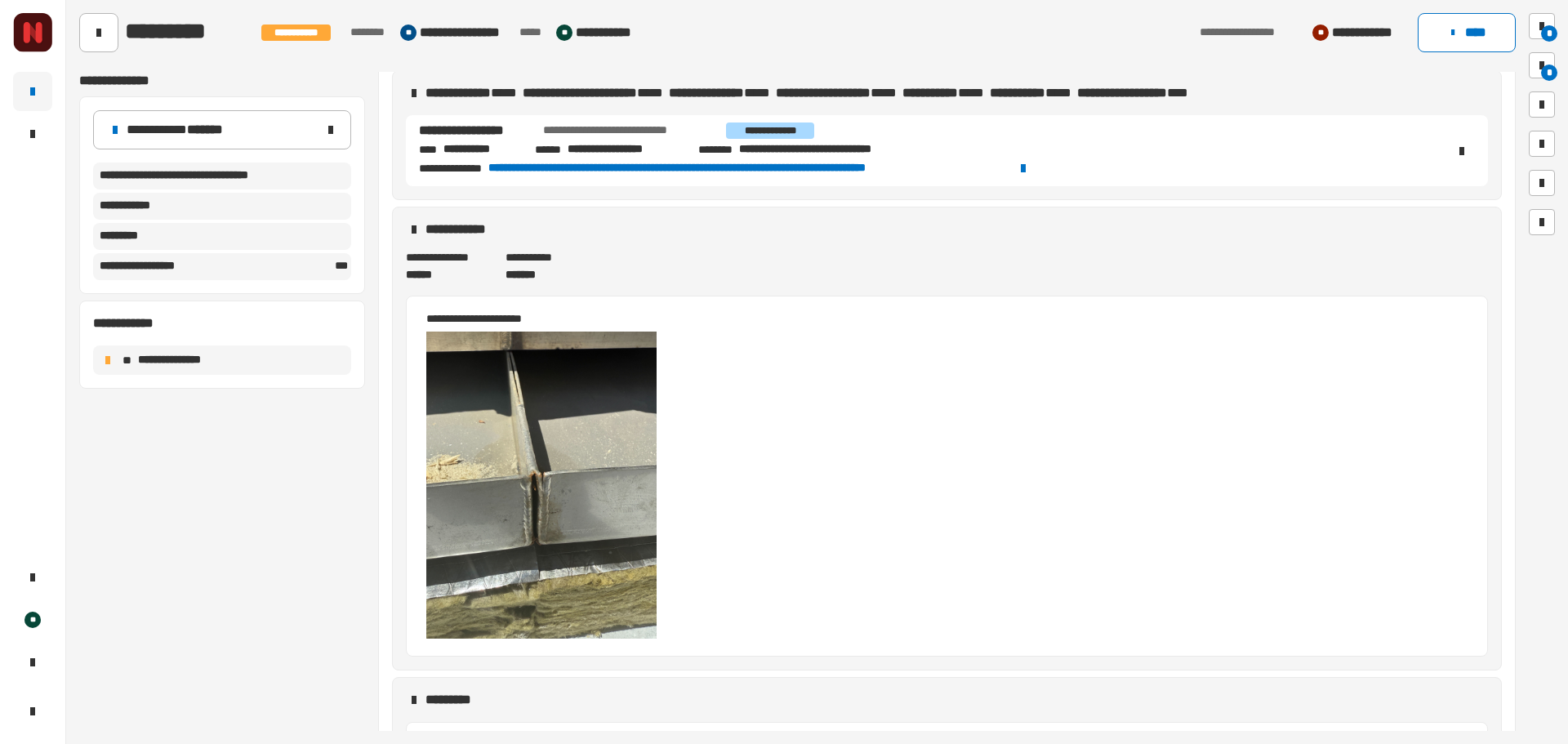 scroll, scrollTop: 327, scrollLeft: 0, axis: vertical 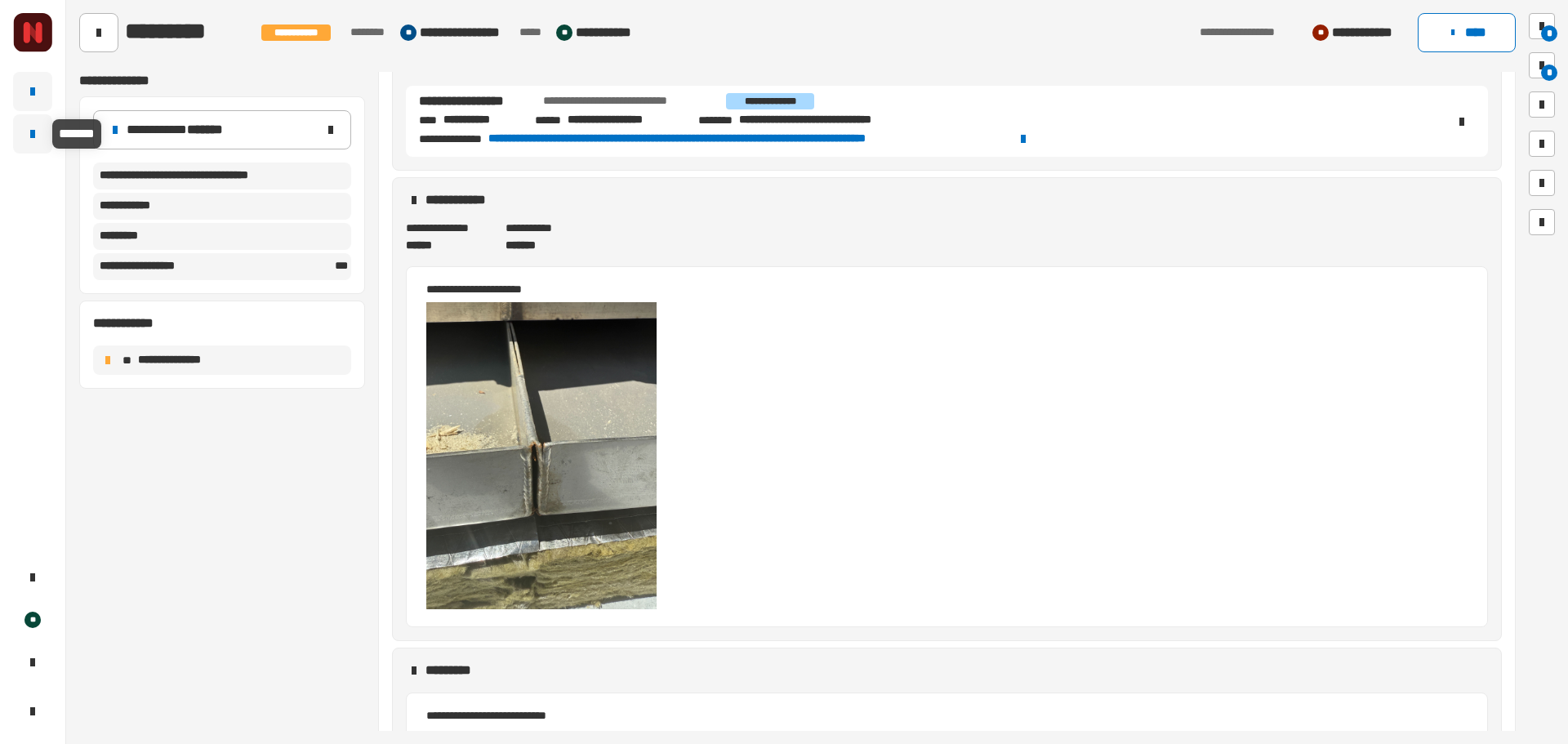 click 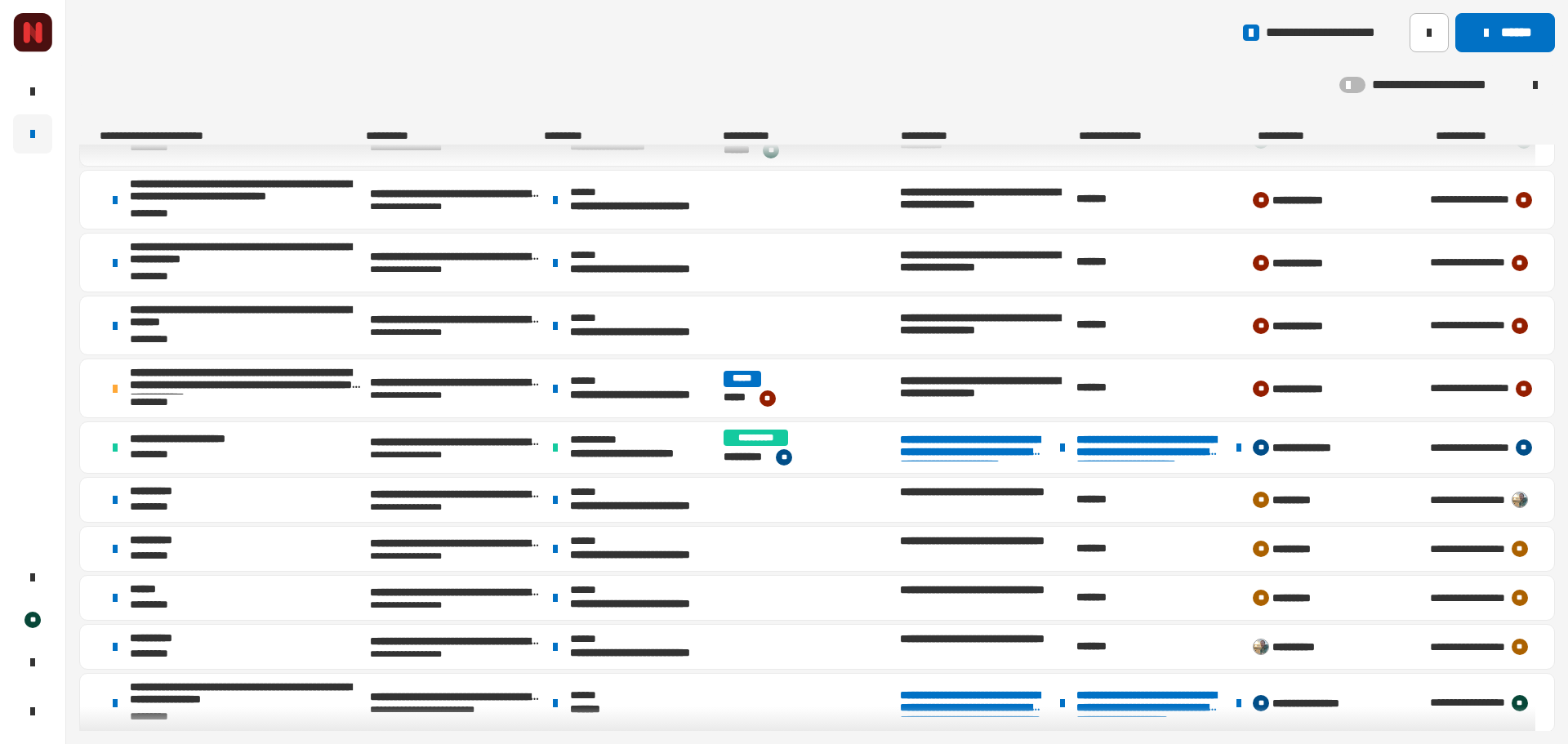 scroll, scrollTop: 817, scrollLeft: 0, axis: vertical 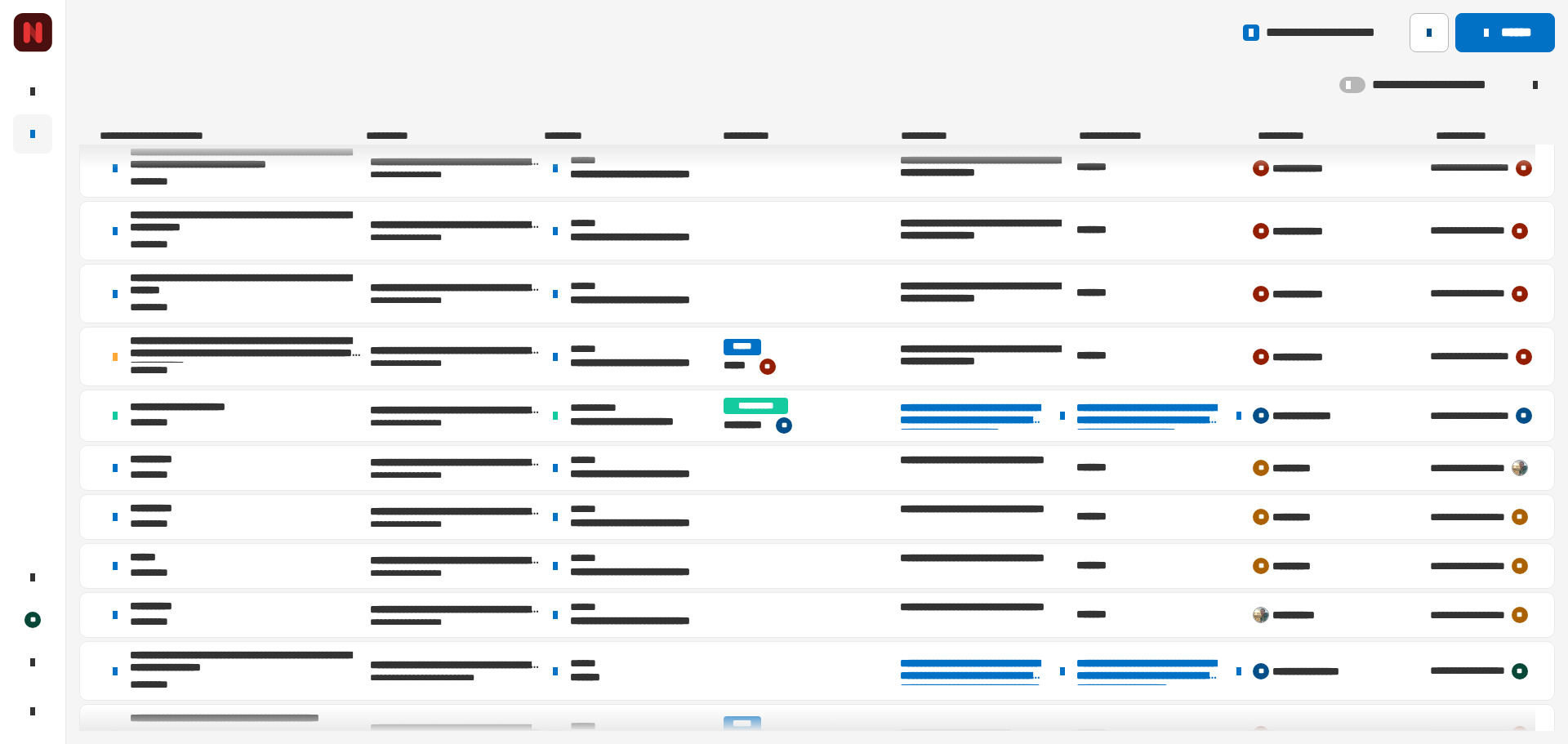 click 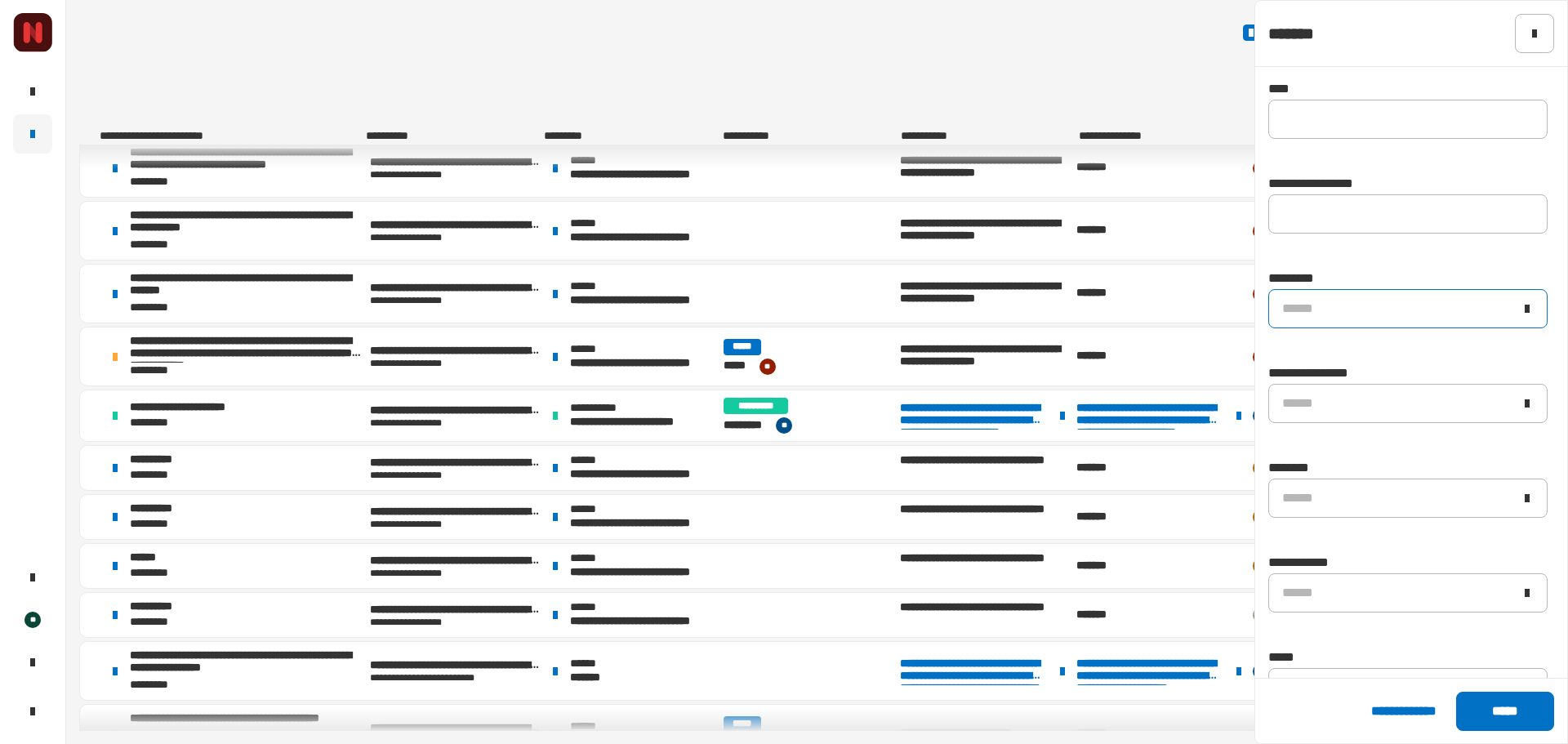 click 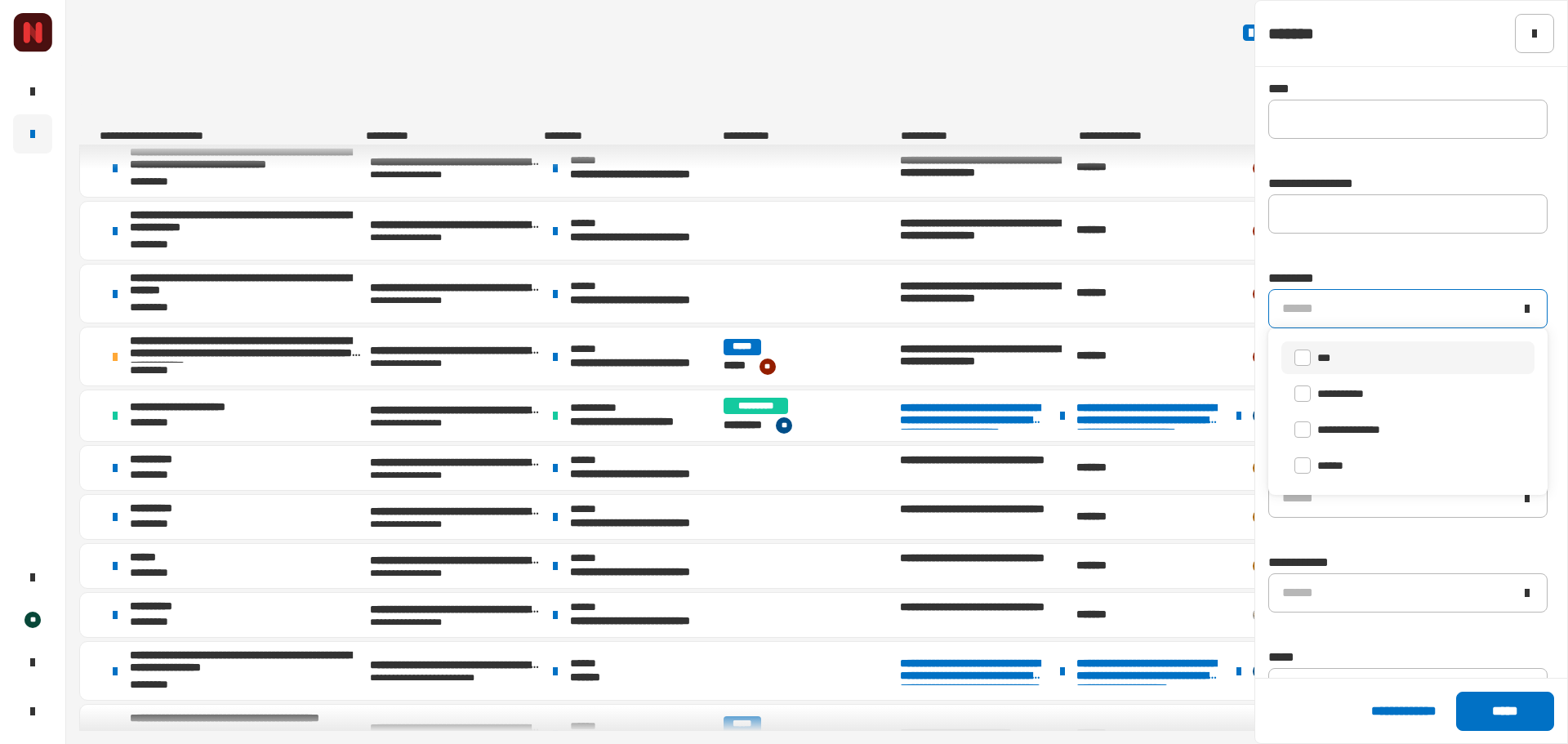 click on "***" at bounding box center [1324, 358] 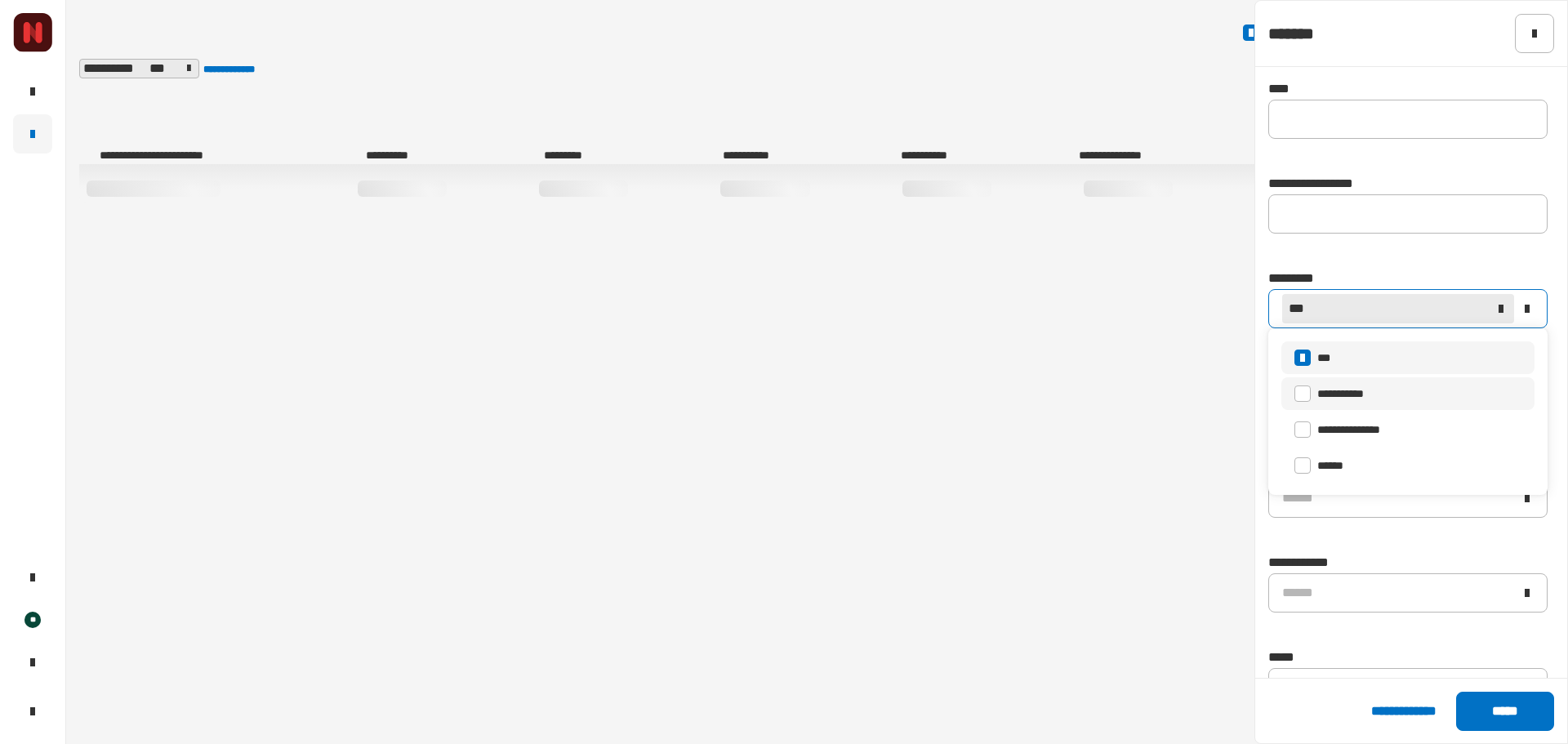 scroll, scrollTop: 0, scrollLeft: 0, axis: both 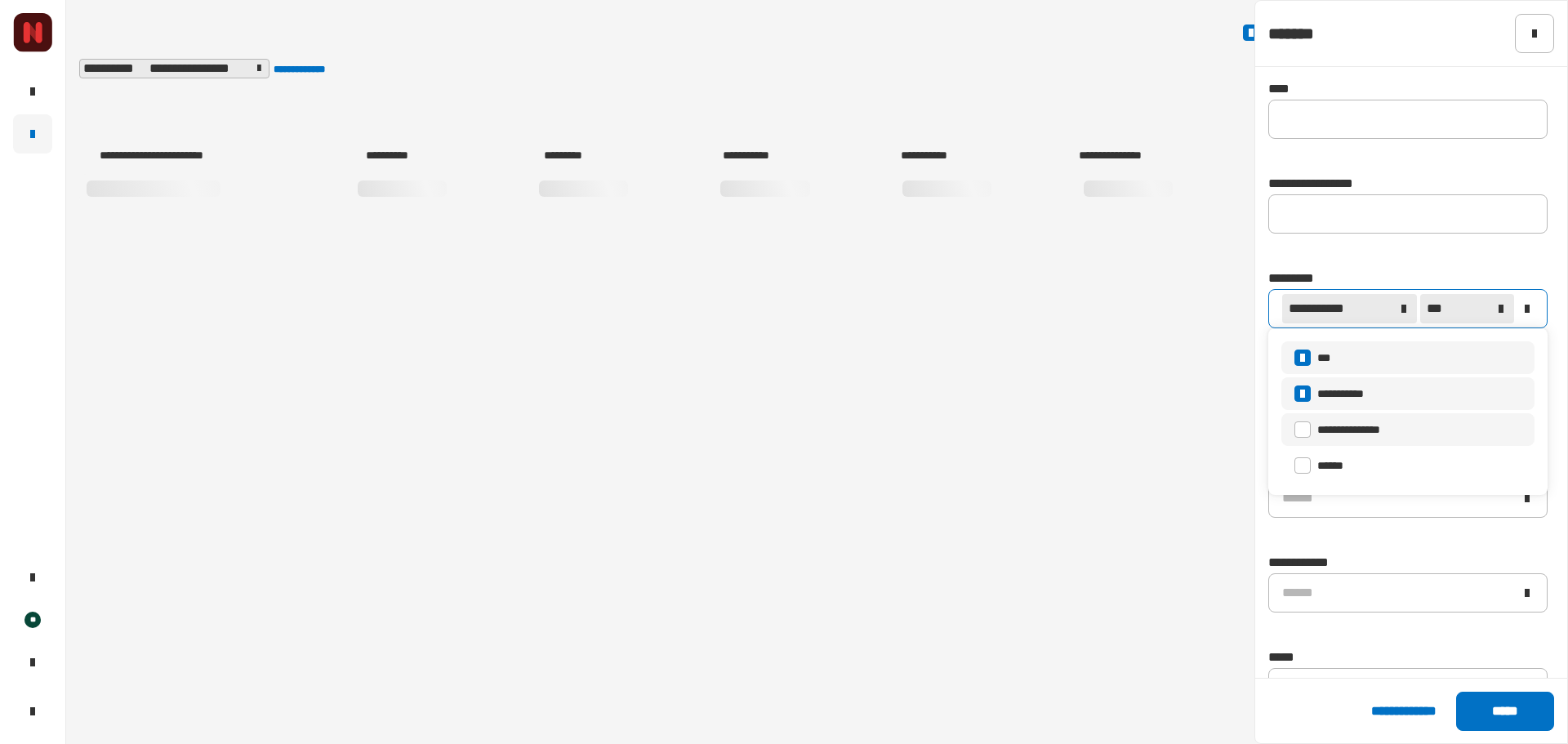 click on "**********" at bounding box center (1408, 430) 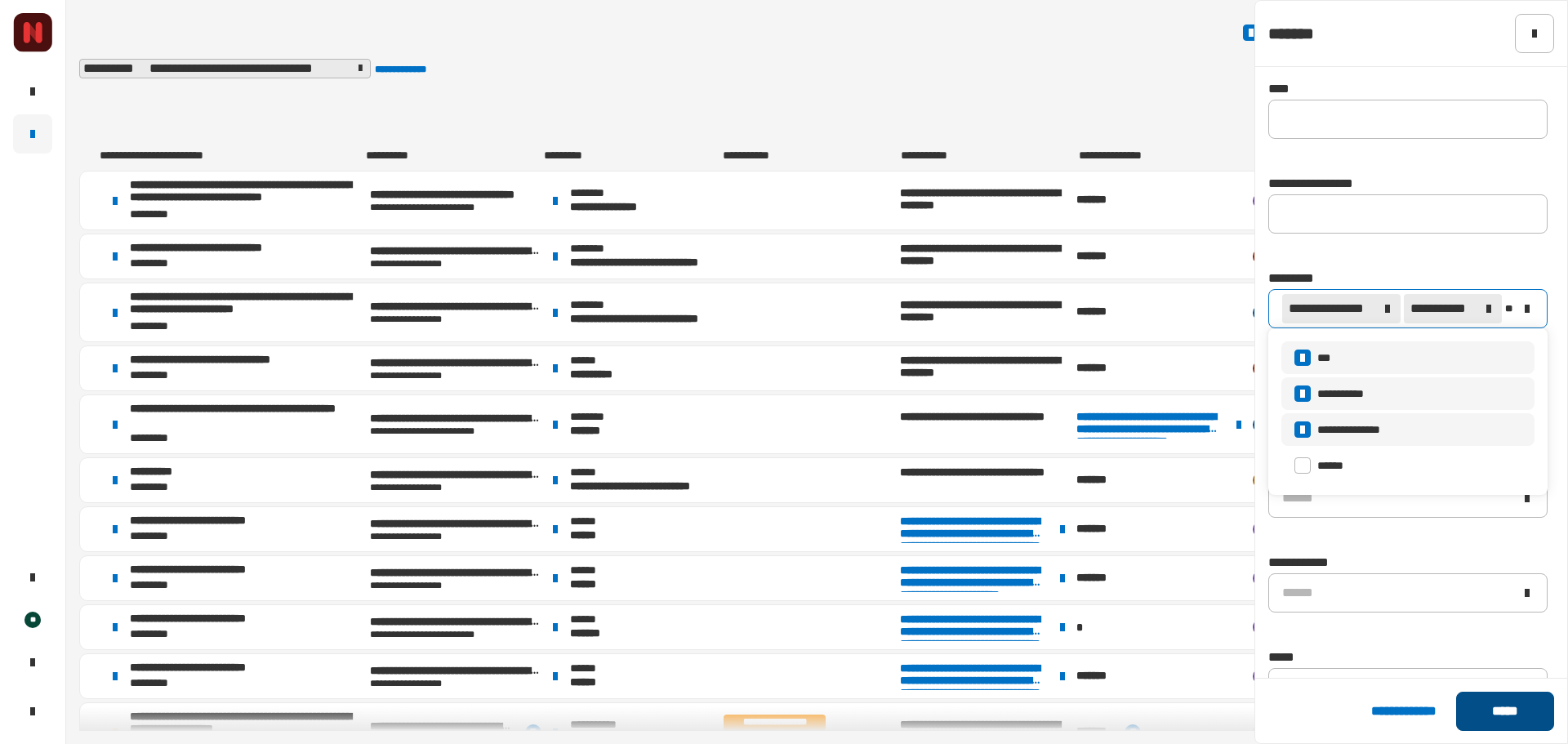 click on "*****" 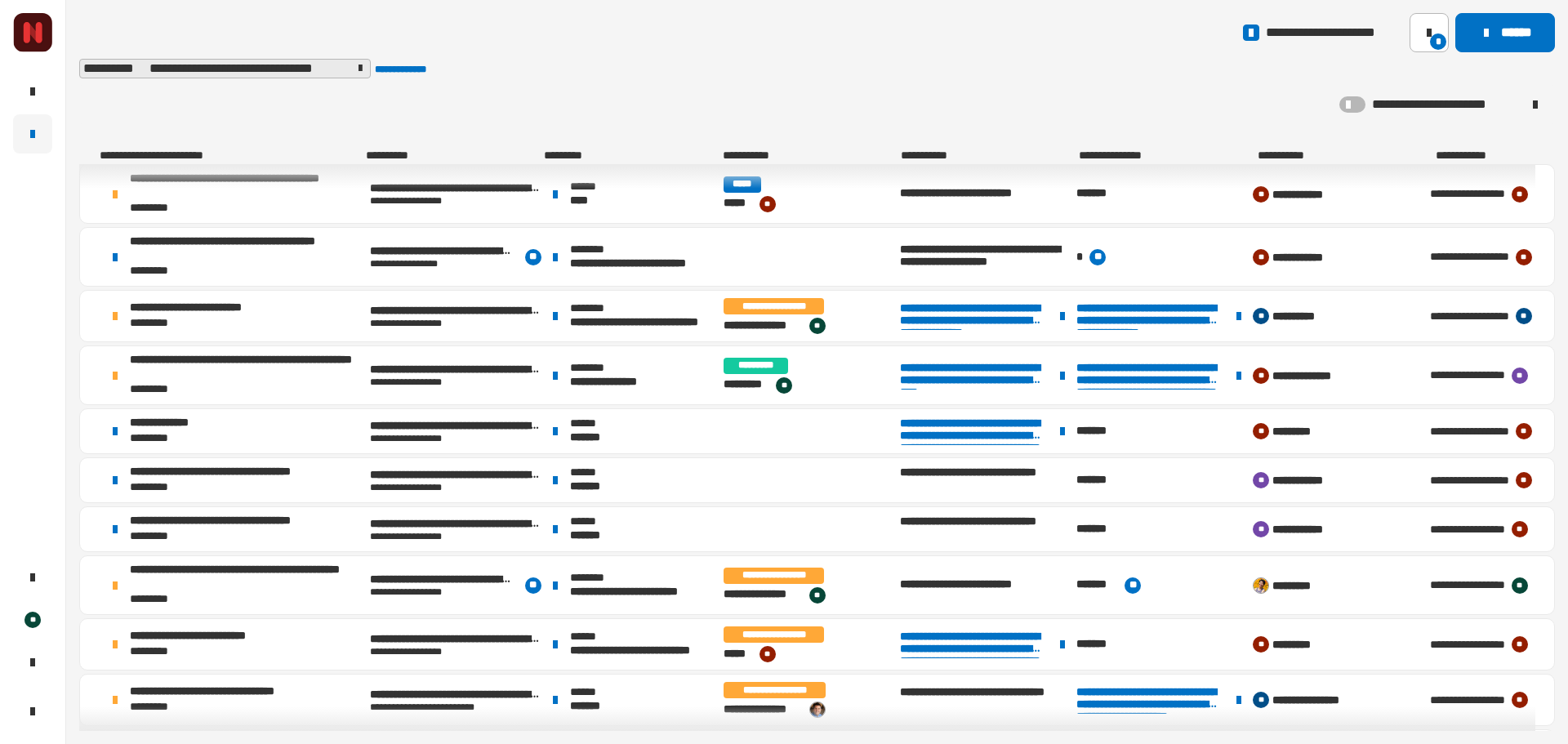 scroll, scrollTop: 1276, scrollLeft: 0, axis: vertical 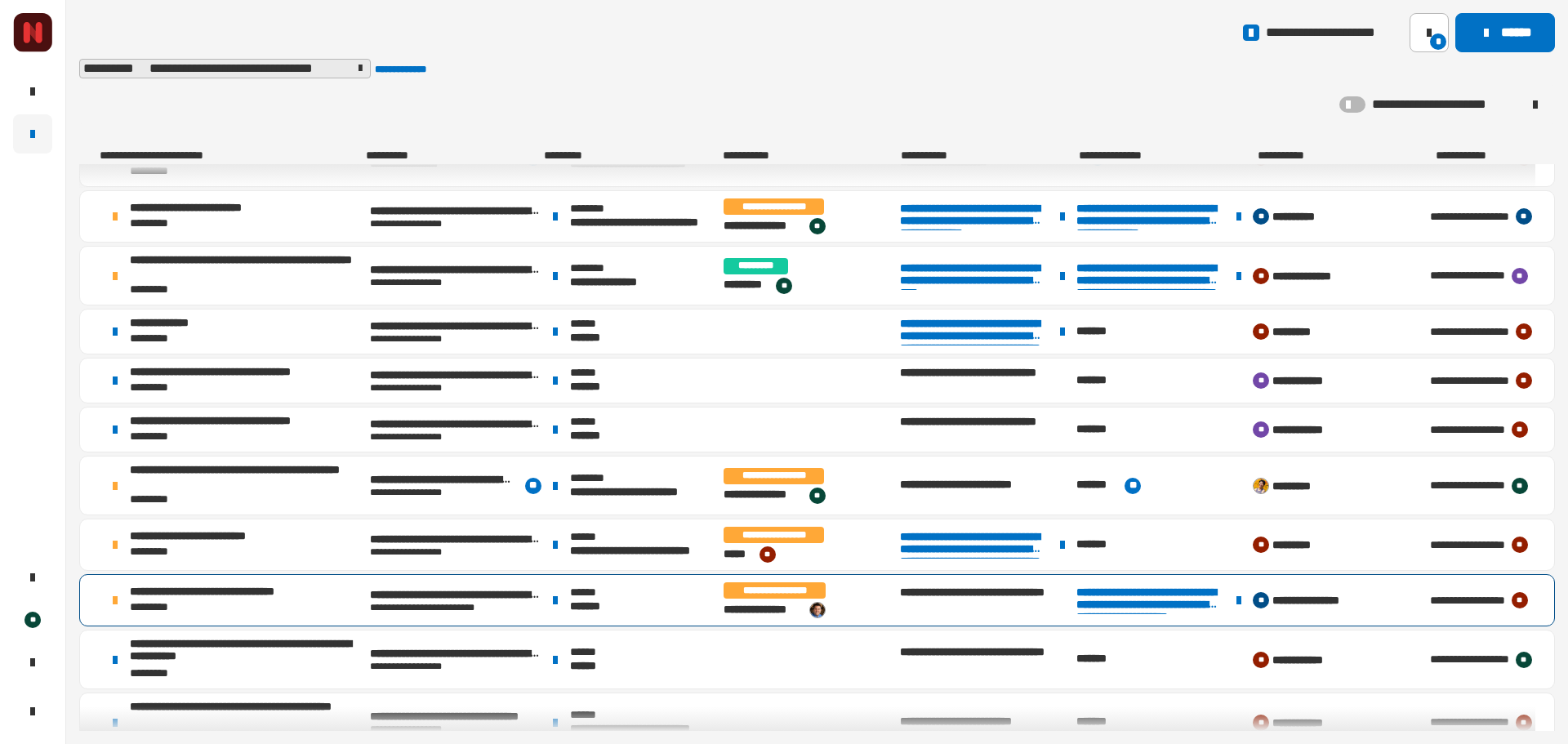 click on "**********" at bounding box center [810, 600] 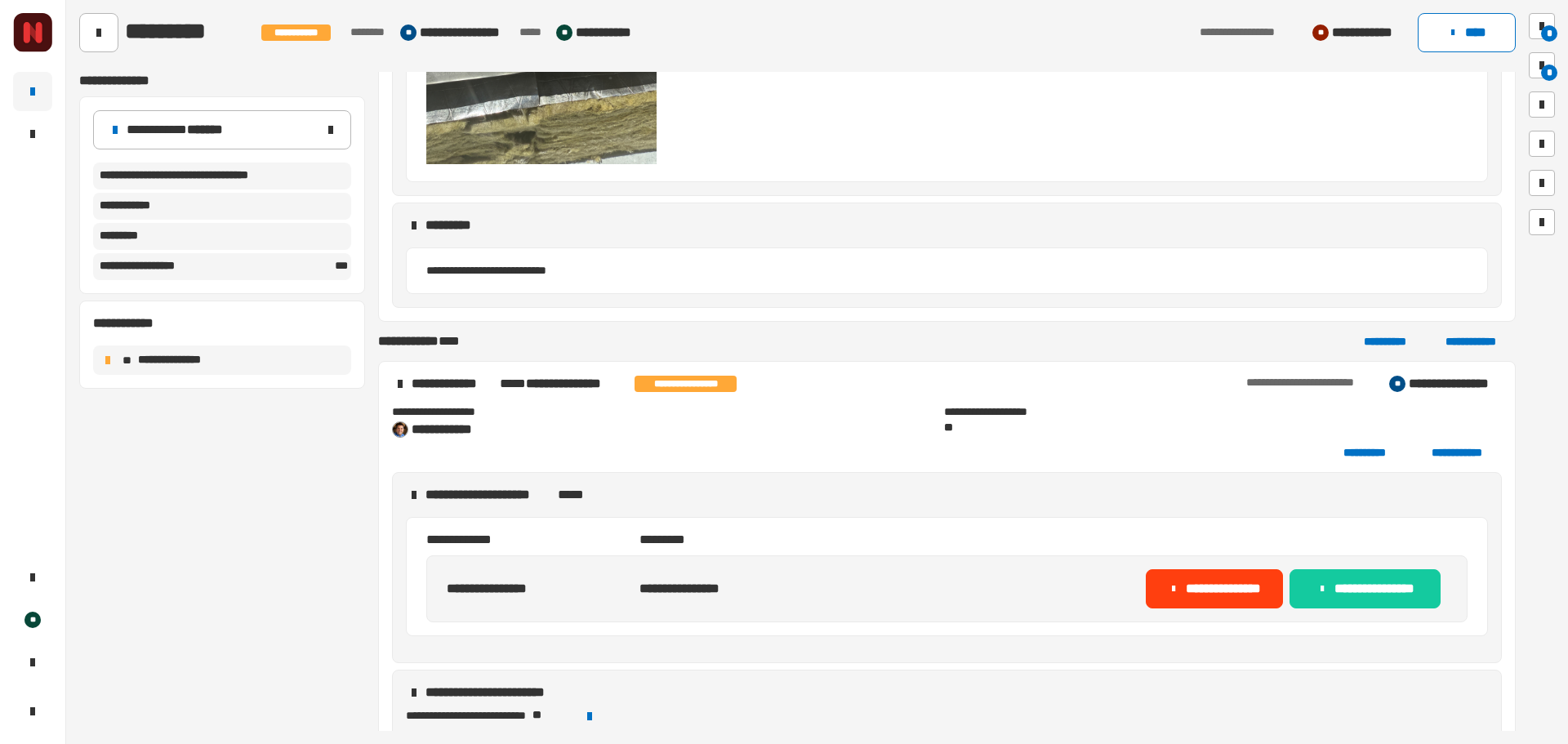 scroll, scrollTop: 817, scrollLeft: 0, axis: vertical 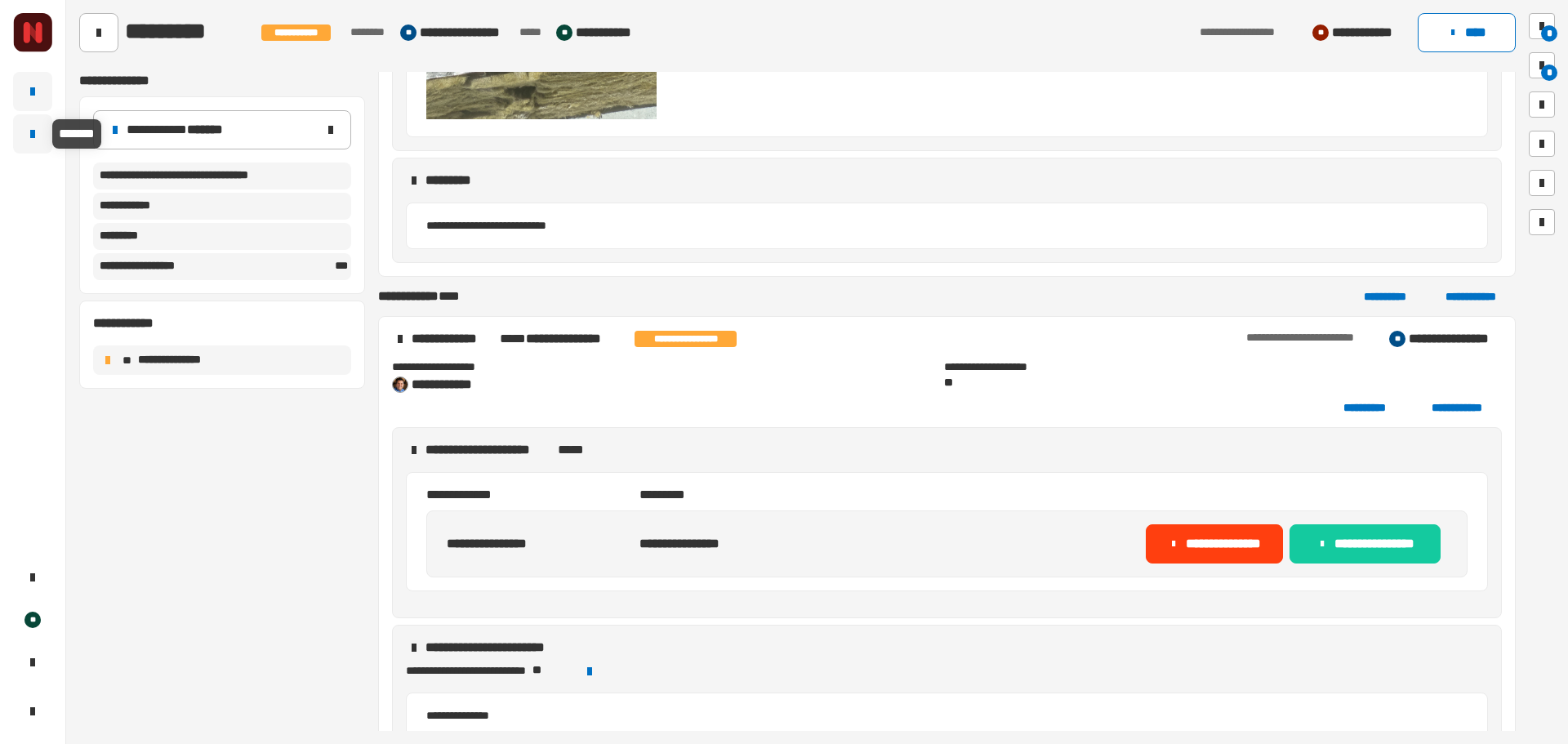 click 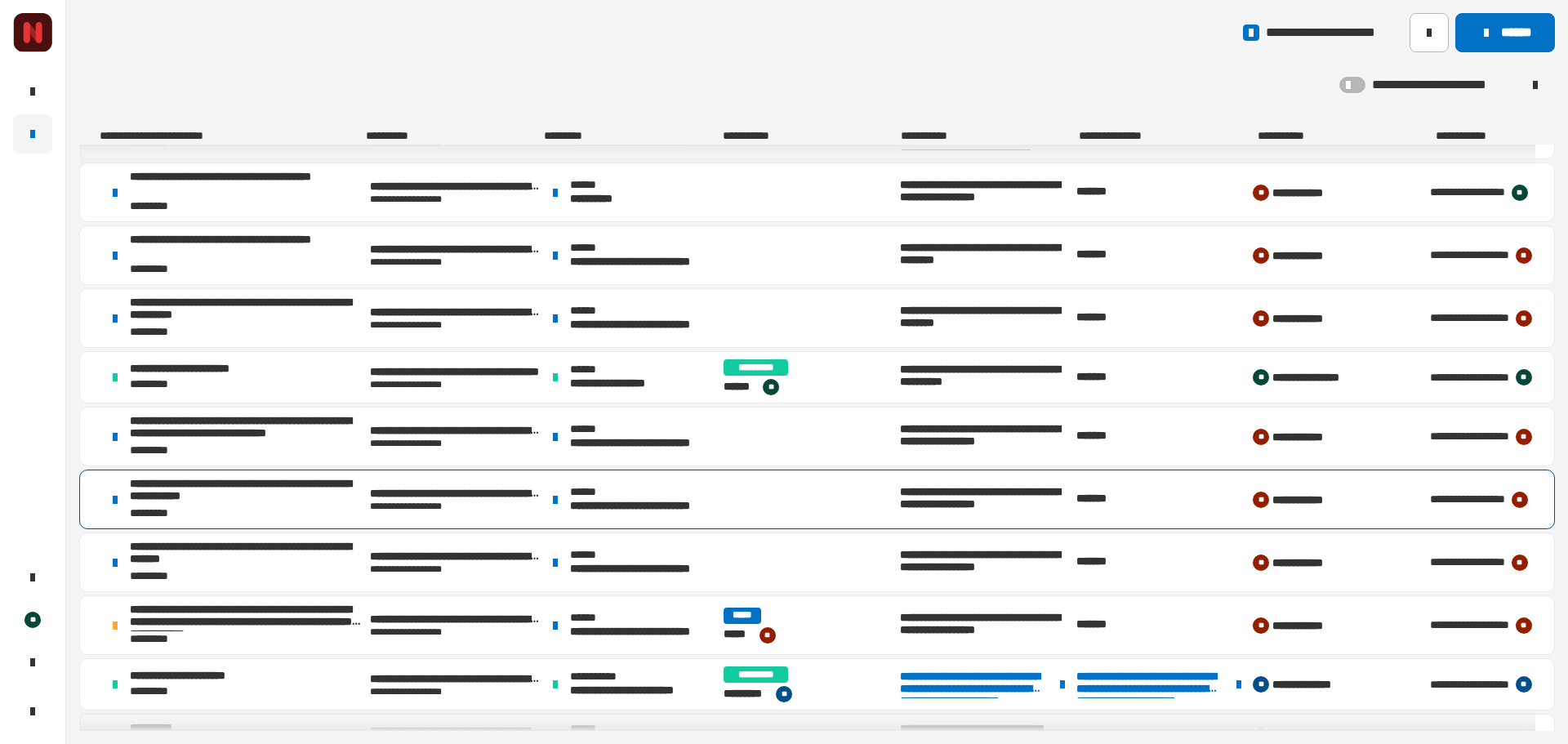 scroll, scrollTop: 535, scrollLeft: 0, axis: vertical 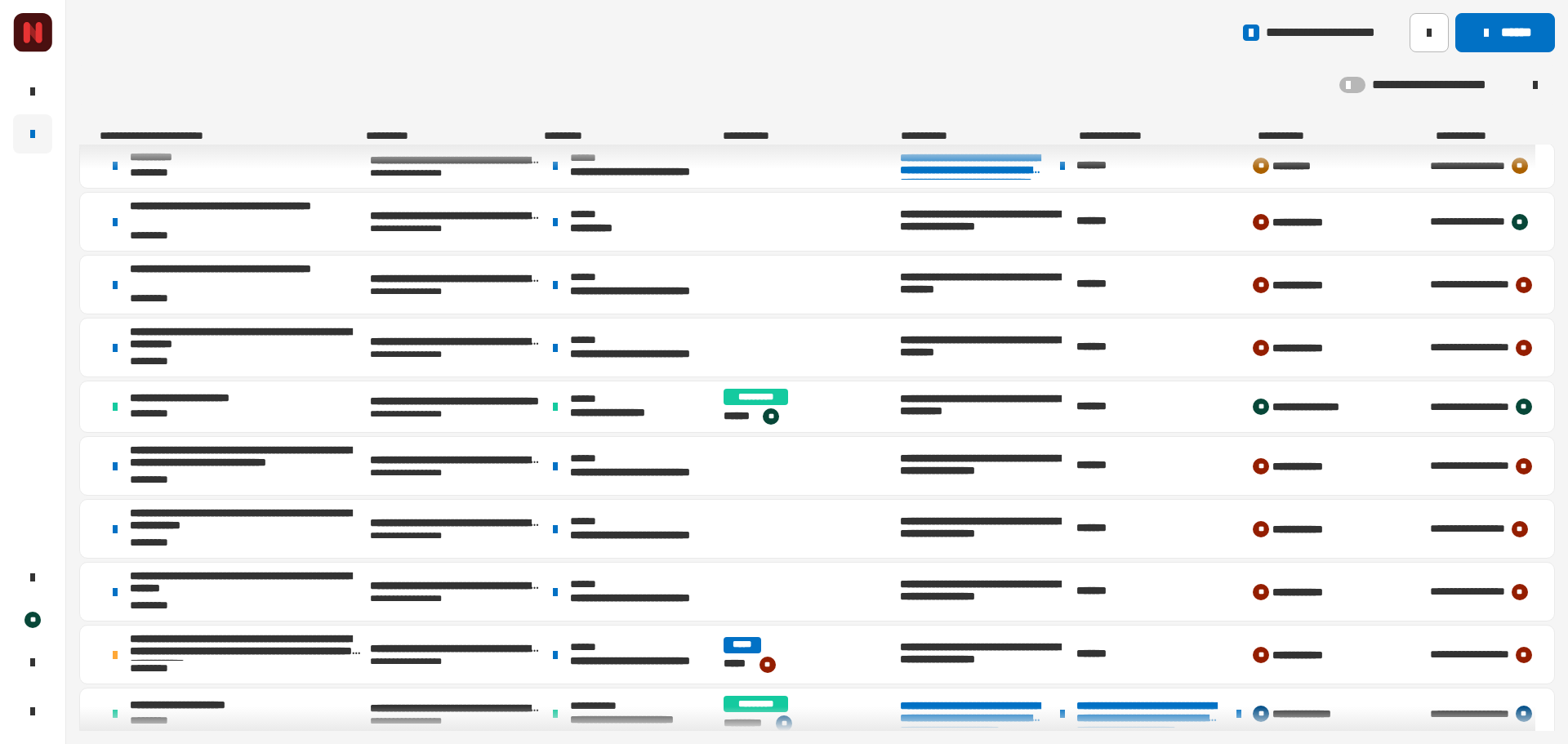 click on "**********" at bounding box center (634, 221) 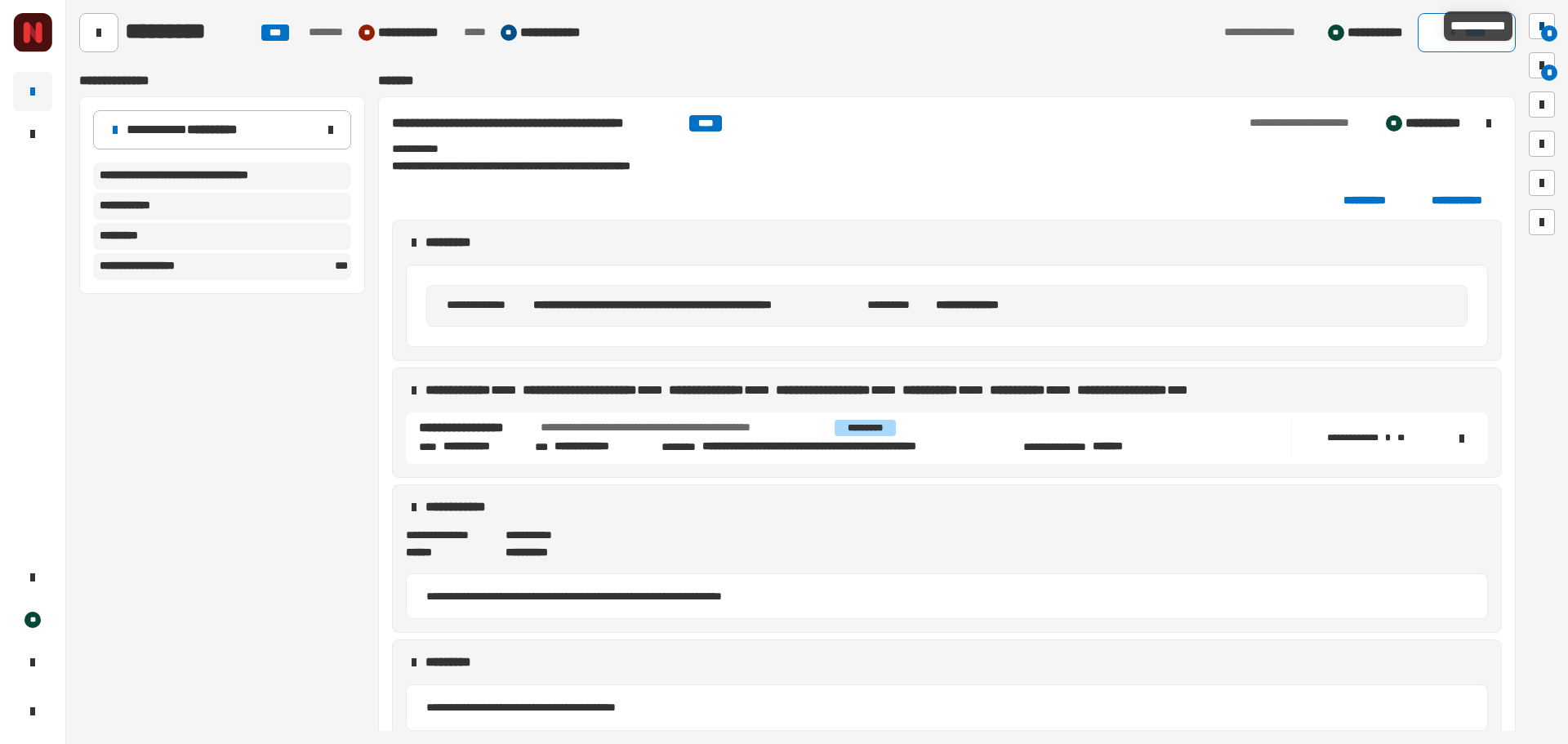 click at bounding box center (1542, 26) 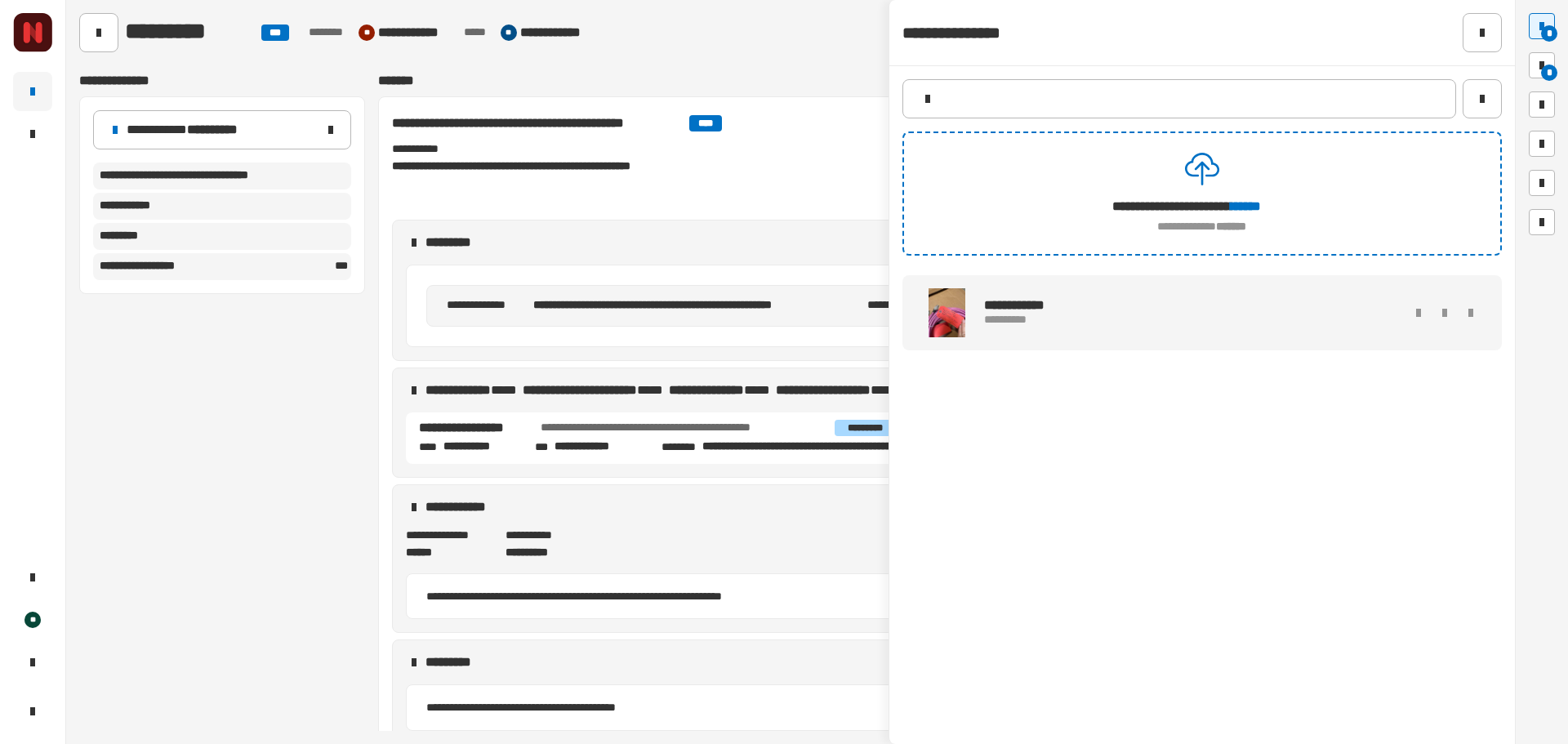 click at bounding box center (947, 313) 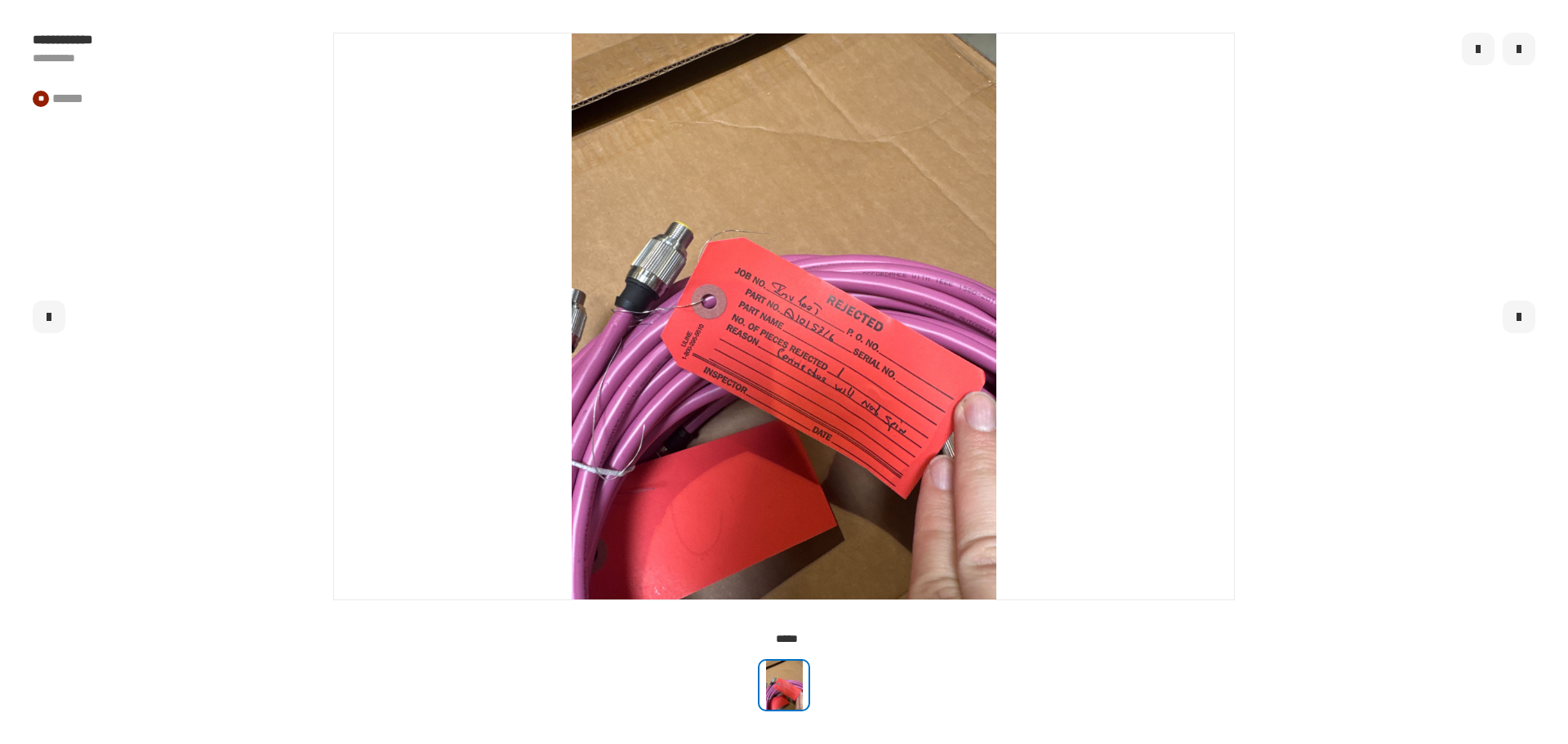click 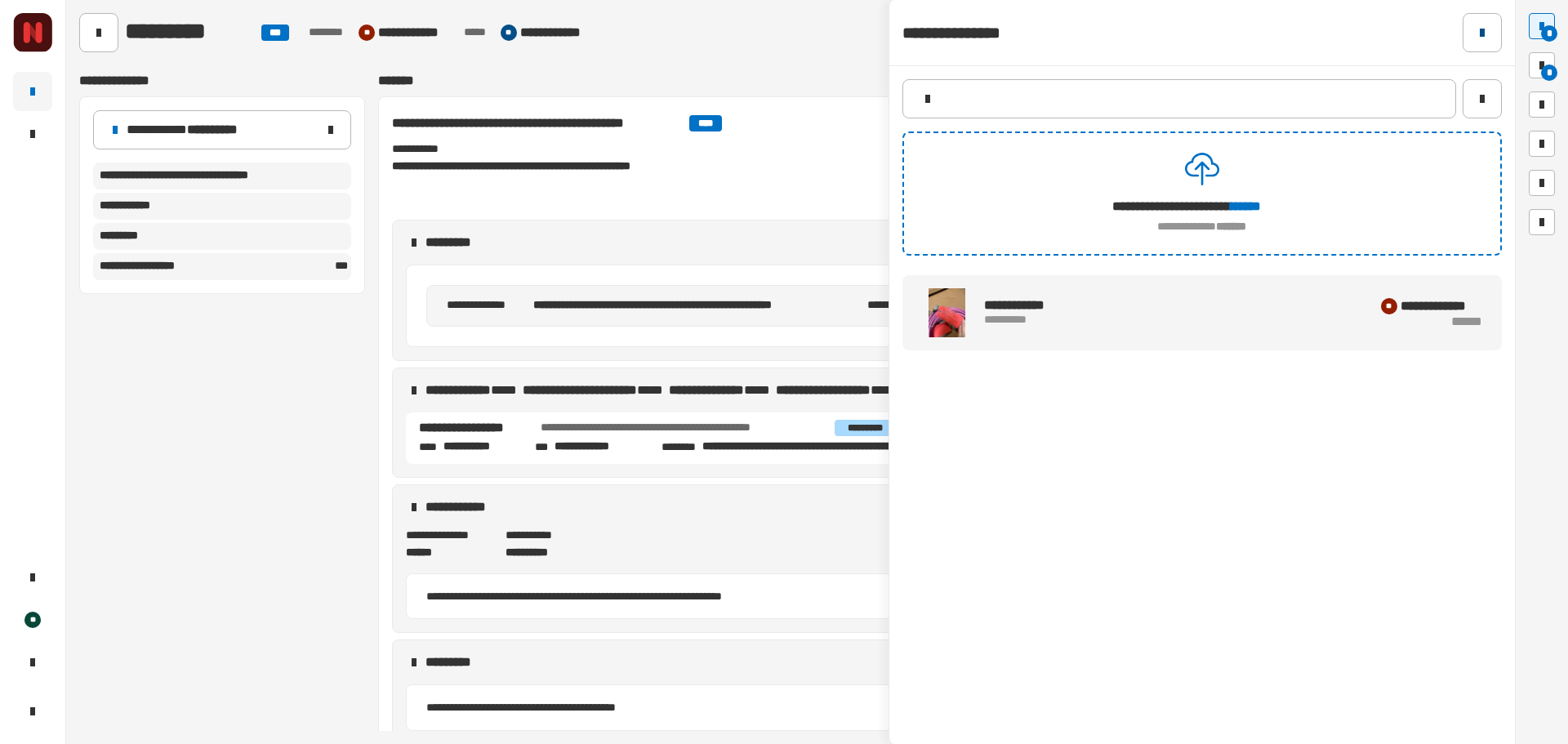 click 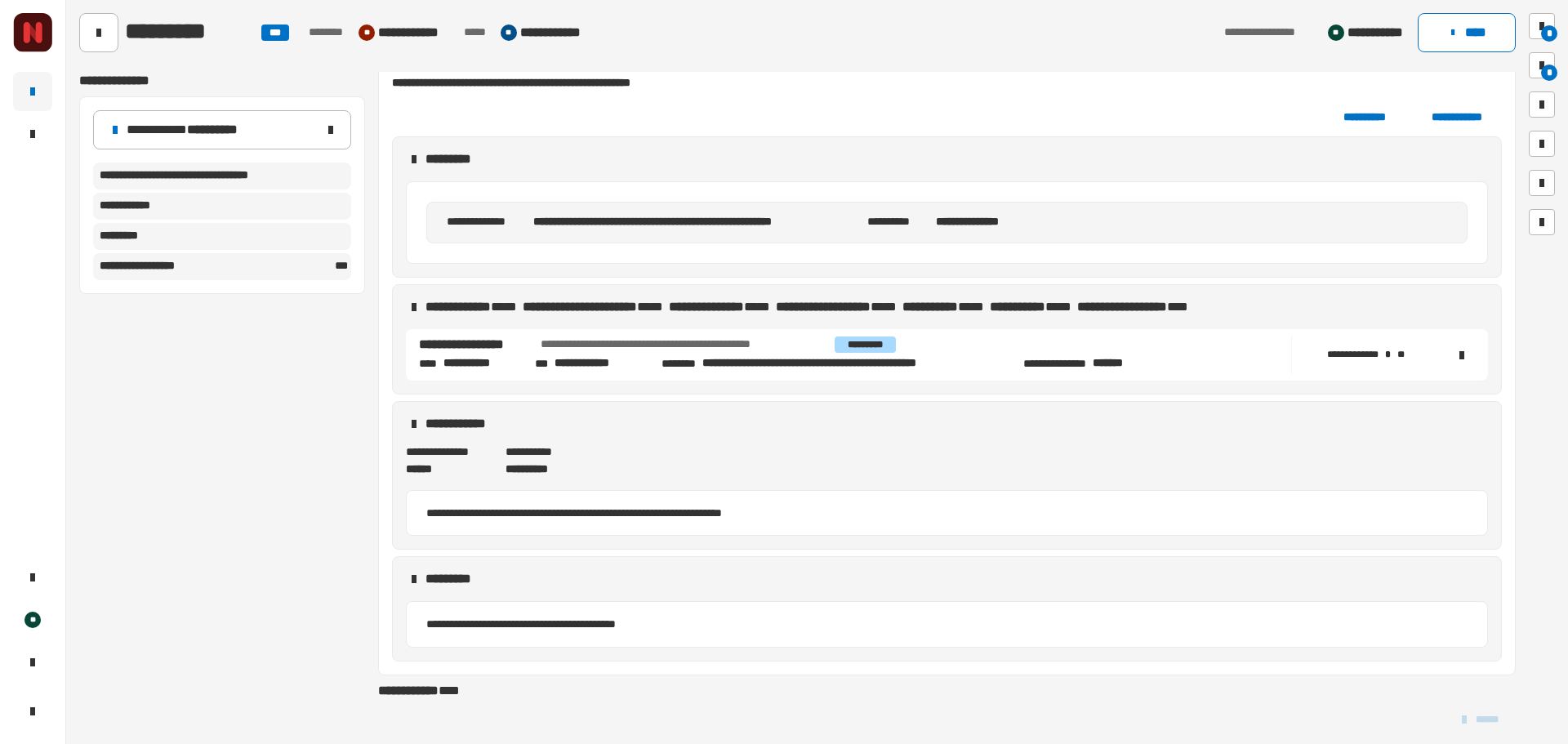 scroll, scrollTop: 85, scrollLeft: 0, axis: vertical 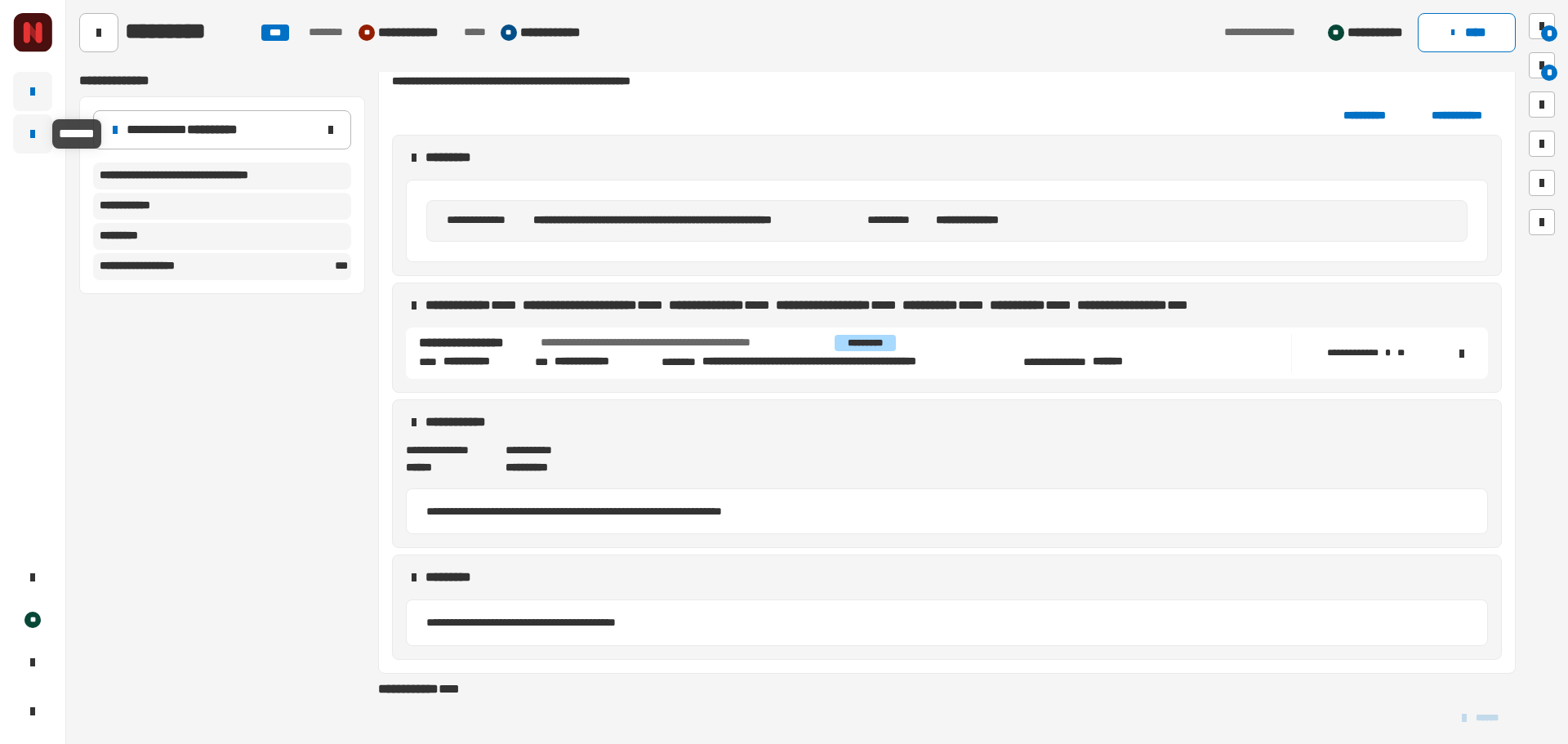 click 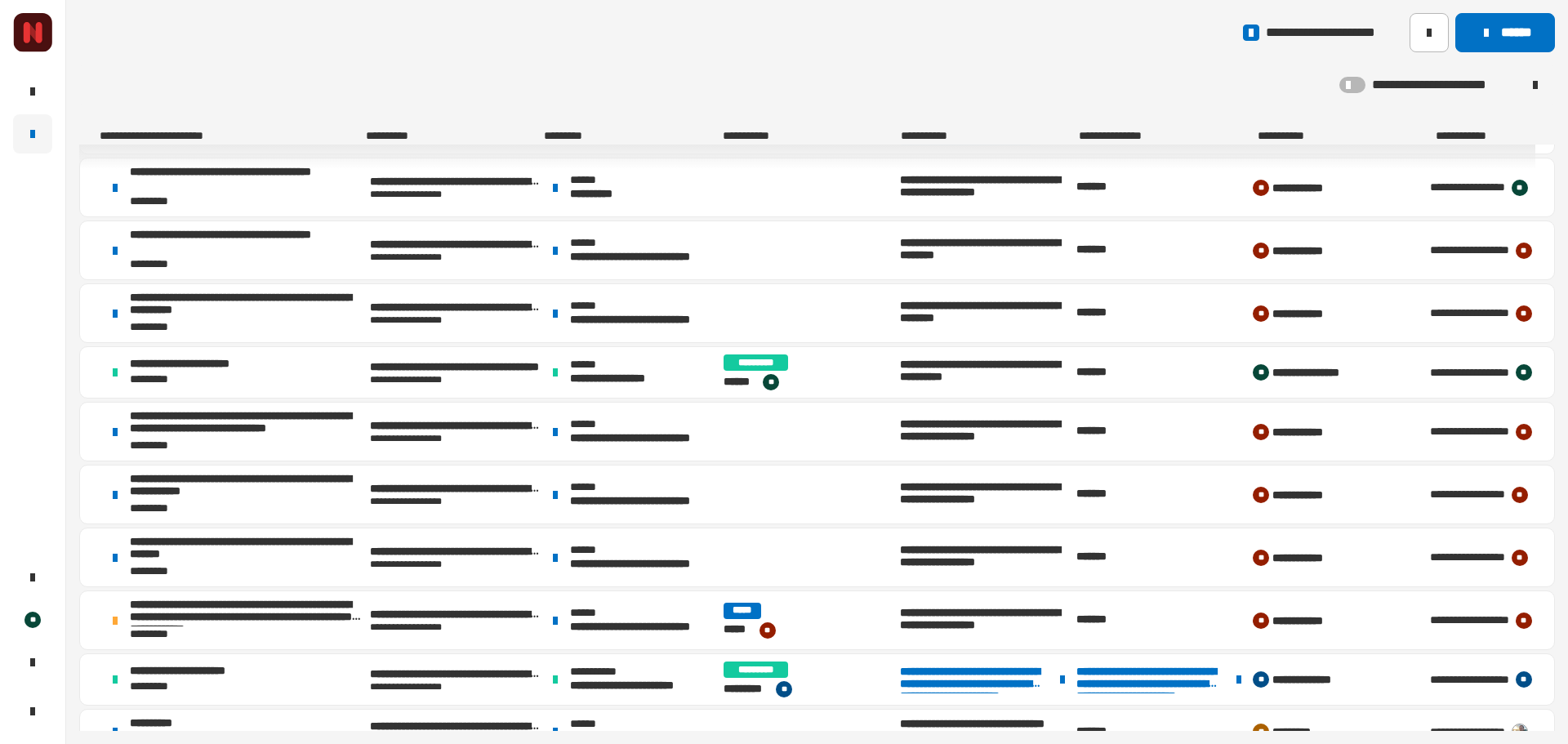 scroll, scrollTop: 537, scrollLeft: 0, axis: vertical 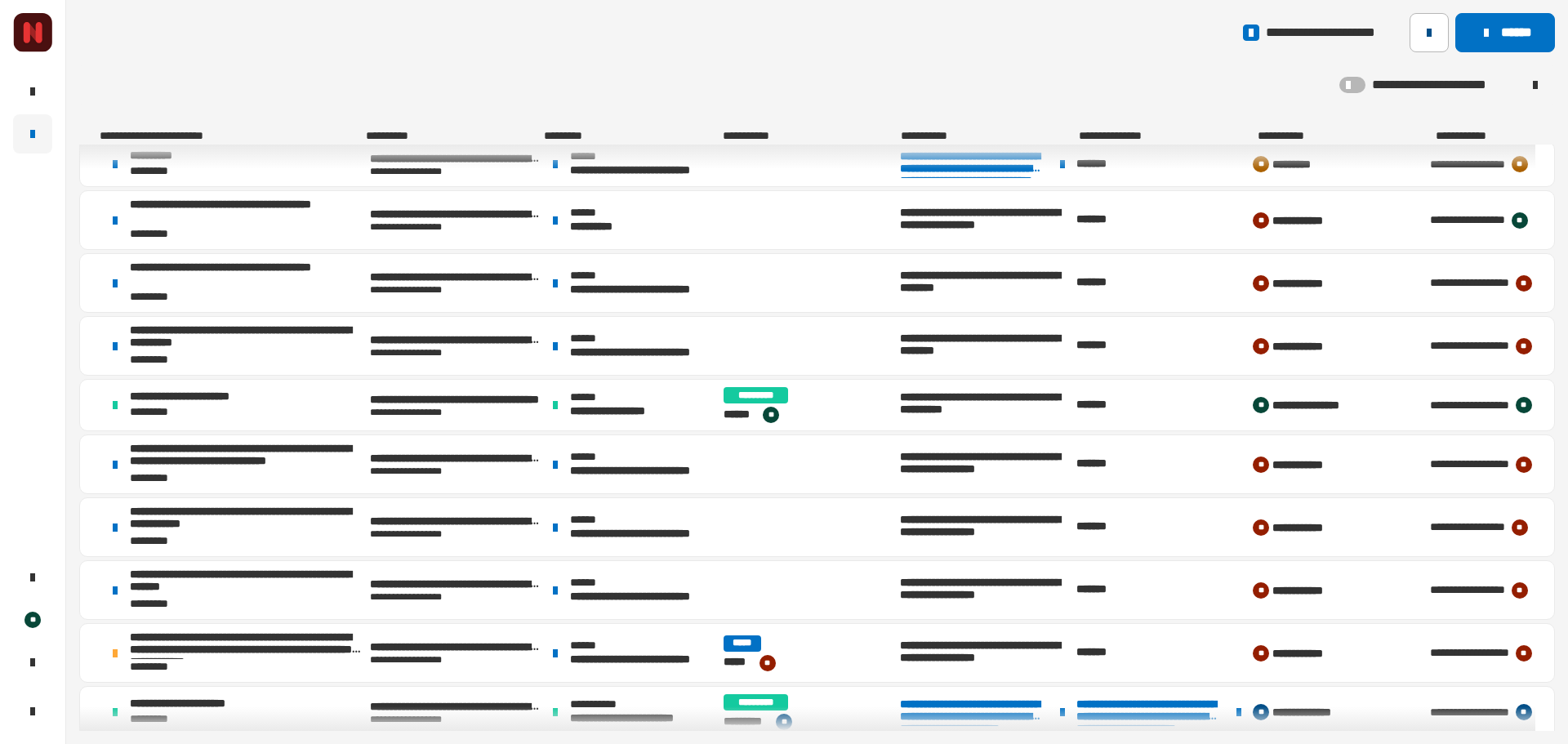 click 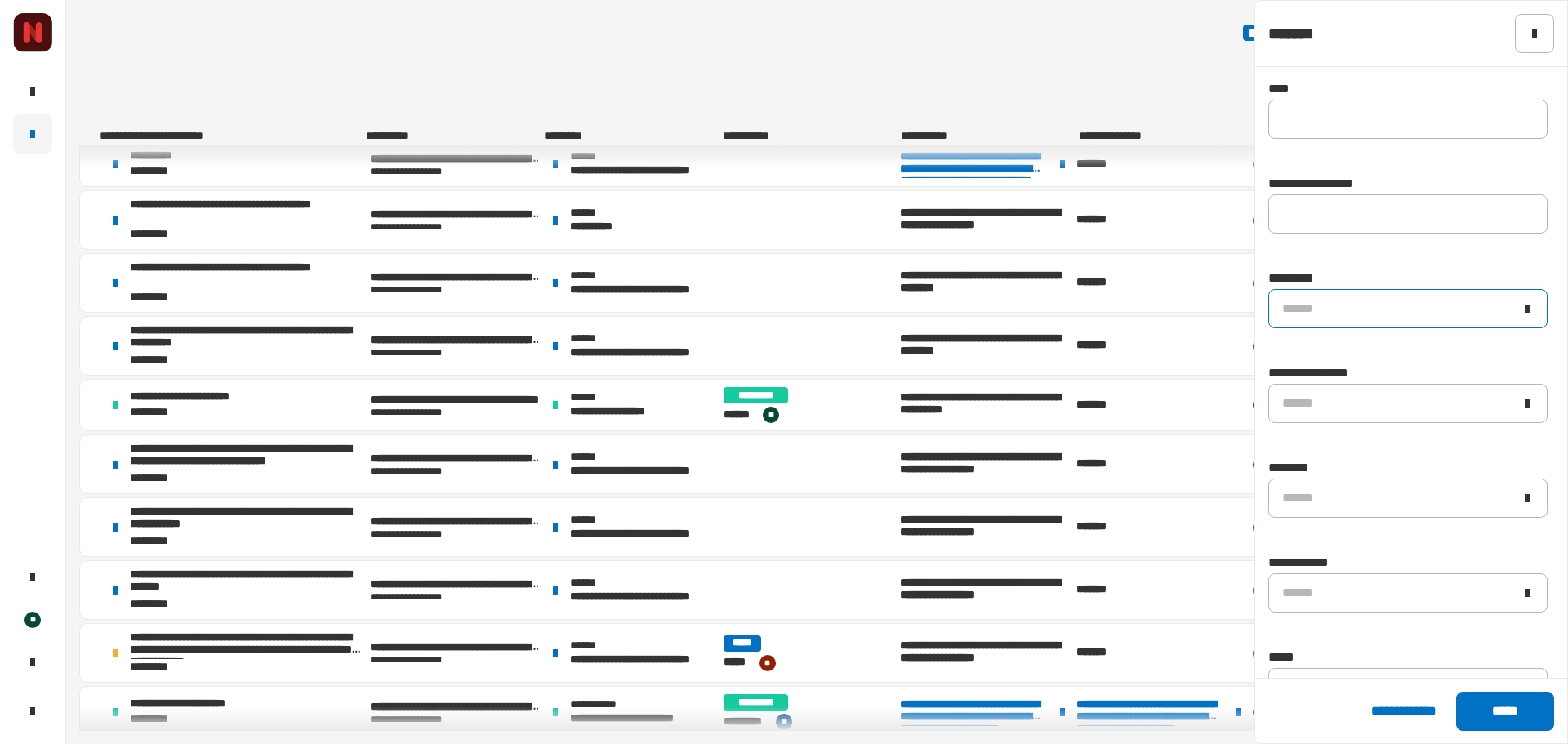 click 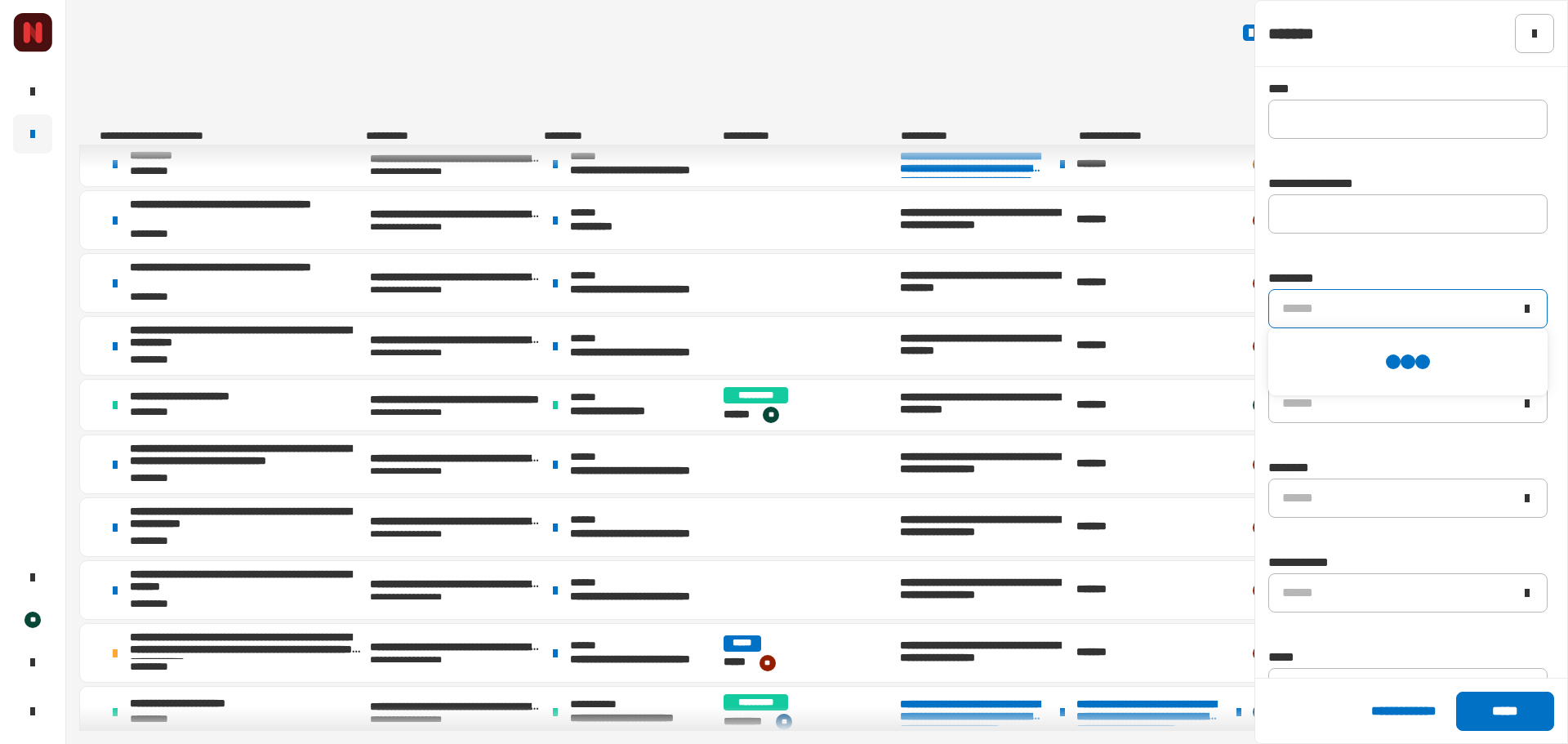 scroll, scrollTop: 0, scrollLeft: 0, axis: both 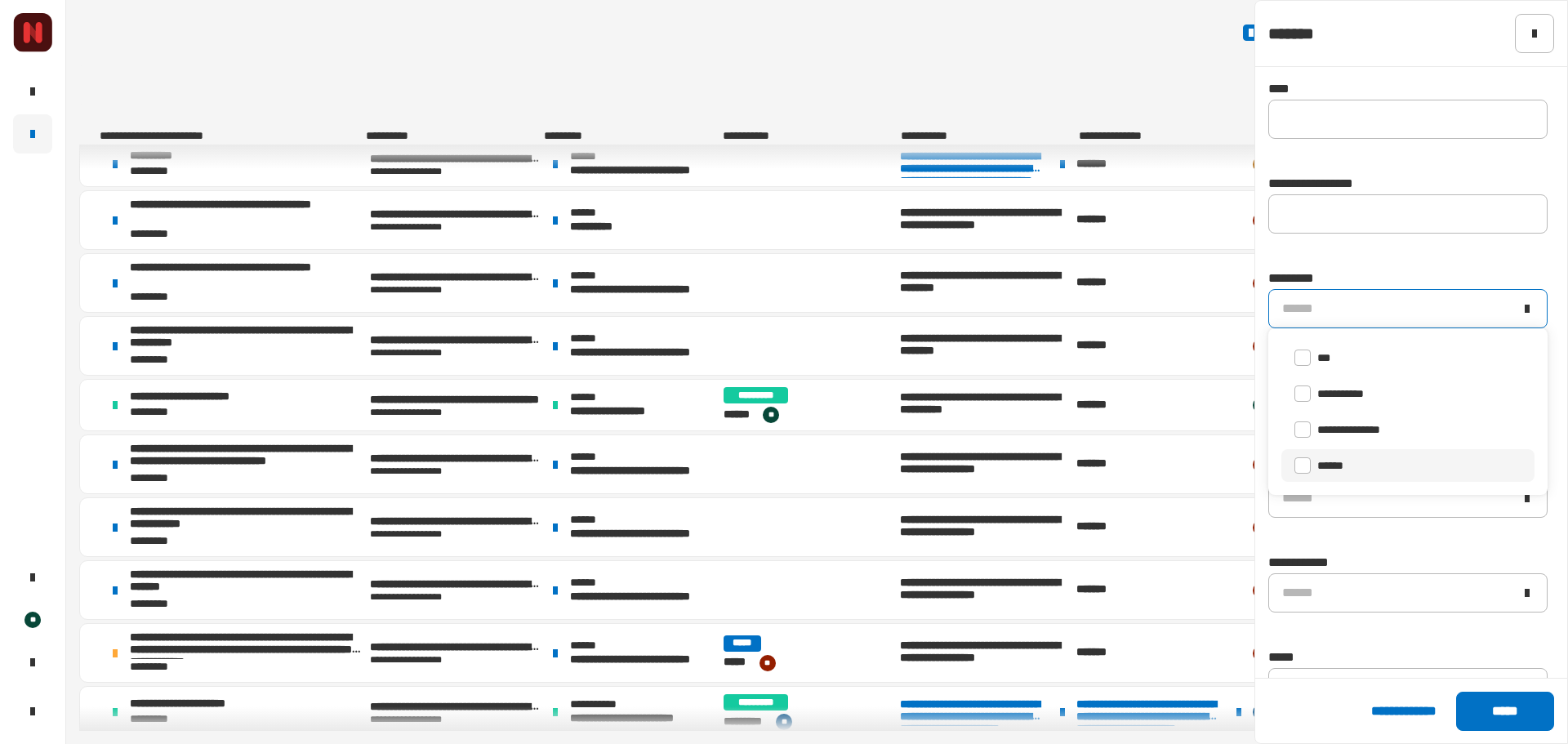 click on "******" at bounding box center [1330, 466] 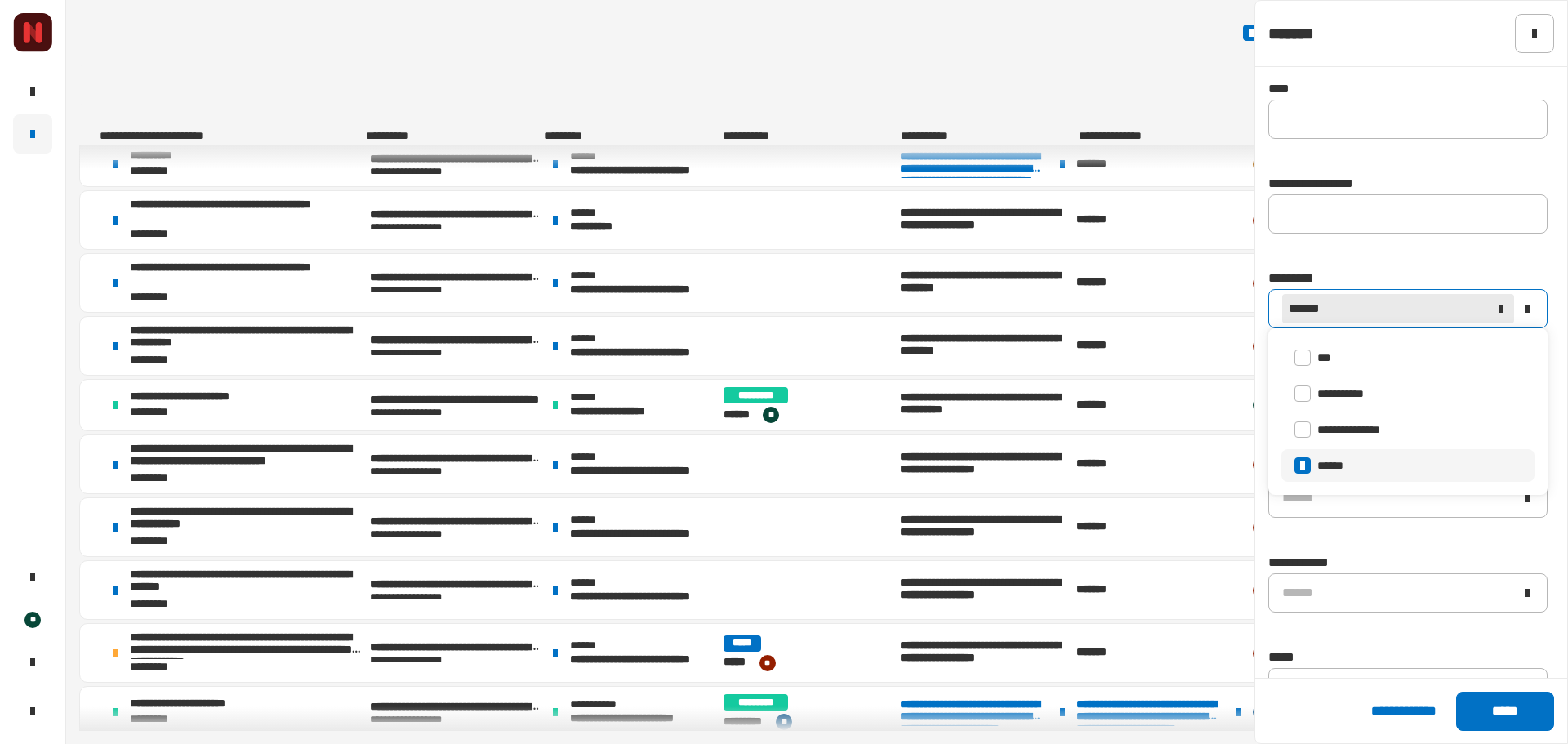 scroll, scrollTop: 0, scrollLeft: 0, axis: both 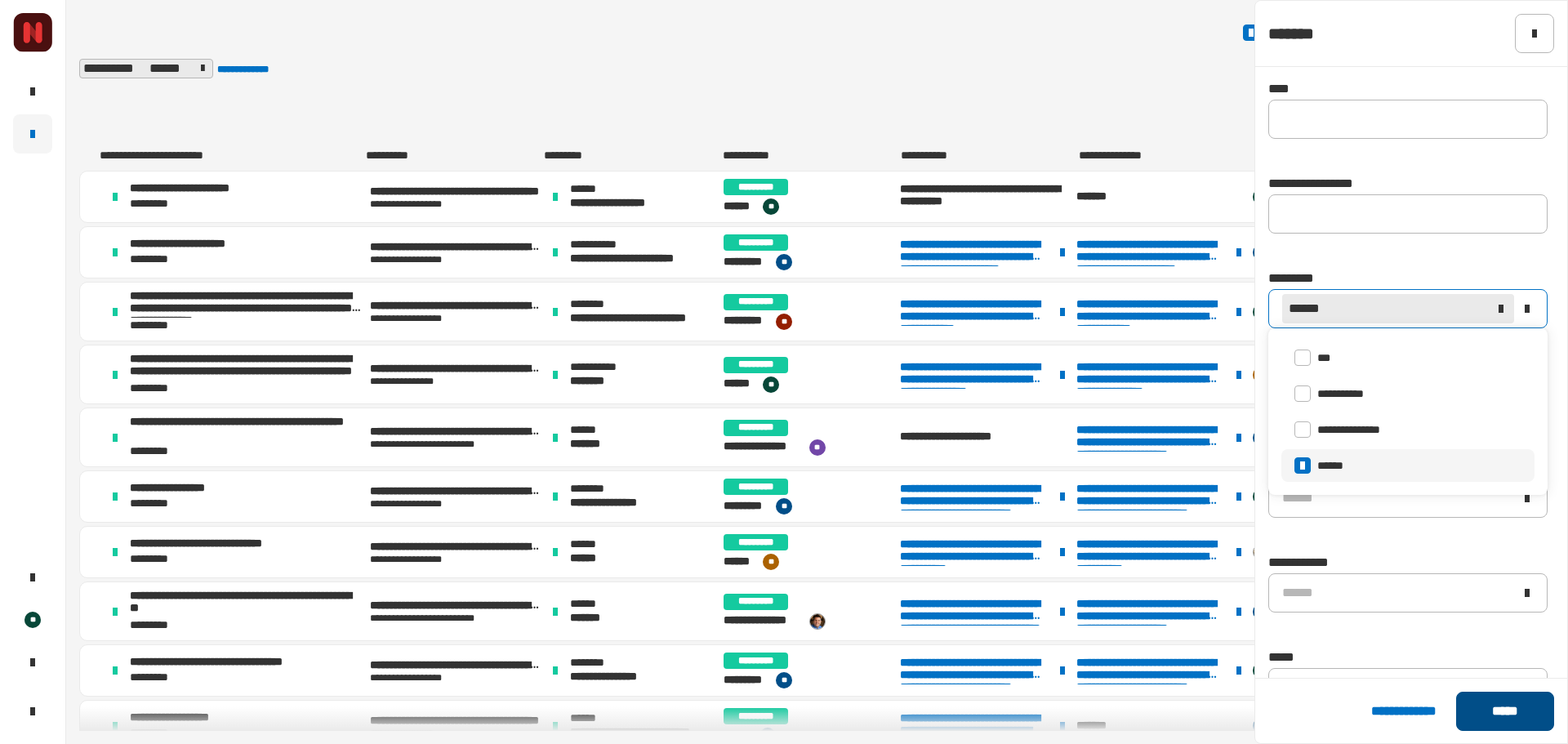 click on "*****" 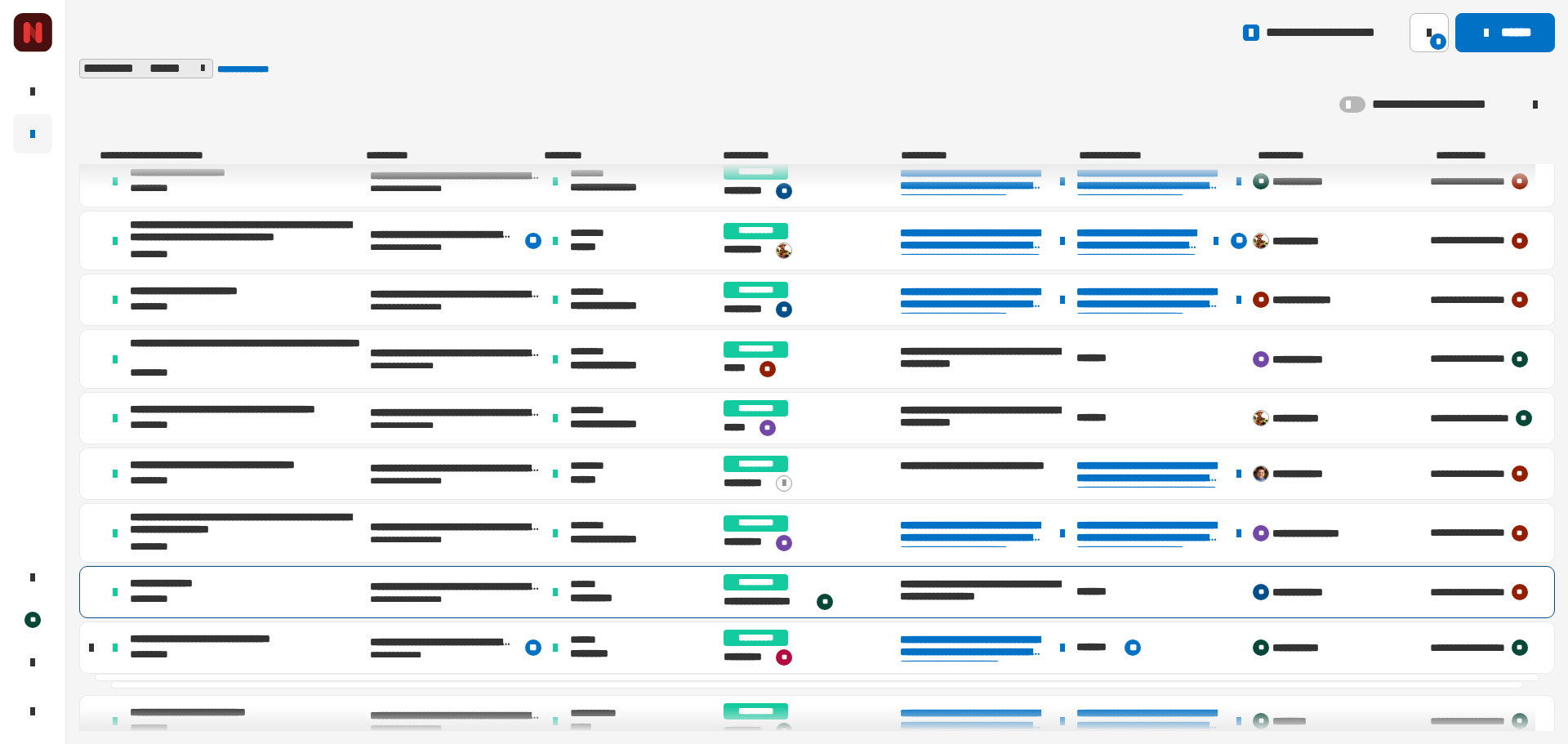 scroll, scrollTop: 4011, scrollLeft: 0, axis: vertical 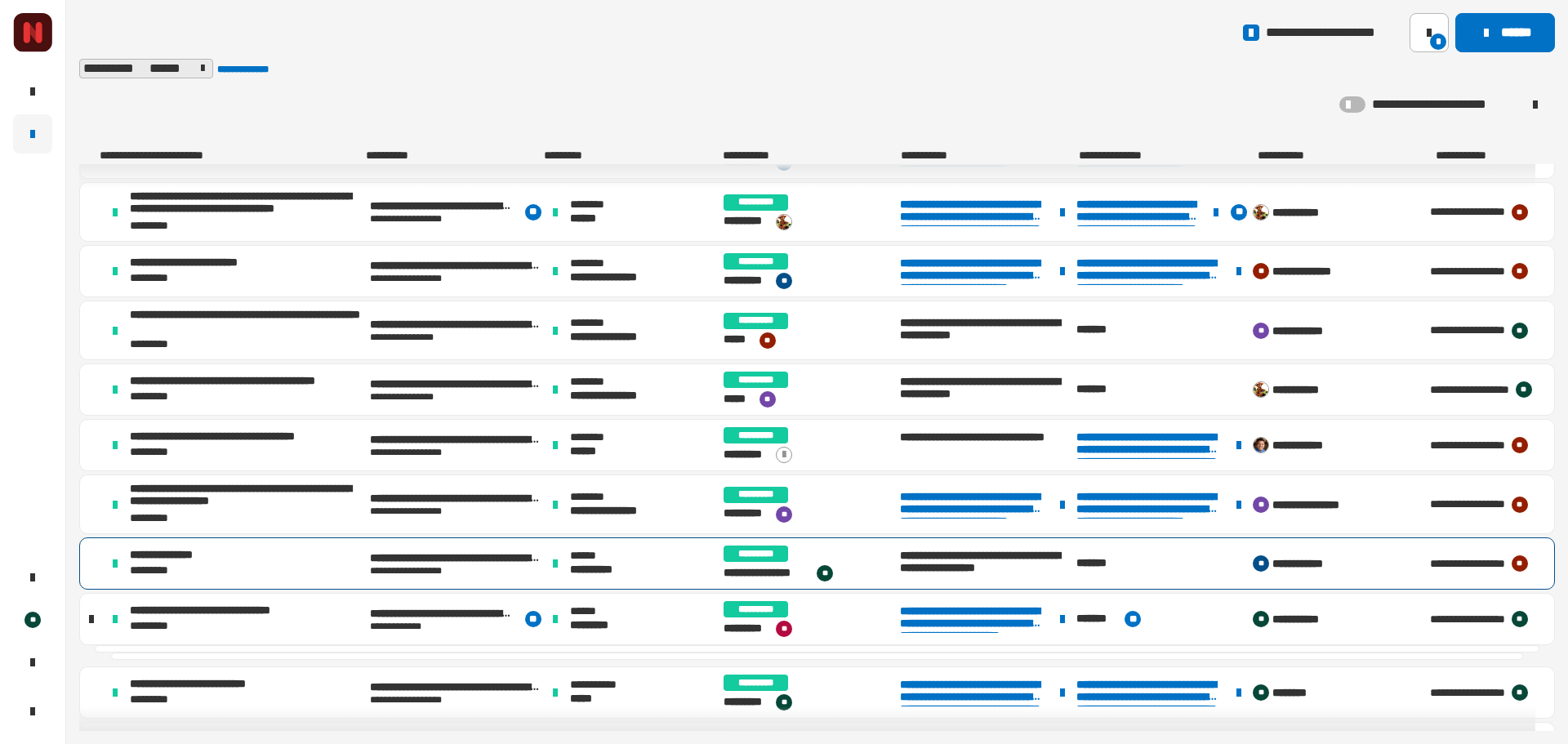 click on "**********" at bounding box center [634, 564] 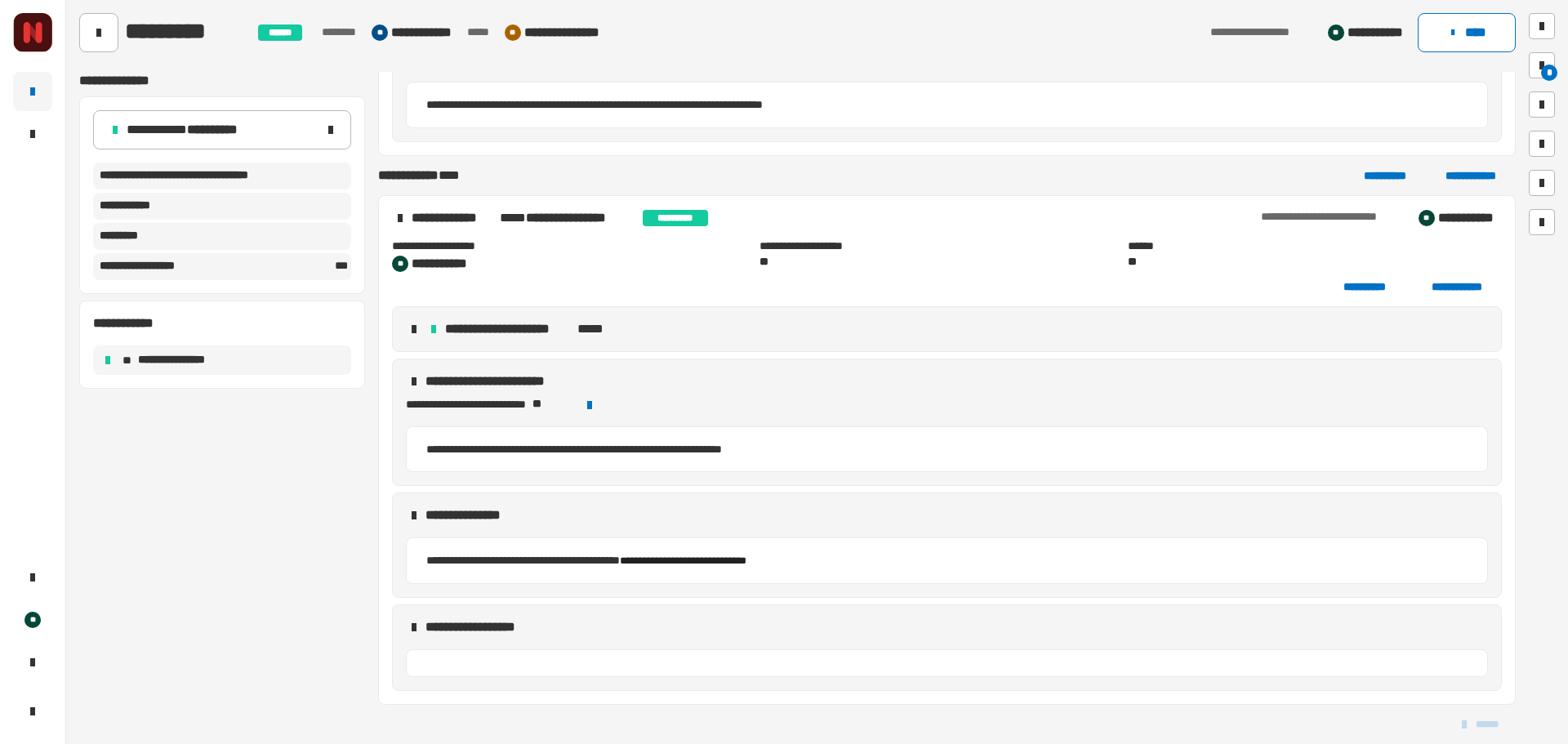scroll, scrollTop: 646, scrollLeft: 0, axis: vertical 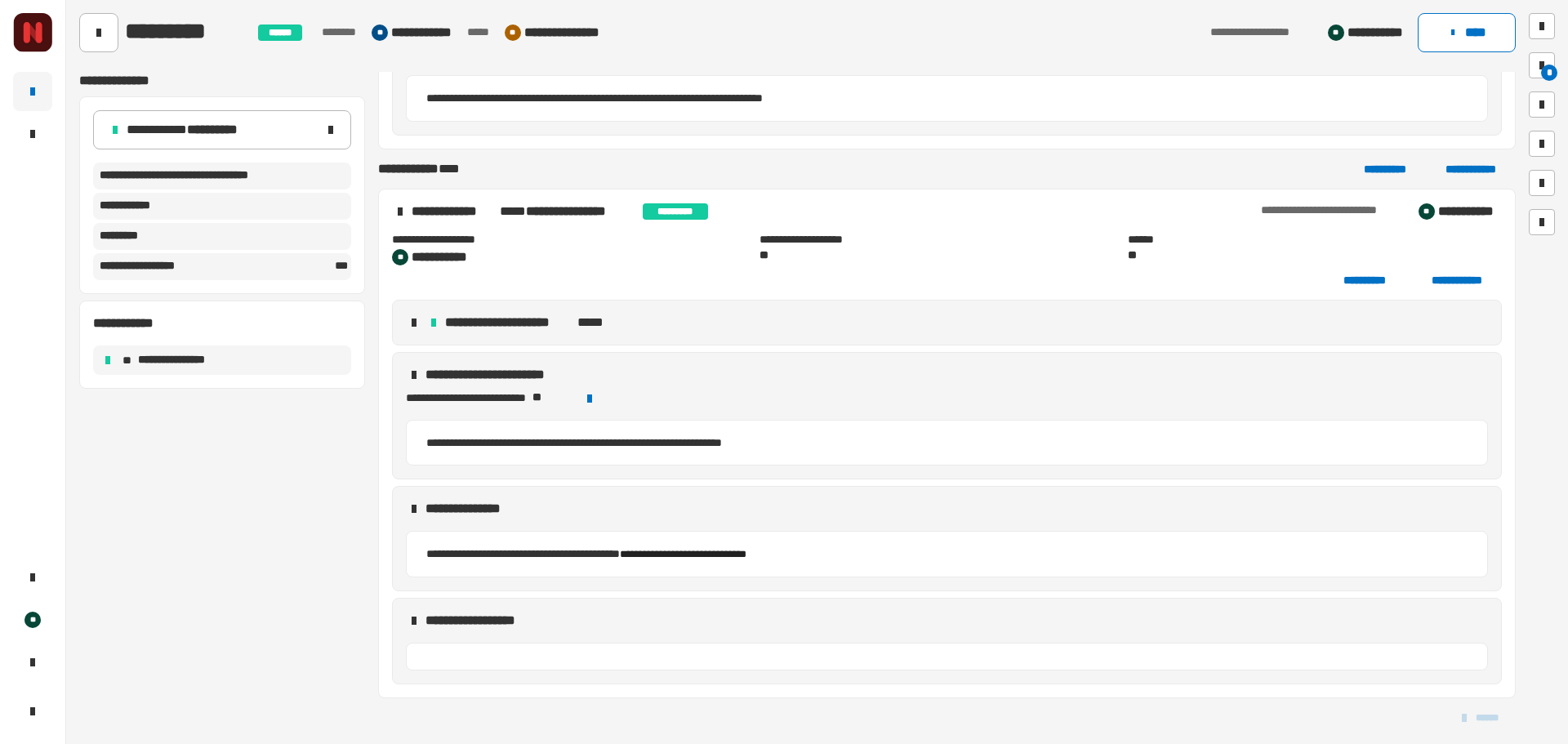 click at bounding box center (414, 323) 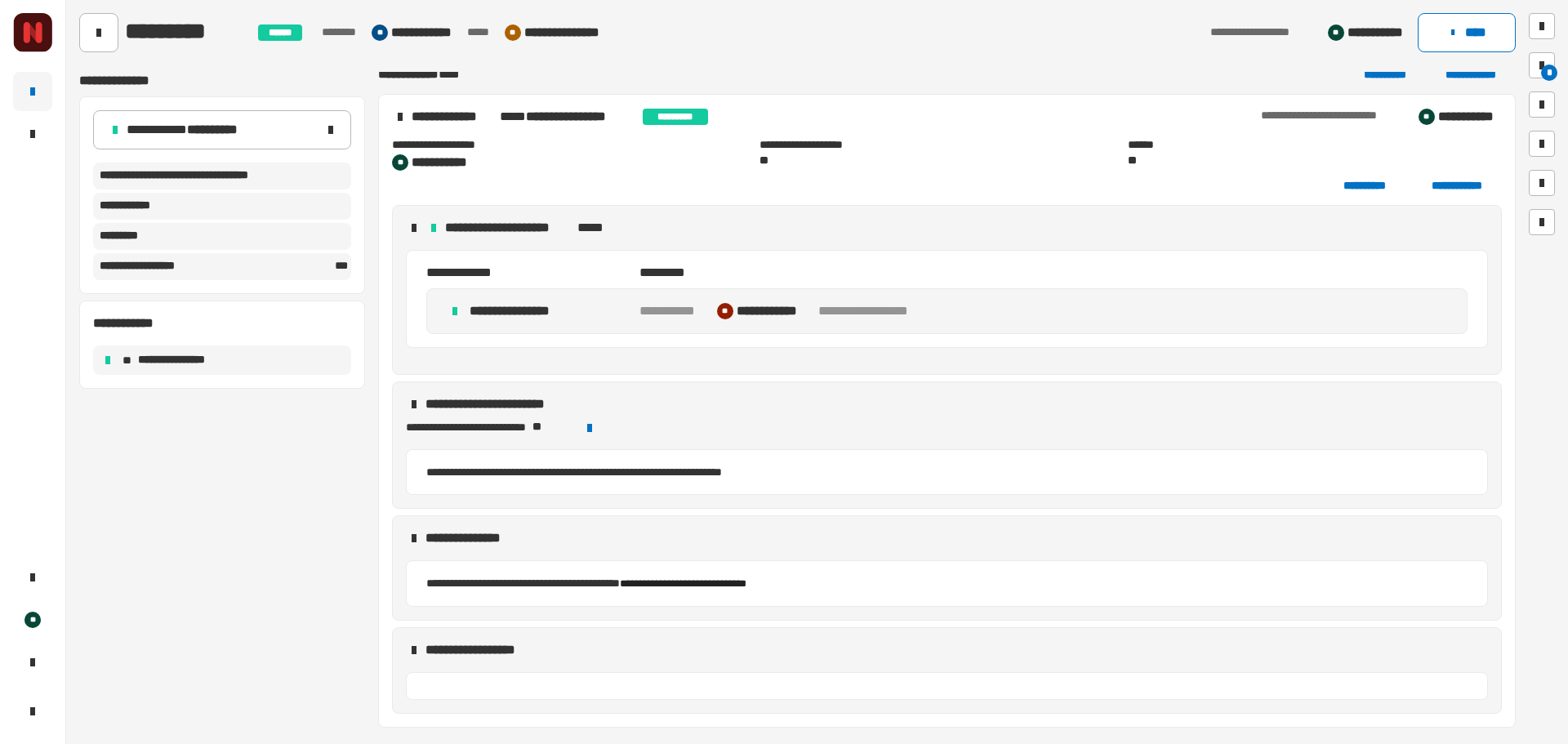 scroll, scrollTop: 770, scrollLeft: 0, axis: vertical 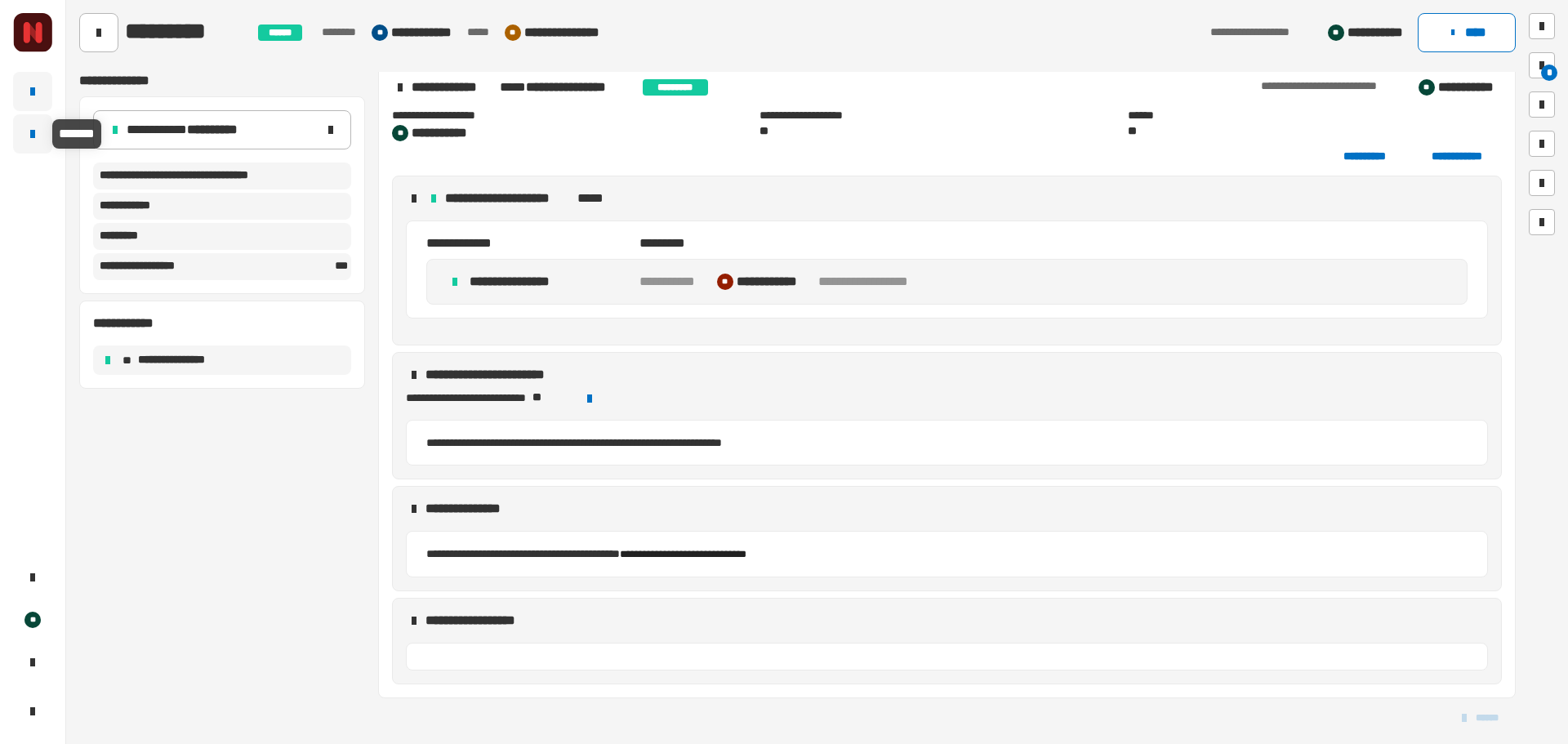 click 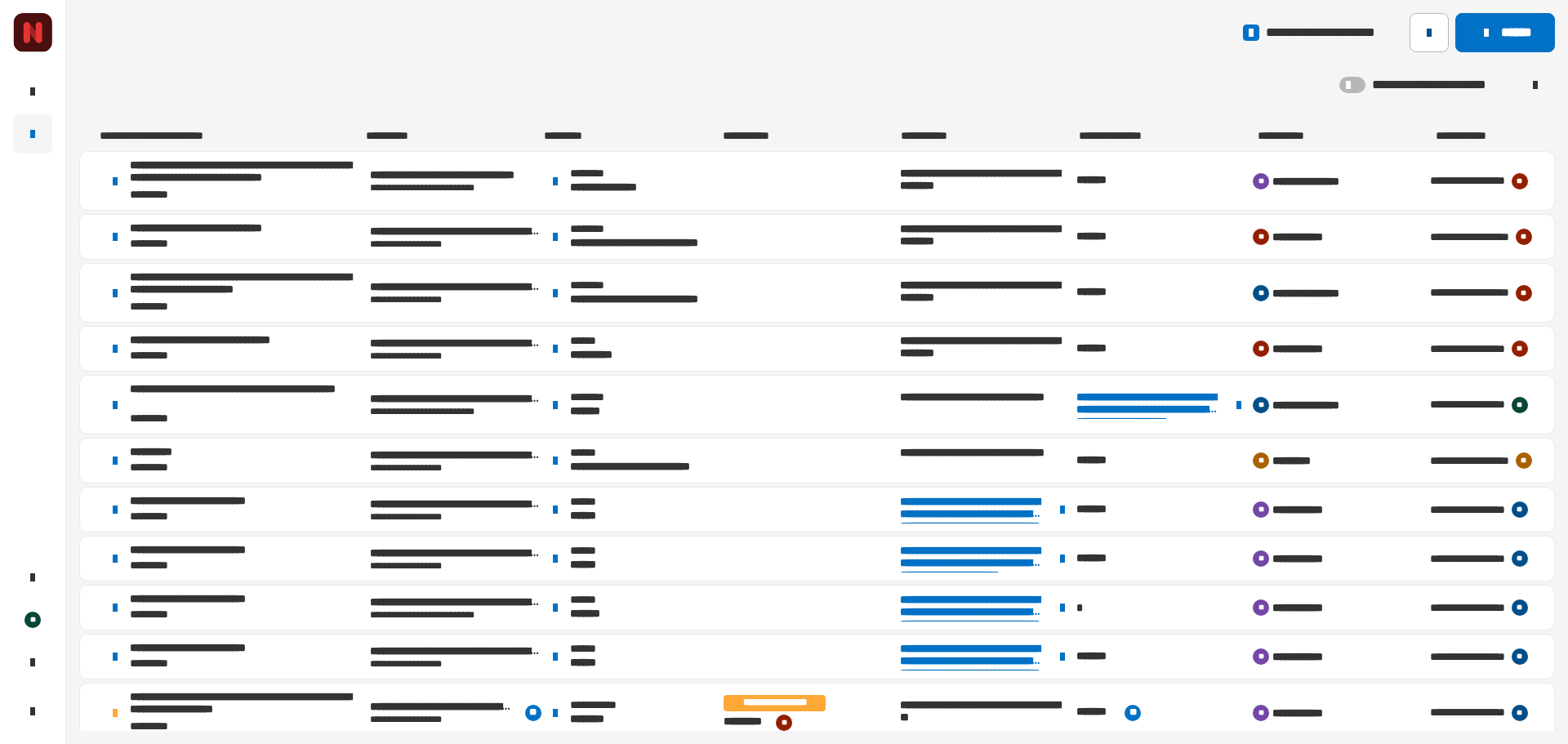 click 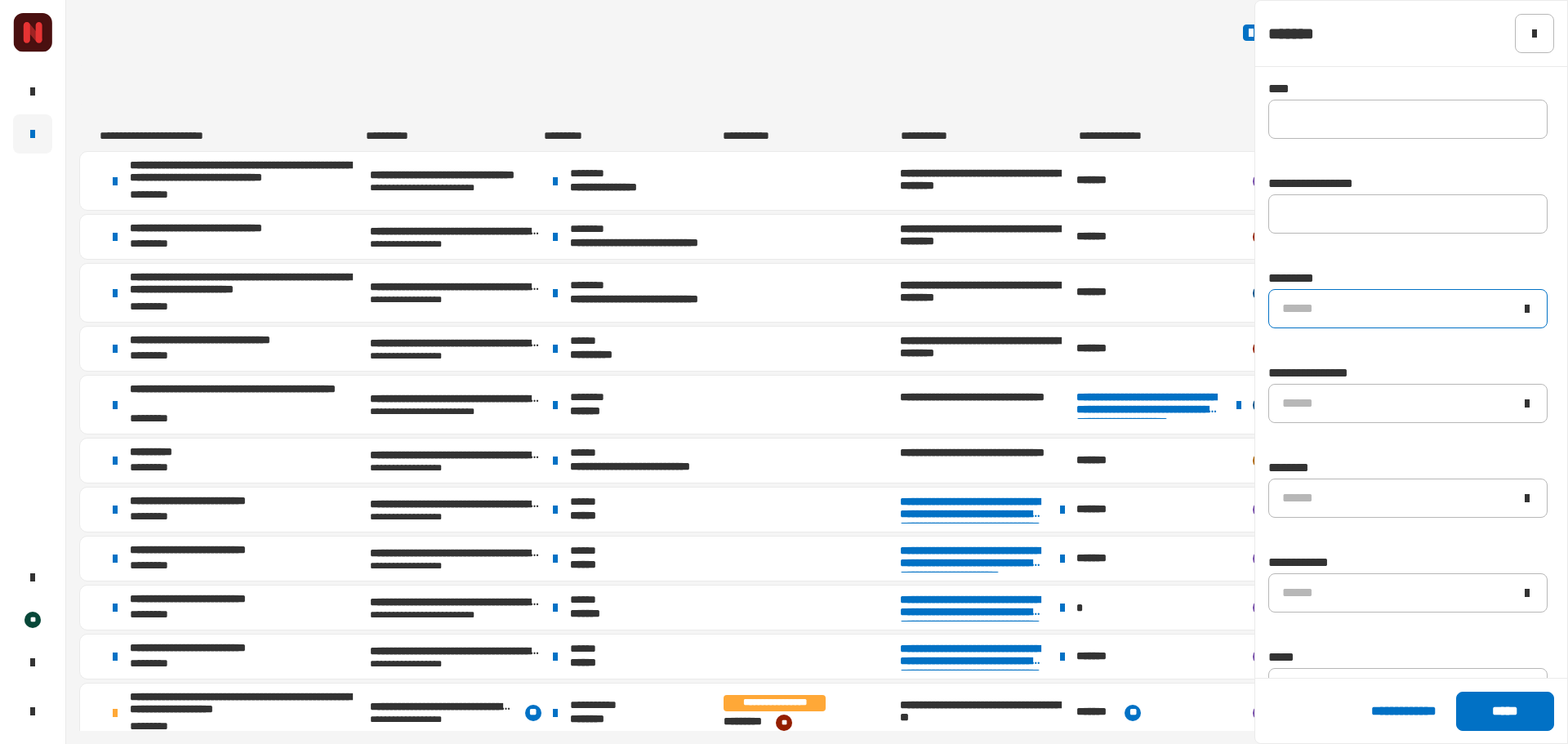 click 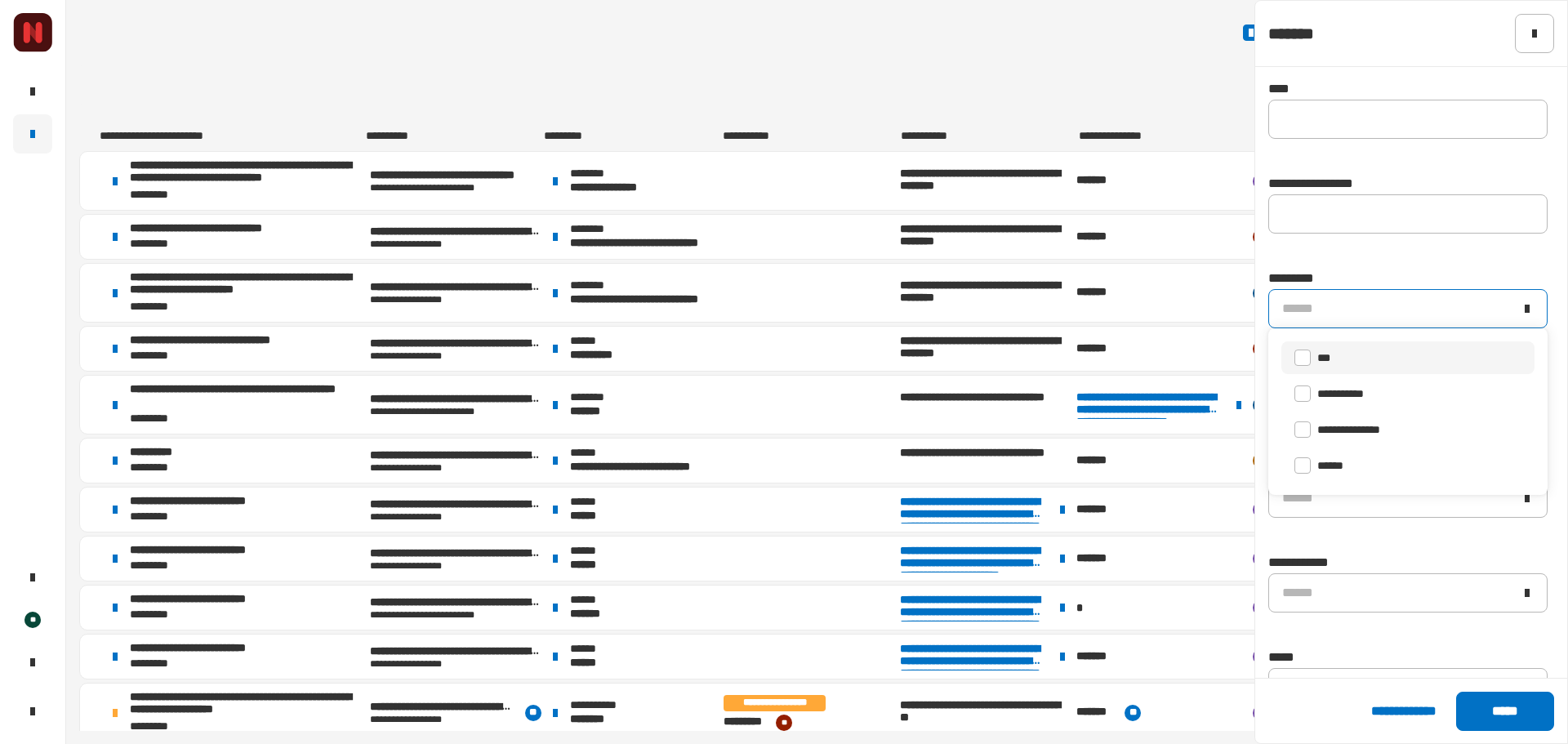 click on "***" at bounding box center (1324, 358) 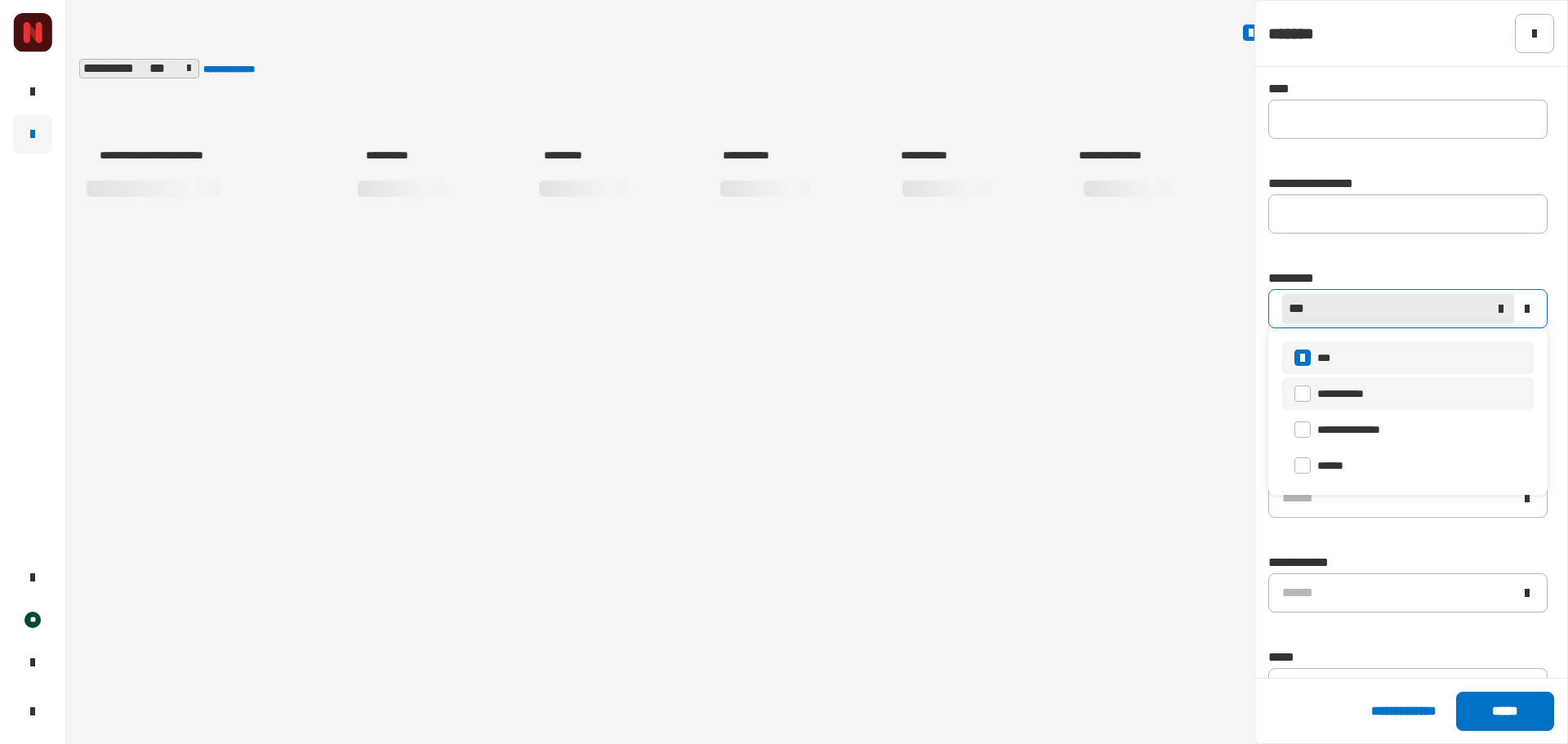 click on "**********" at bounding box center (1408, 394) 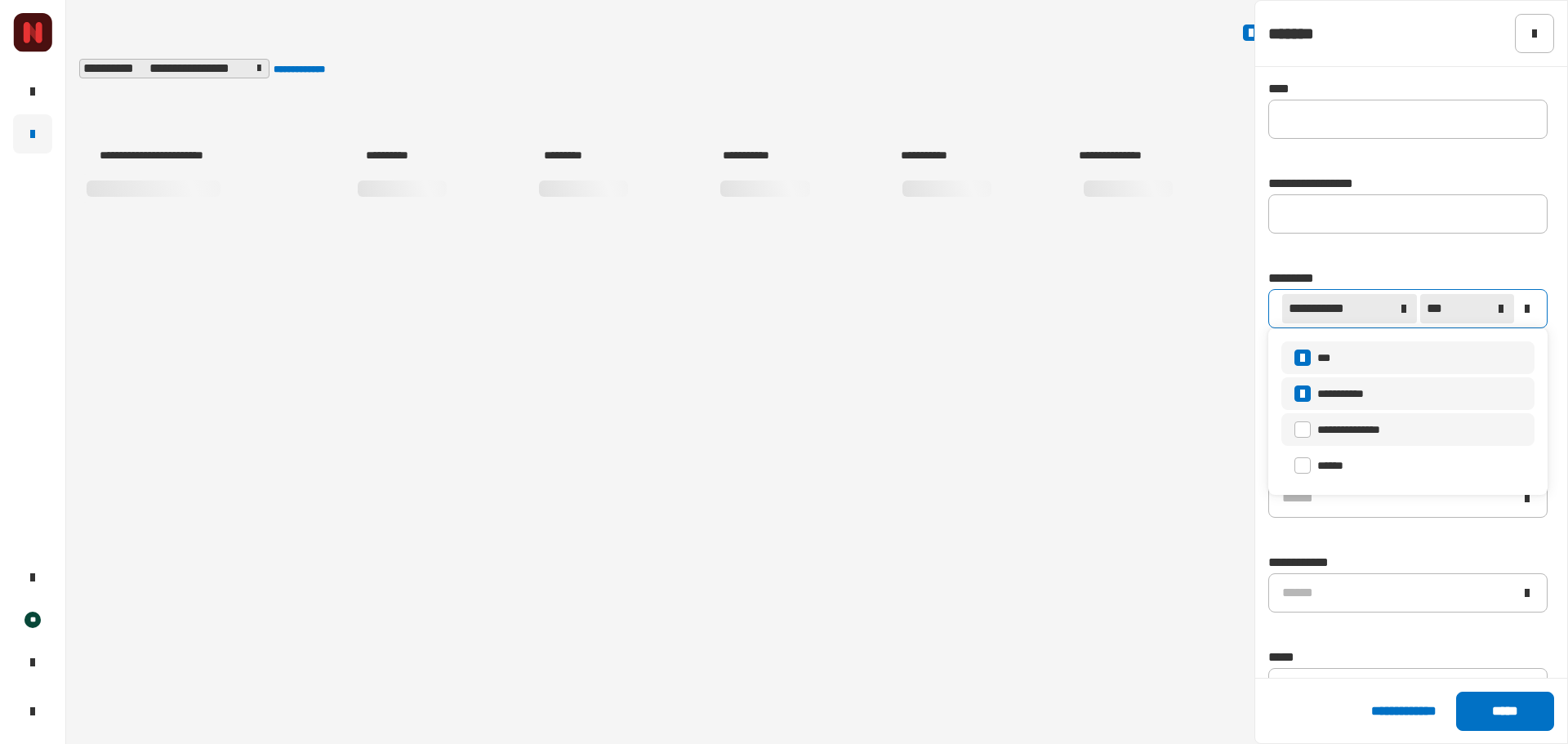 click on "**********" at bounding box center (1408, 430) 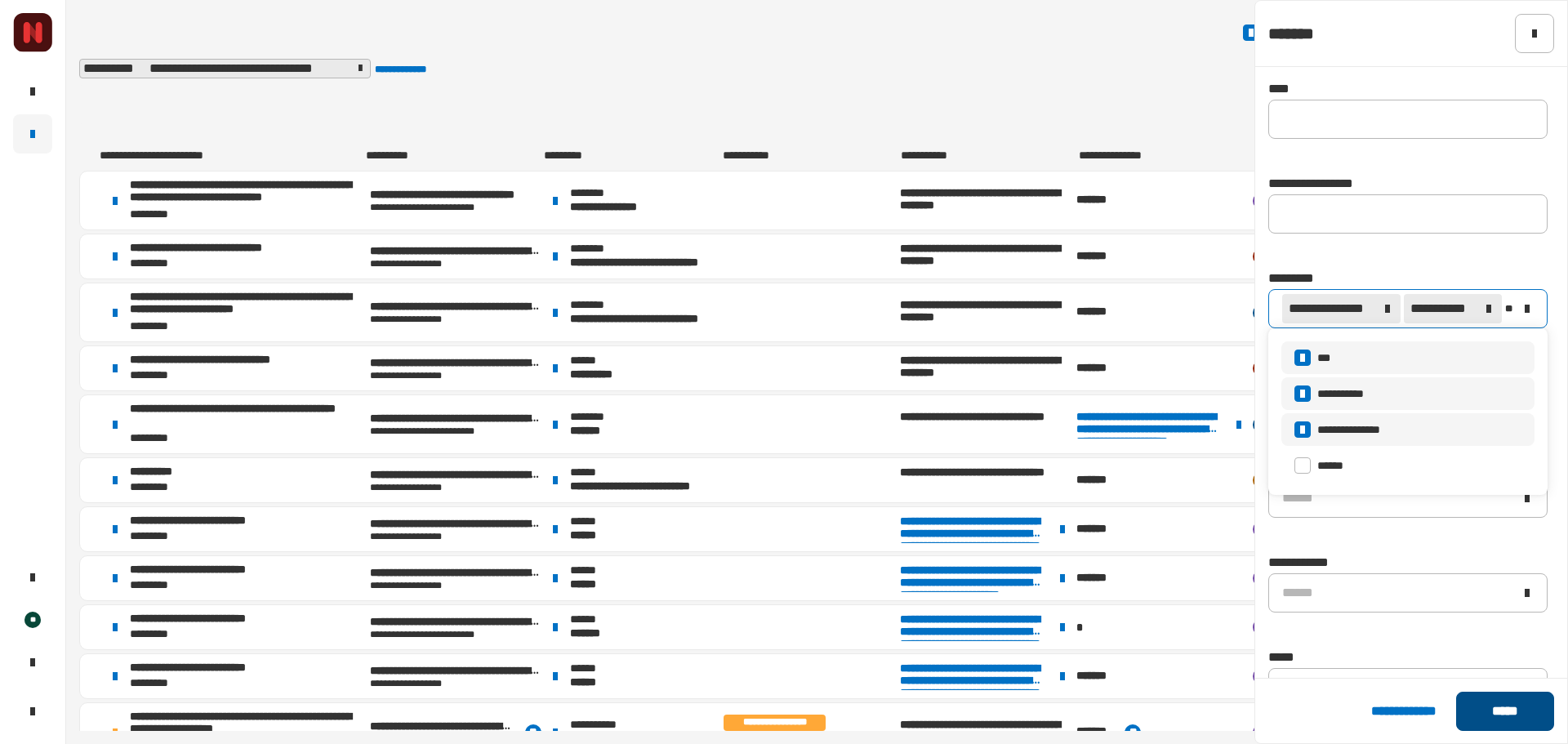 click on "*****" 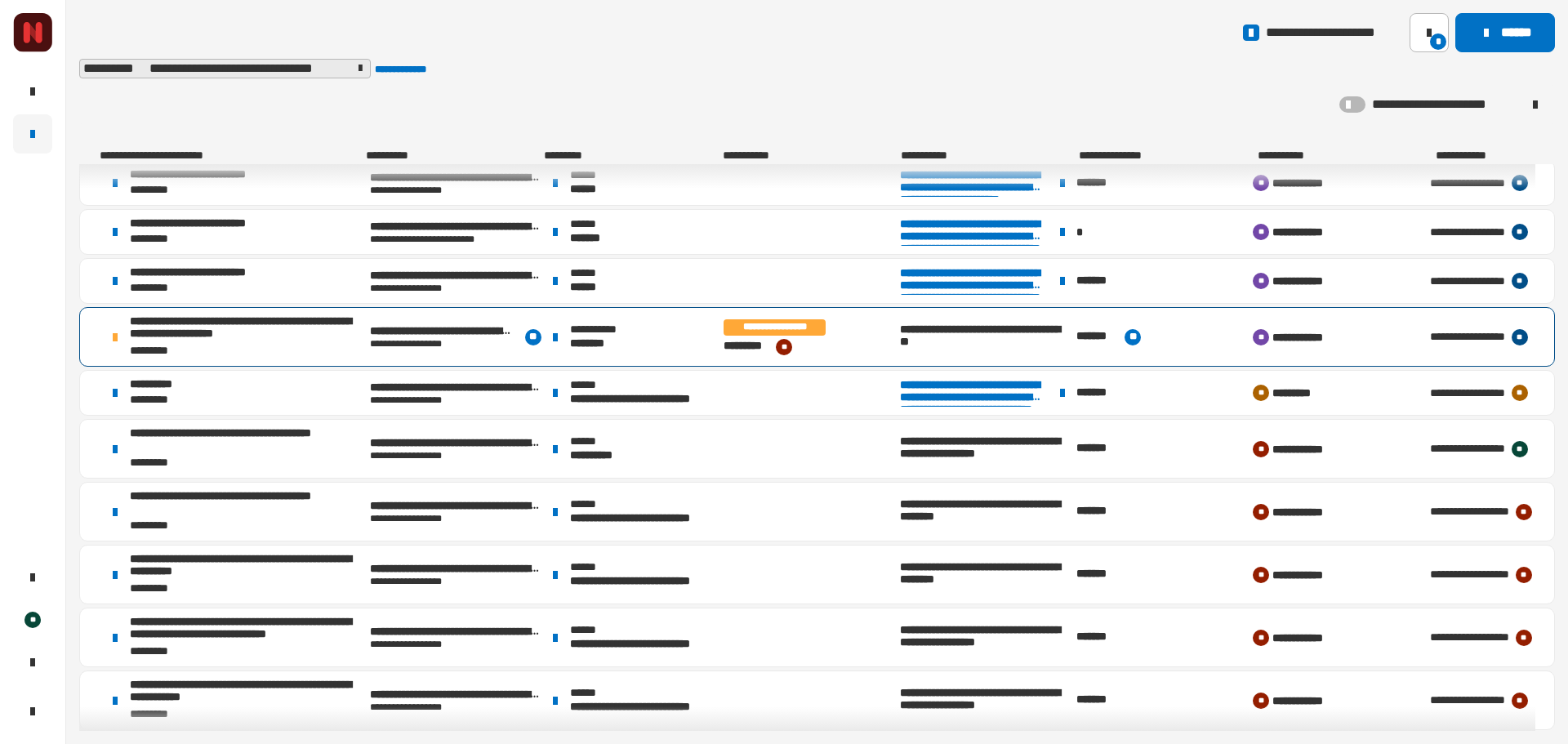 scroll, scrollTop: 408, scrollLeft: 0, axis: vertical 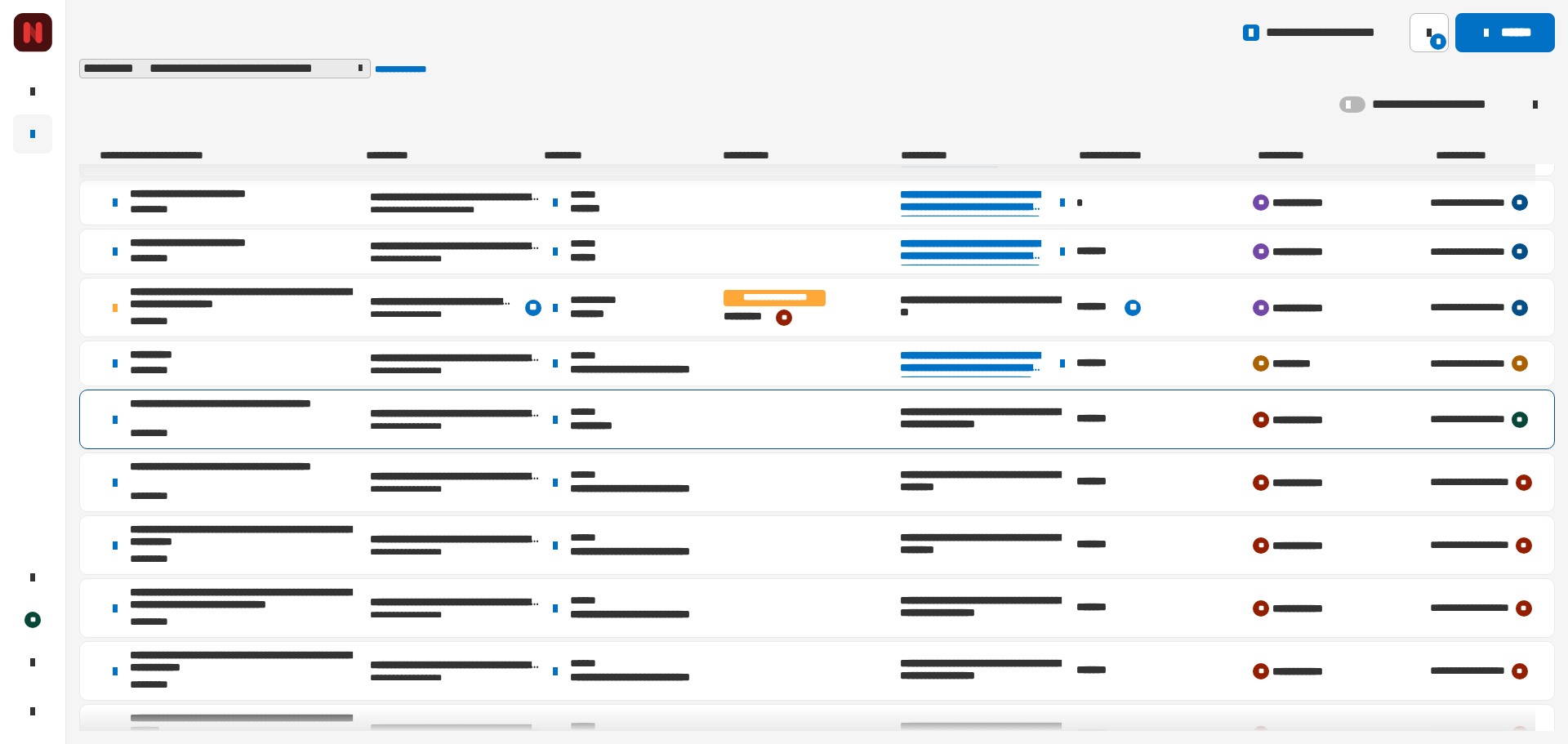 click at bounding box center [810, 419] 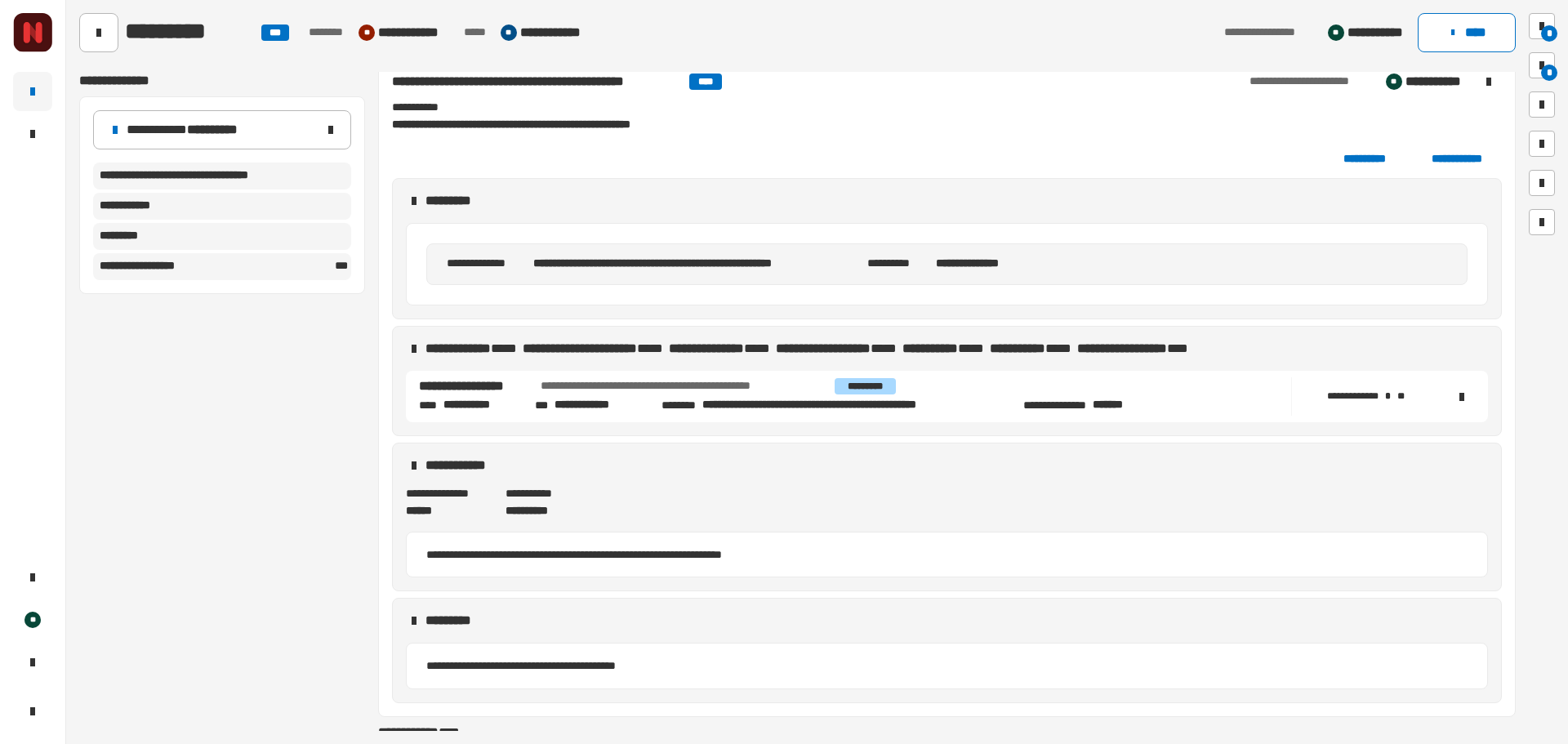 scroll, scrollTop: 85, scrollLeft: 0, axis: vertical 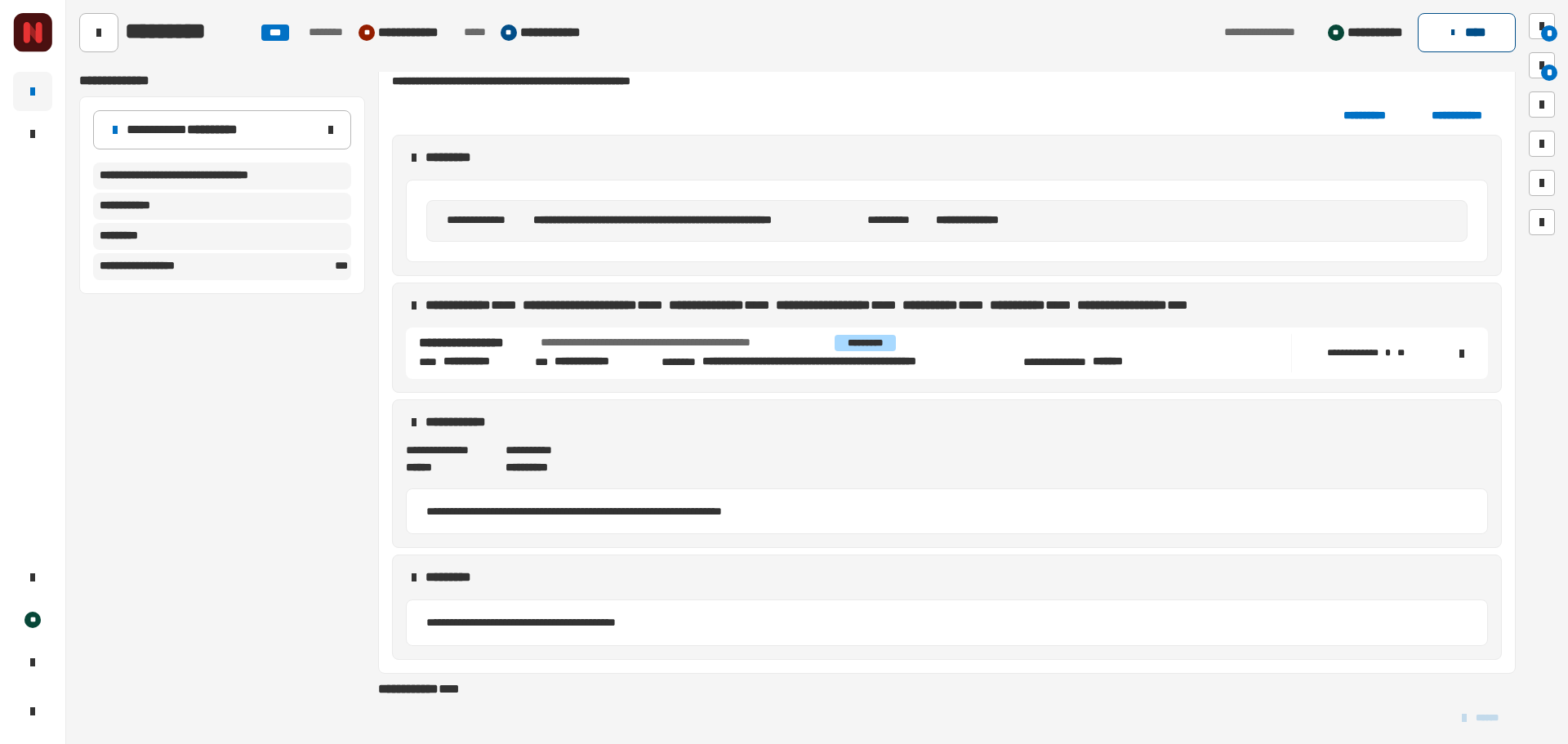 click on "****" 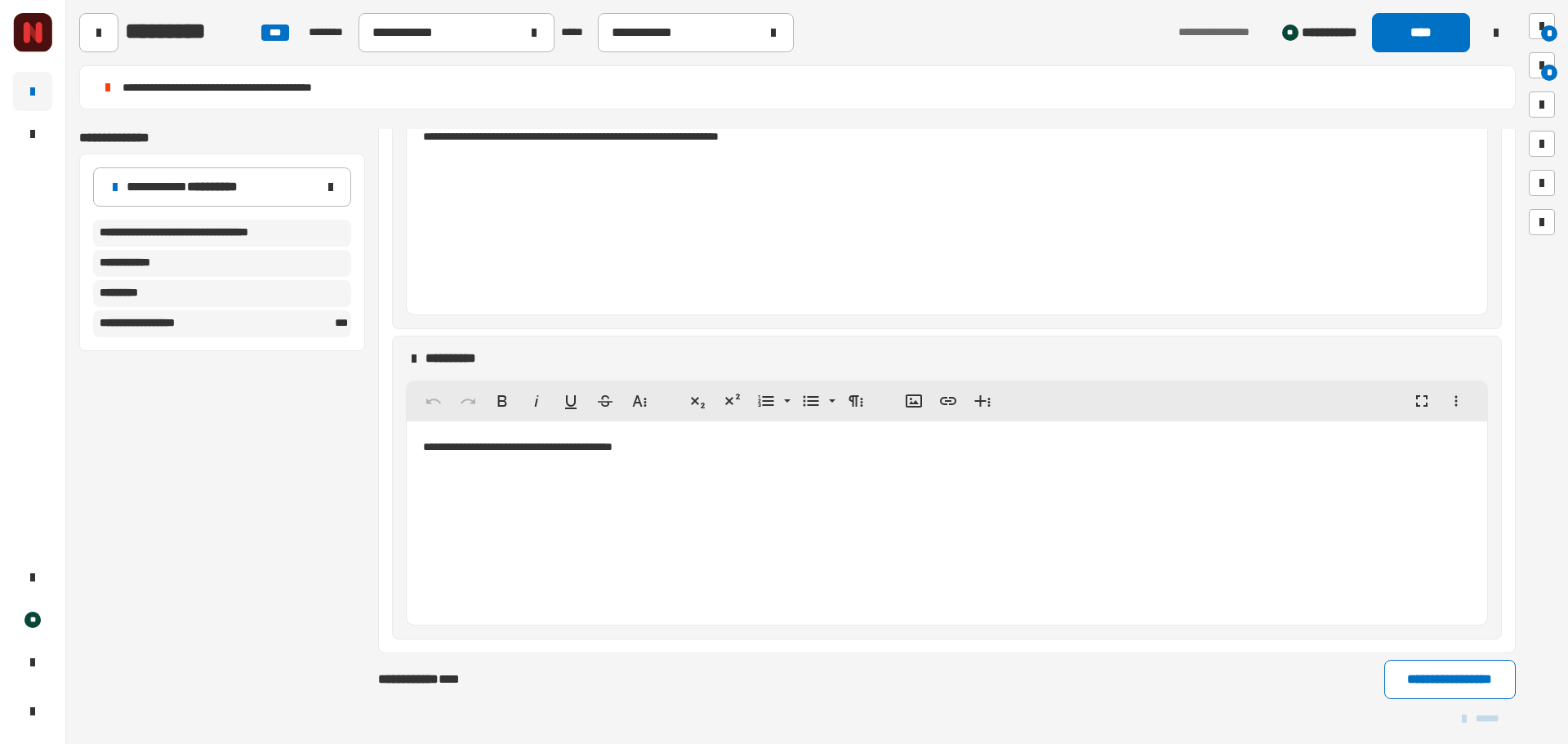 scroll, scrollTop: 776, scrollLeft: 0, axis: vertical 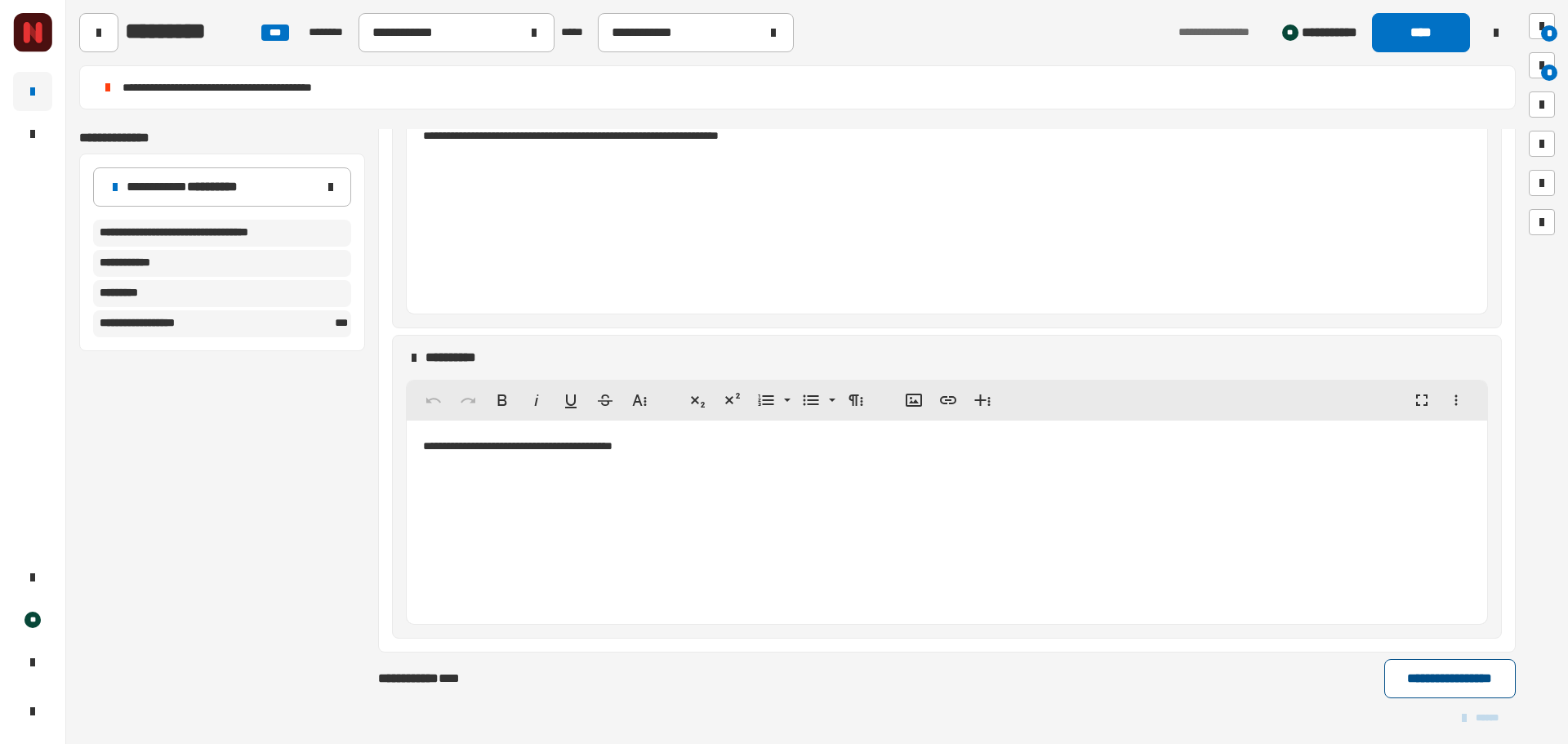 click on "**********" 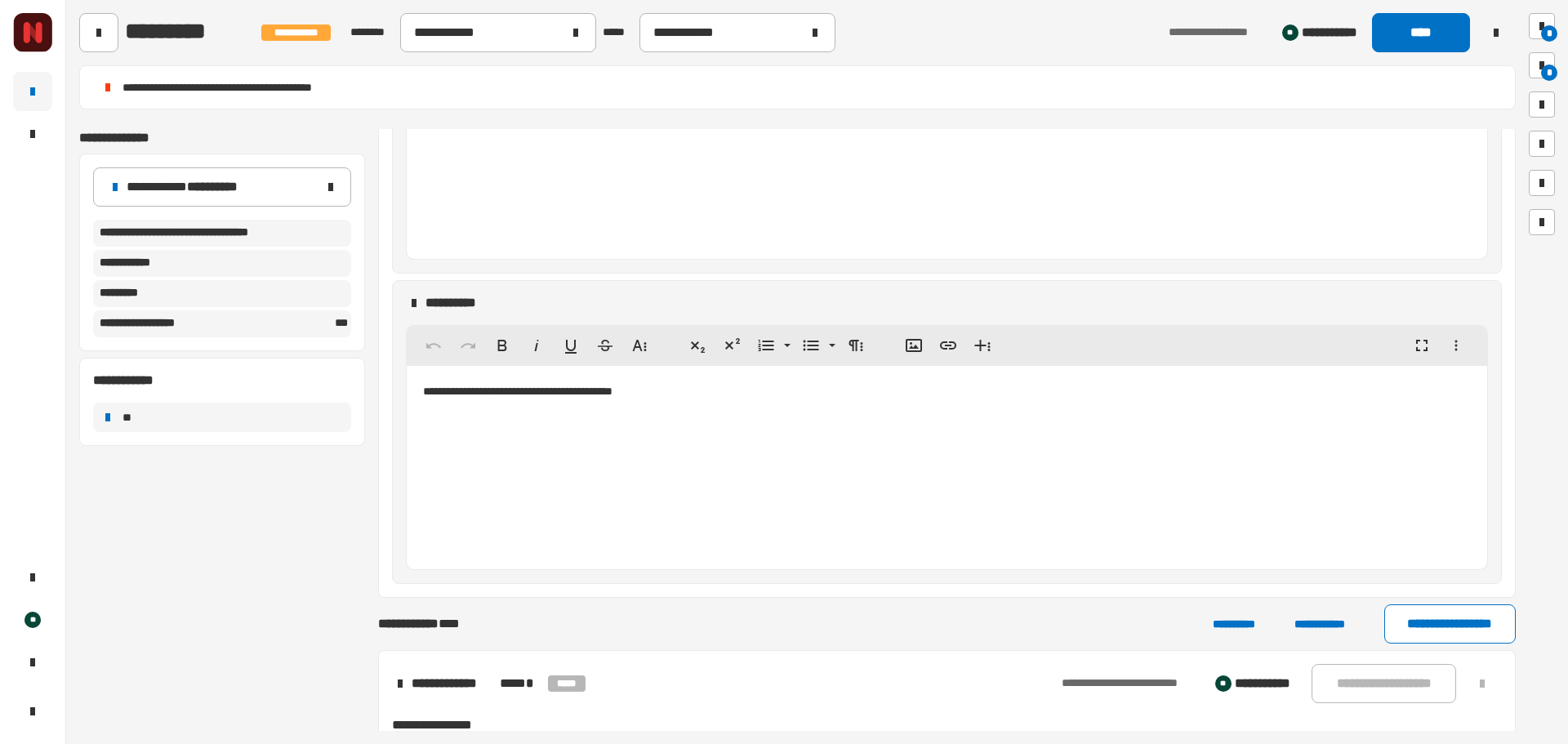 scroll, scrollTop: 954, scrollLeft: 0, axis: vertical 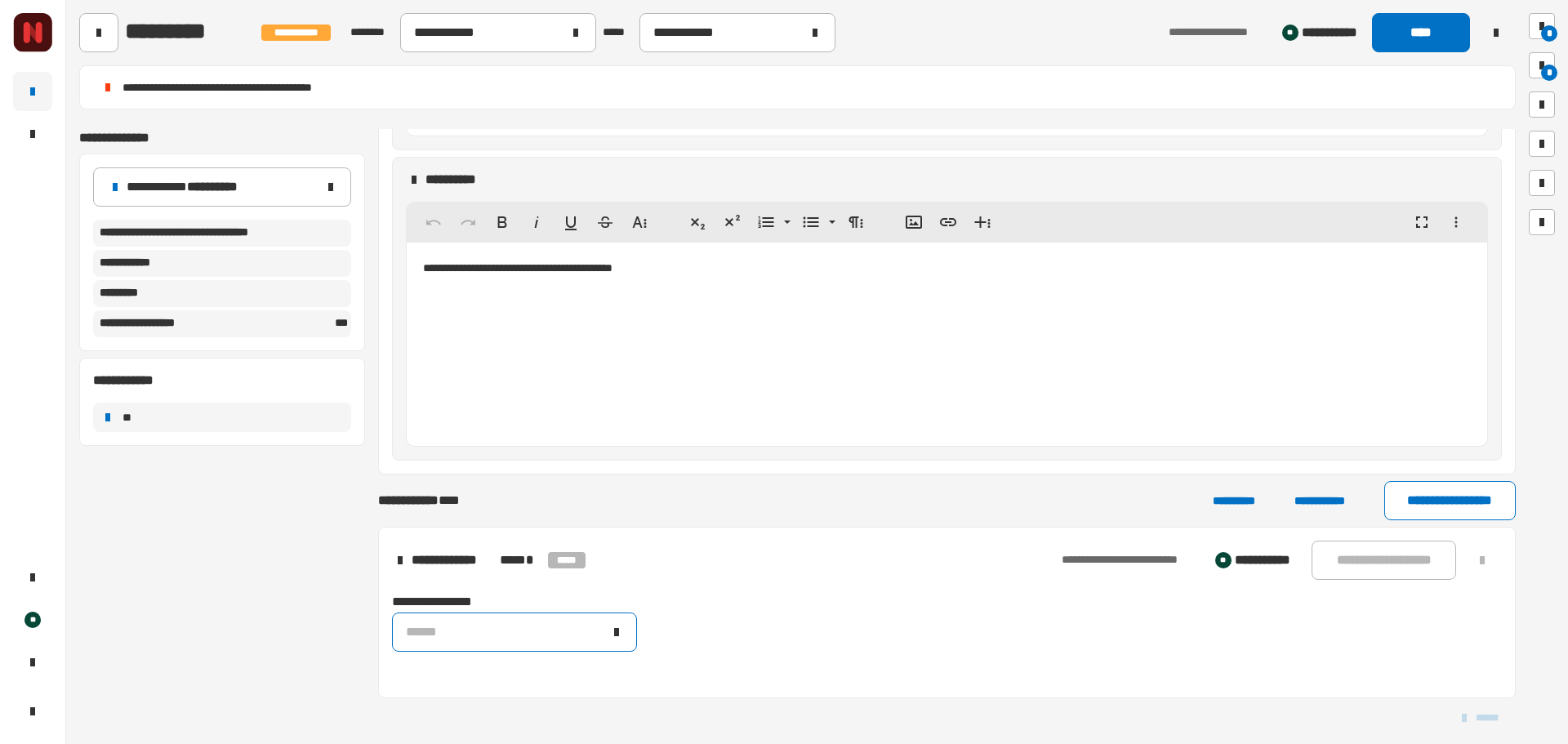 click at bounding box center (617, 632) 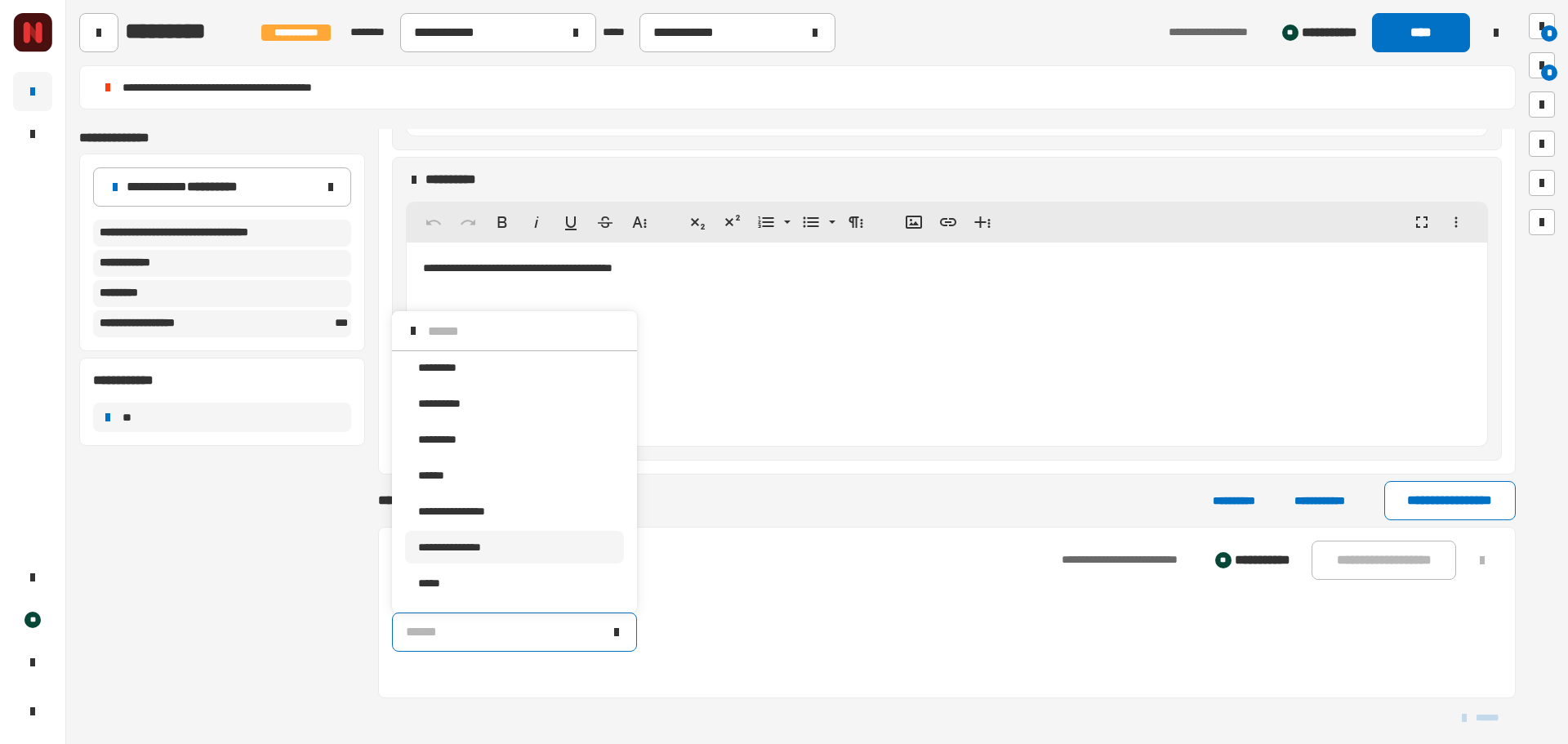 scroll, scrollTop: 49, scrollLeft: 0, axis: vertical 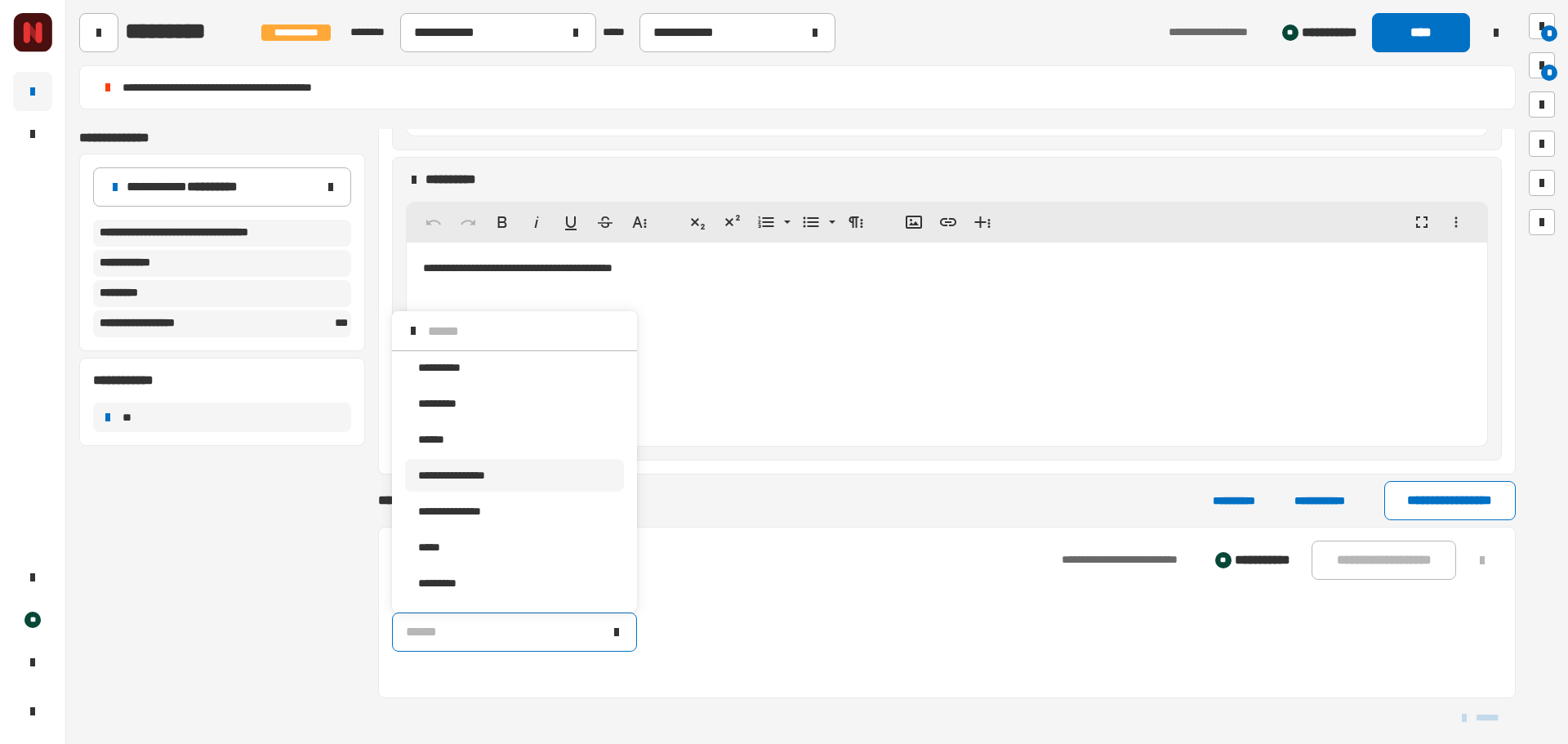 click on "**********" at bounding box center [452, 475] 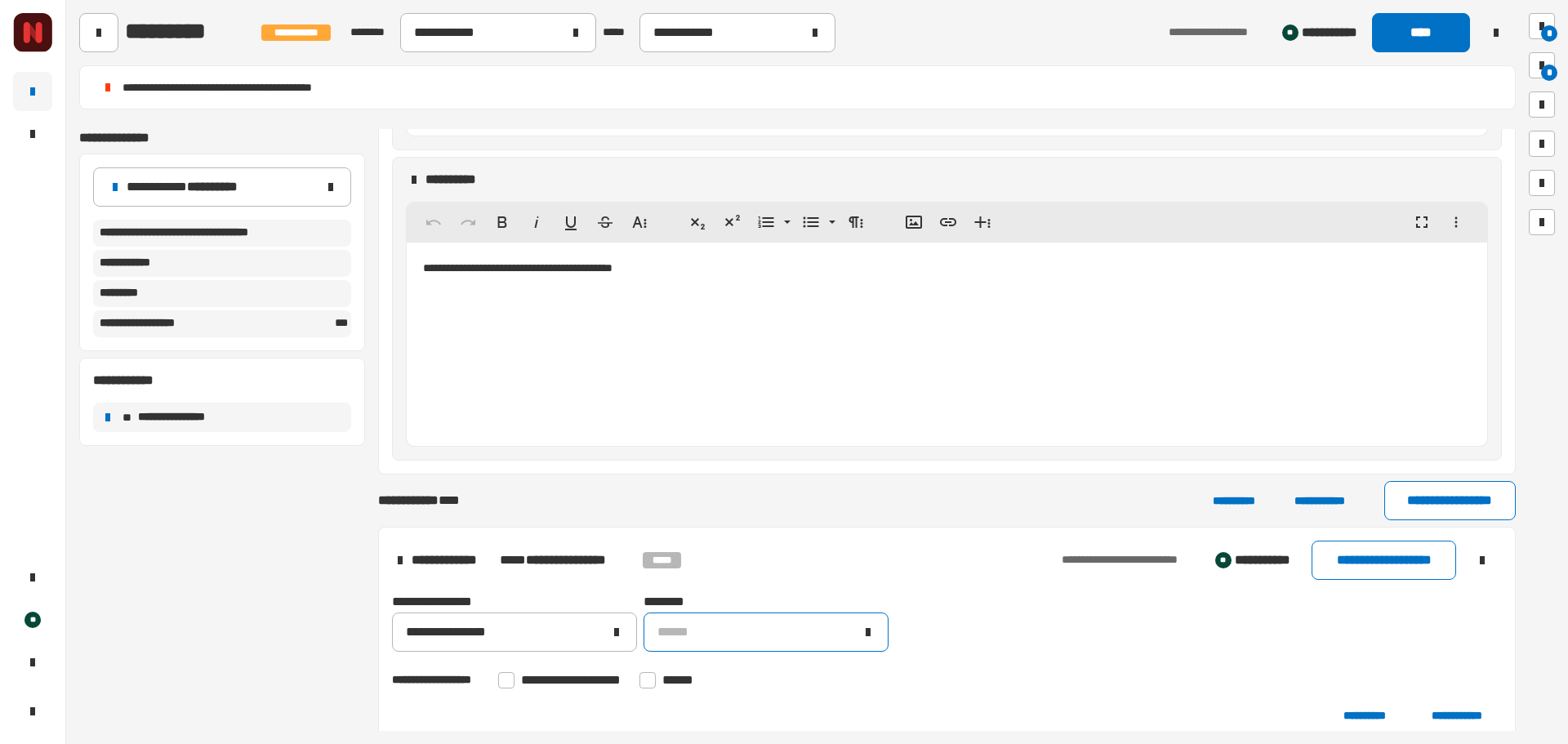 click at bounding box center [868, 632] 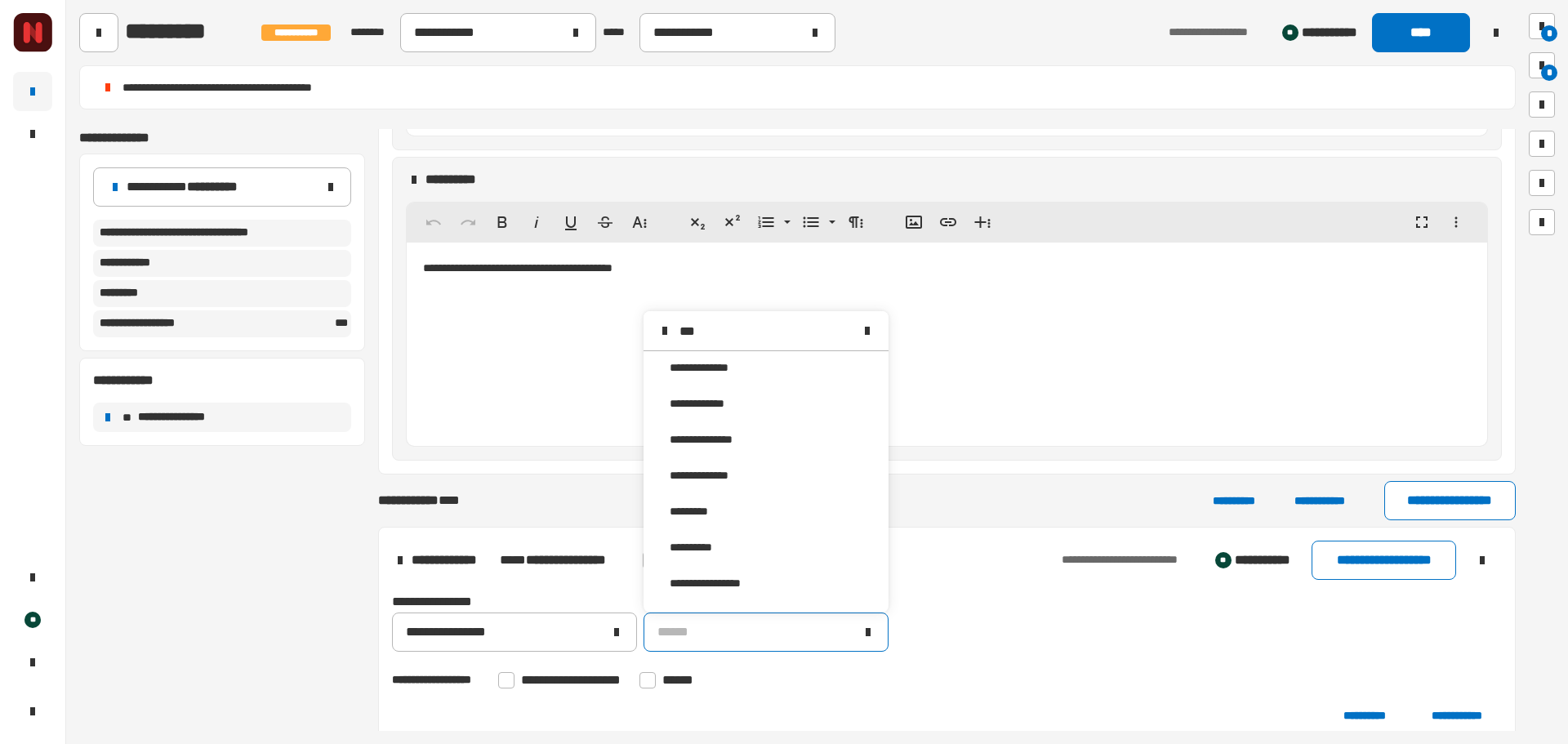 scroll, scrollTop: 0, scrollLeft: 0, axis: both 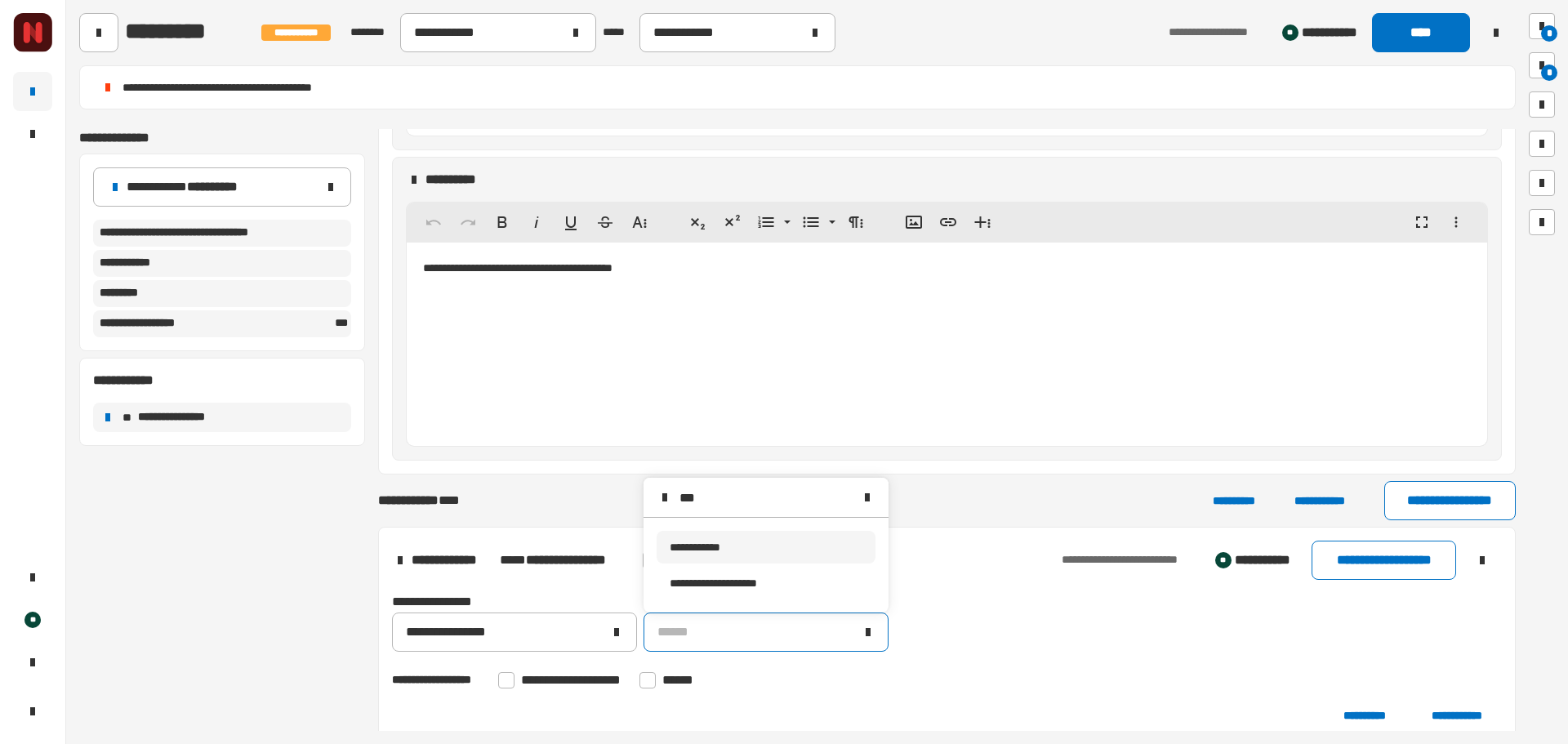 type on "***" 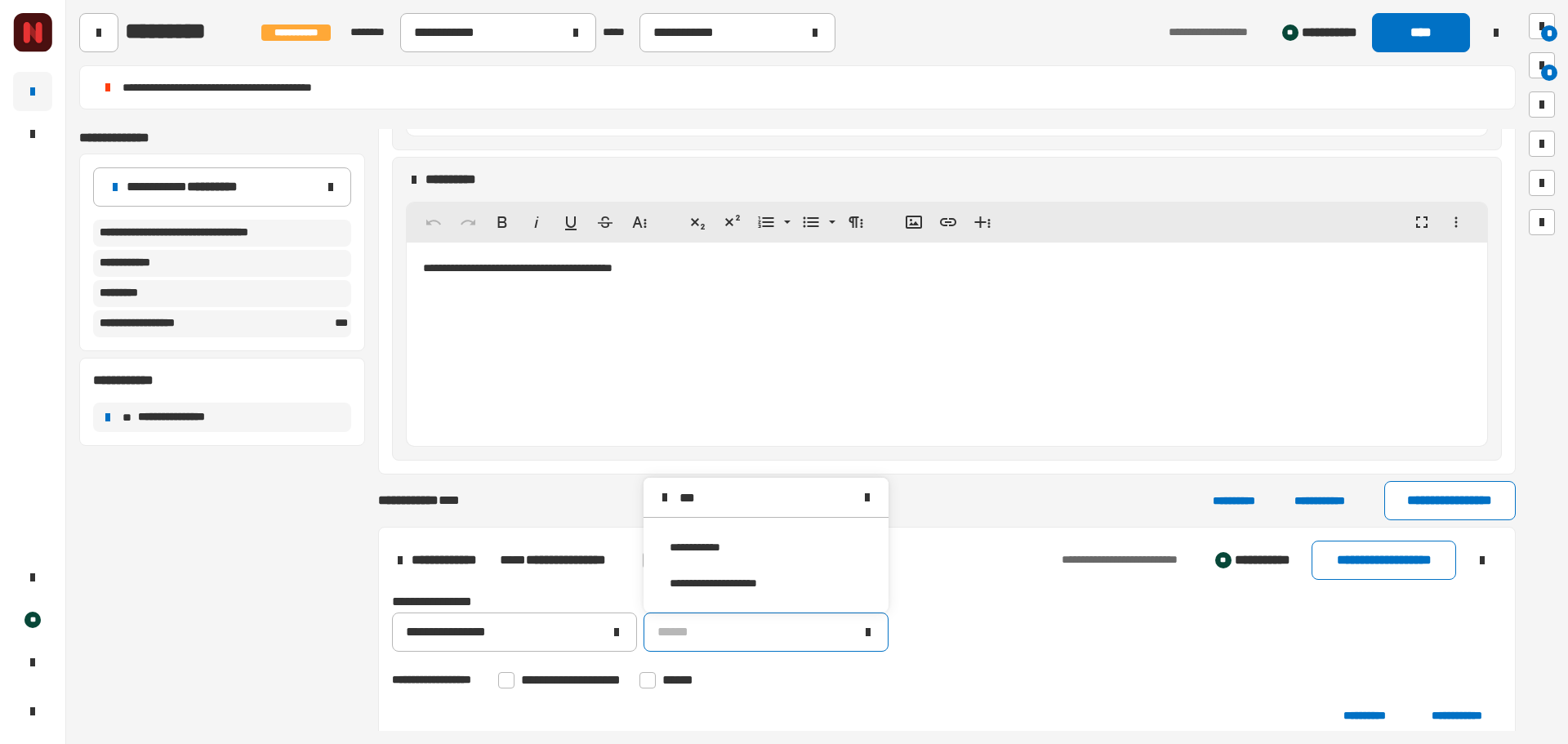 click on "**********" at bounding box center [695, 547] 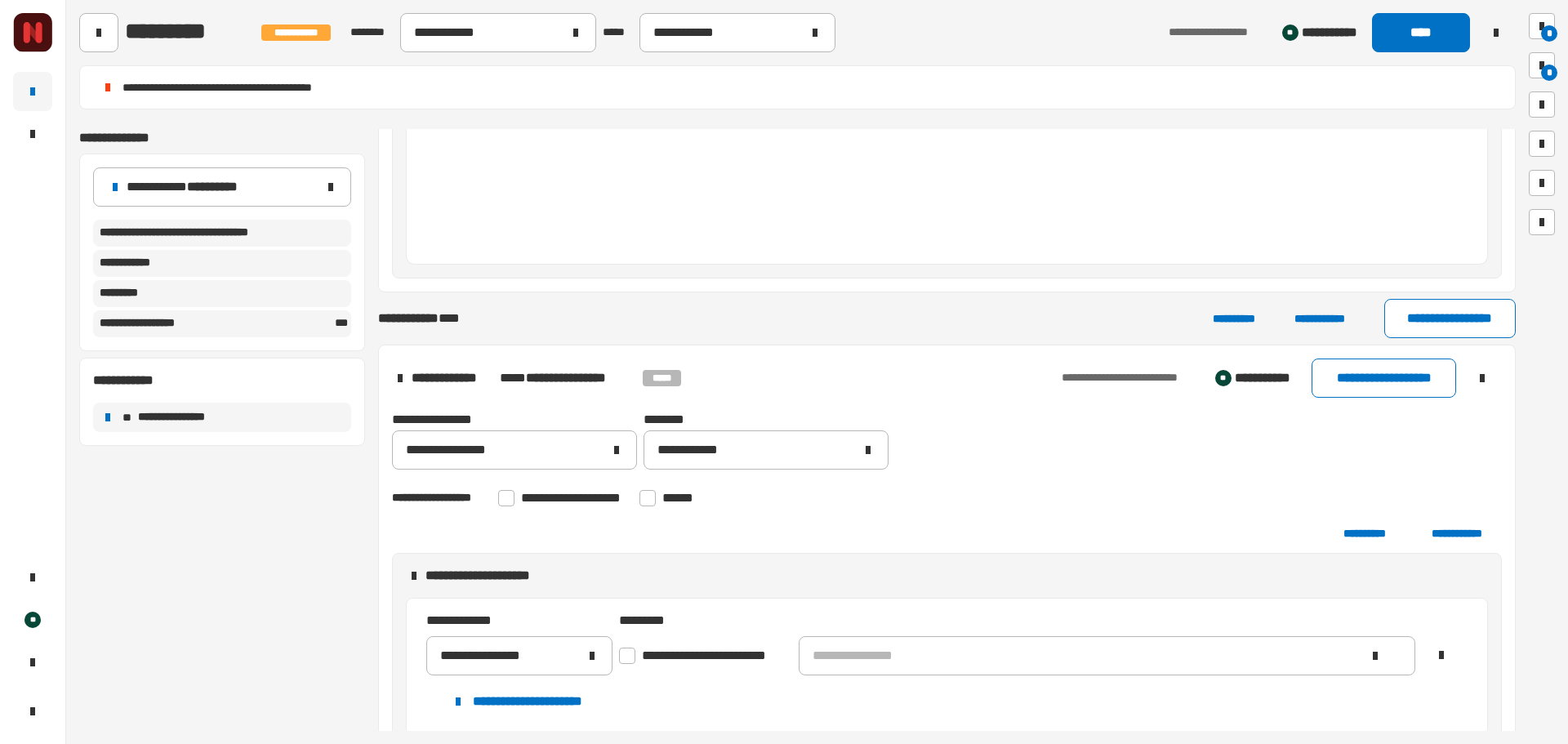 scroll, scrollTop: 1199, scrollLeft: 0, axis: vertical 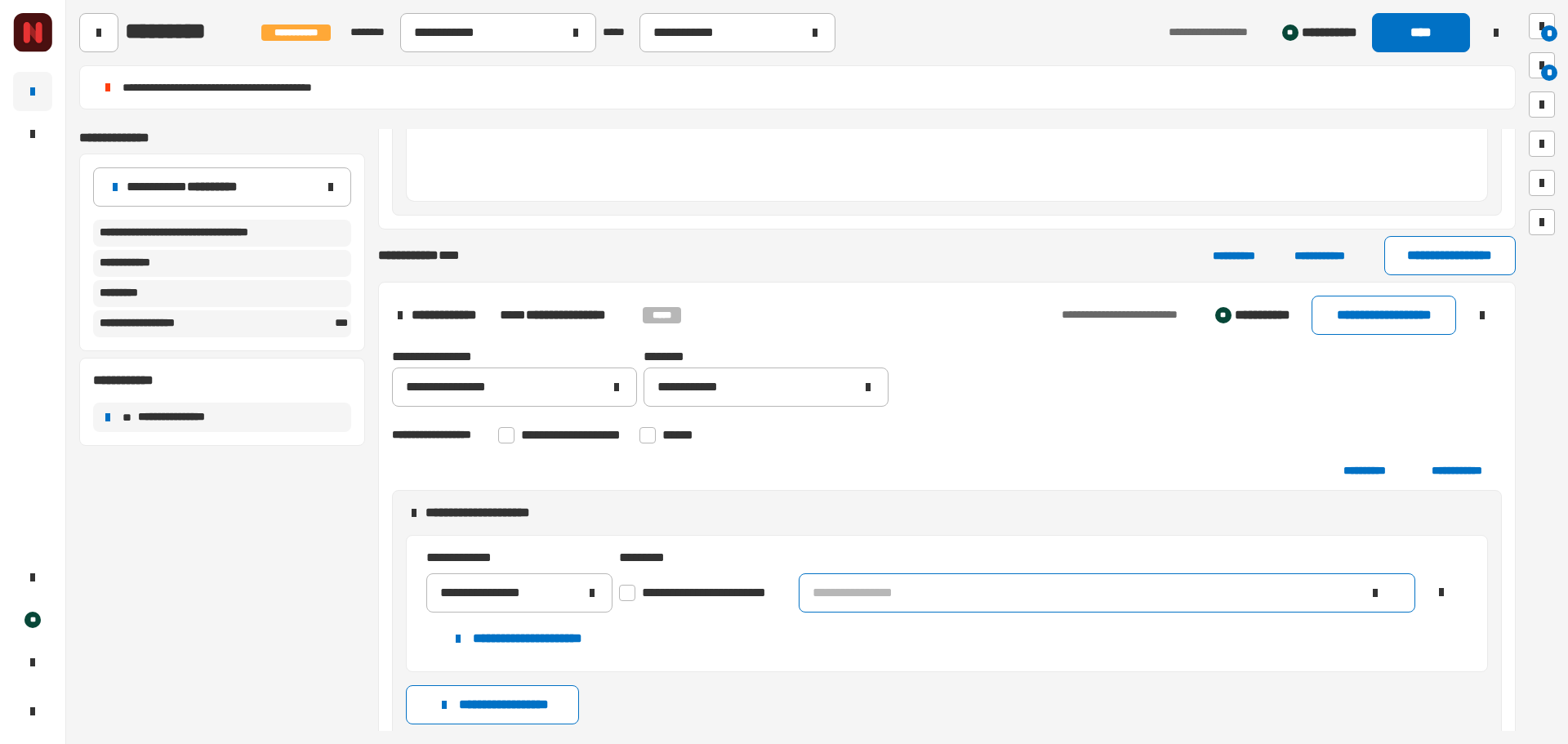 click 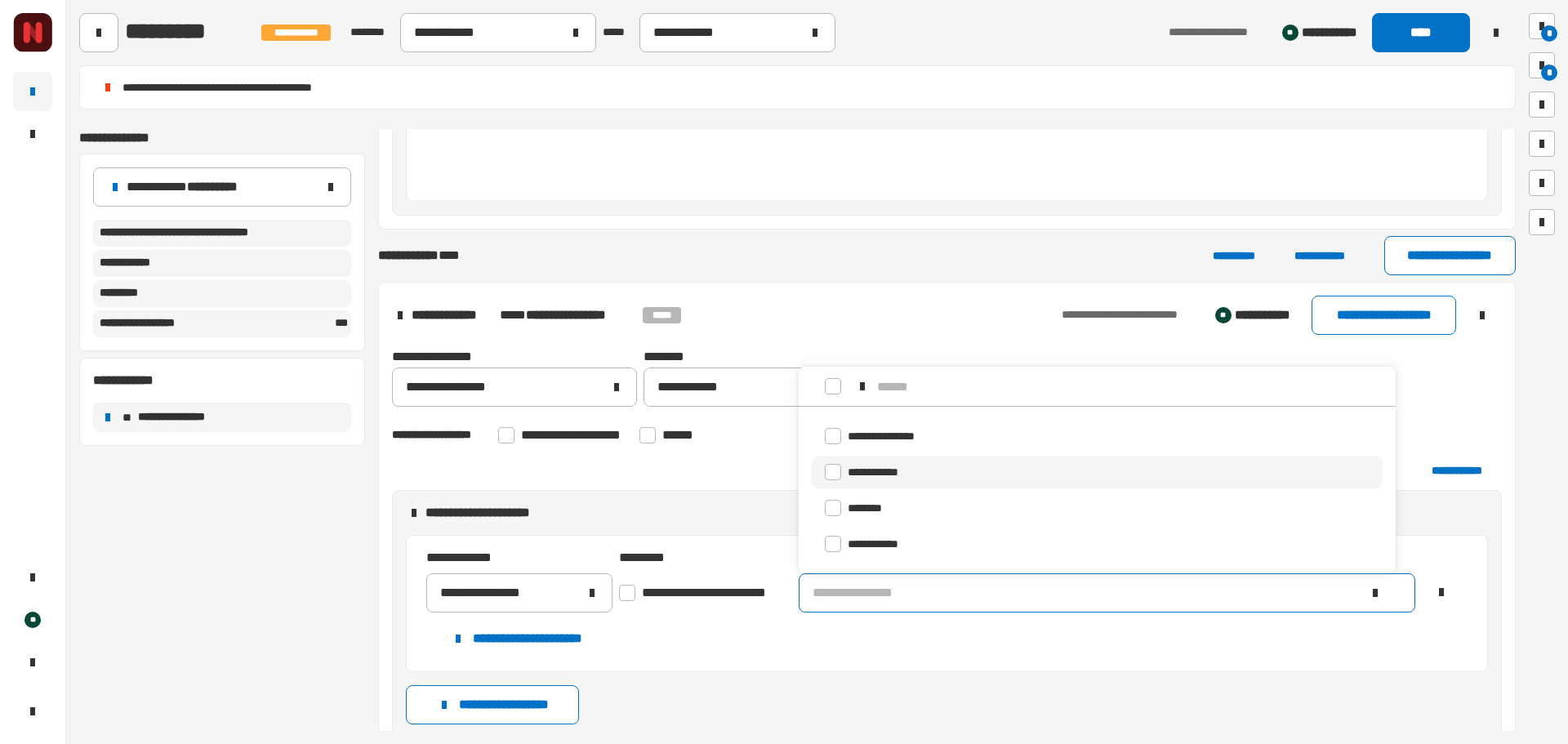 click on "**********" at bounding box center [1097, 472] 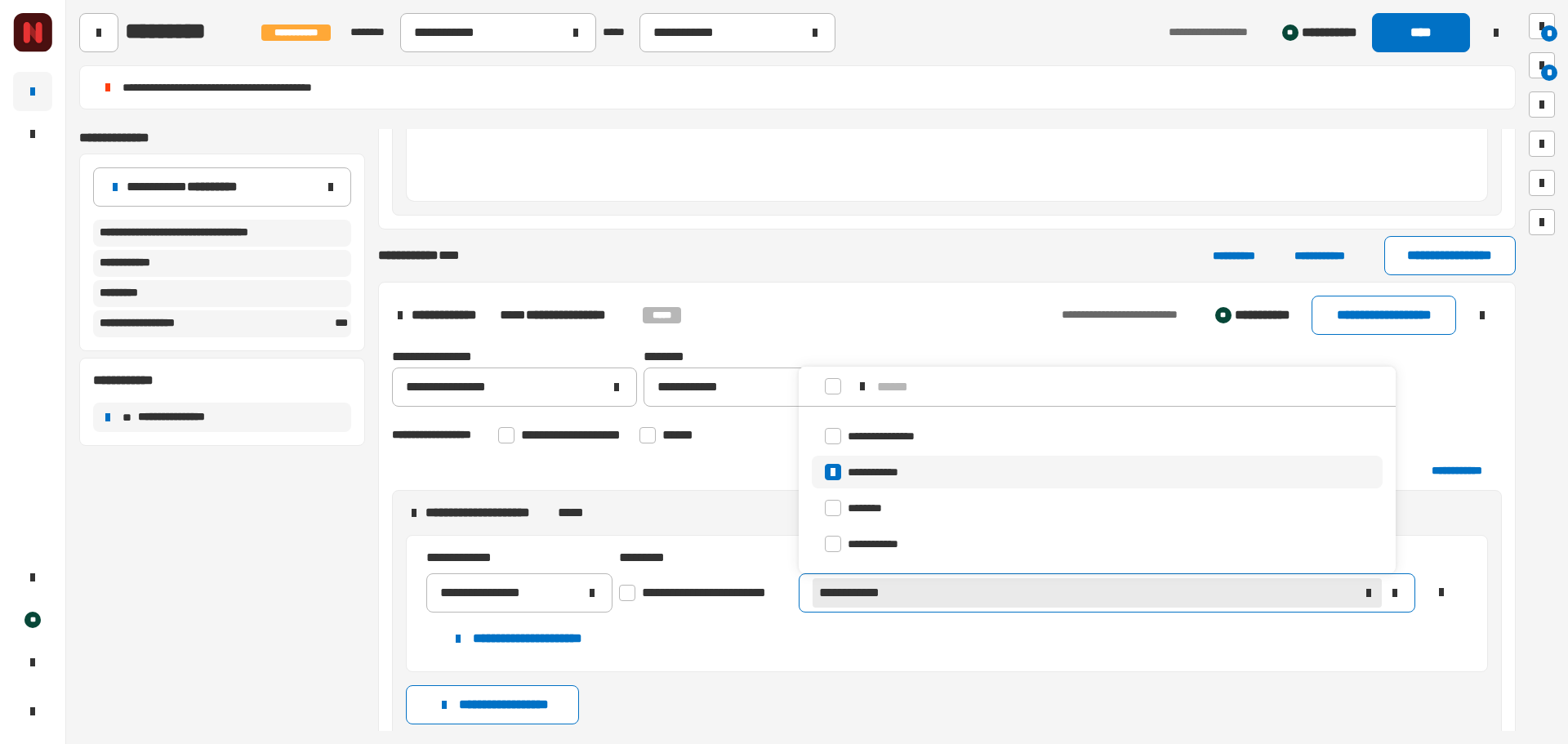 click at bounding box center (627, 593) 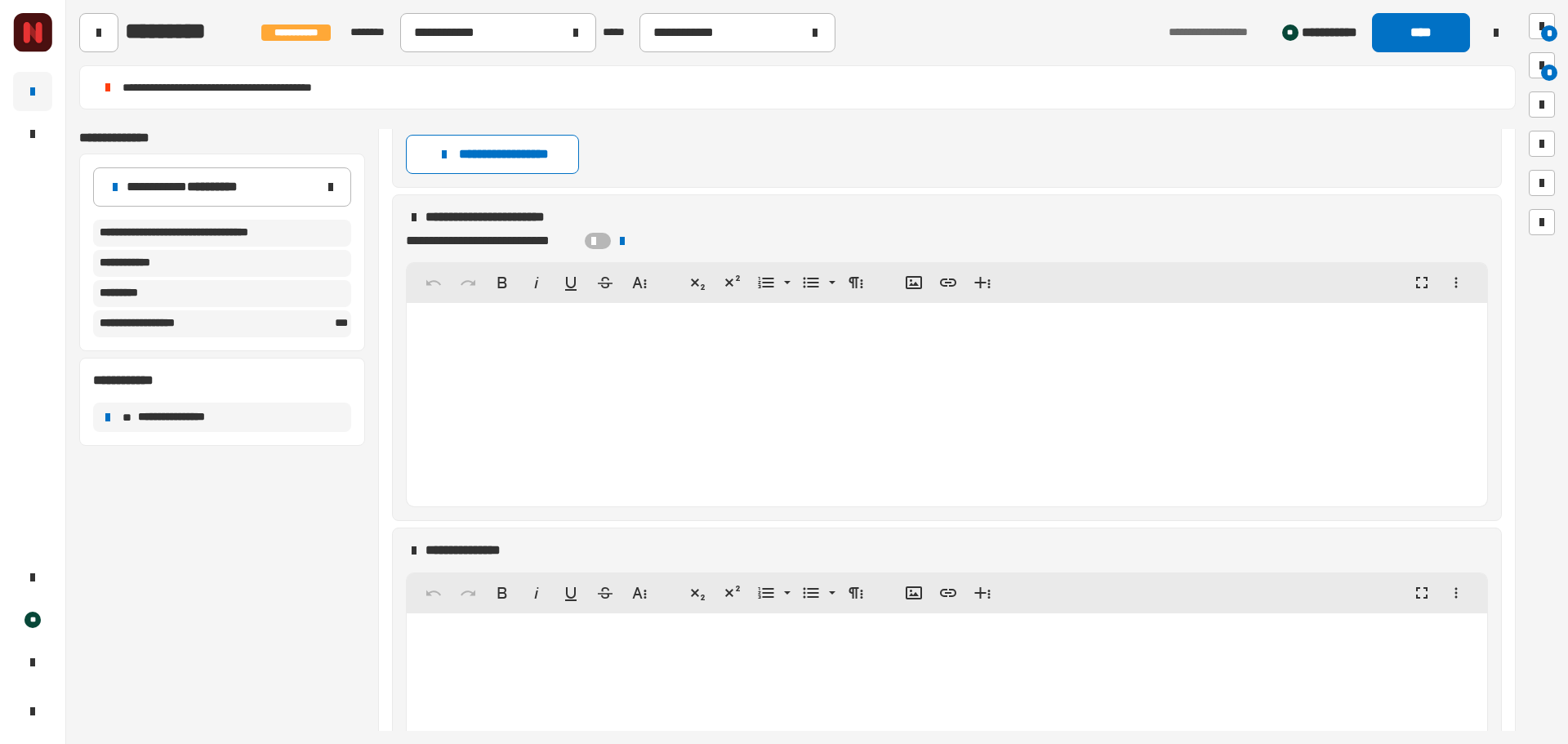 scroll, scrollTop: 1771, scrollLeft: 0, axis: vertical 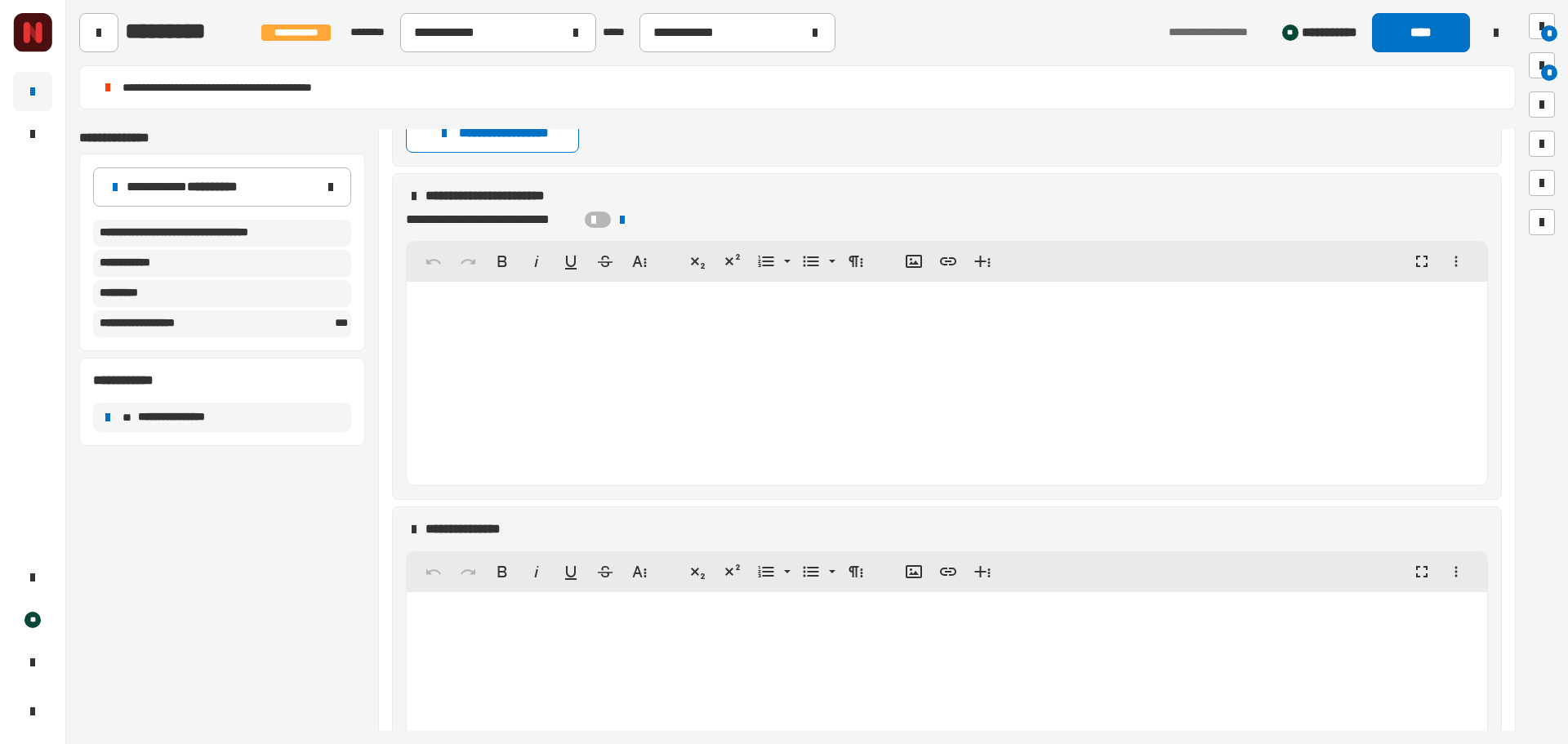 click 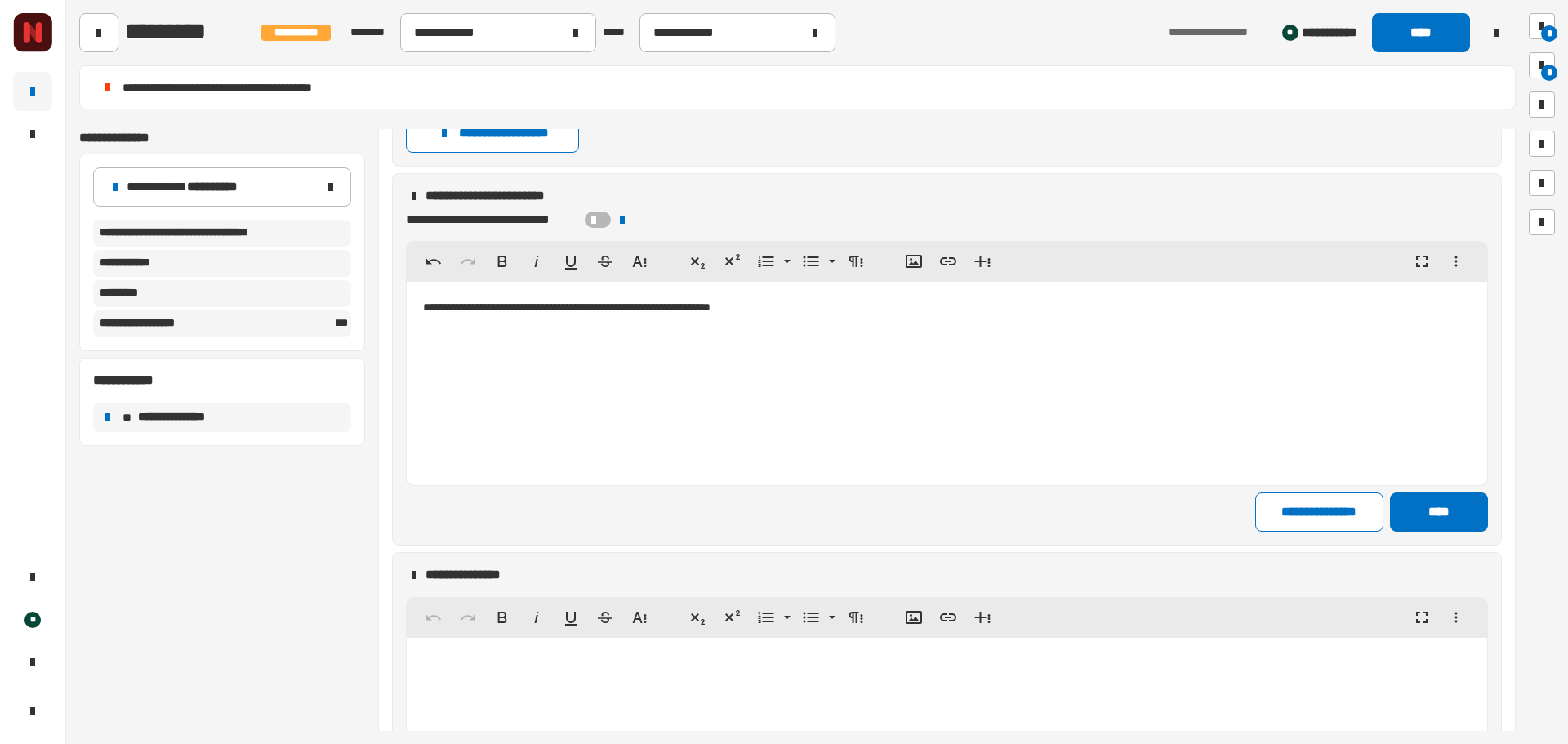 click on "****" 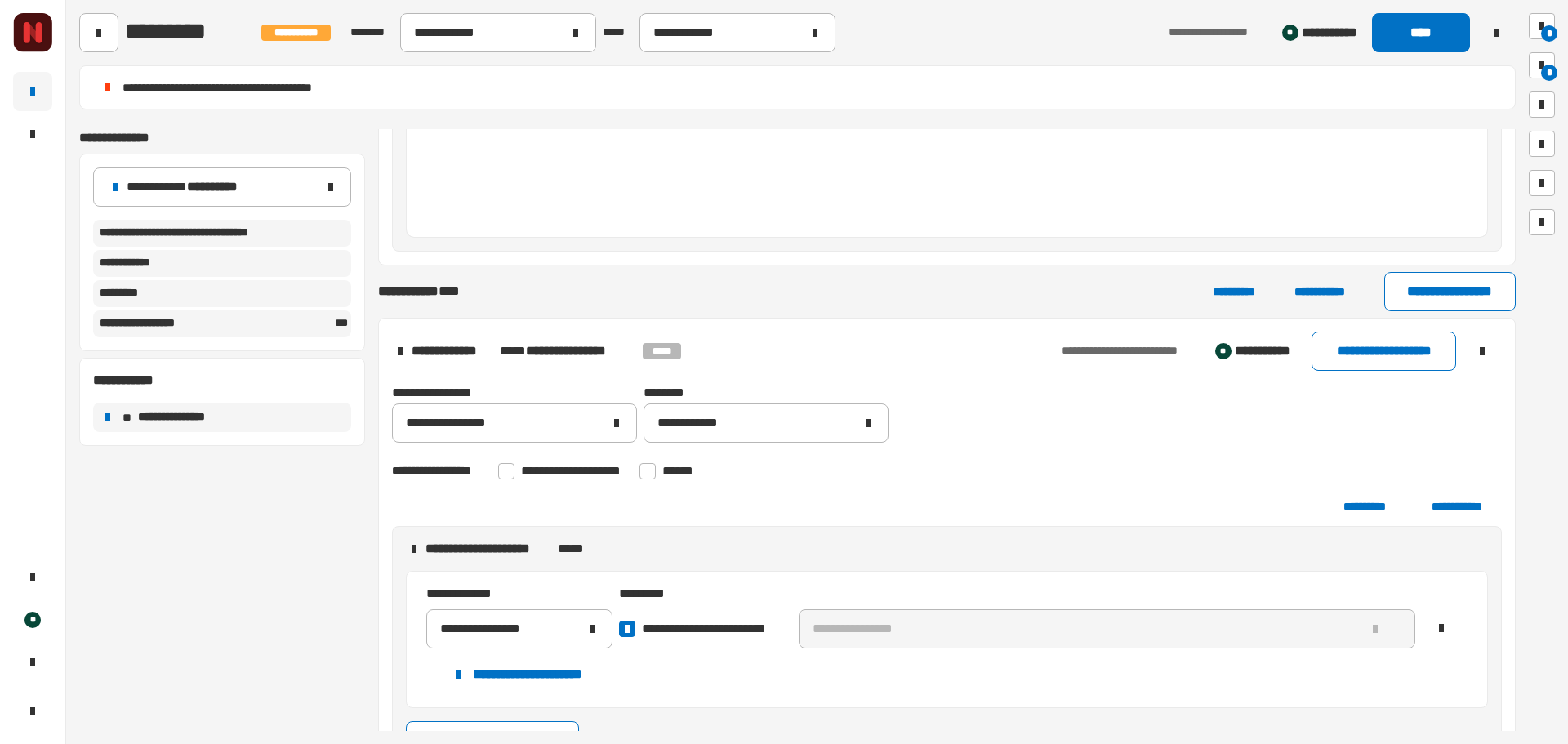 scroll, scrollTop: 1199, scrollLeft: 0, axis: vertical 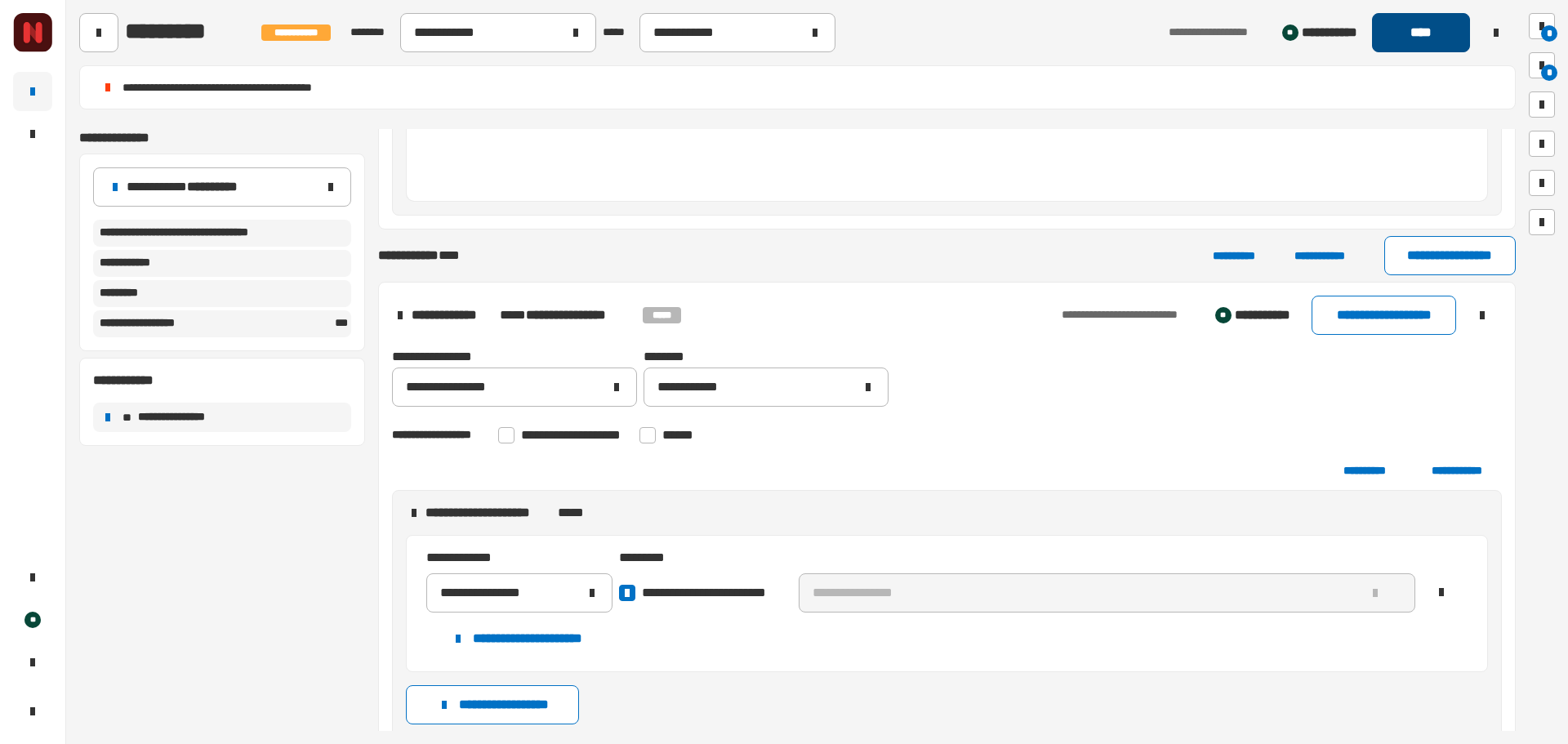 click on "****" 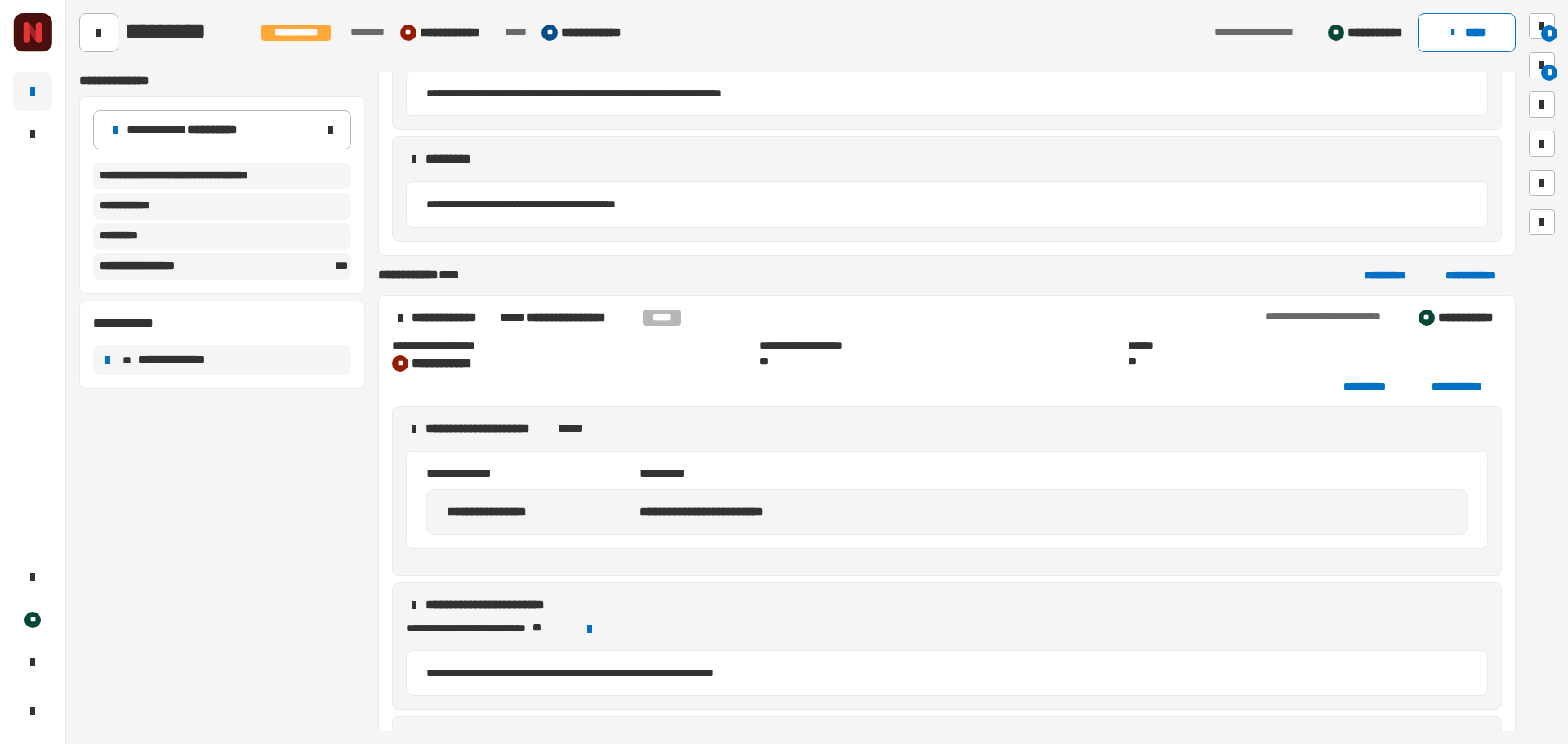 scroll, scrollTop: 470, scrollLeft: 0, axis: vertical 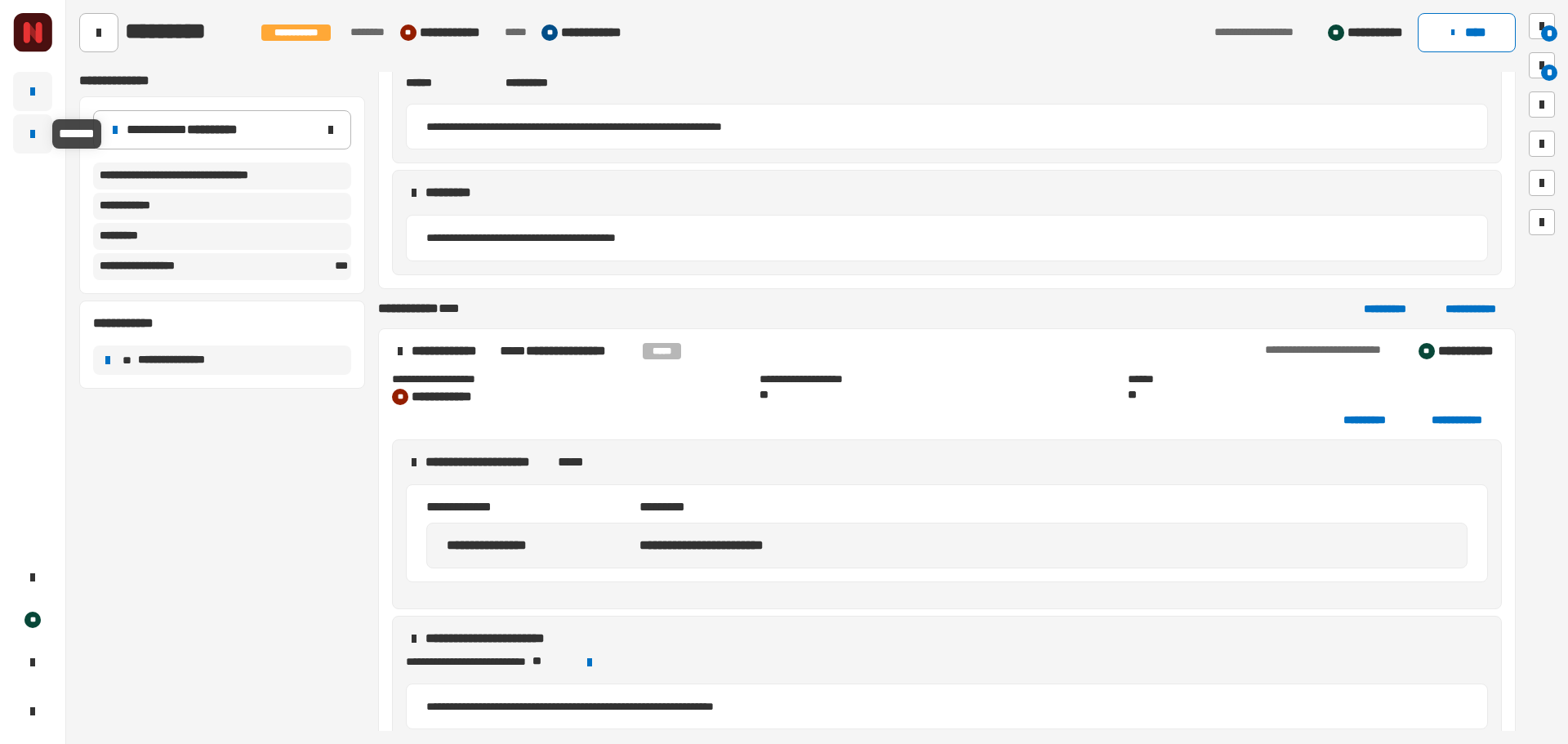 click 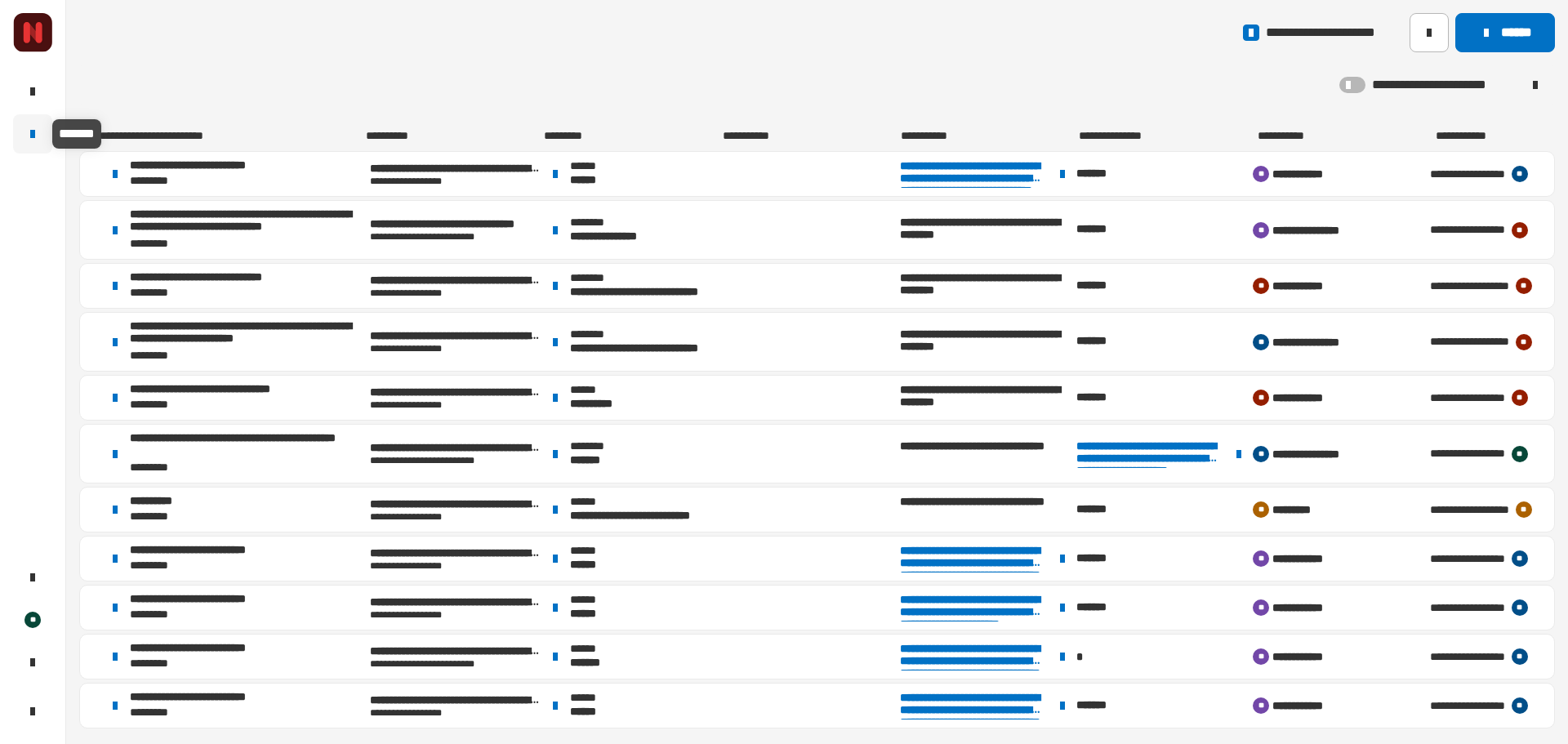 click 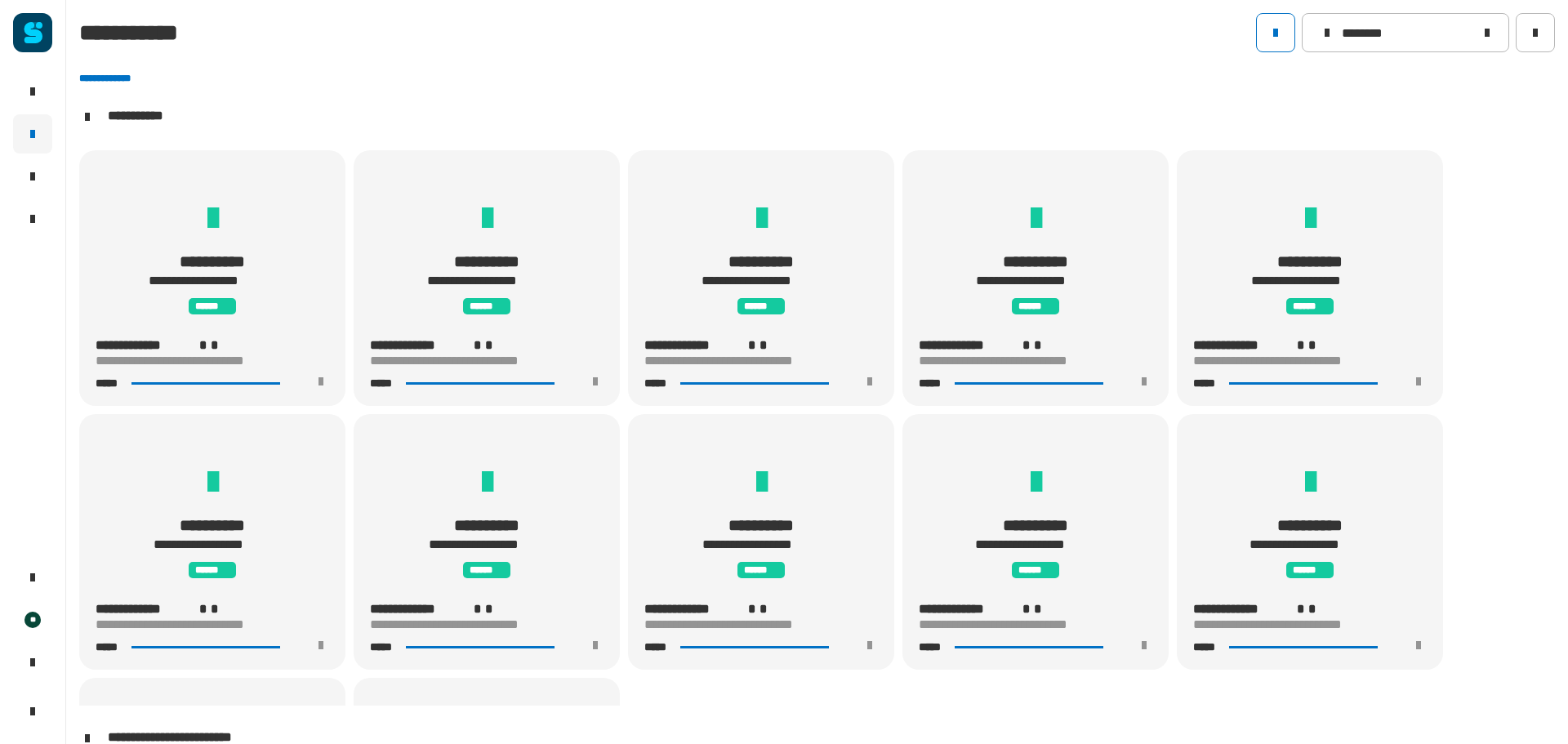 scroll, scrollTop: 0, scrollLeft: 0, axis: both 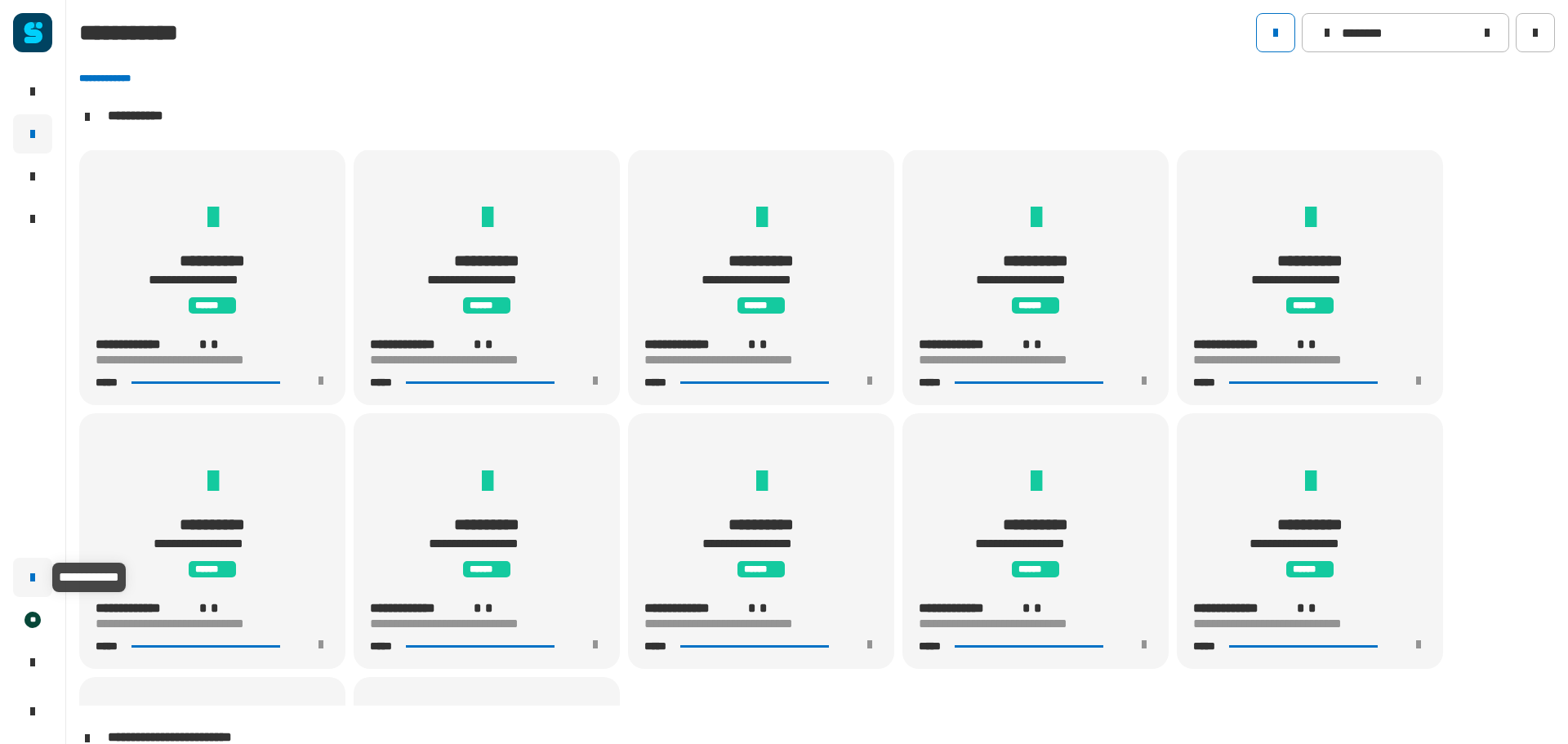 click 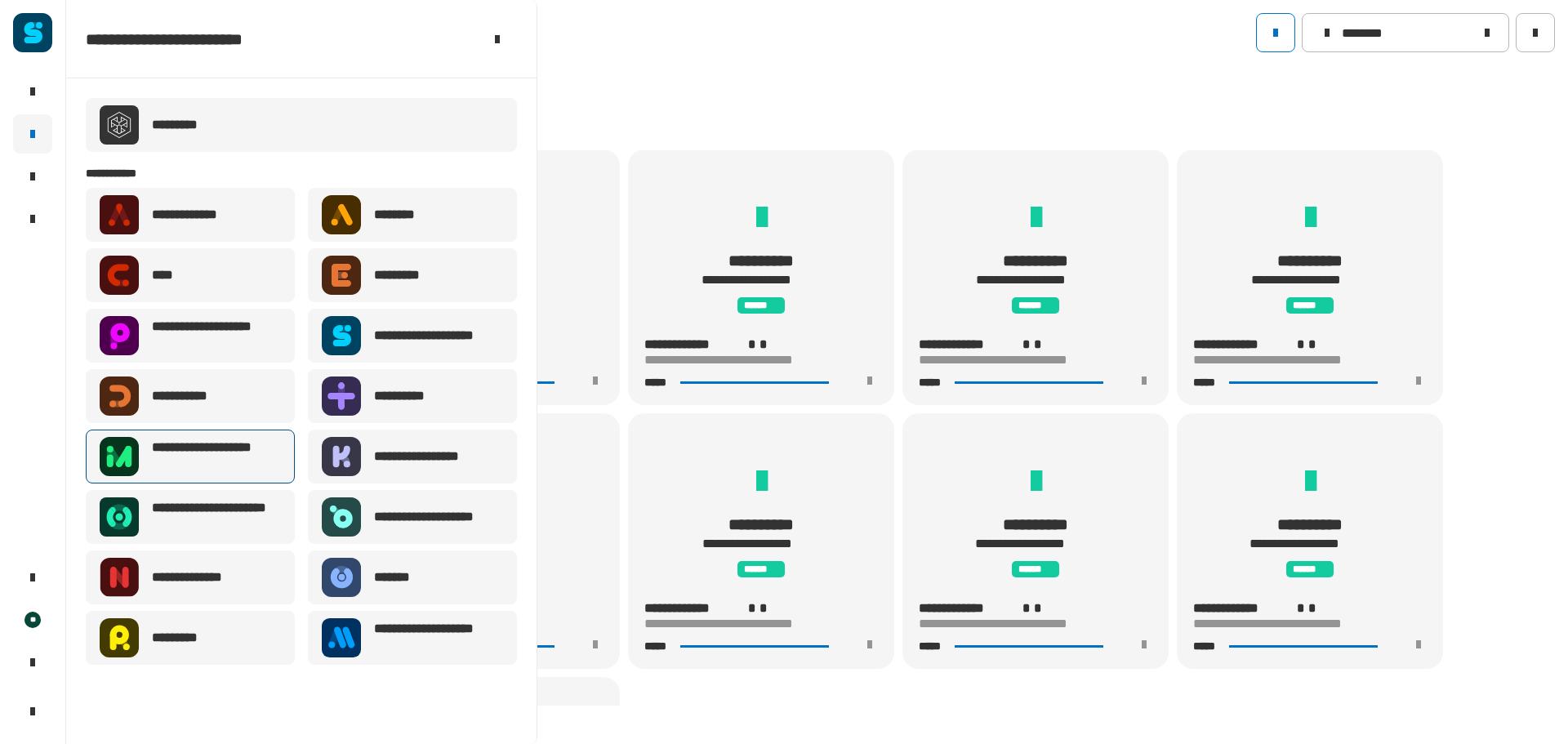 click on "**********" at bounding box center [216, 457] 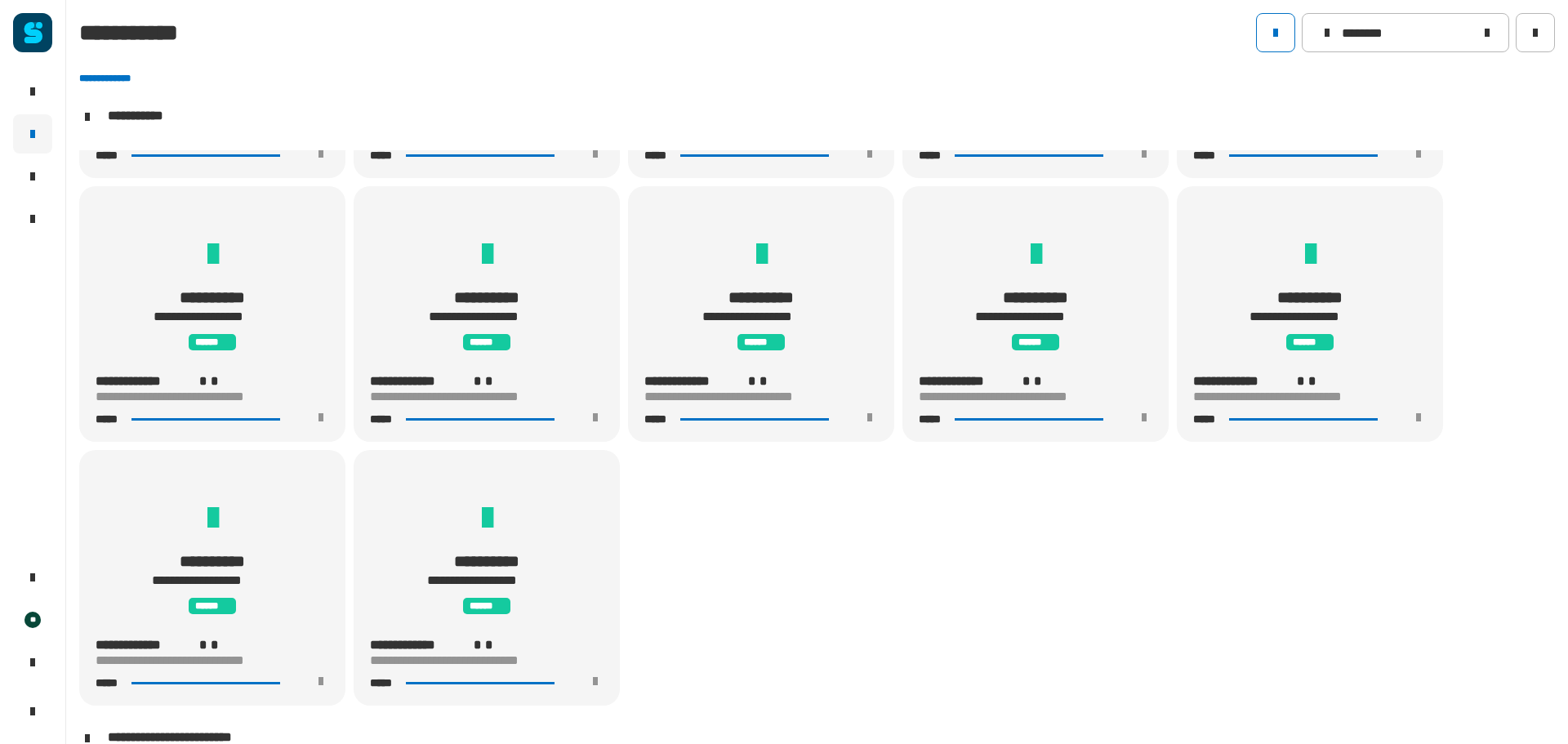 scroll, scrollTop: 492, scrollLeft: 0, axis: vertical 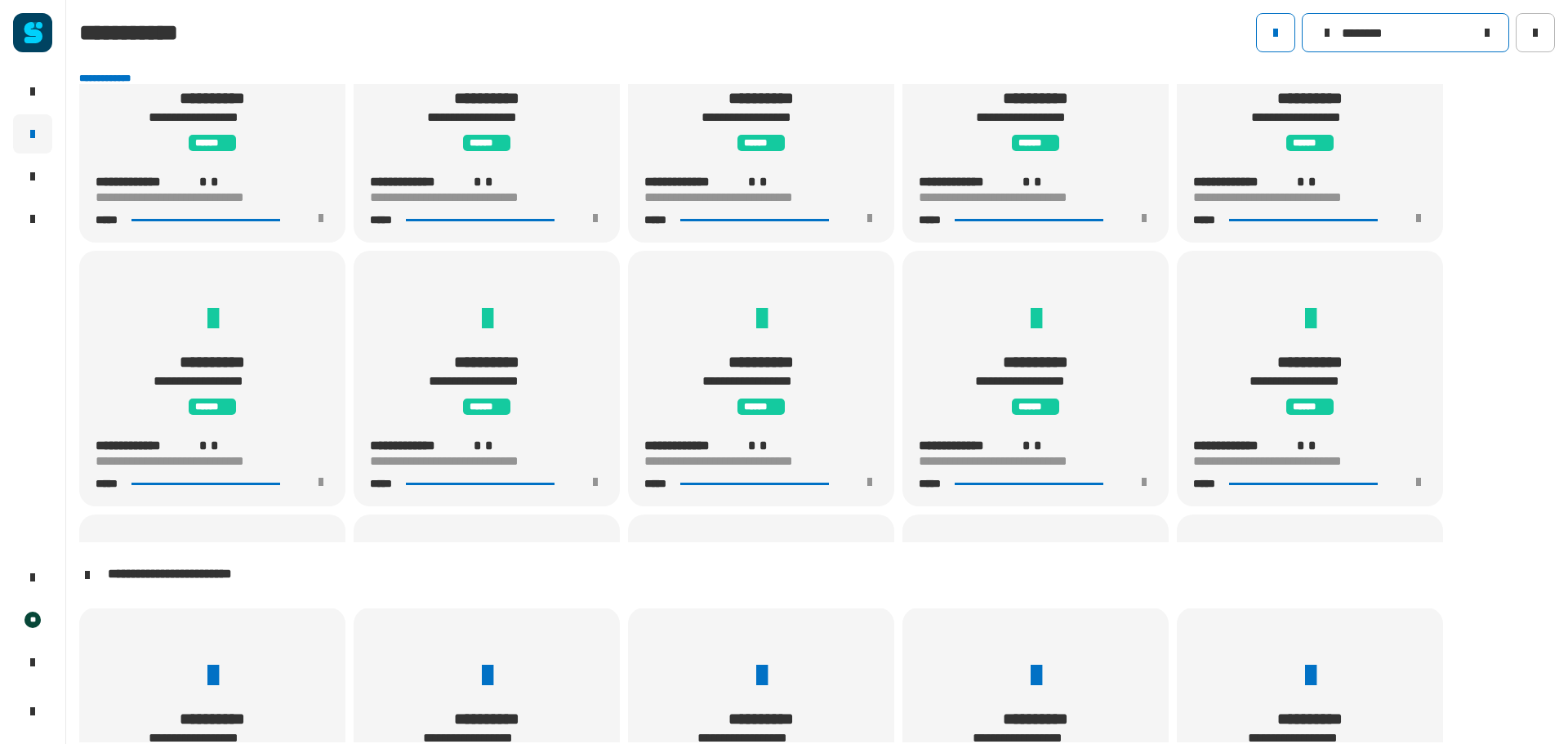 drag, startPoint x: 1392, startPoint y: 38, endPoint x: 1324, endPoint y: 34, distance: 68.117545 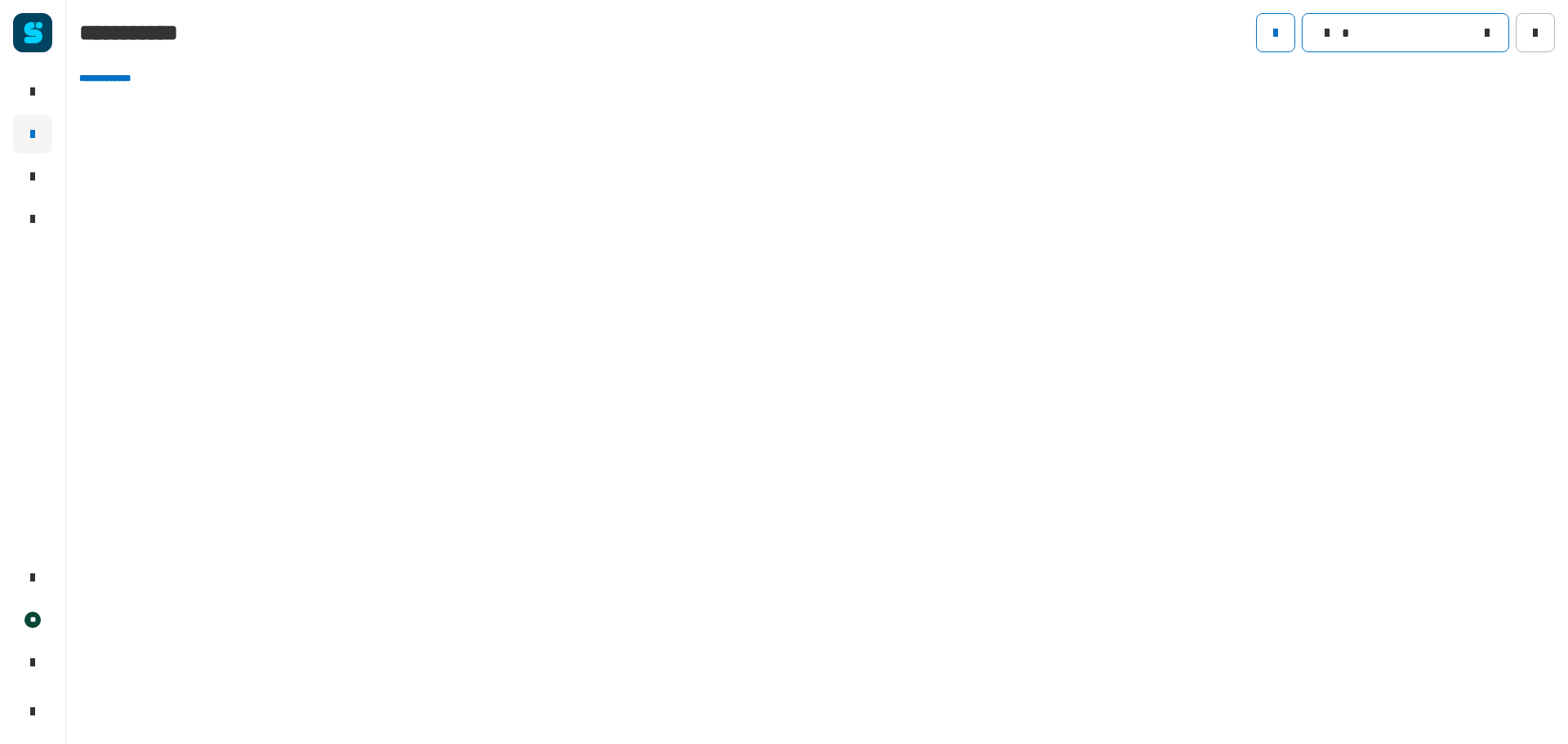 scroll, scrollTop: 0, scrollLeft: 0, axis: both 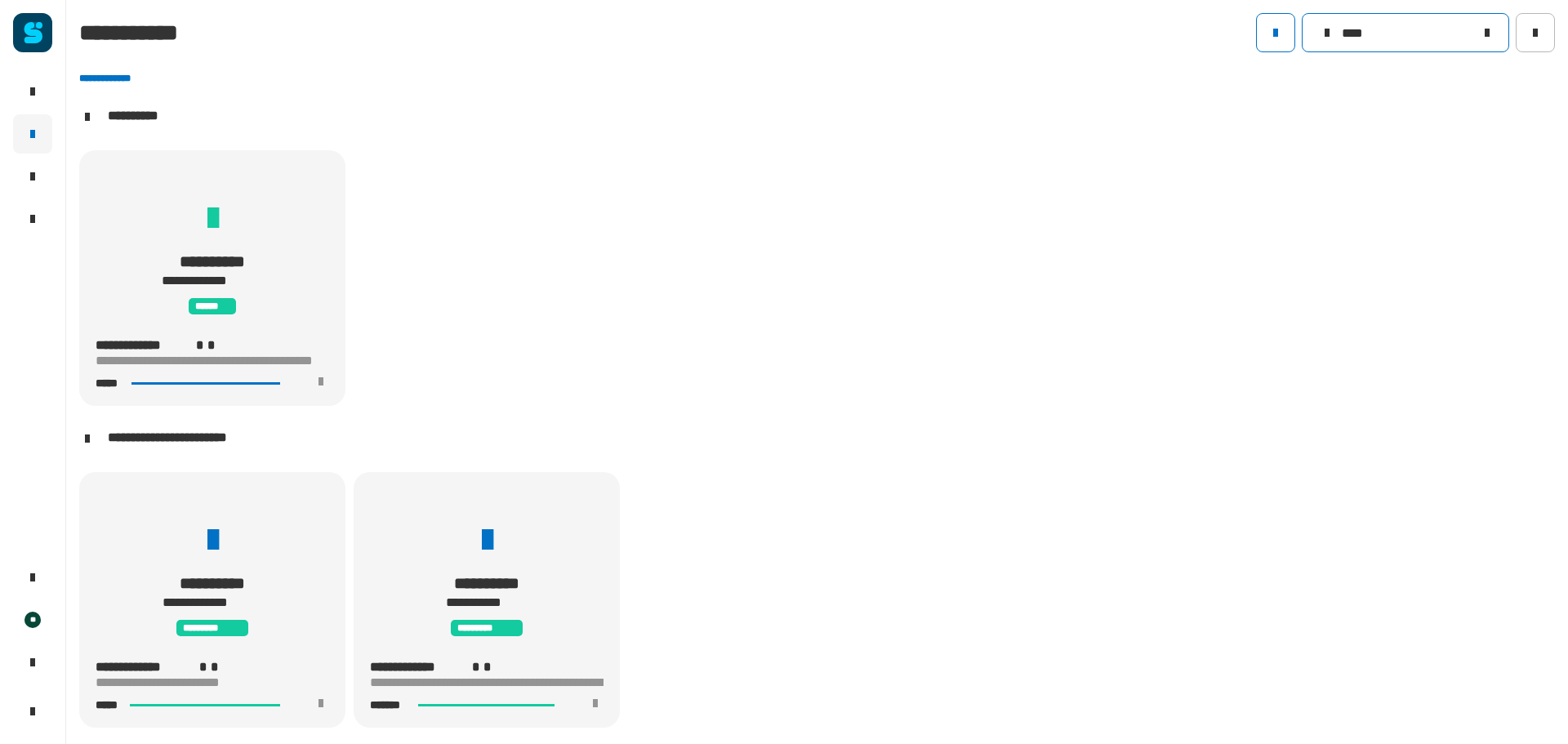 type on "****" 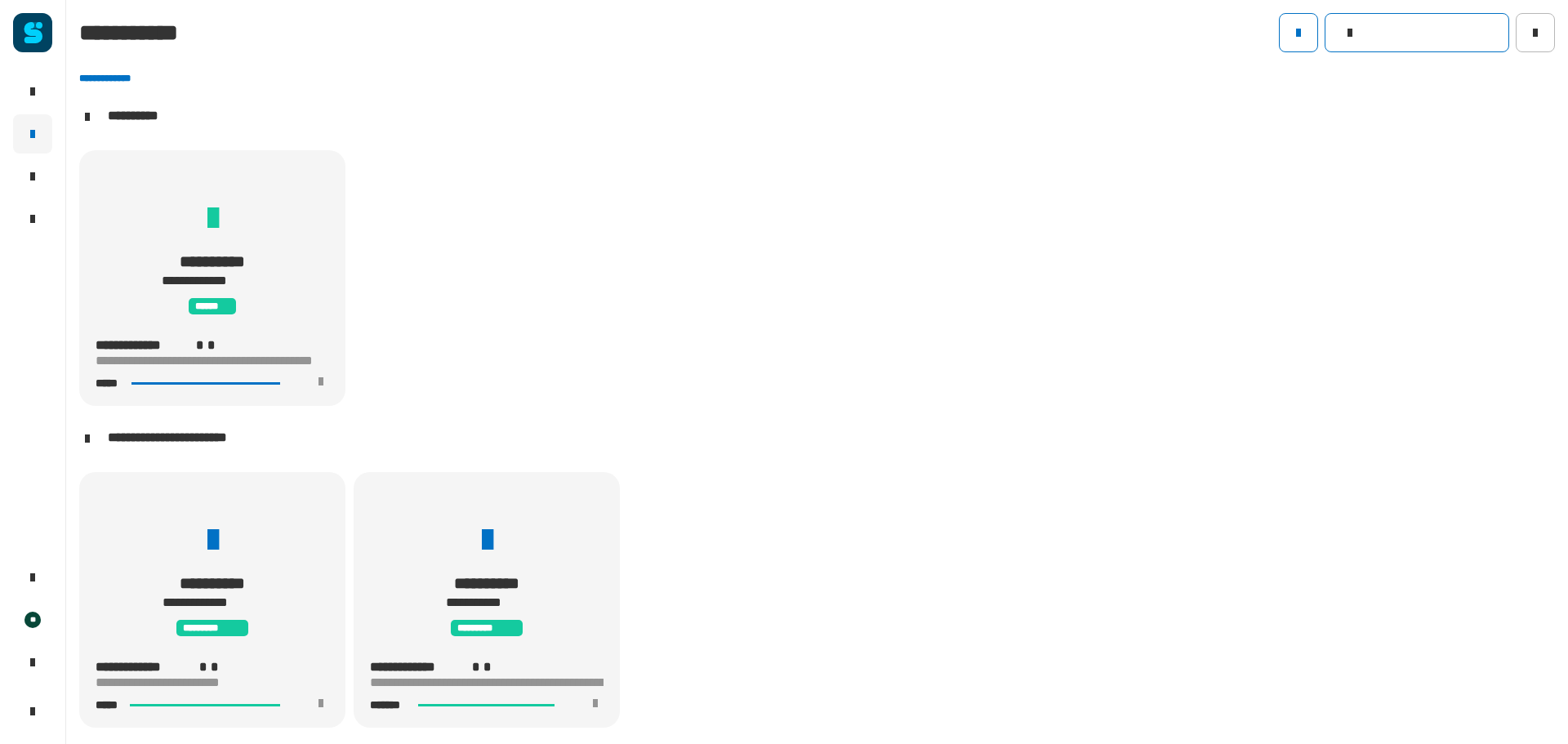 type 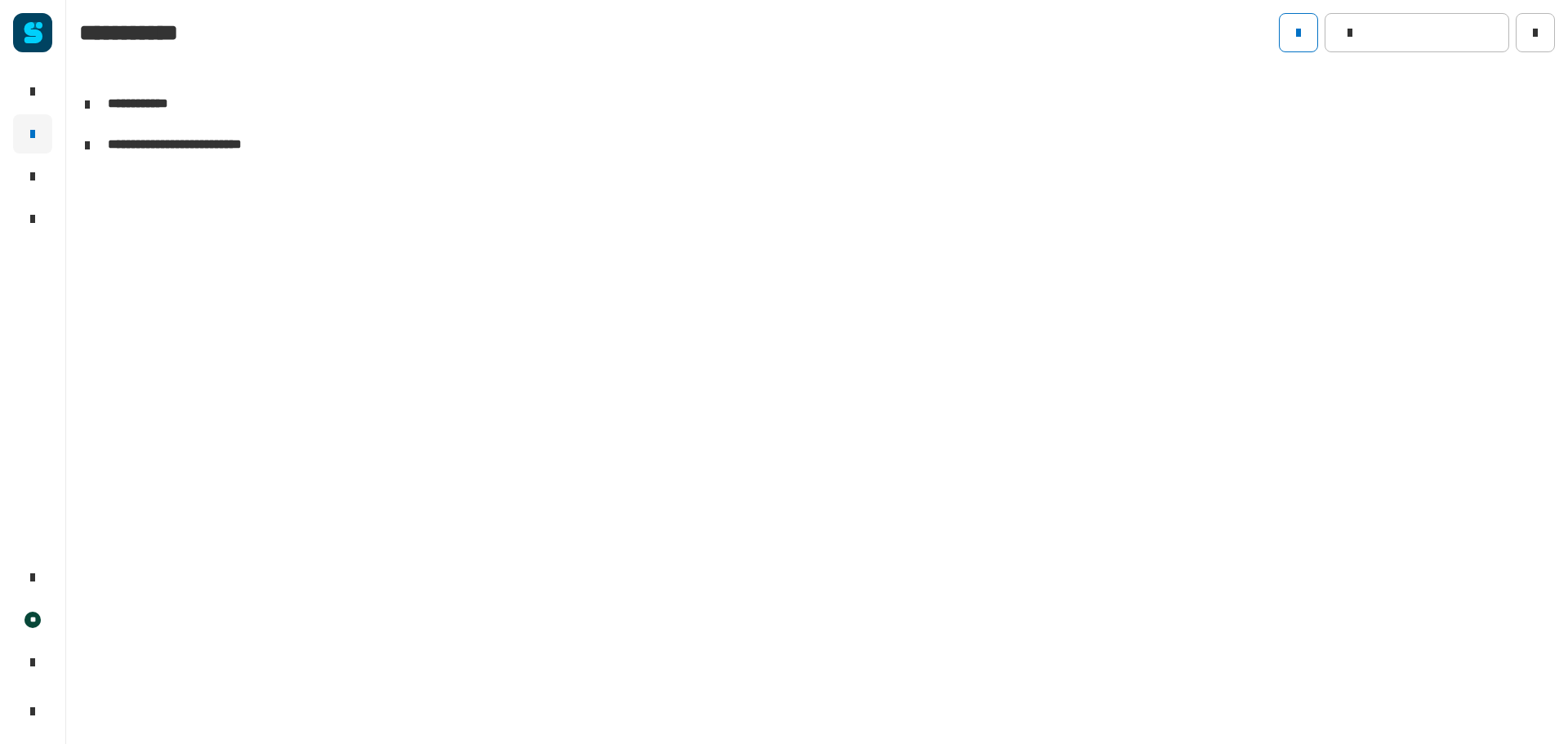 click on "**********" 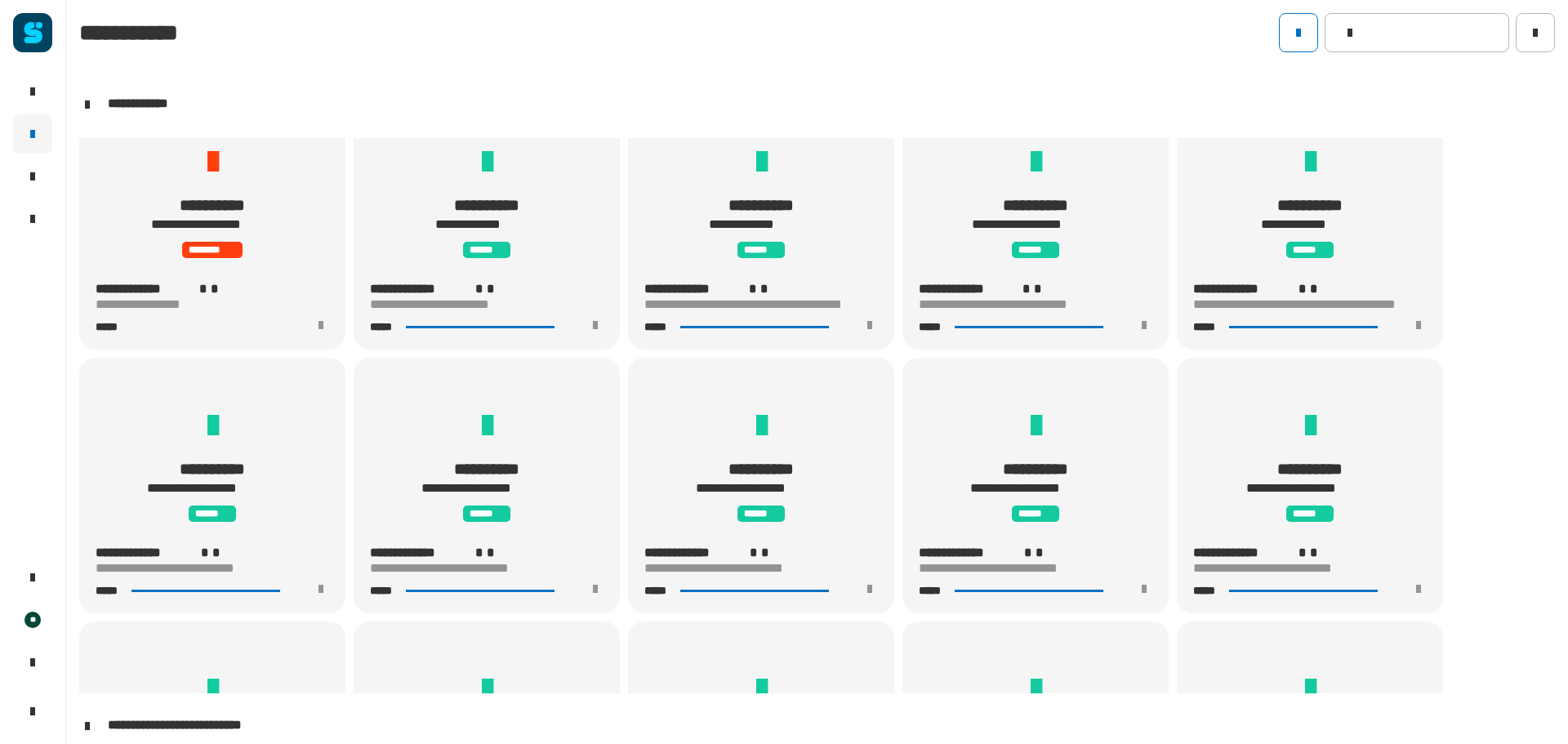 scroll, scrollTop: 0, scrollLeft: 0, axis: both 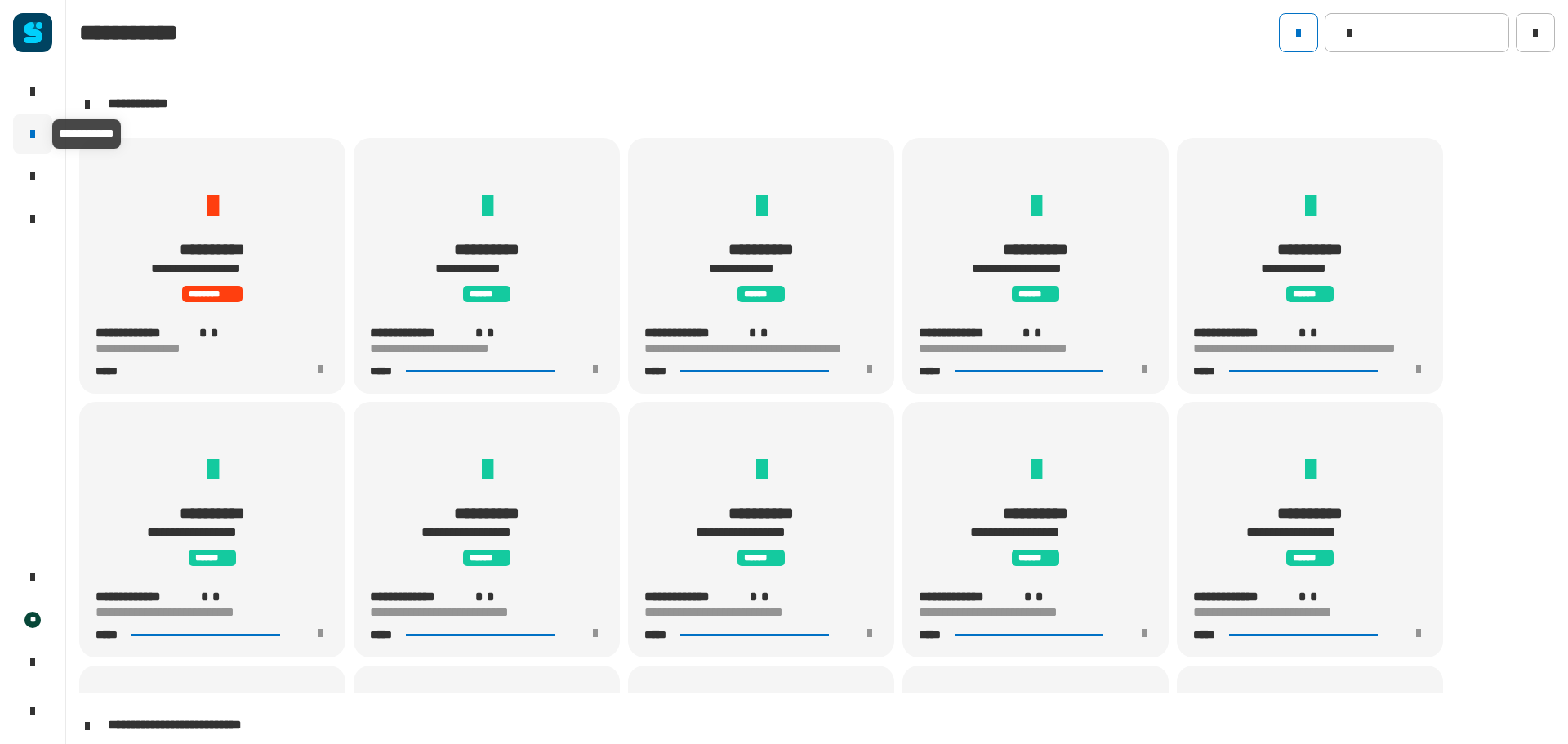 click 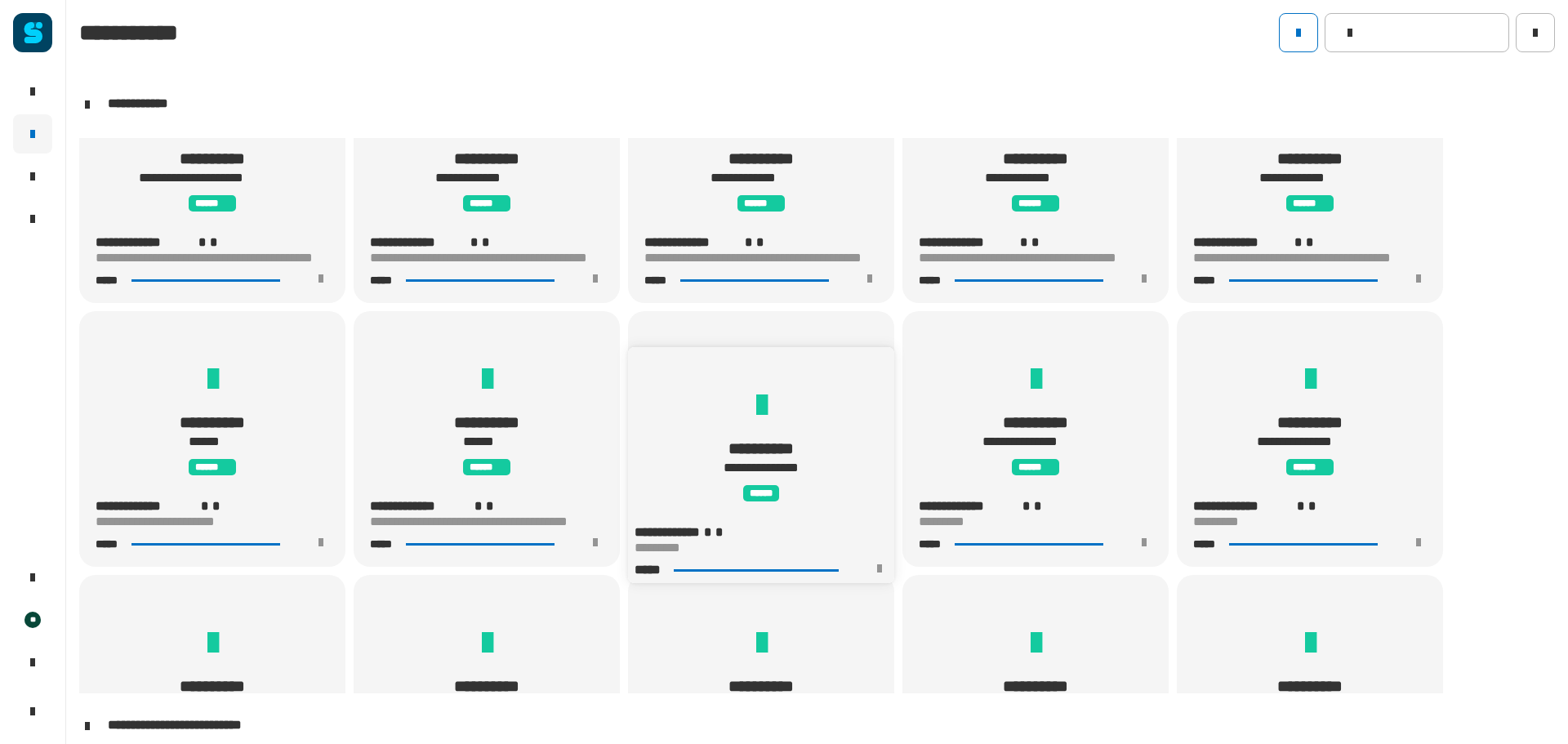 scroll, scrollTop: 4549, scrollLeft: 0, axis: vertical 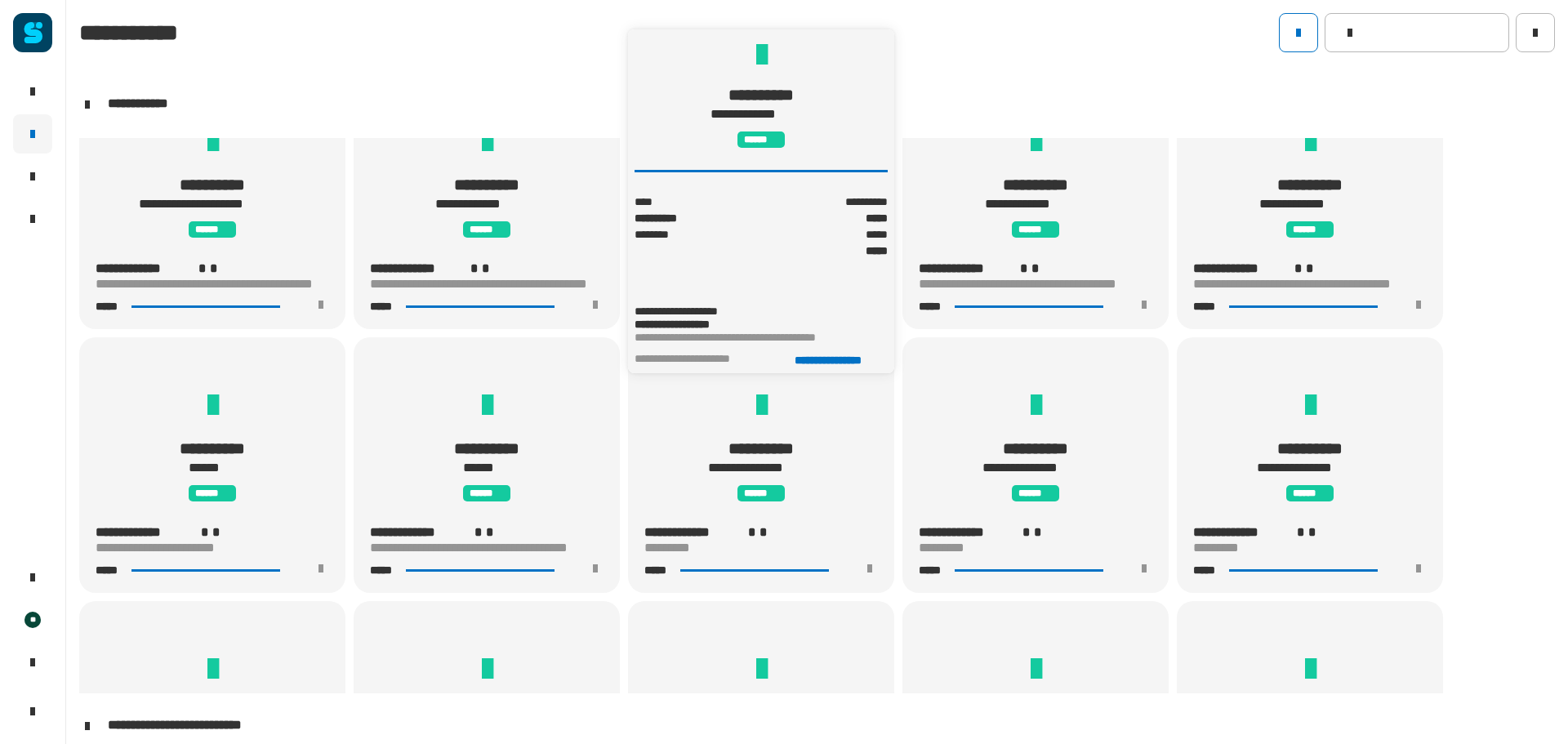 click on "**********" 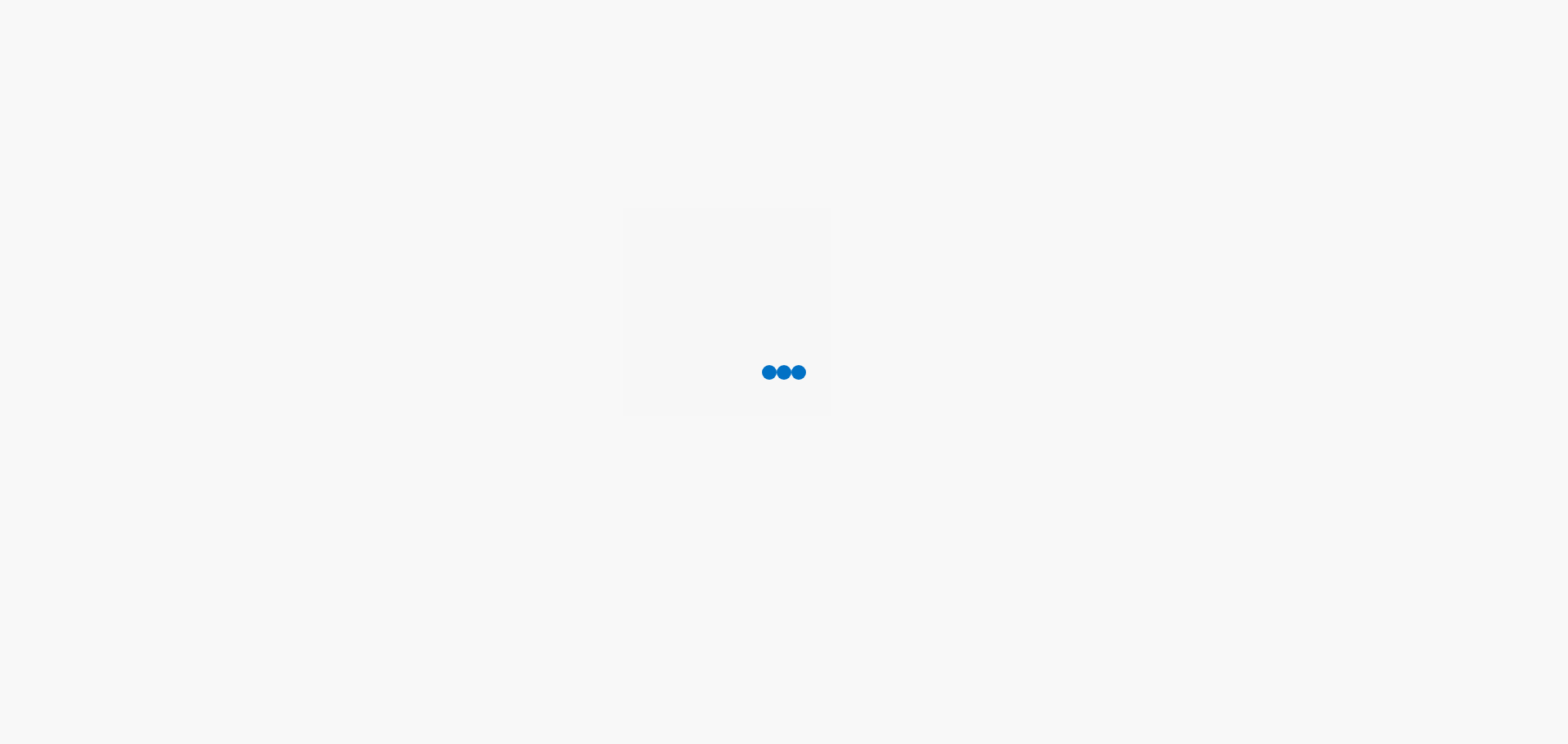 scroll, scrollTop: 0, scrollLeft: 0, axis: both 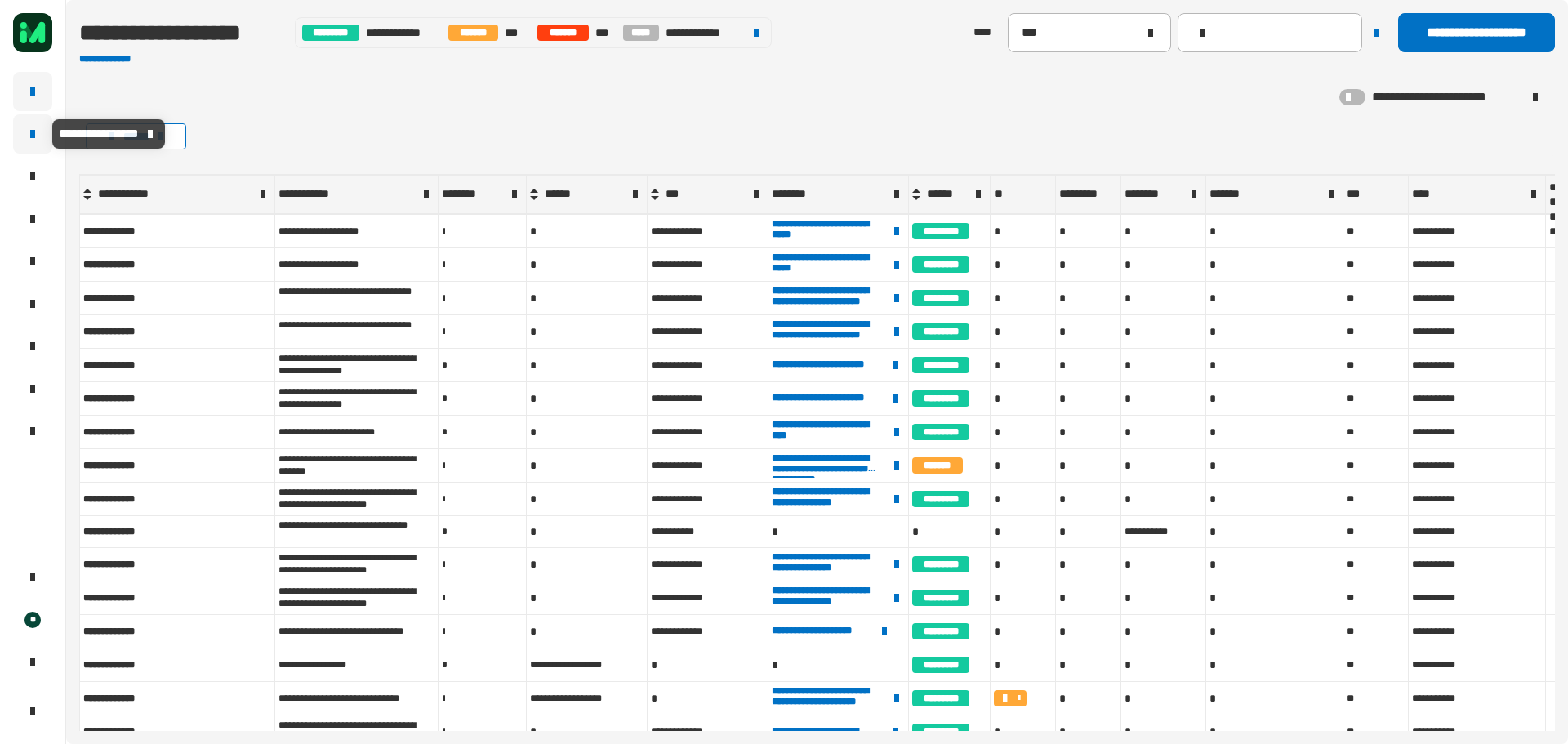 click 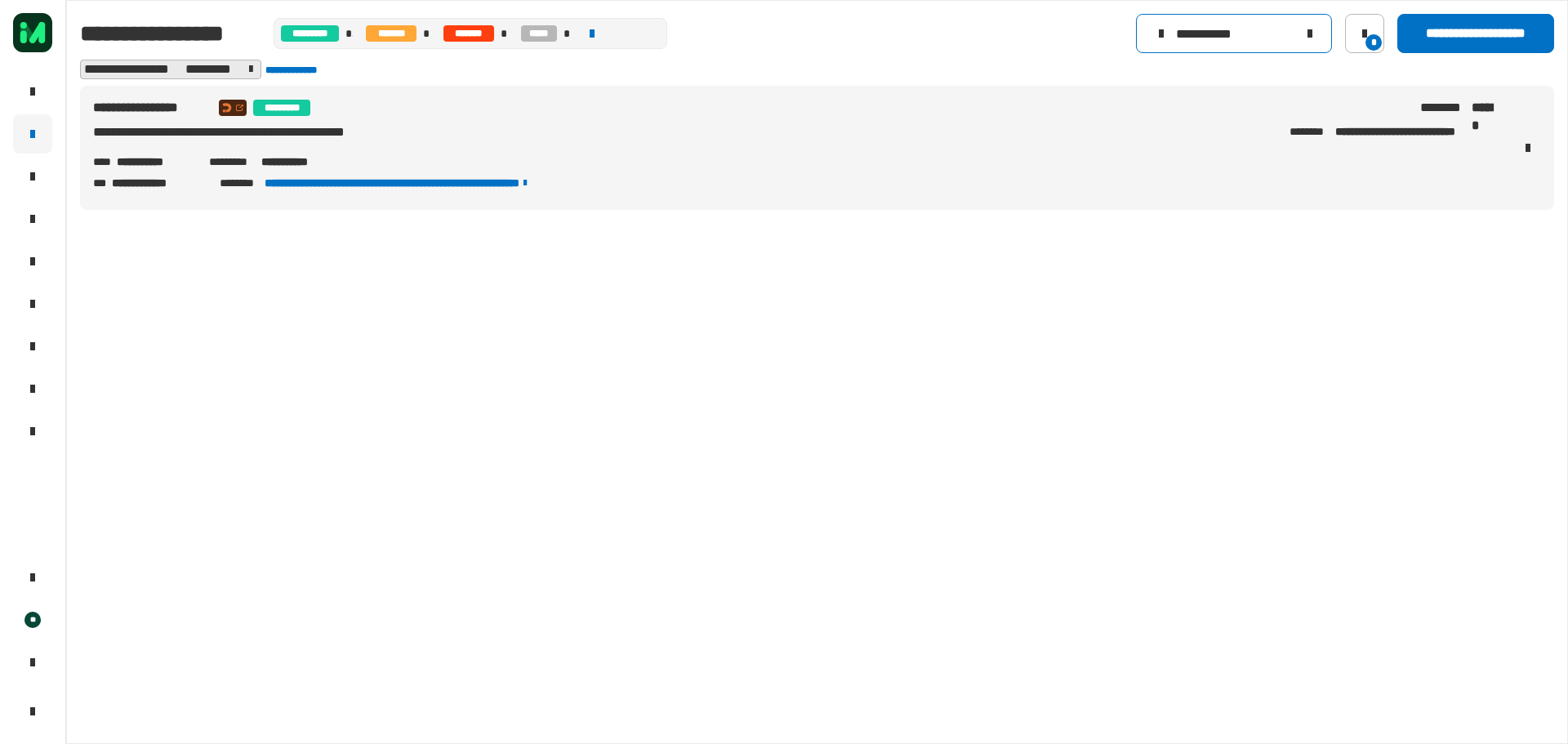 click 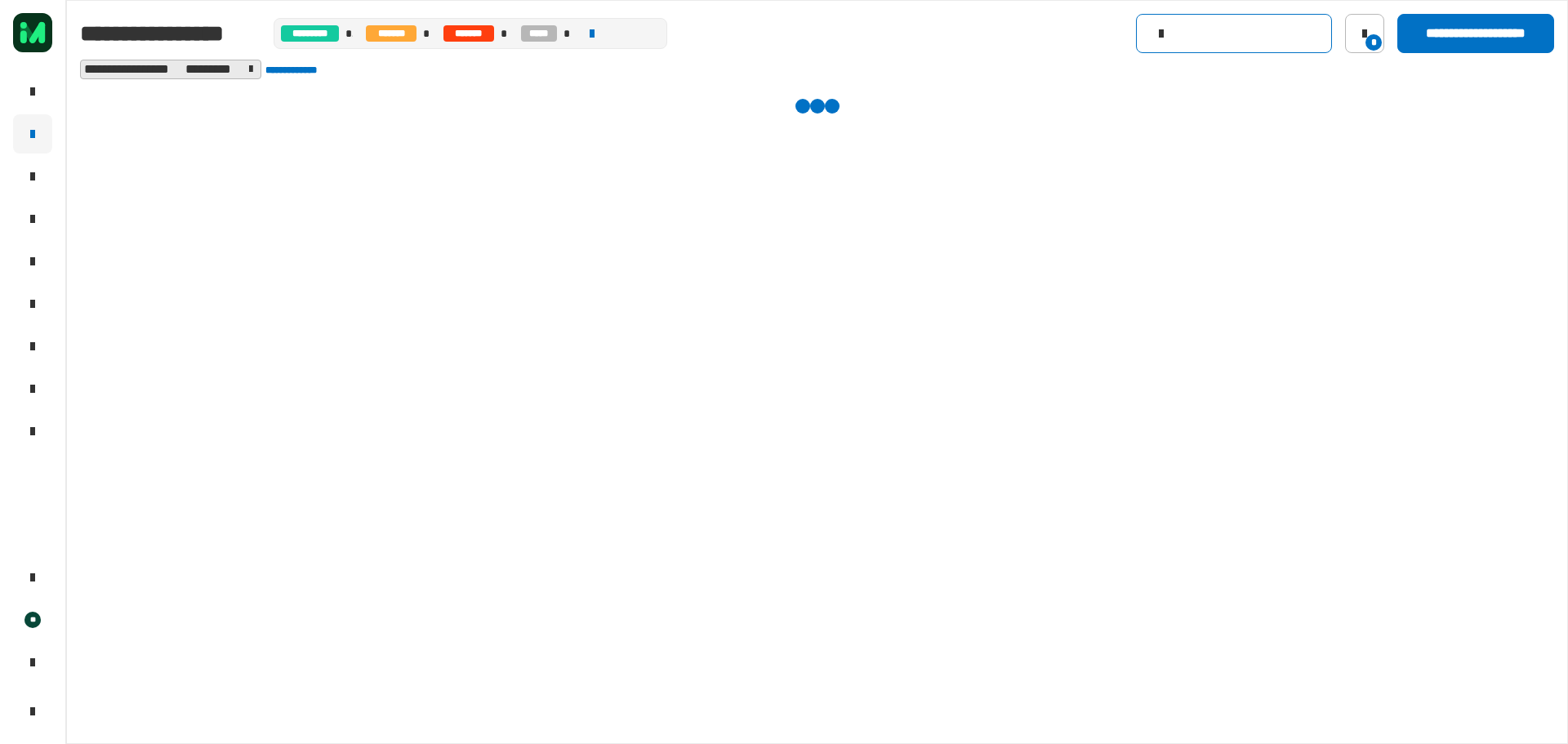 click 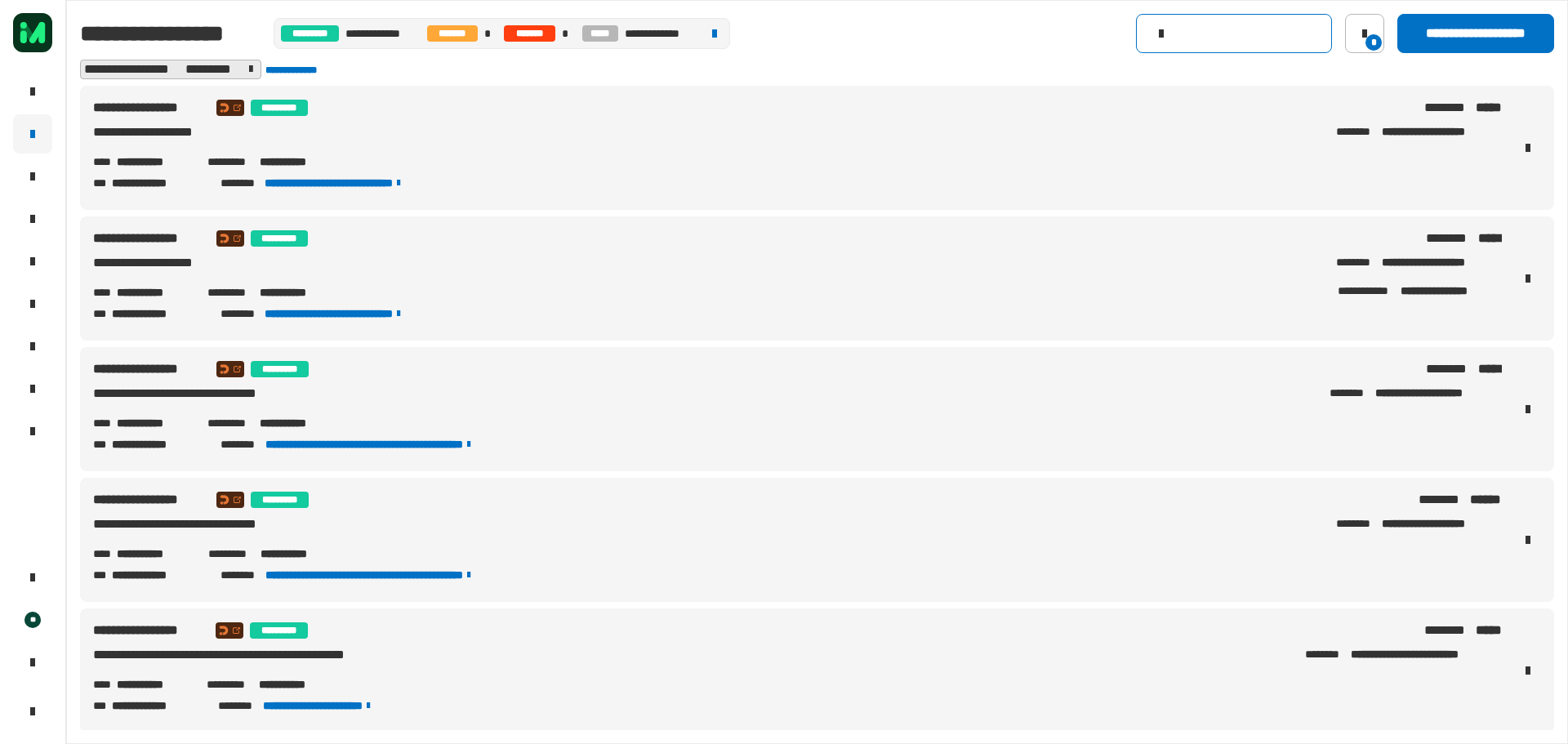 paste on "********" 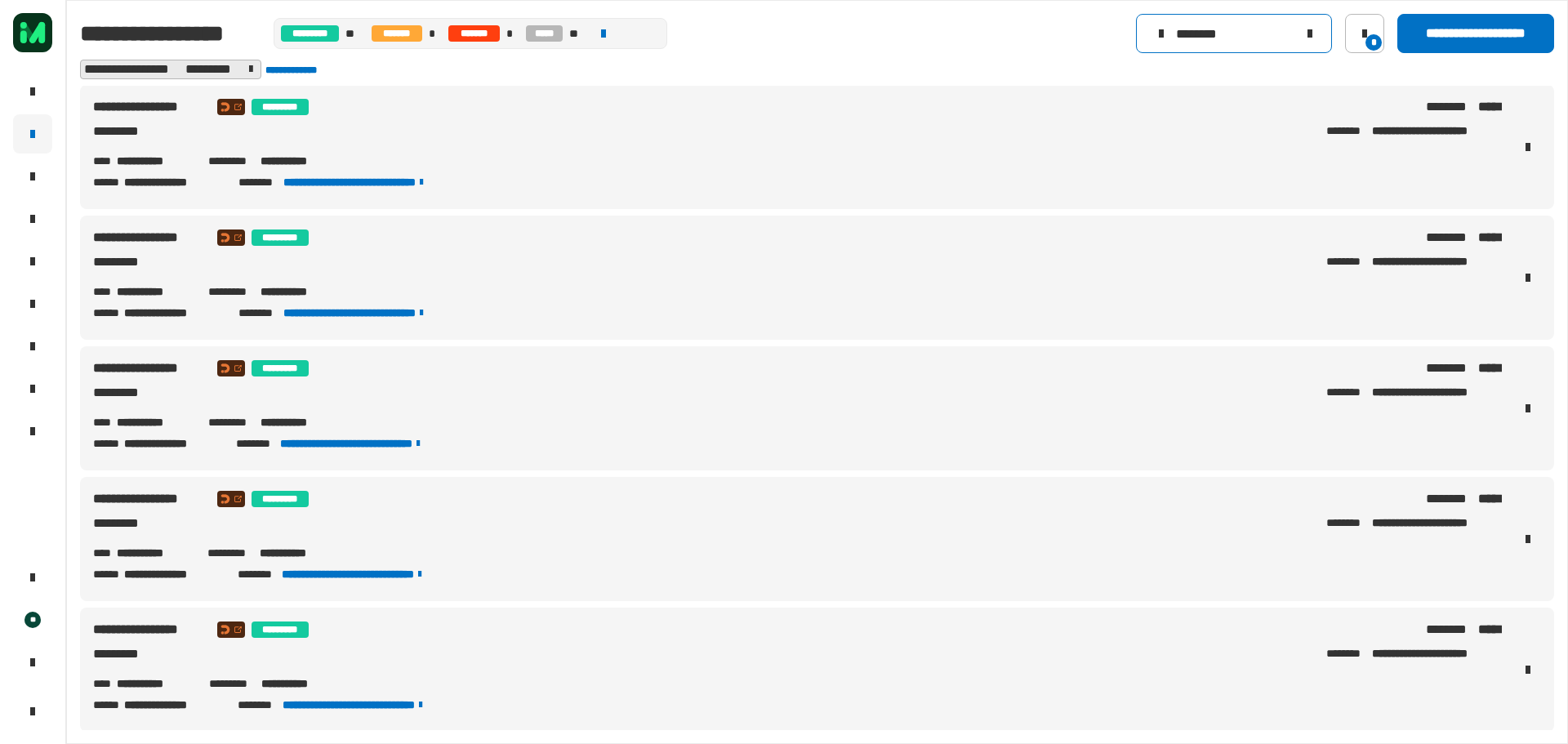 scroll, scrollTop: 163, scrollLeft: 0, axis: vertical 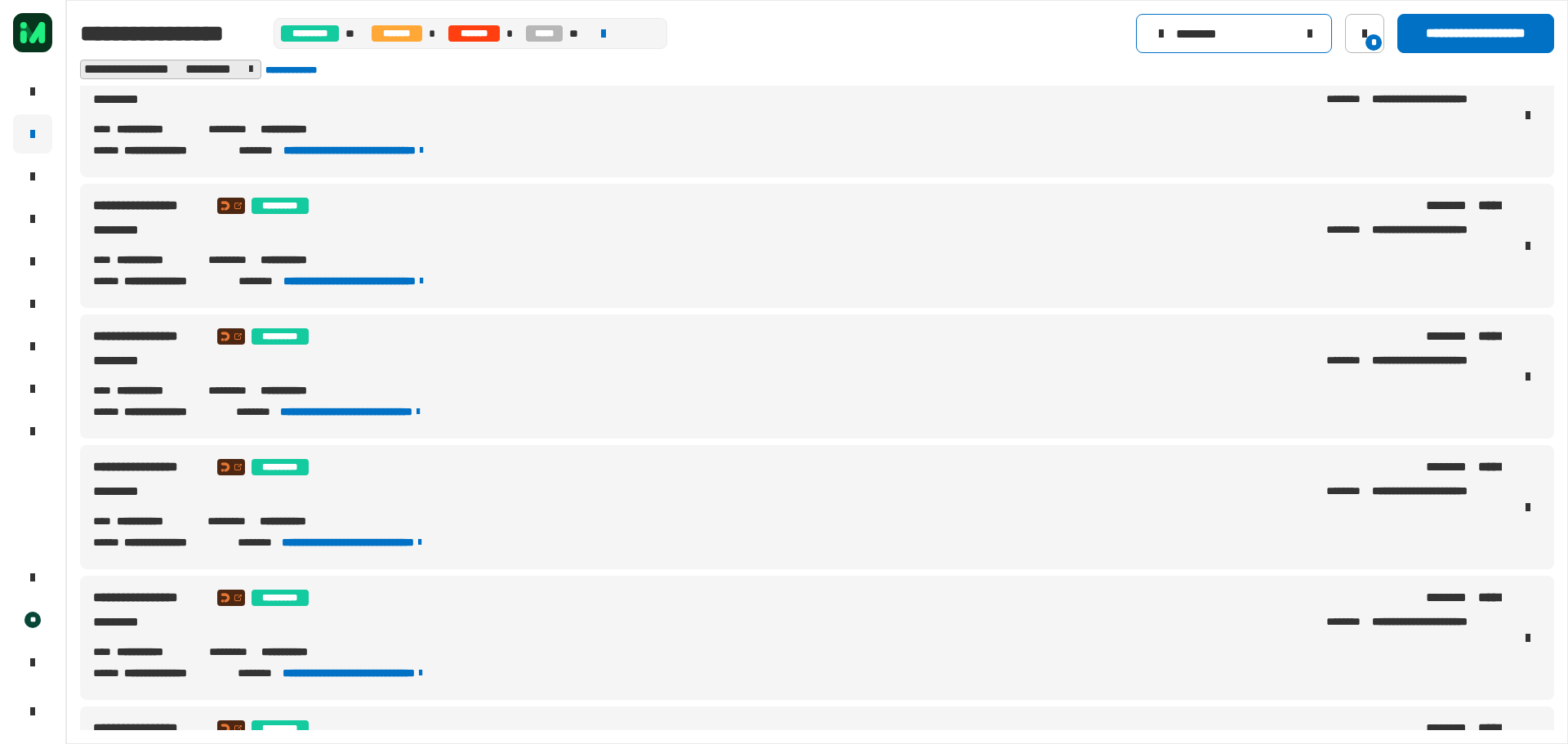 type on "********" 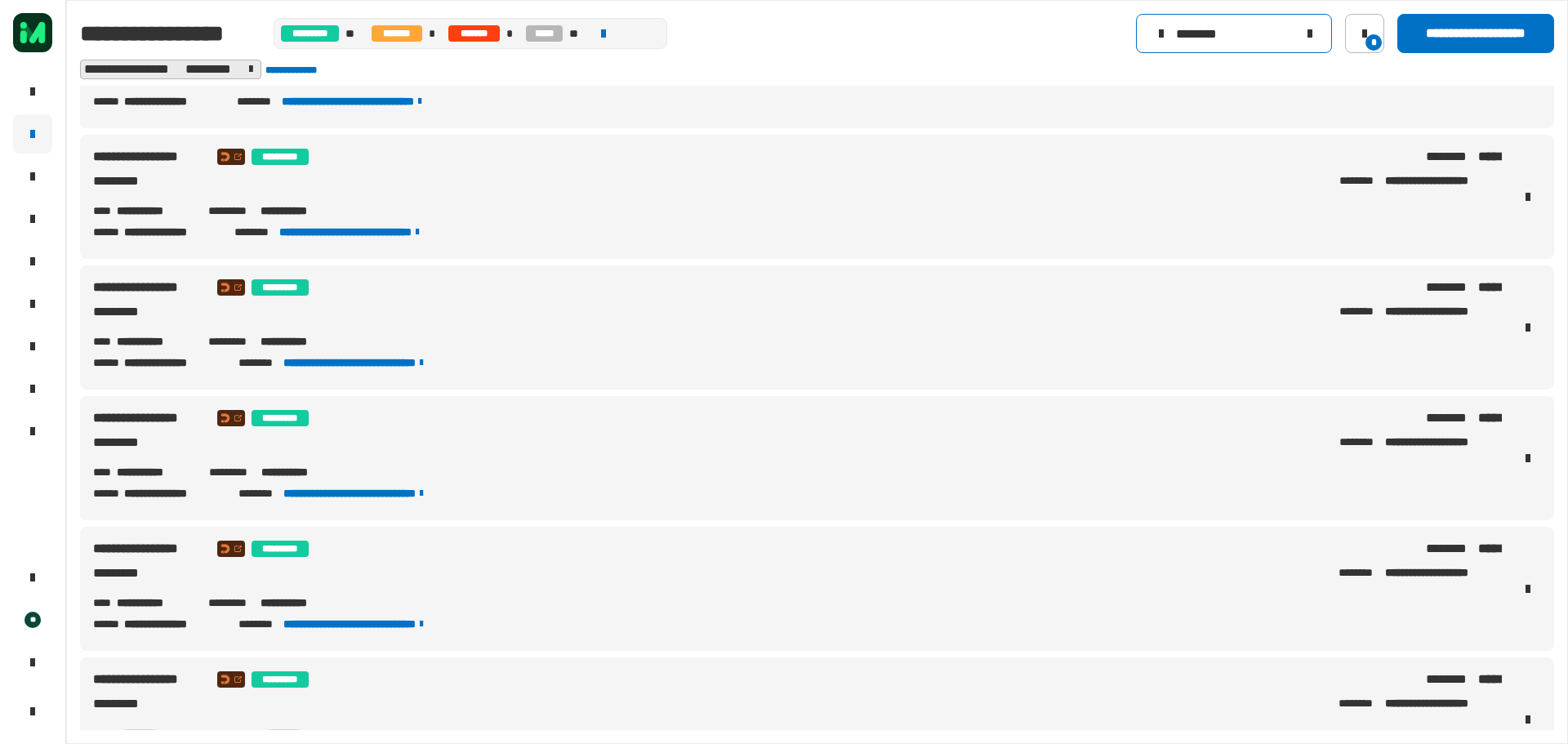 scroll, scrollTop: 1470, scrollLeft: 0, axis: vertical 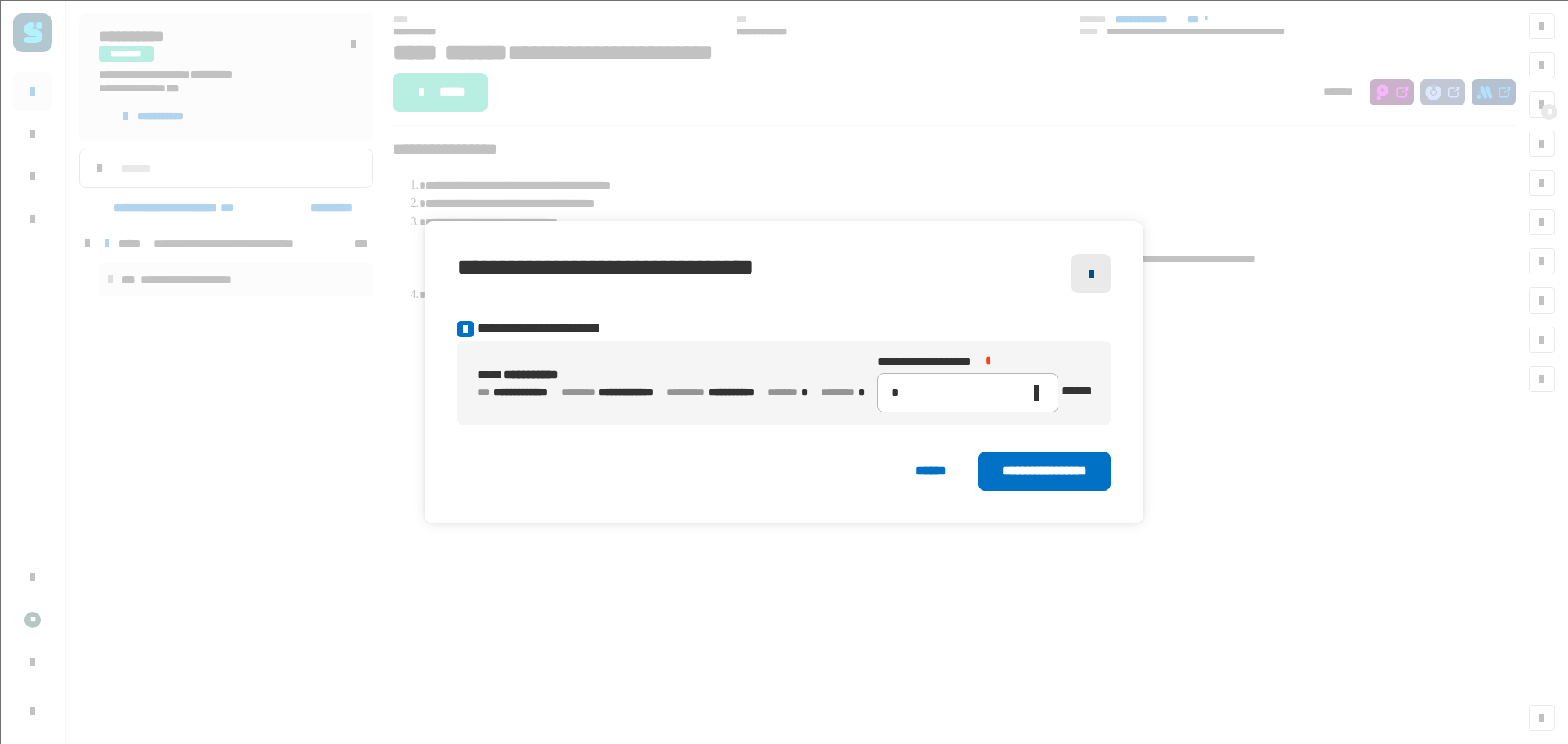 click 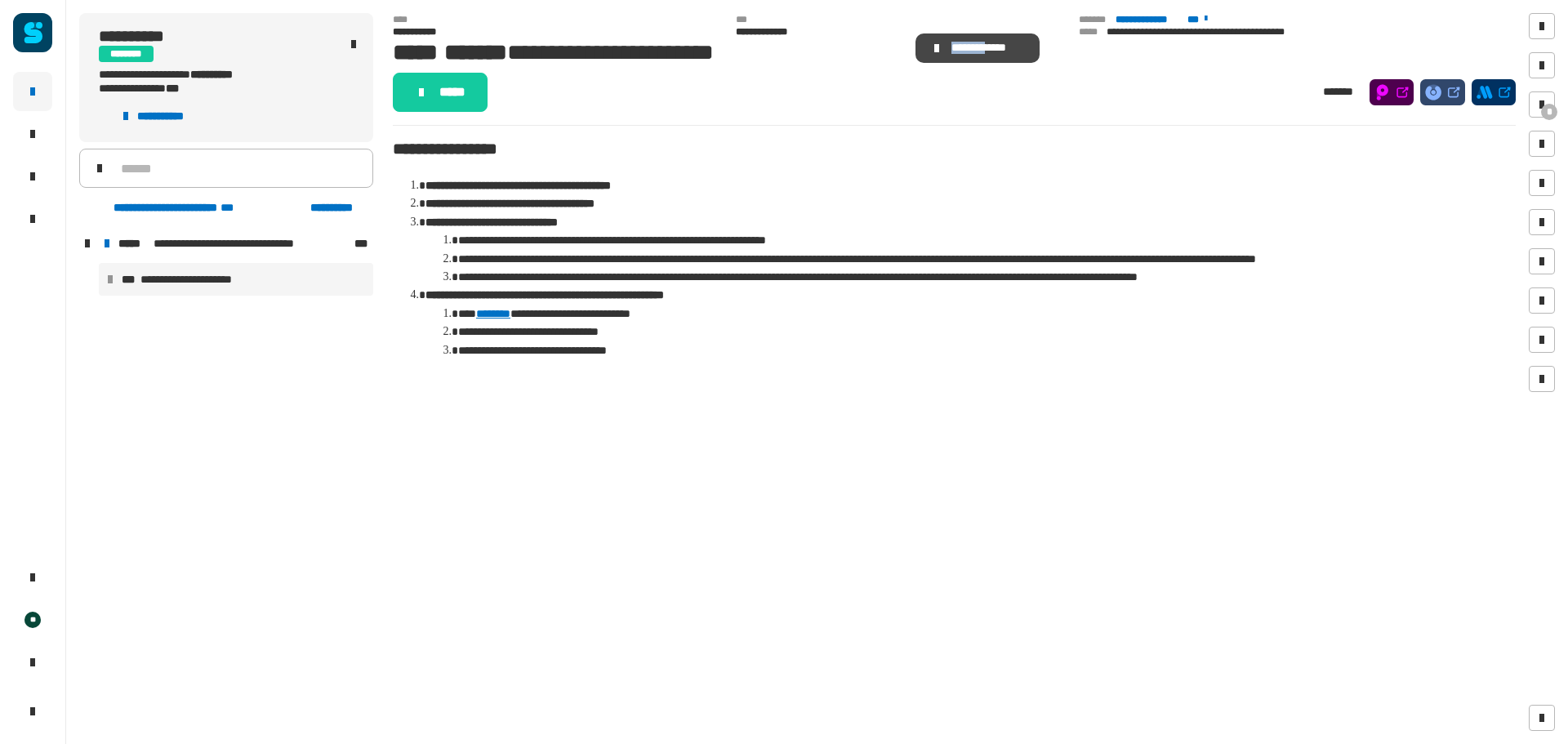 drag, startPoint x: 994, startPoint y: 47, endPoint x: 950, endPoint y: 53, distance: 44.407207 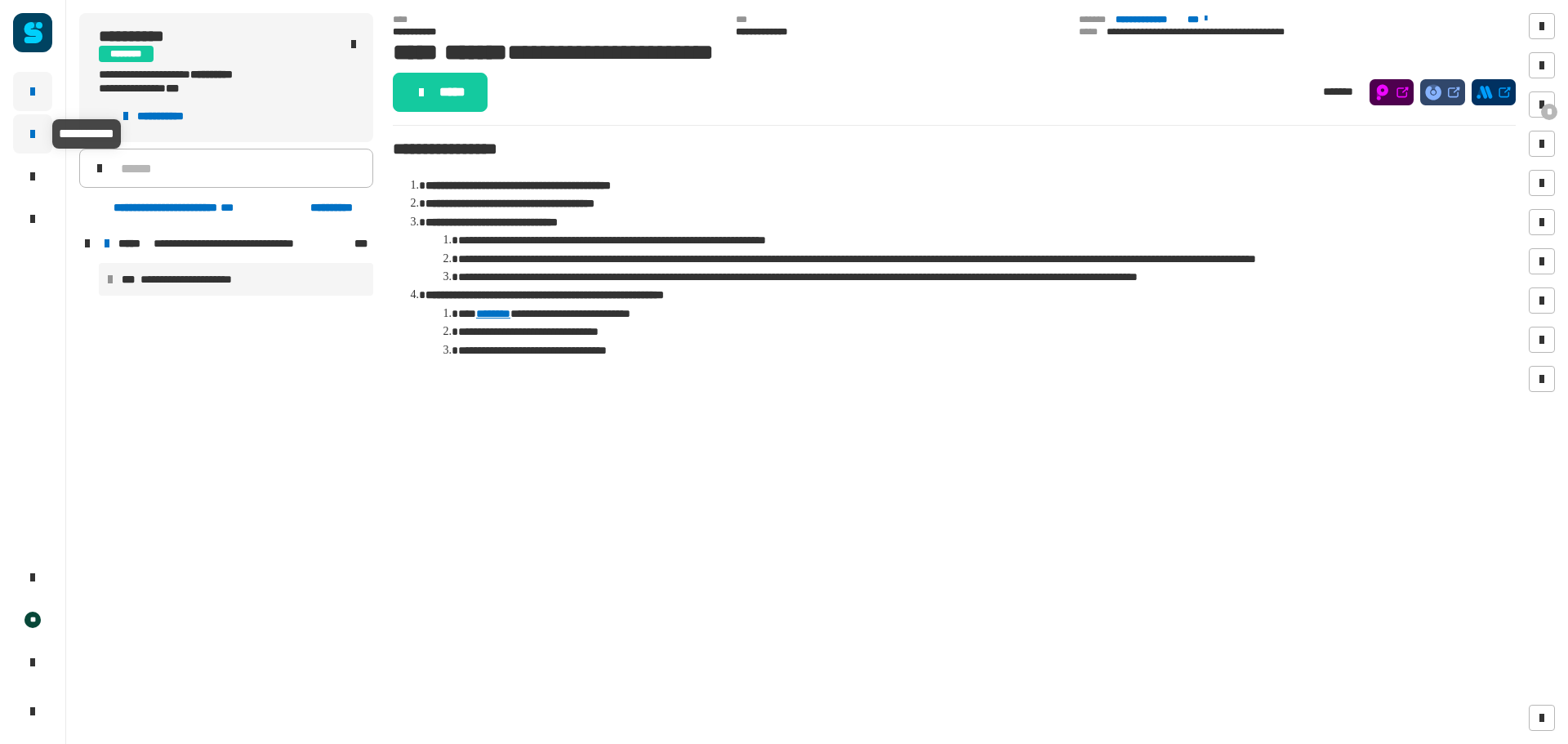 click 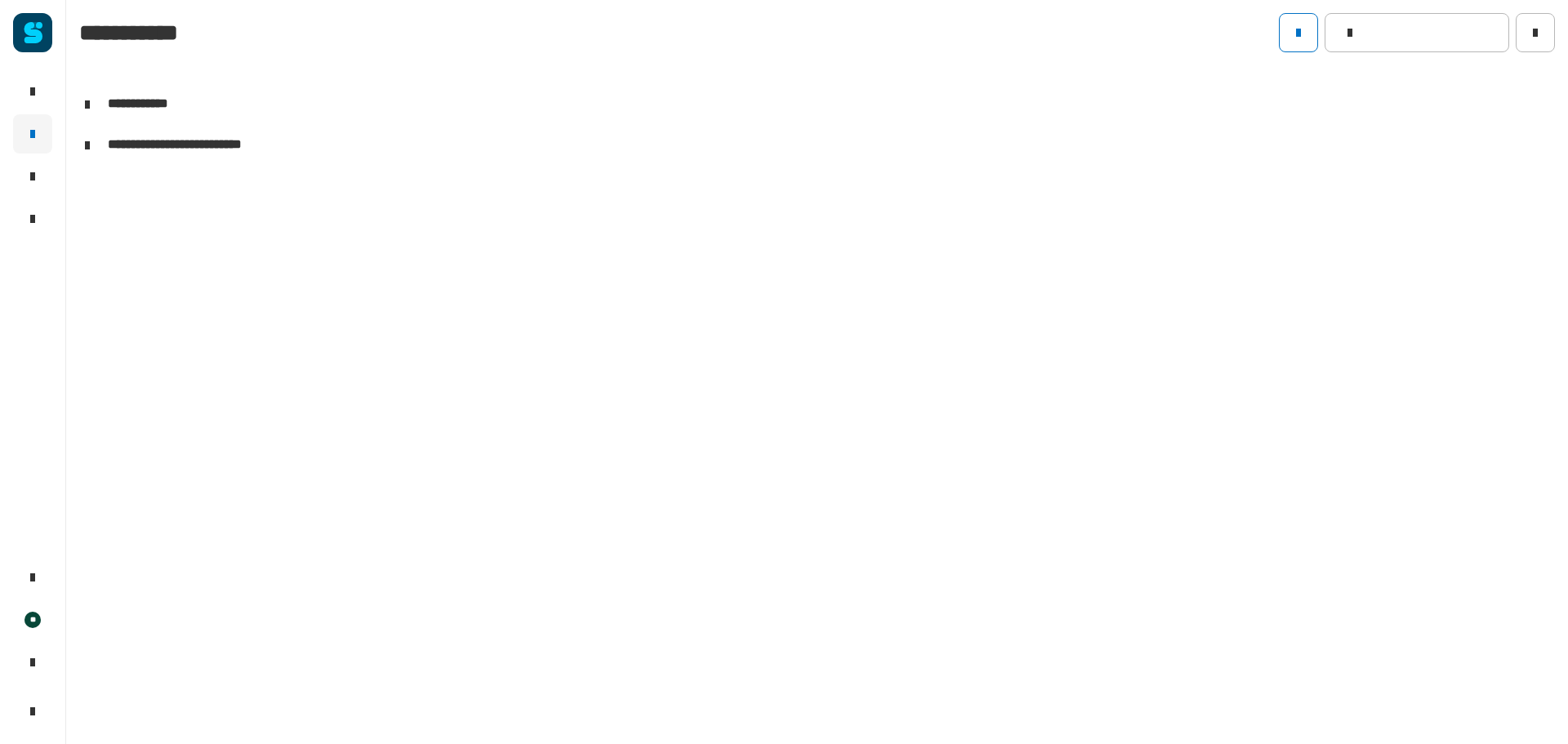 click on "**********" 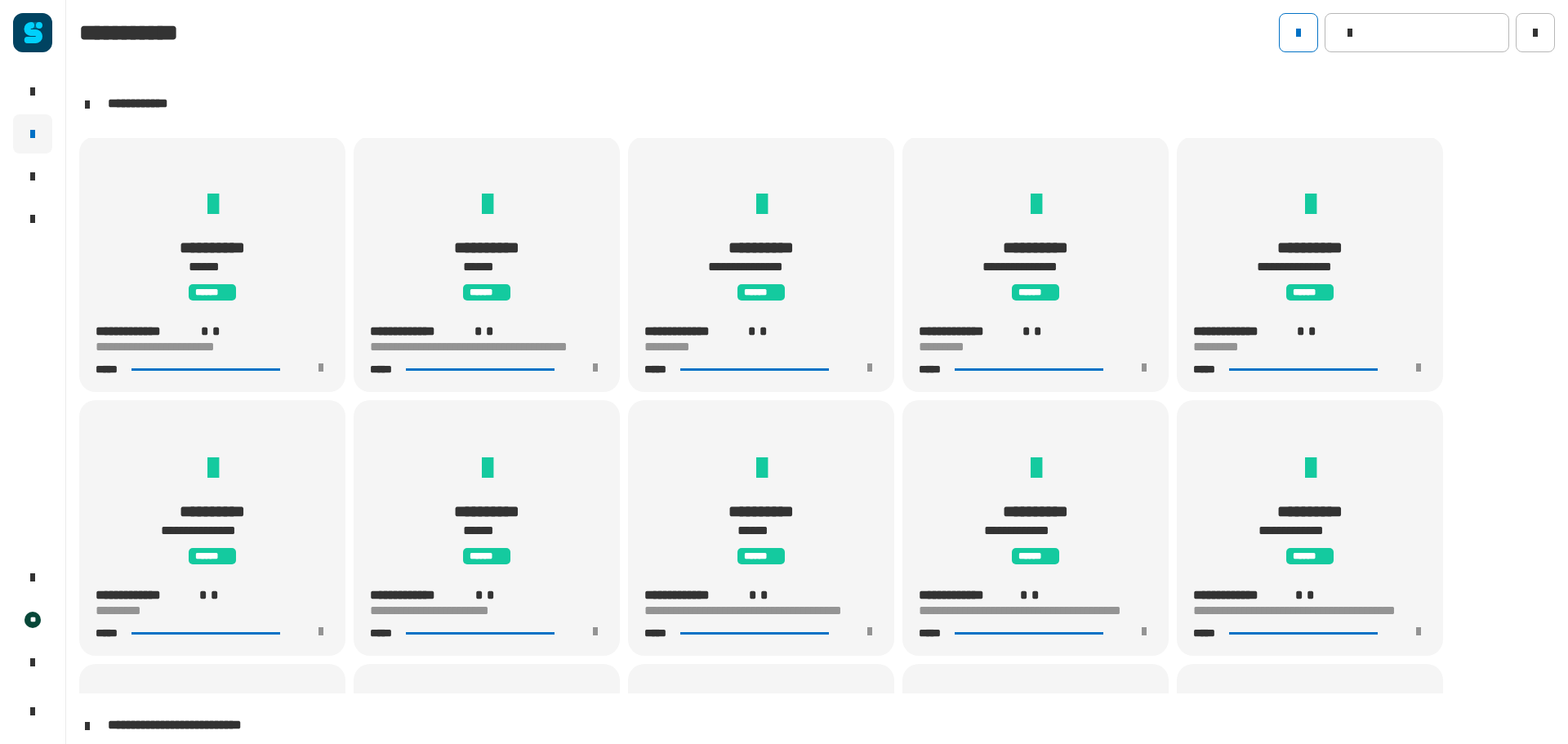 scroll, scrollTop: 4423, scrollLeft: 0, axis: vertical 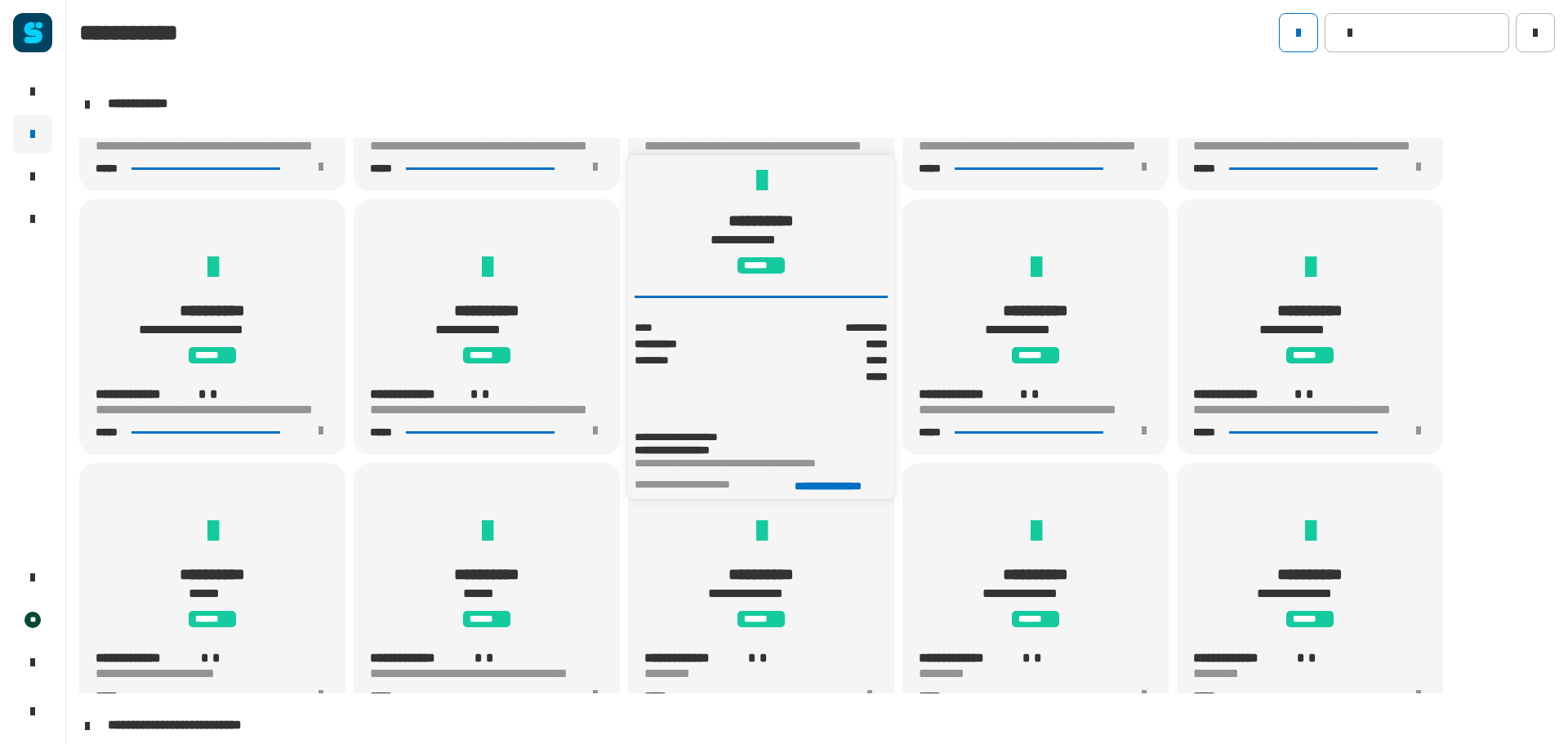 click 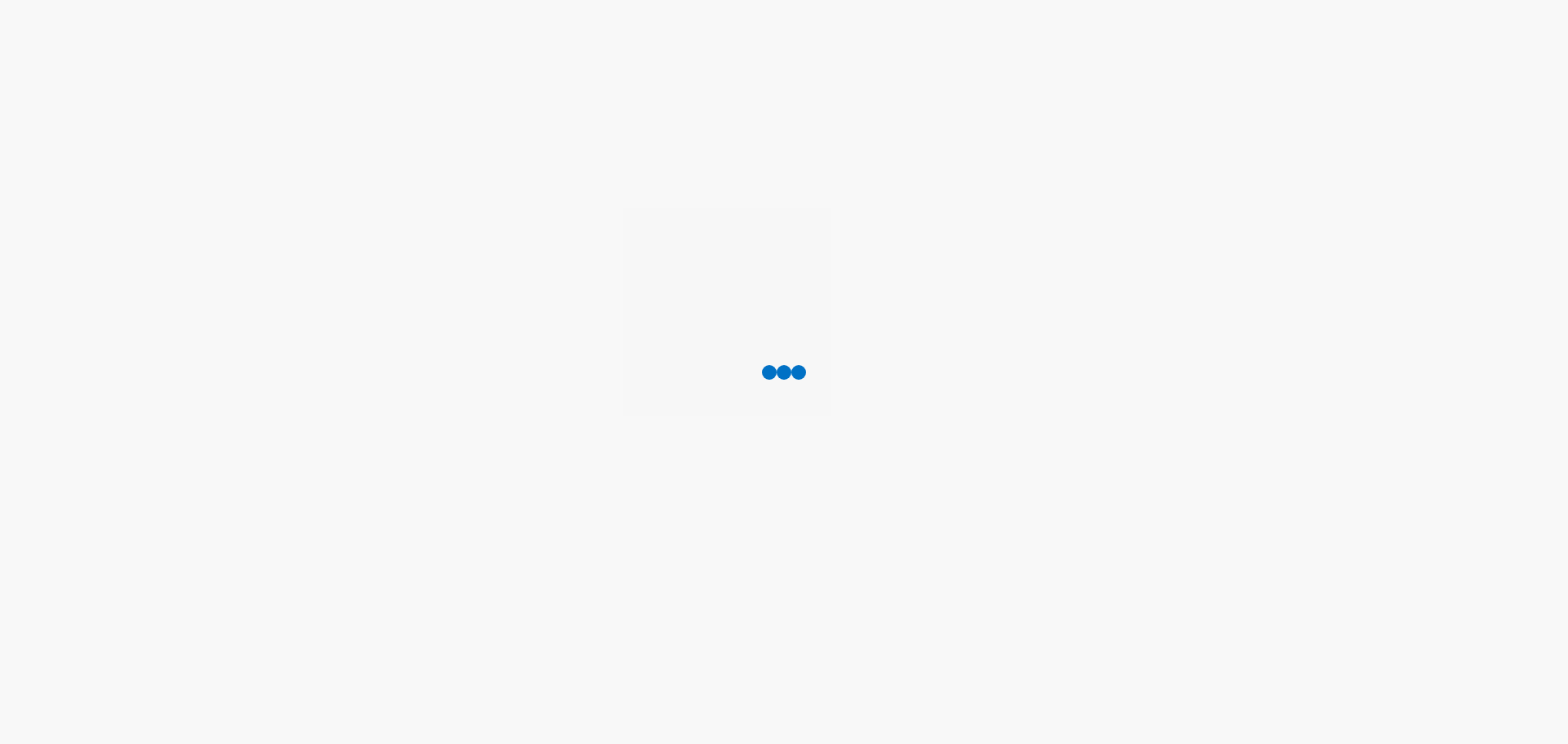 scroll, scrollTop: 0, scrollLeft: 0, axis: both 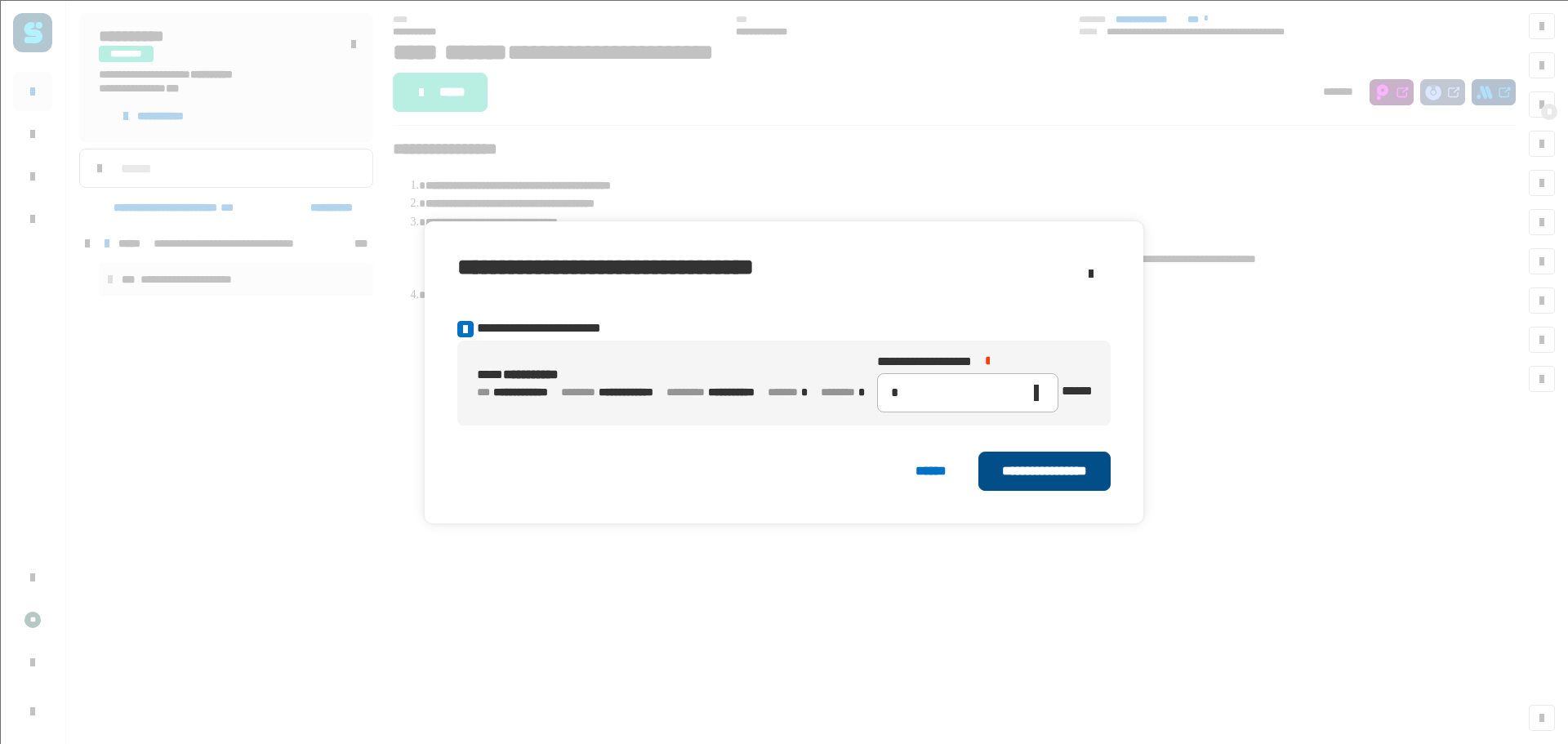 click on "**********" 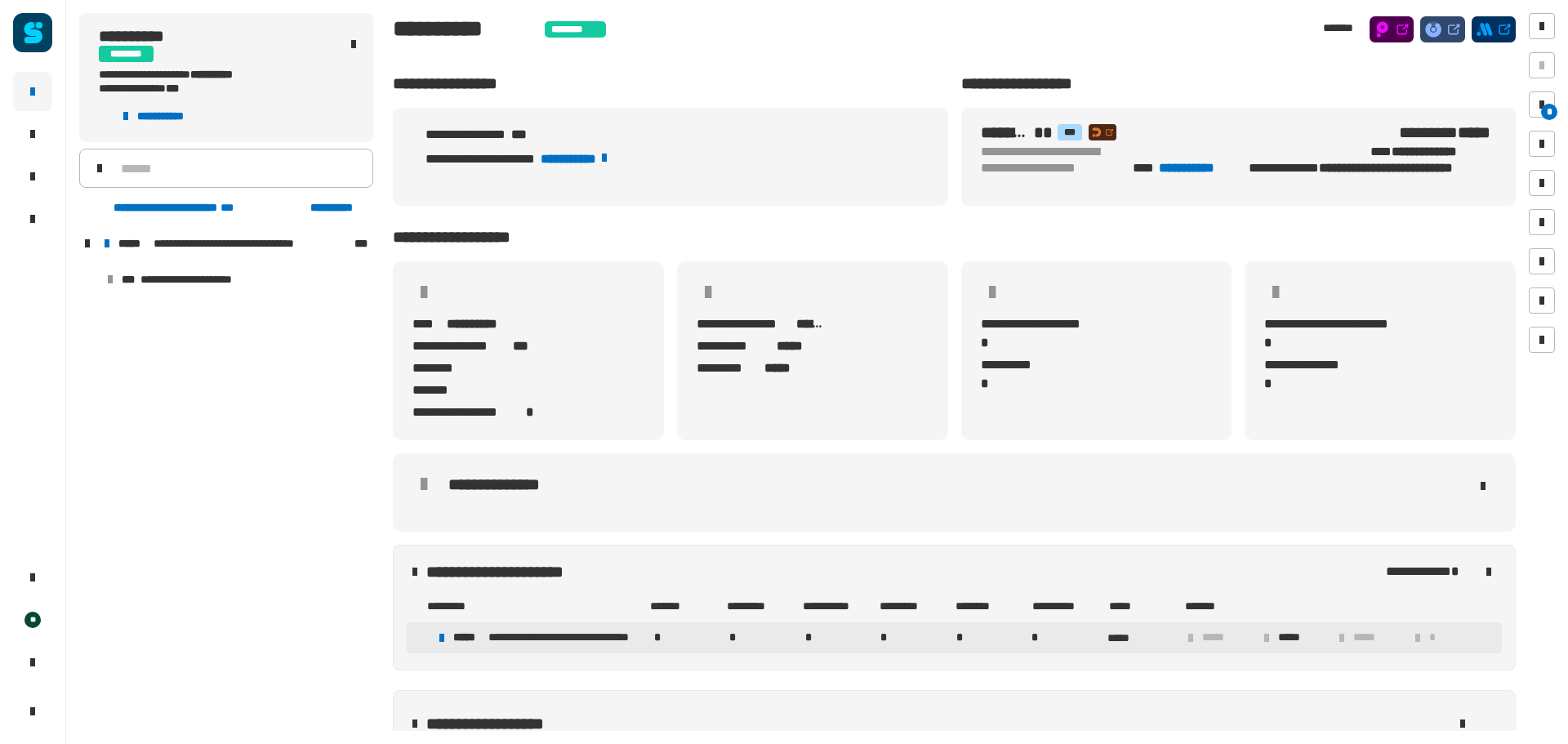 scroll, scrollTop: 0, scrollLeft: 0, axis: both 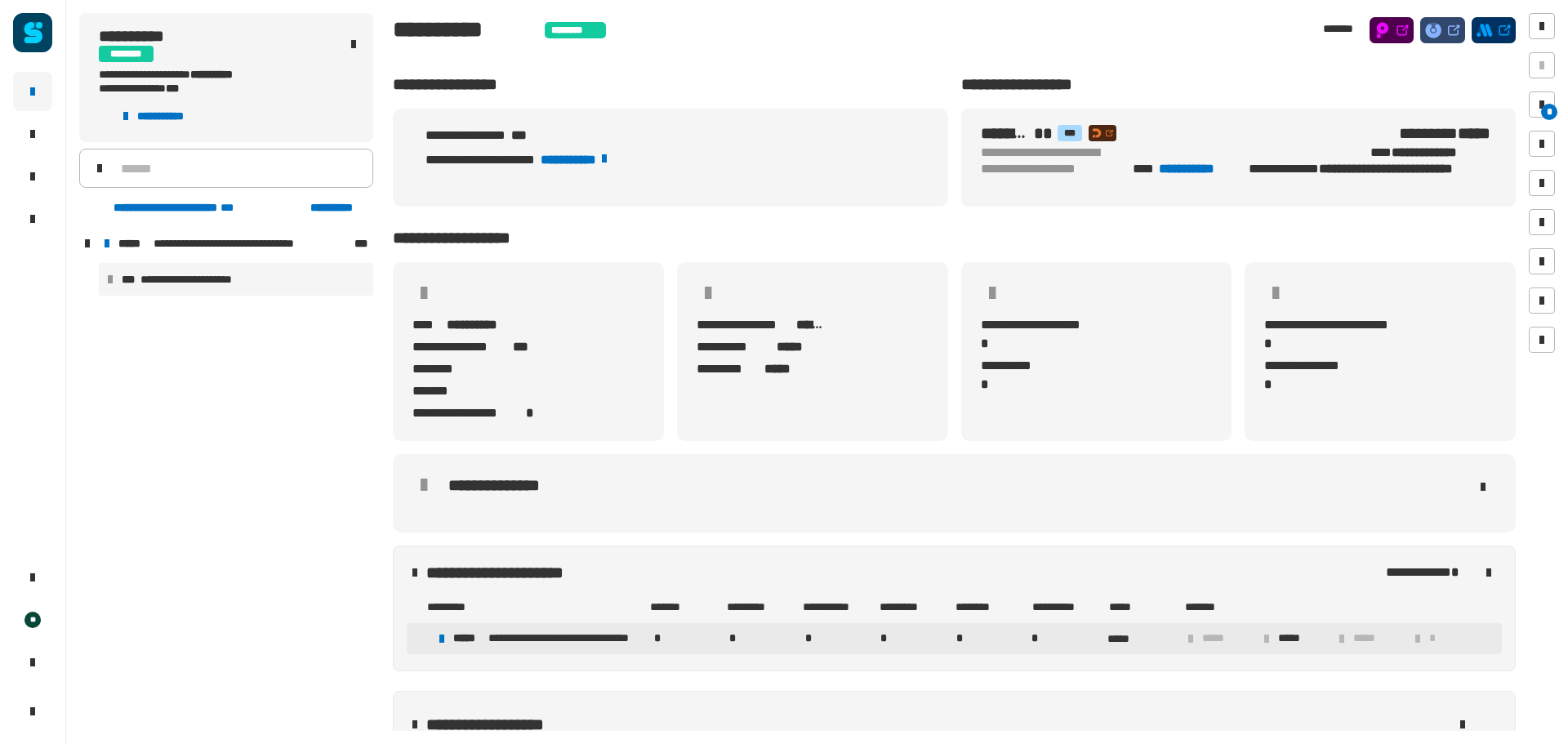 click on "**********" at bounding box center [197, 279] 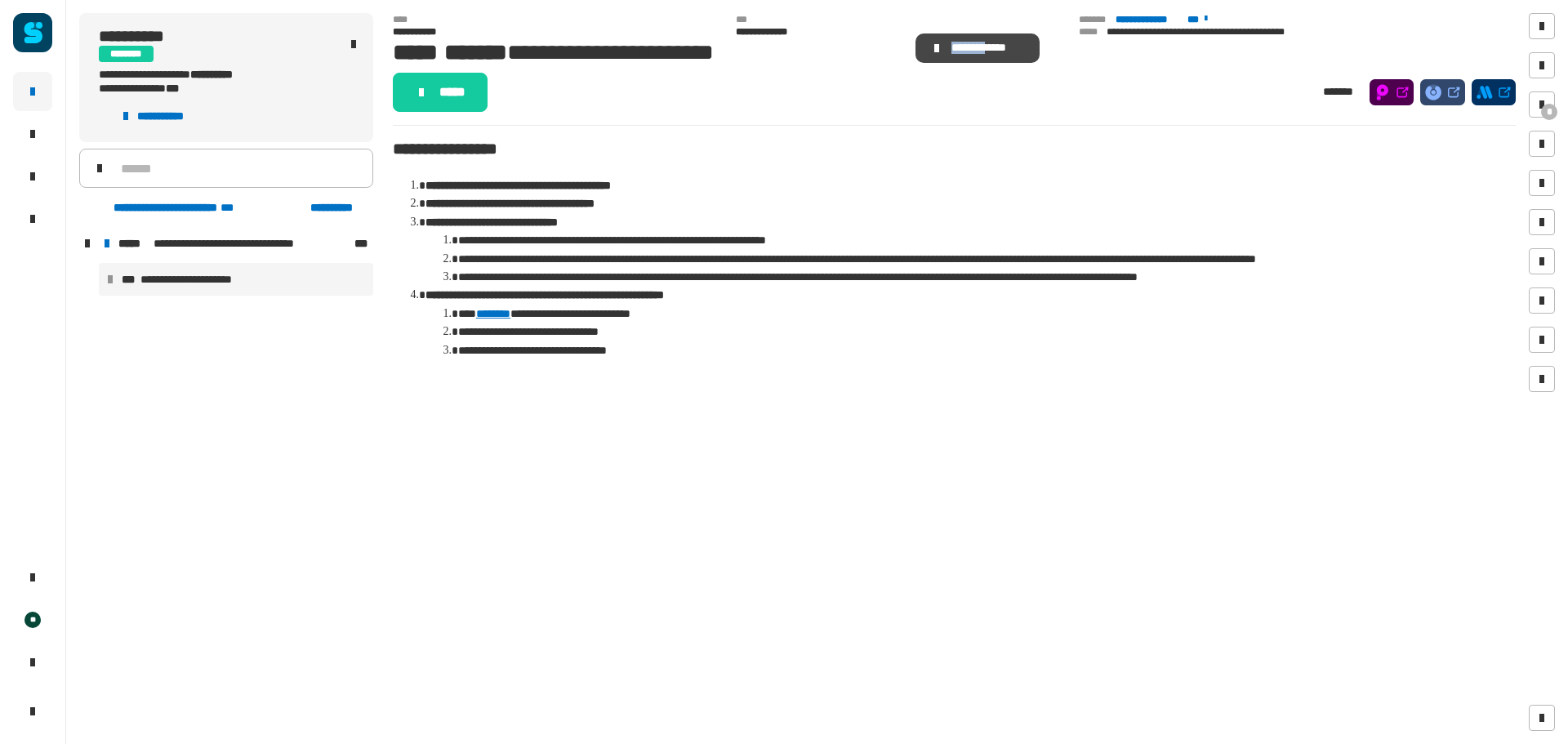 drag, startPoint x: 994, startPoint y: 50, endPoint x: 952, endPoint y: 51, distance: 42.011903 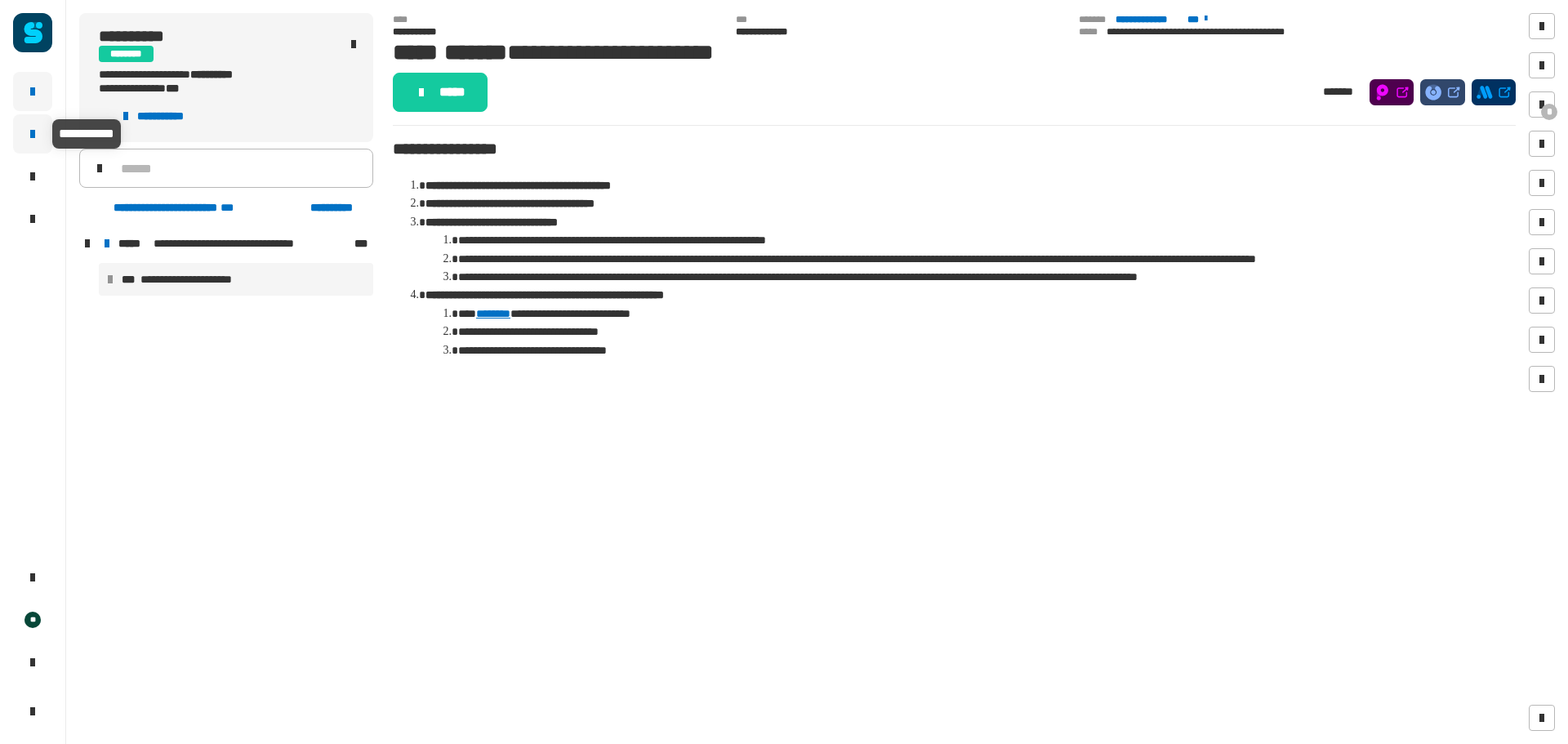 click 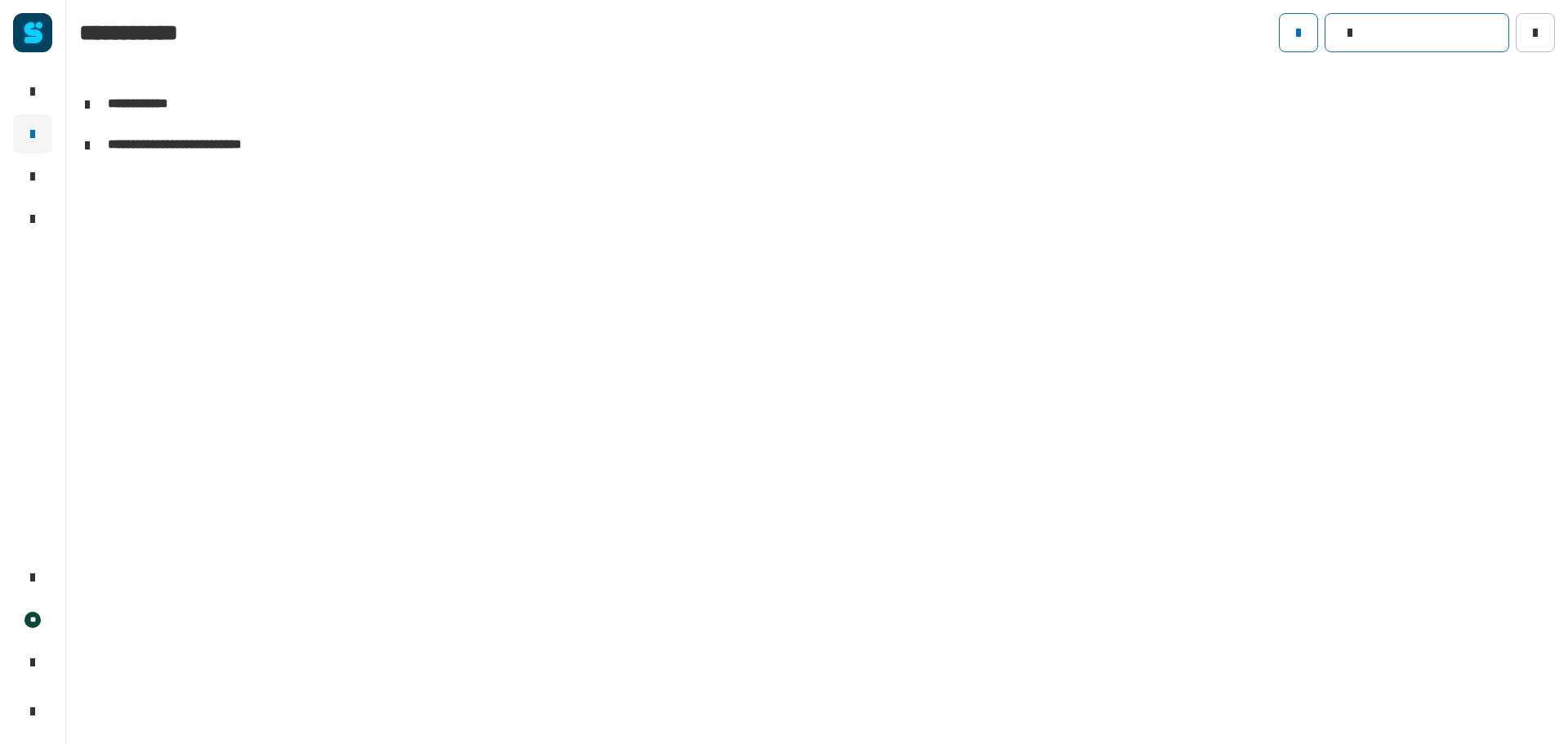 click 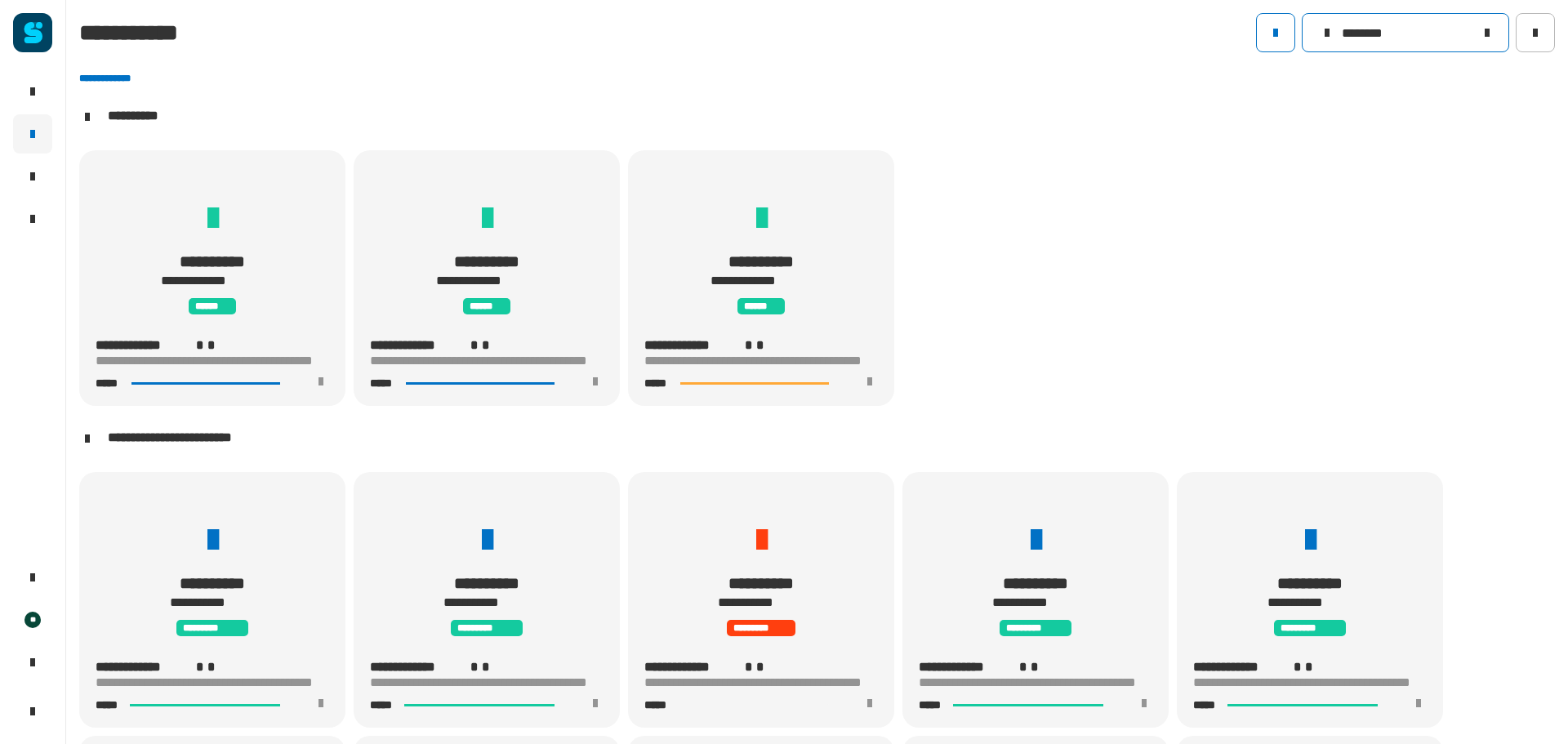 type on "********" 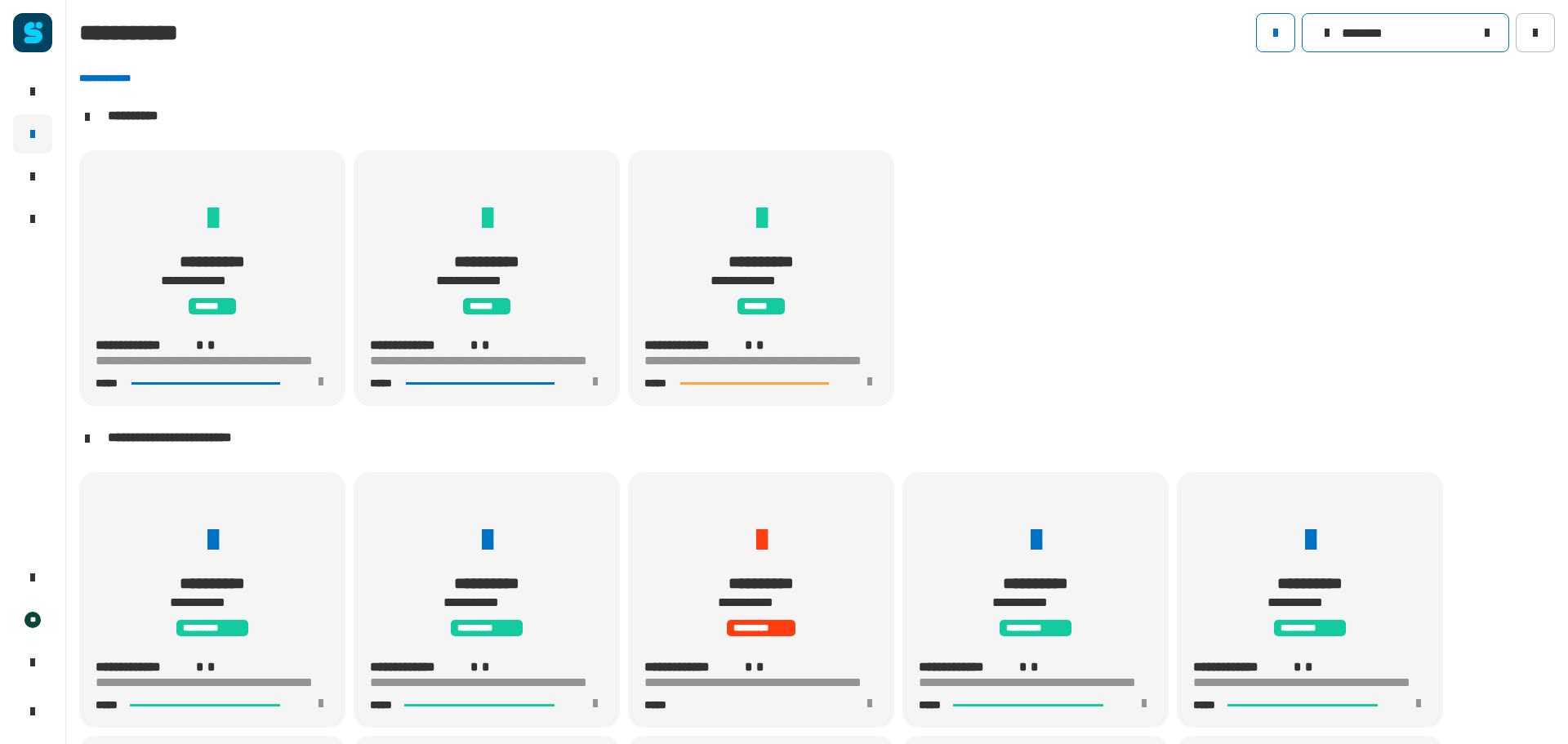 scroll, scrollTop: 1, scrollLeft: 0, axis: vertical 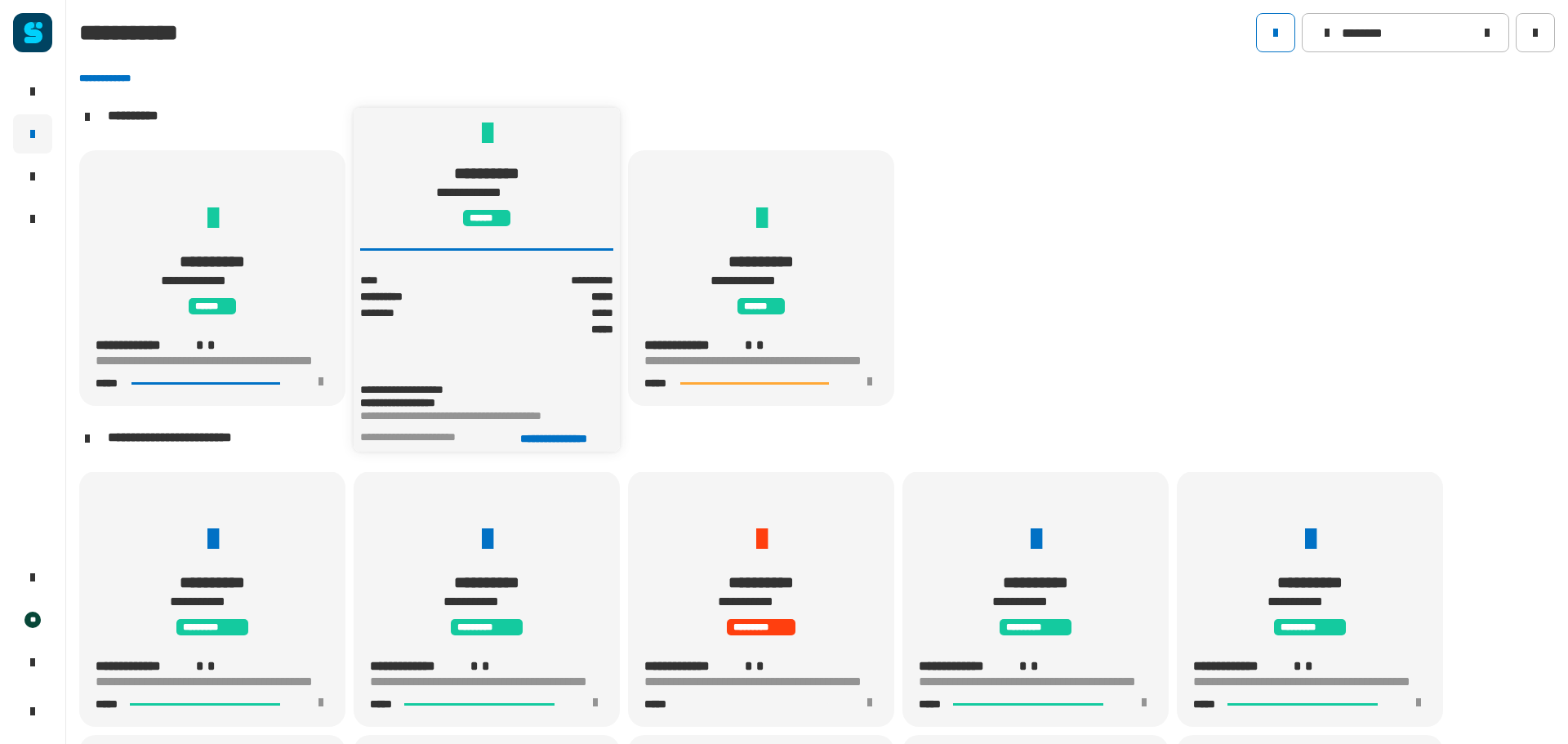 click on "*****" 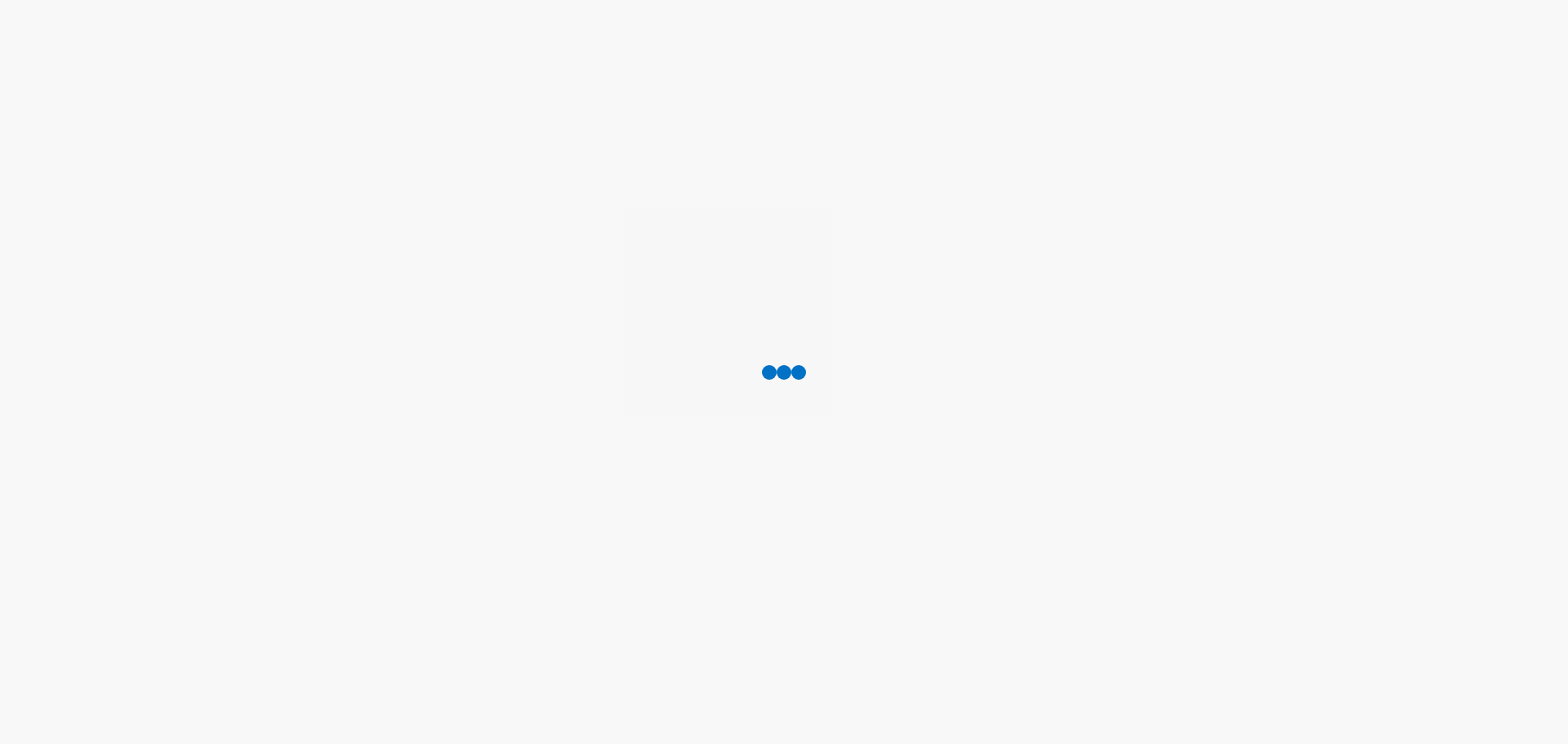 scroll, scrollTop: 0, scrollLeft: 0, axis: both 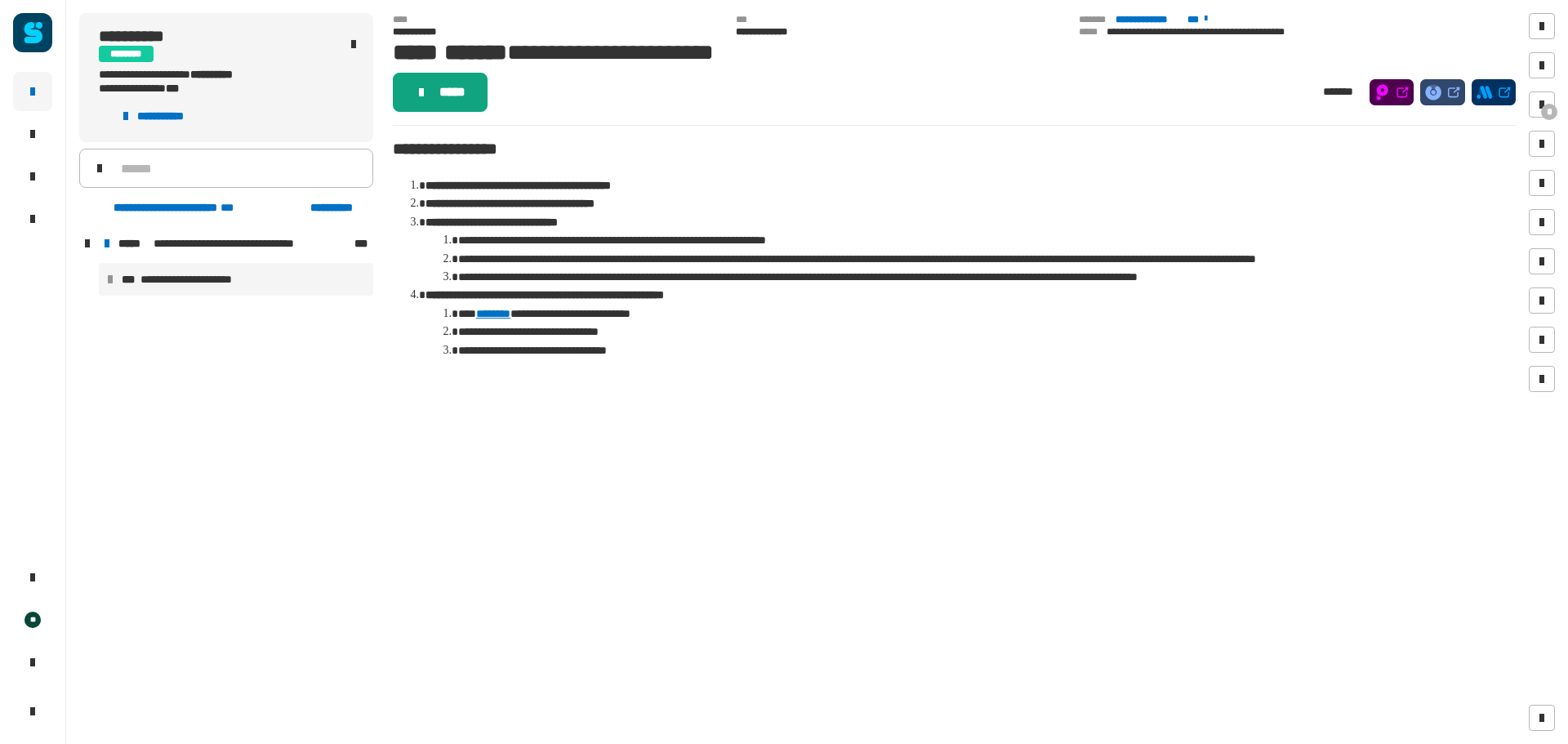 click on "*****" 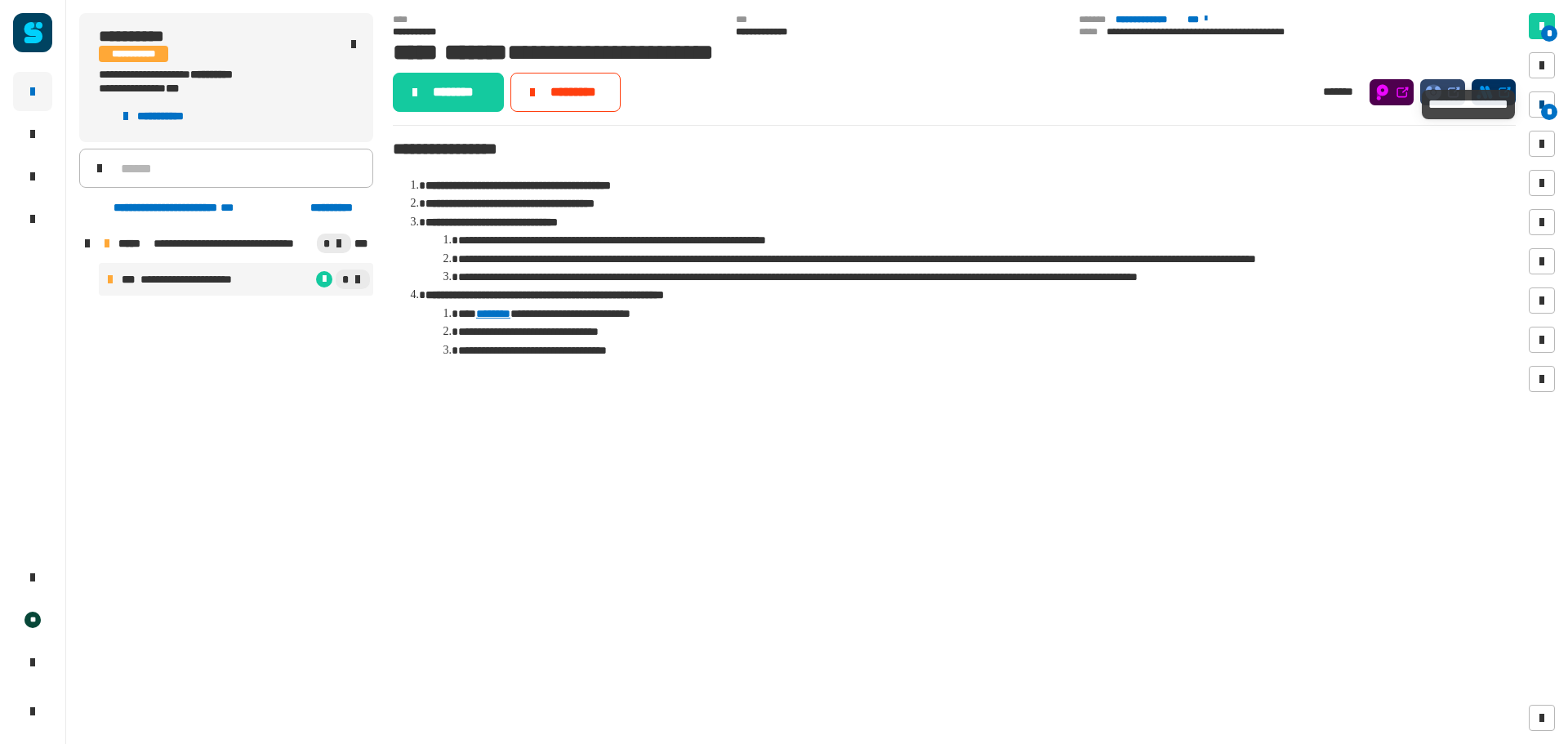 click at bounding box center [1542, 105] 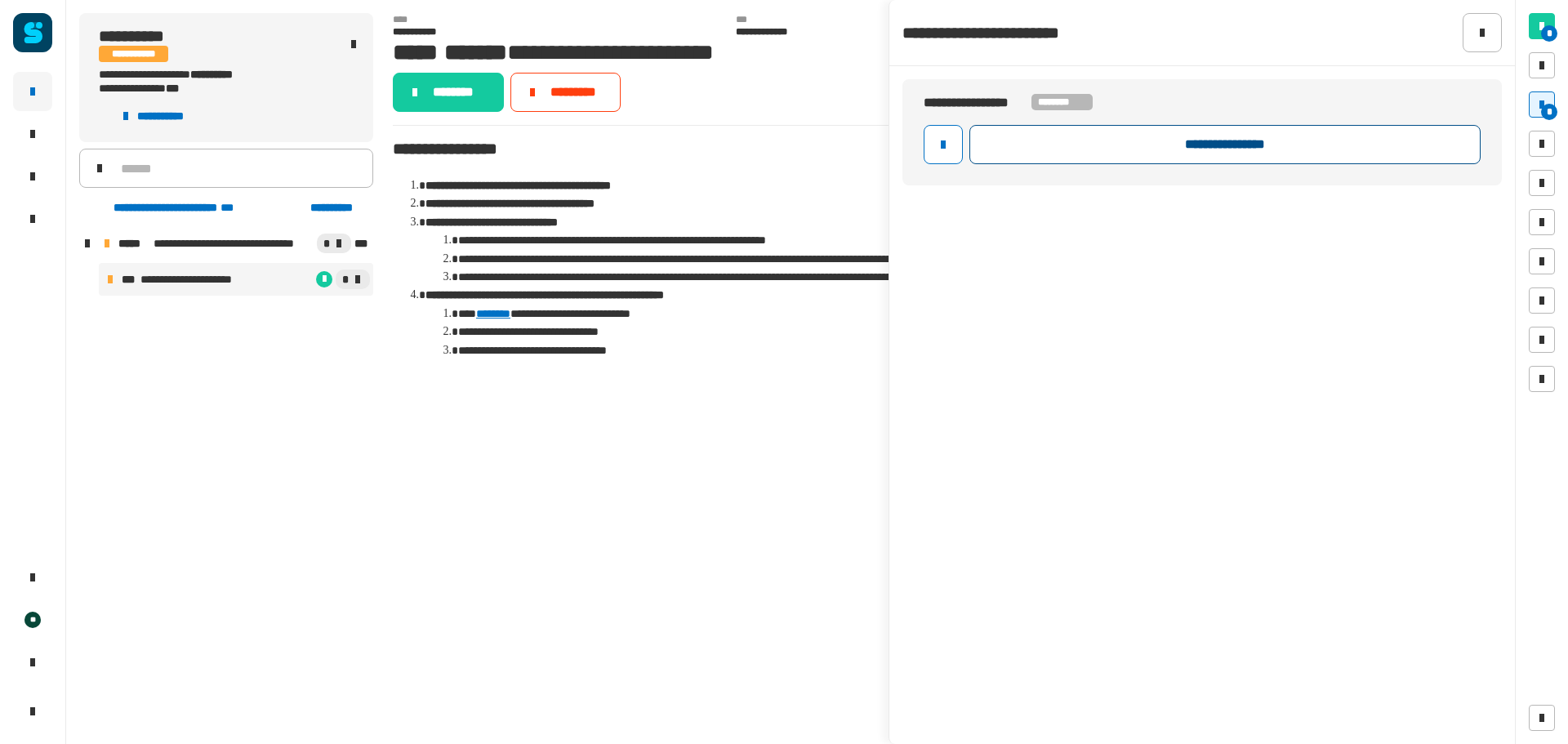click on "**********" 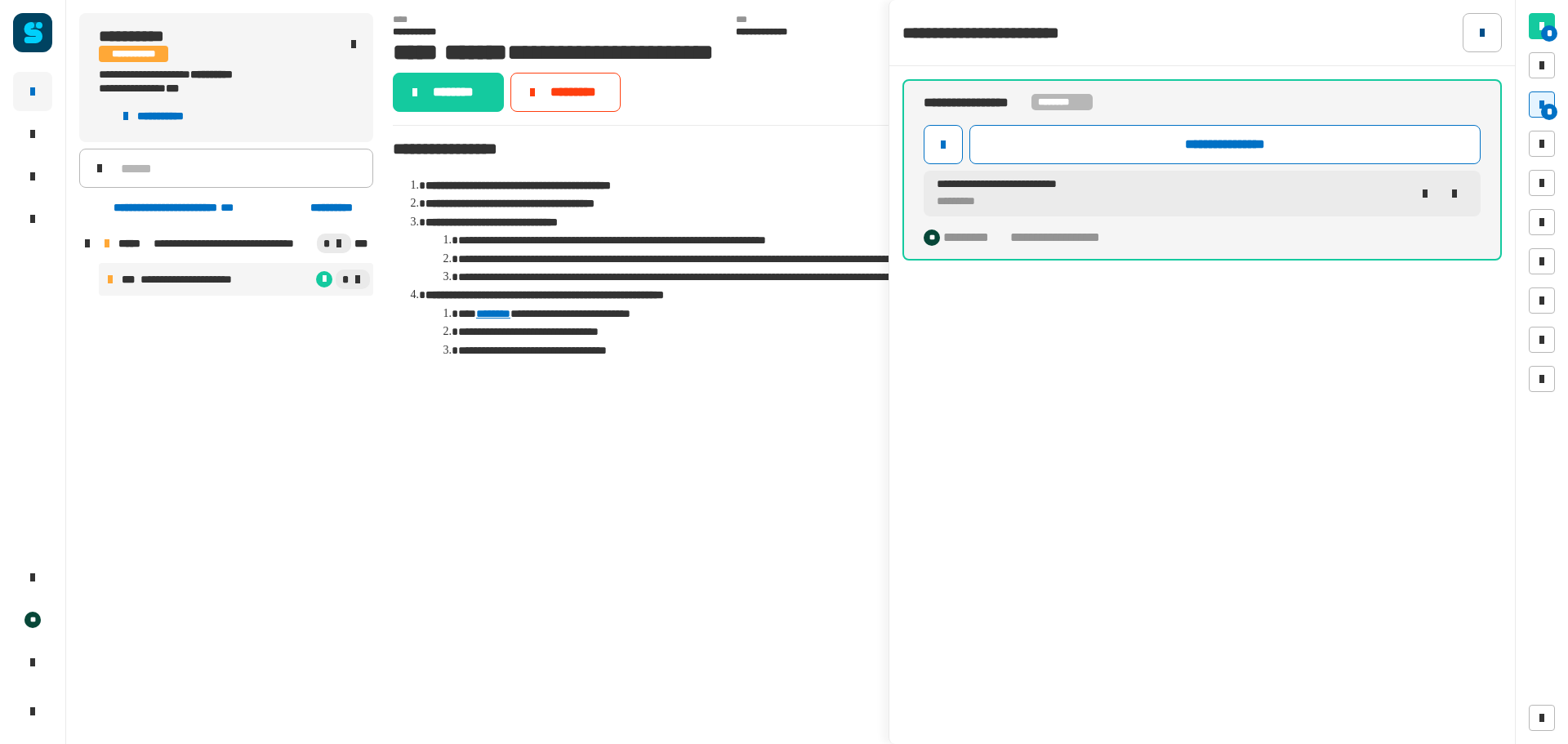 click 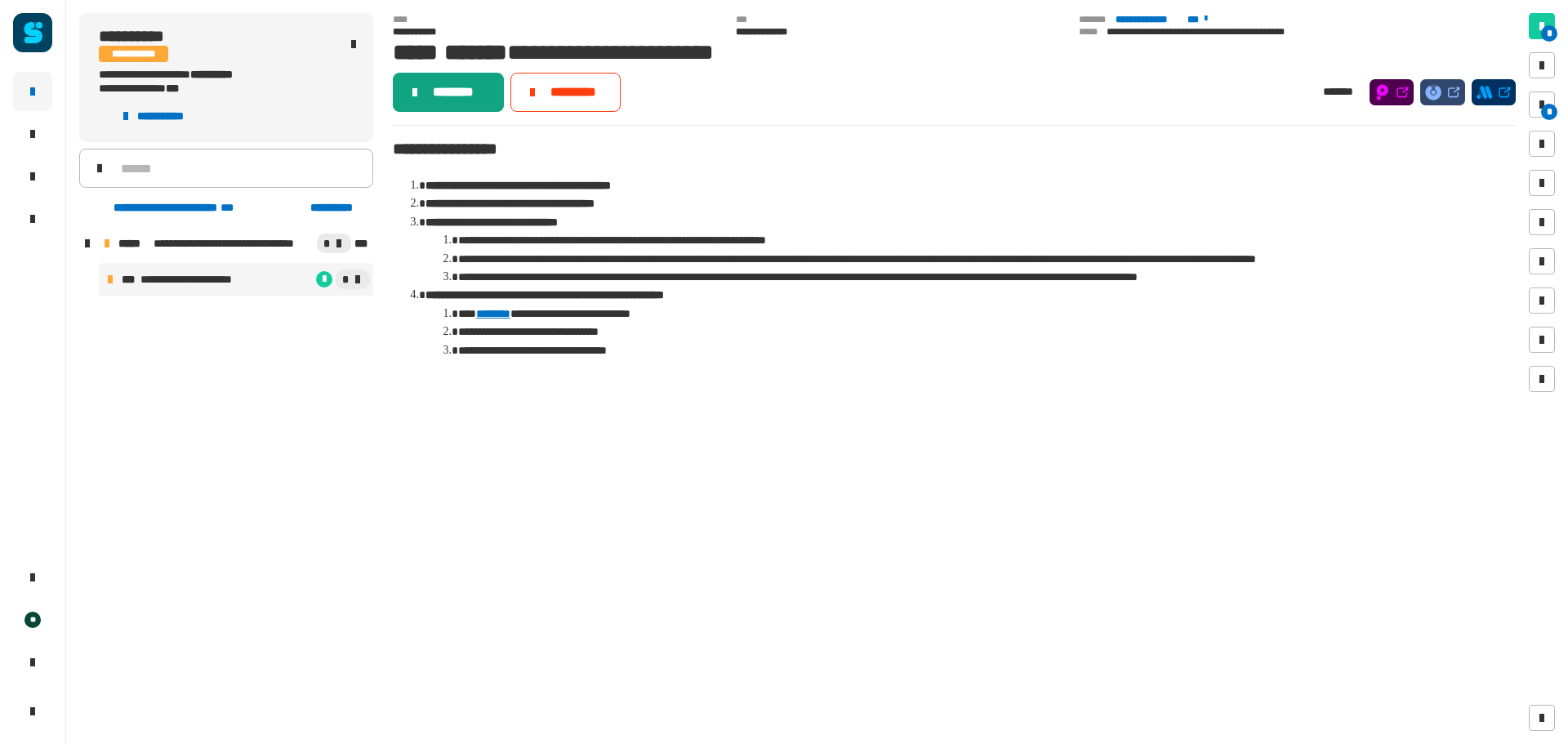 click on "********" 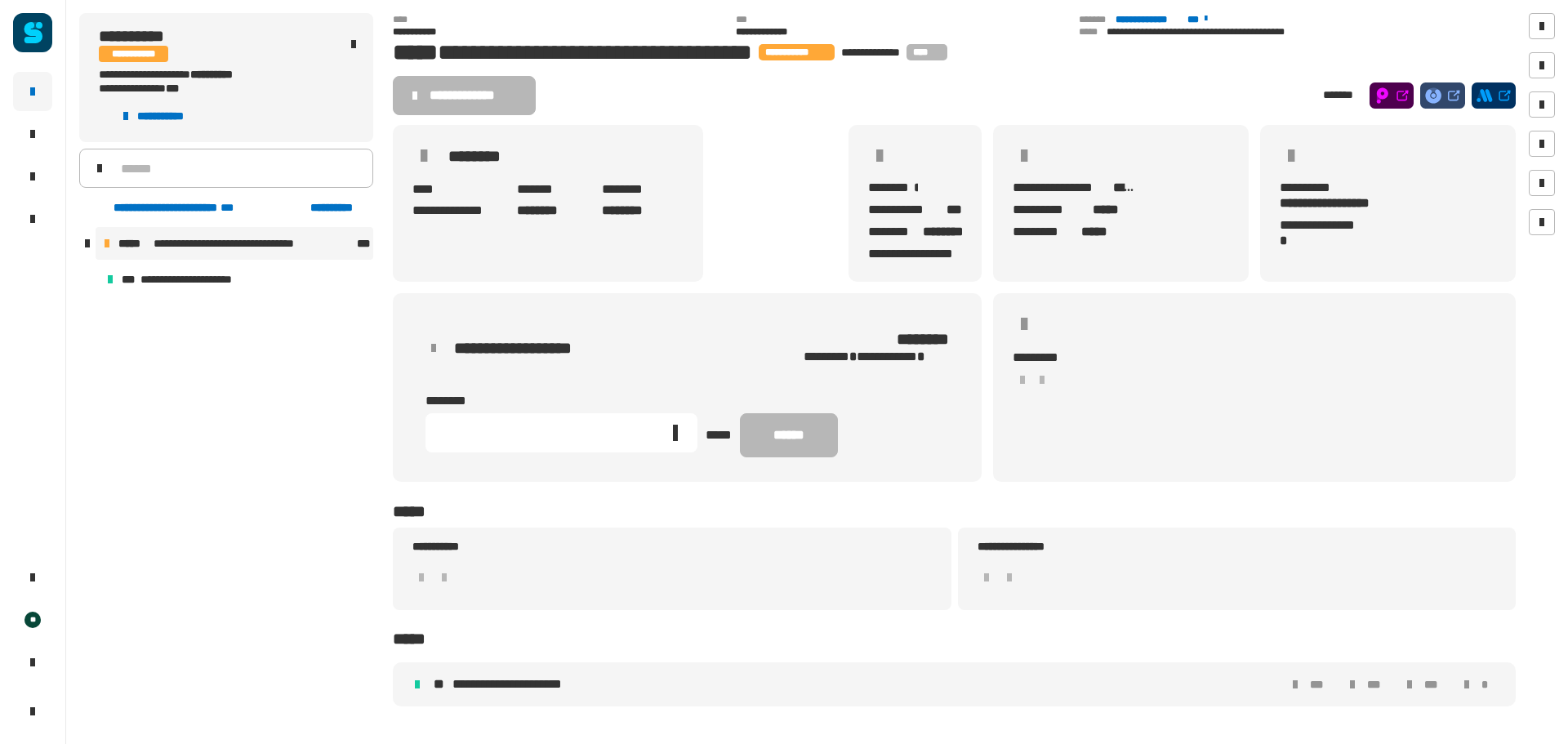 click 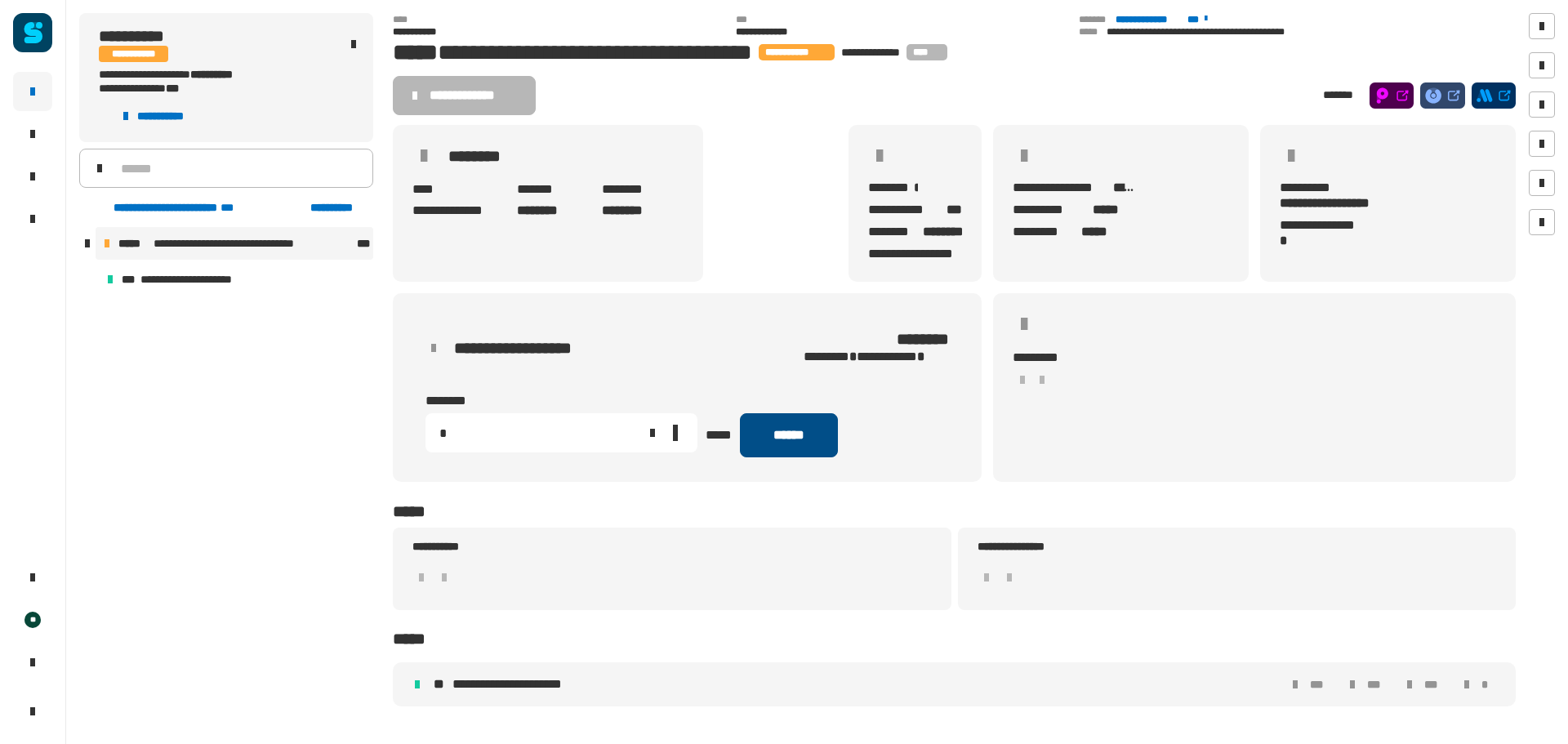 type on "*" 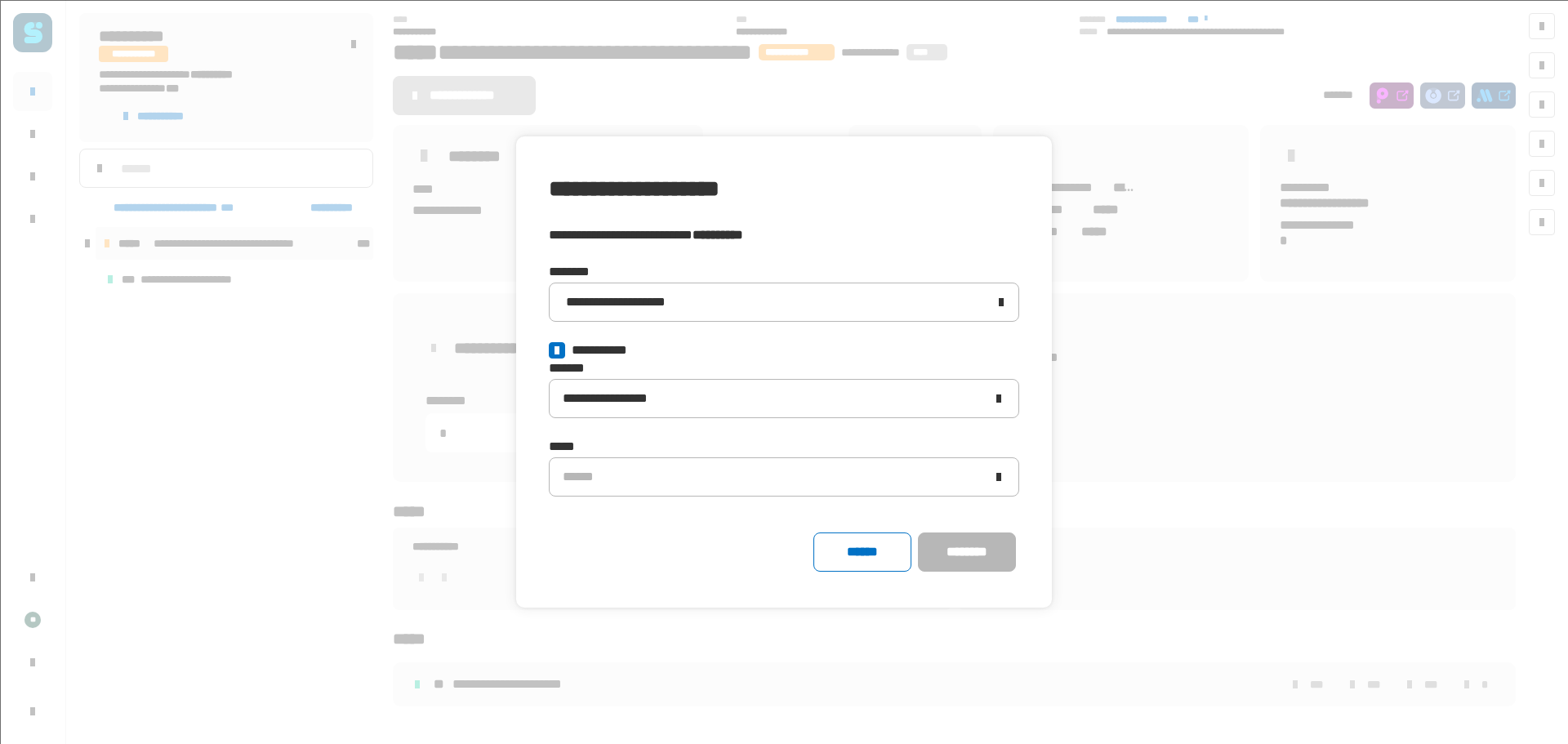 click 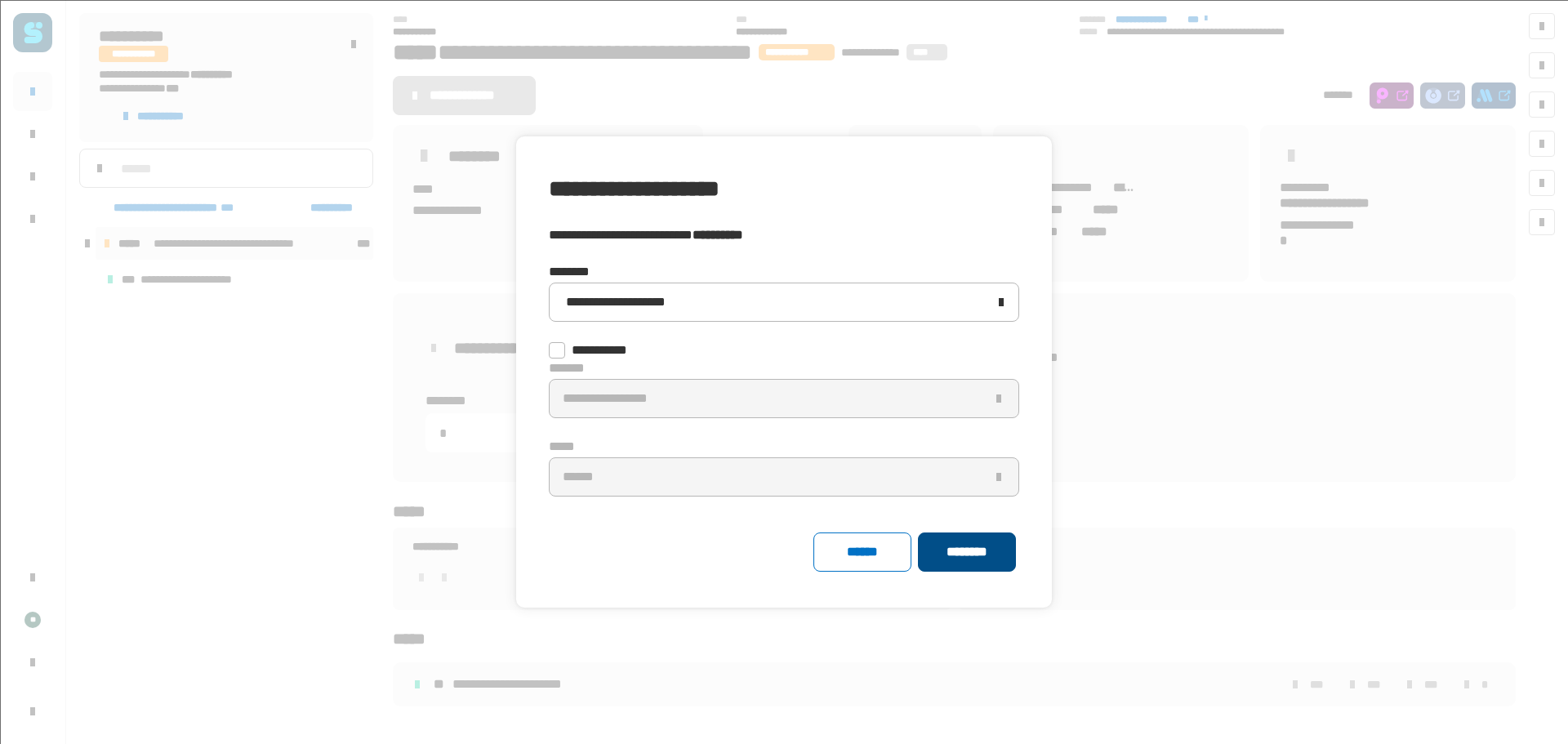 click on "********" 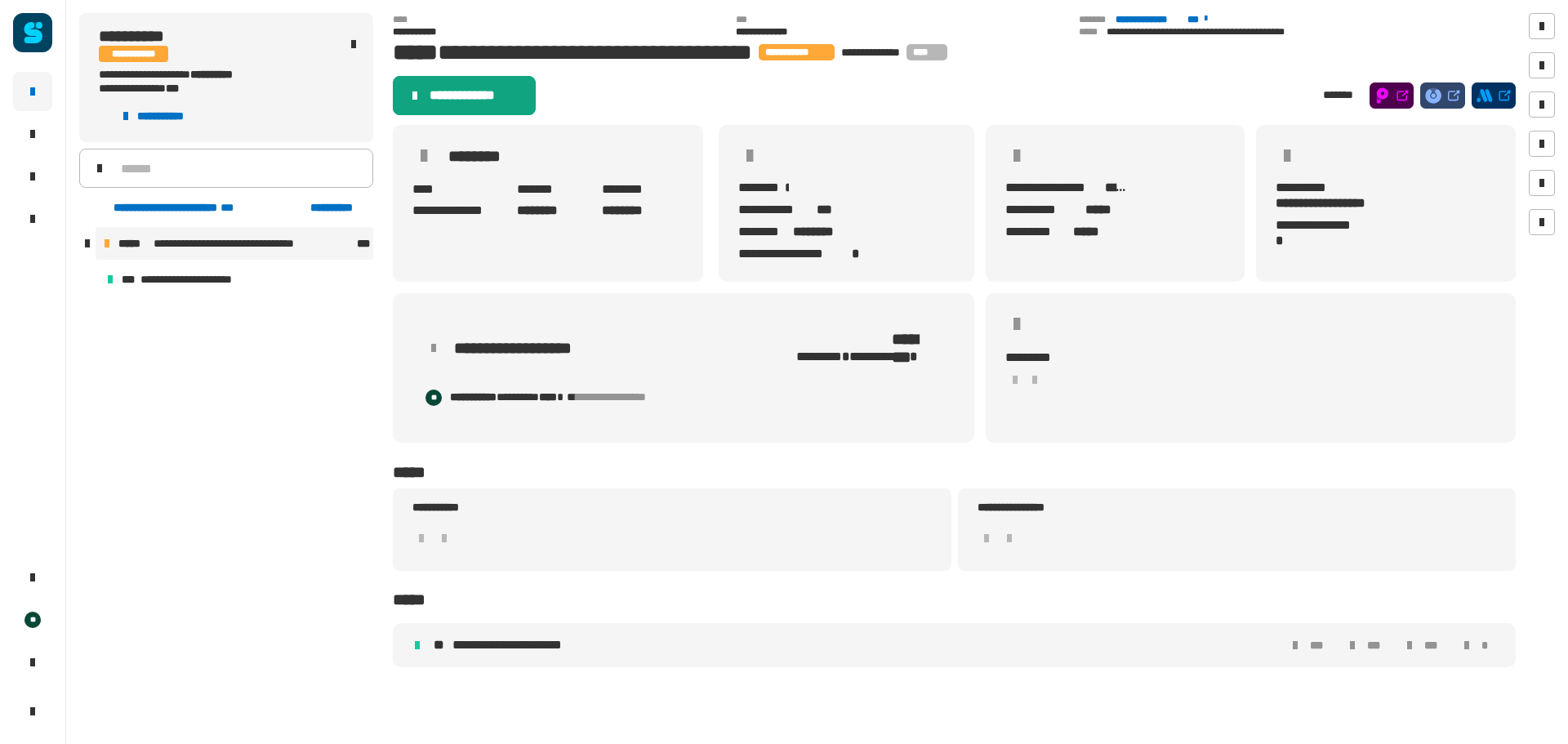click on "**********" 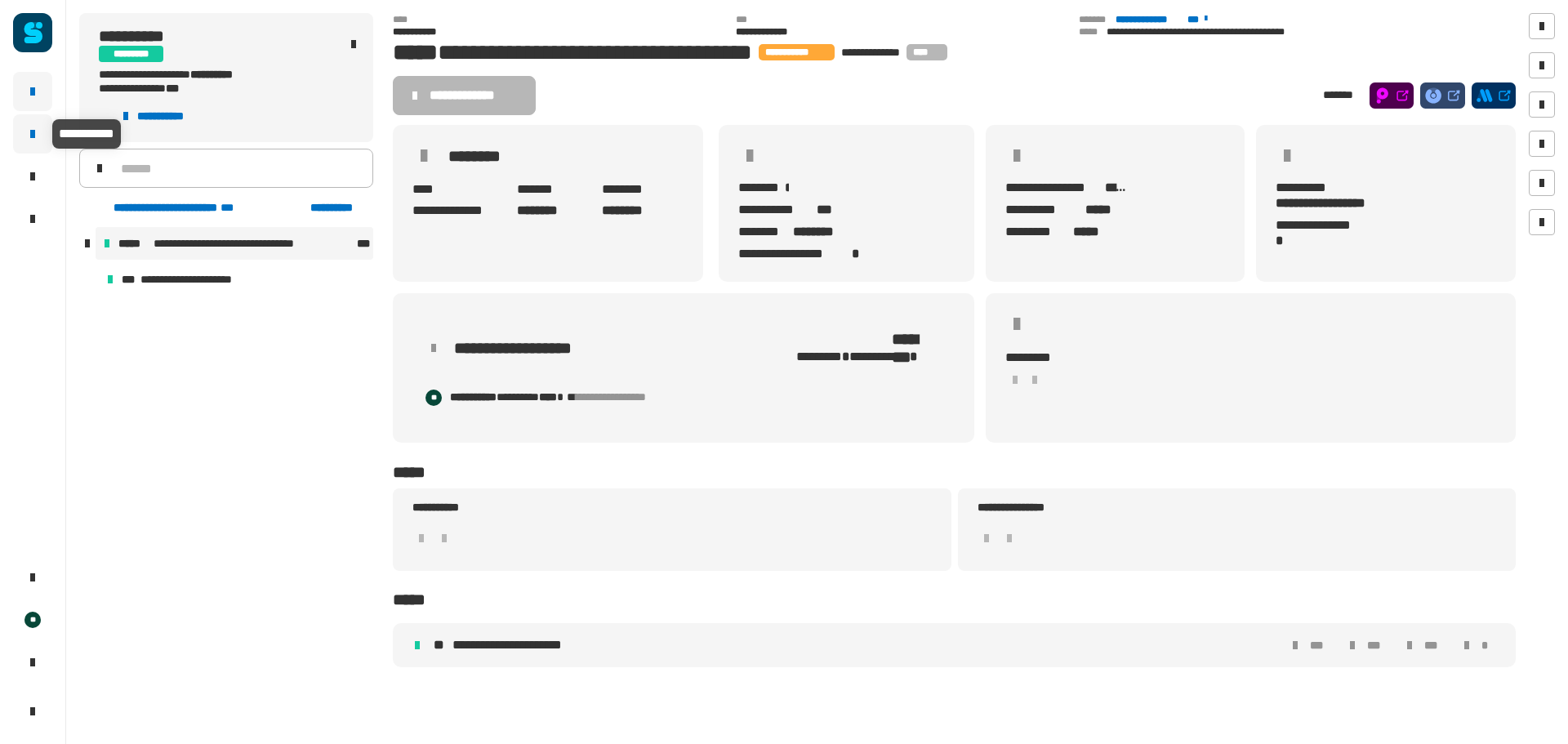 click 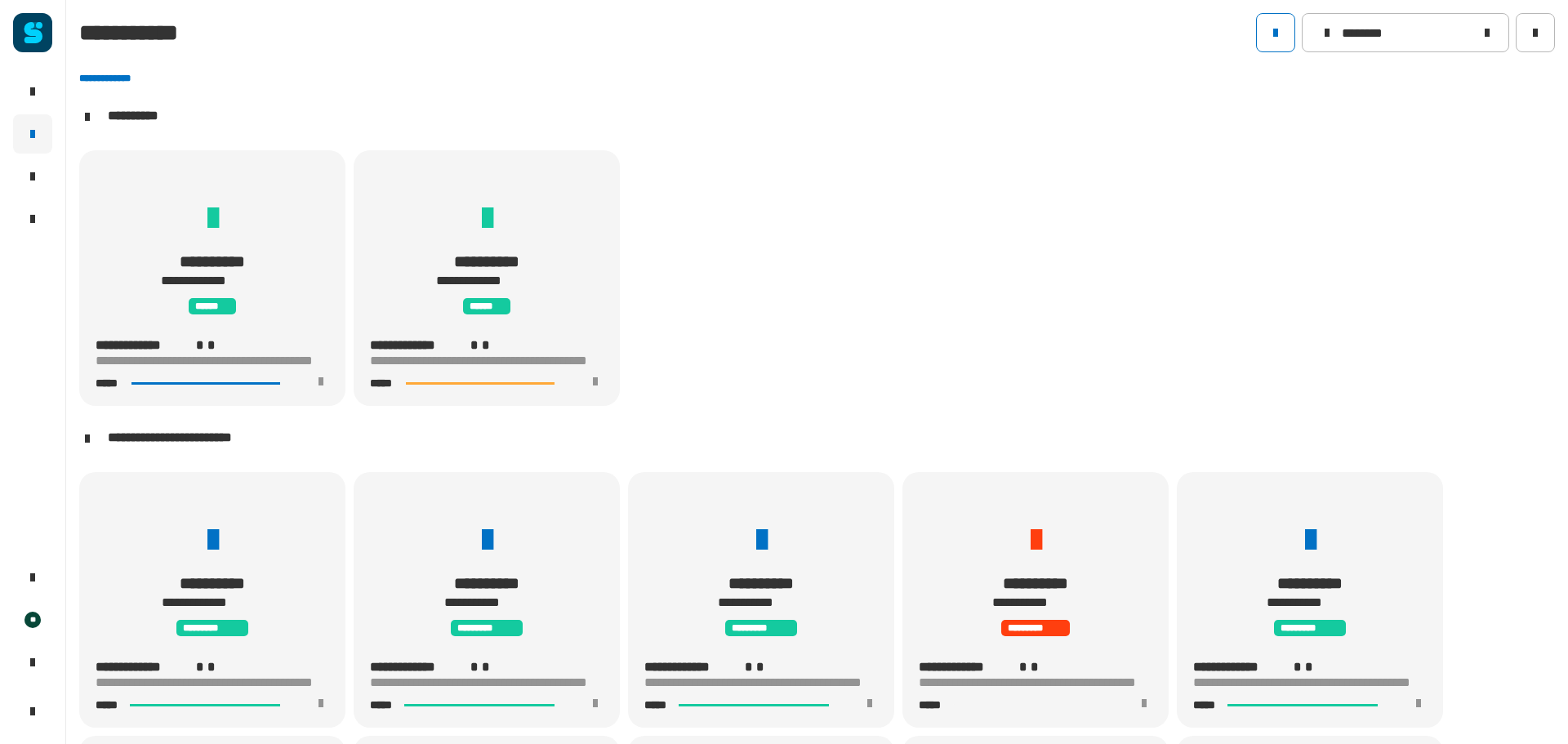scroll, scrollTop: 0, scrollLeft: 0, axis: both 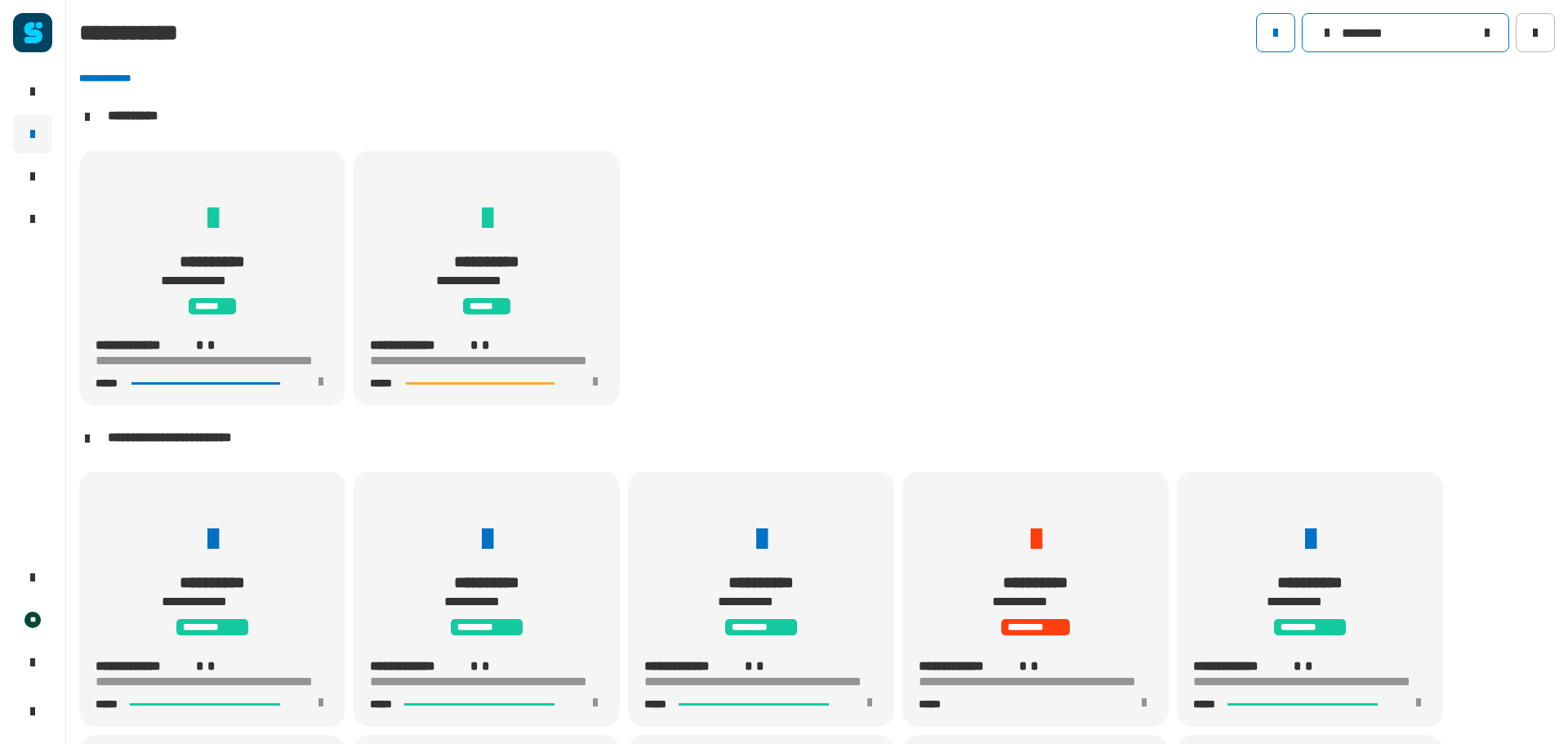 drag, startPoint x: 1410, startPoint y: 30, endPoint x: 1308, endPoint y: 42, distance: 102.70346 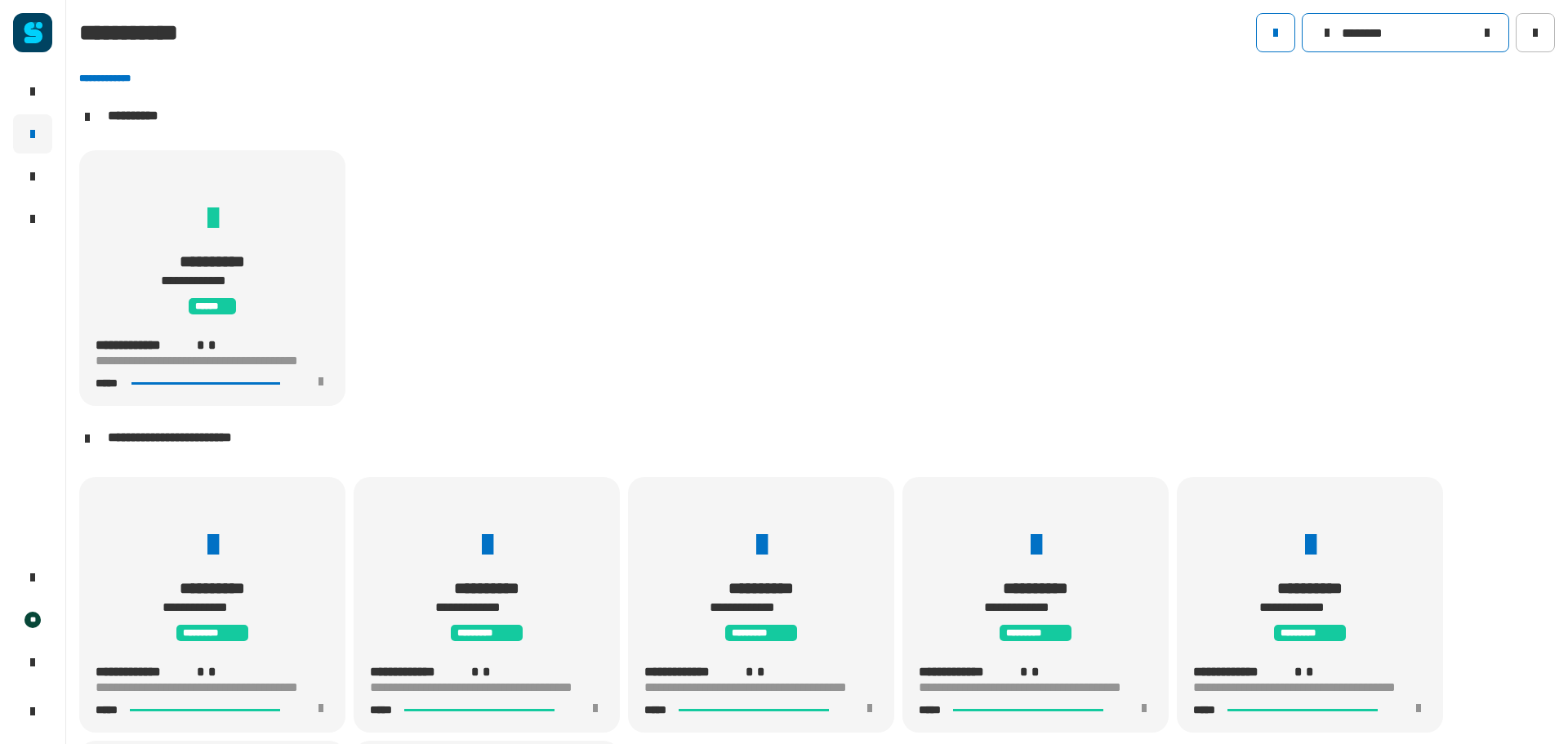 type on "********" 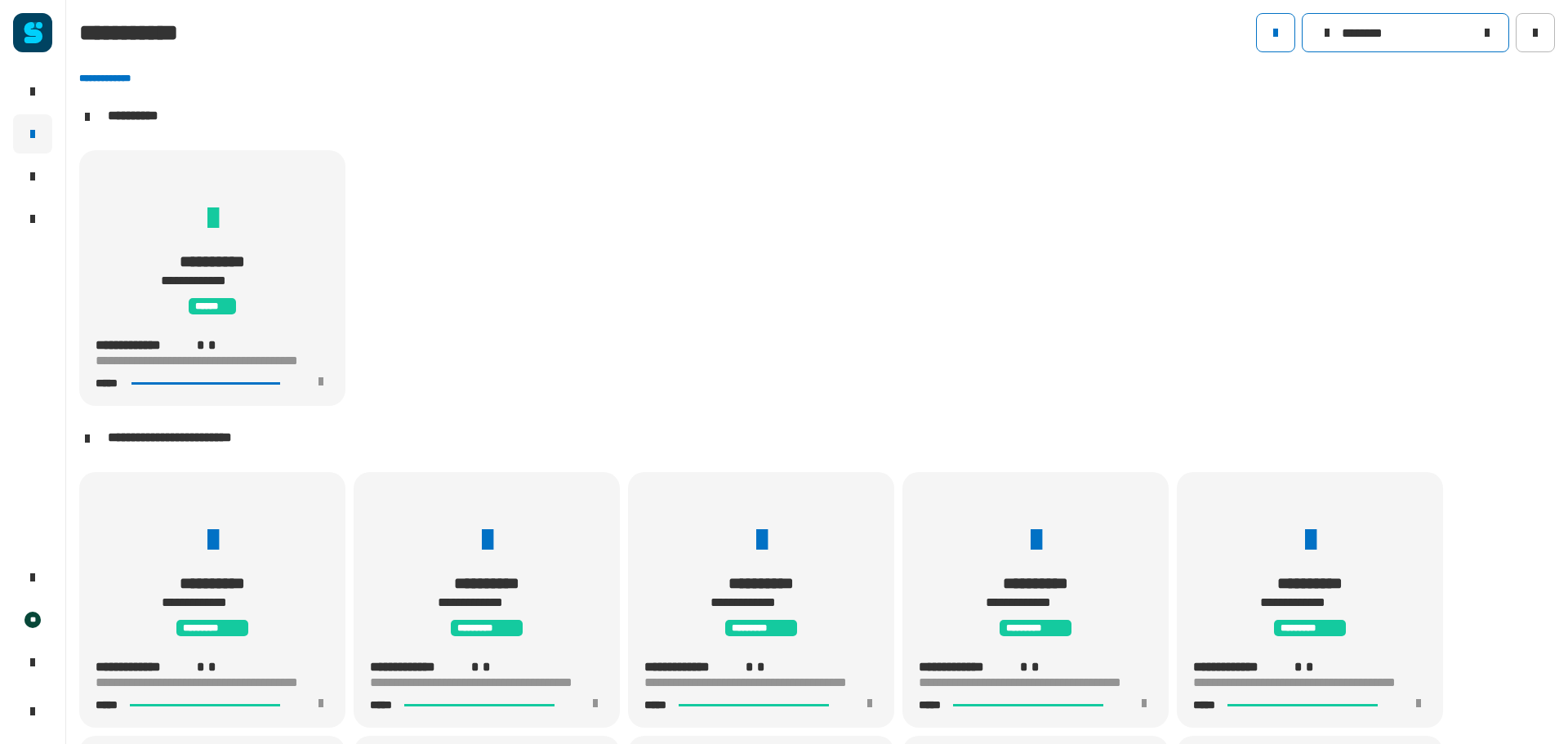 scroll, scrollTop: 1, scrollLeft: 0, axis: vertical 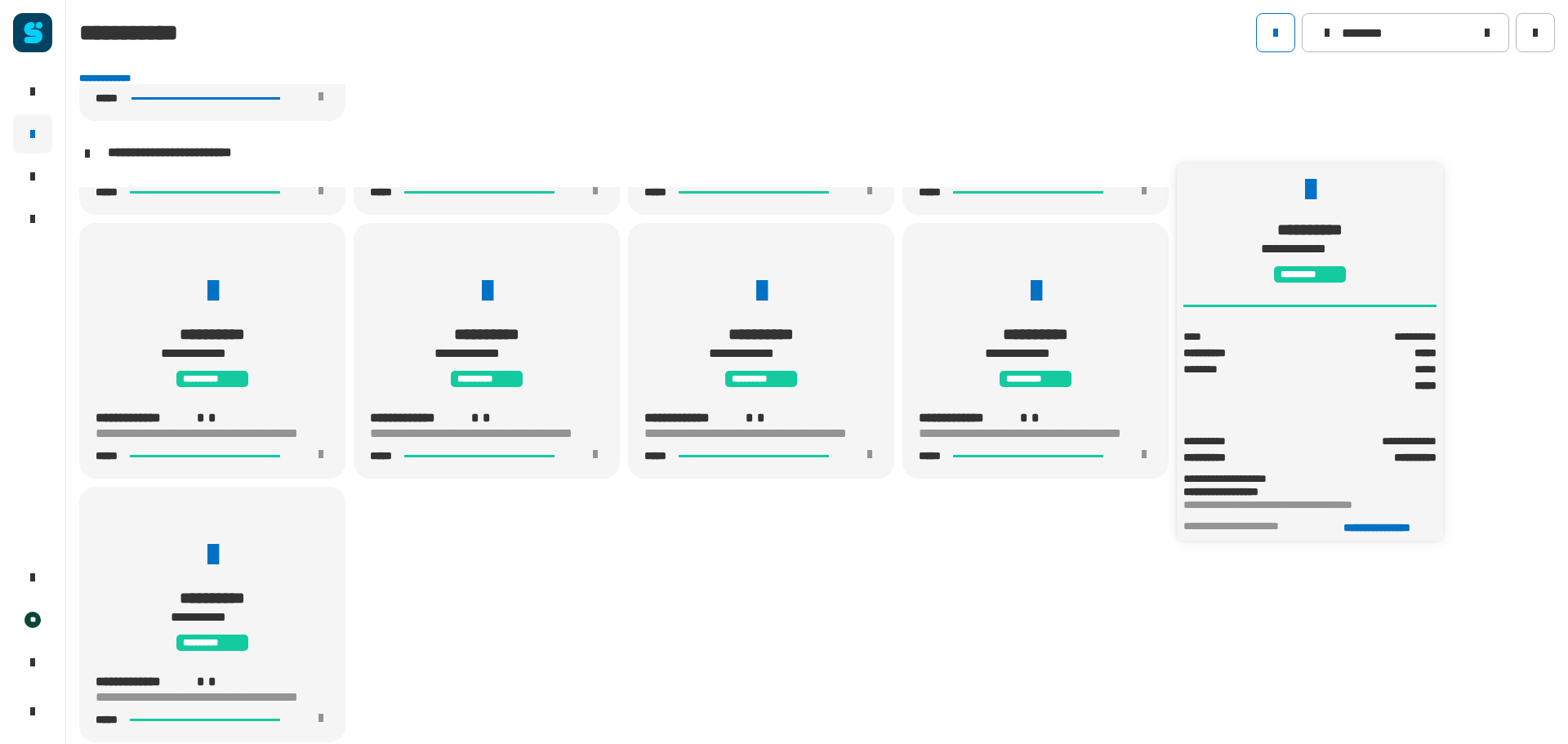 click on "**********" 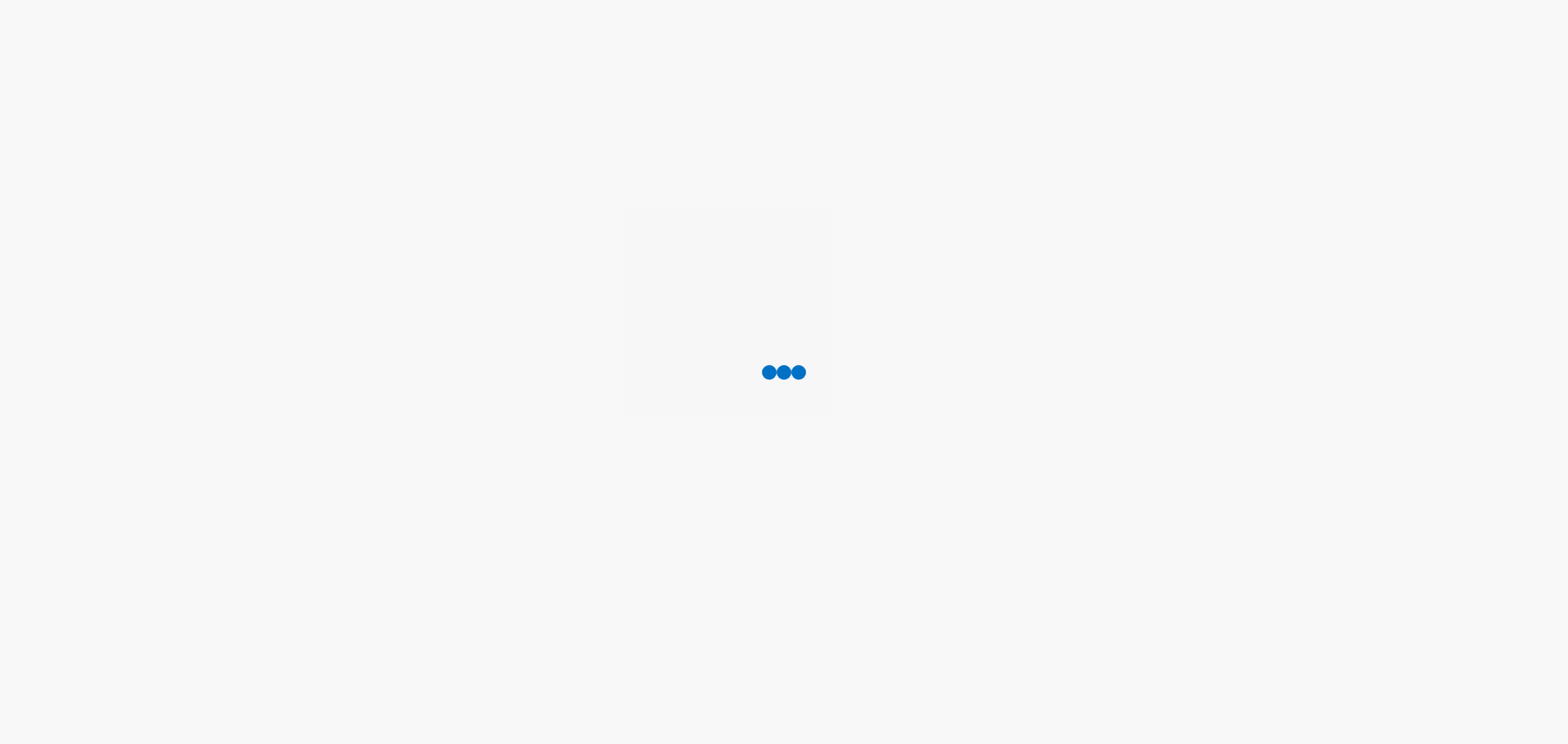scroll, scrollTop: 0, scrollLeft: 0, axis: both 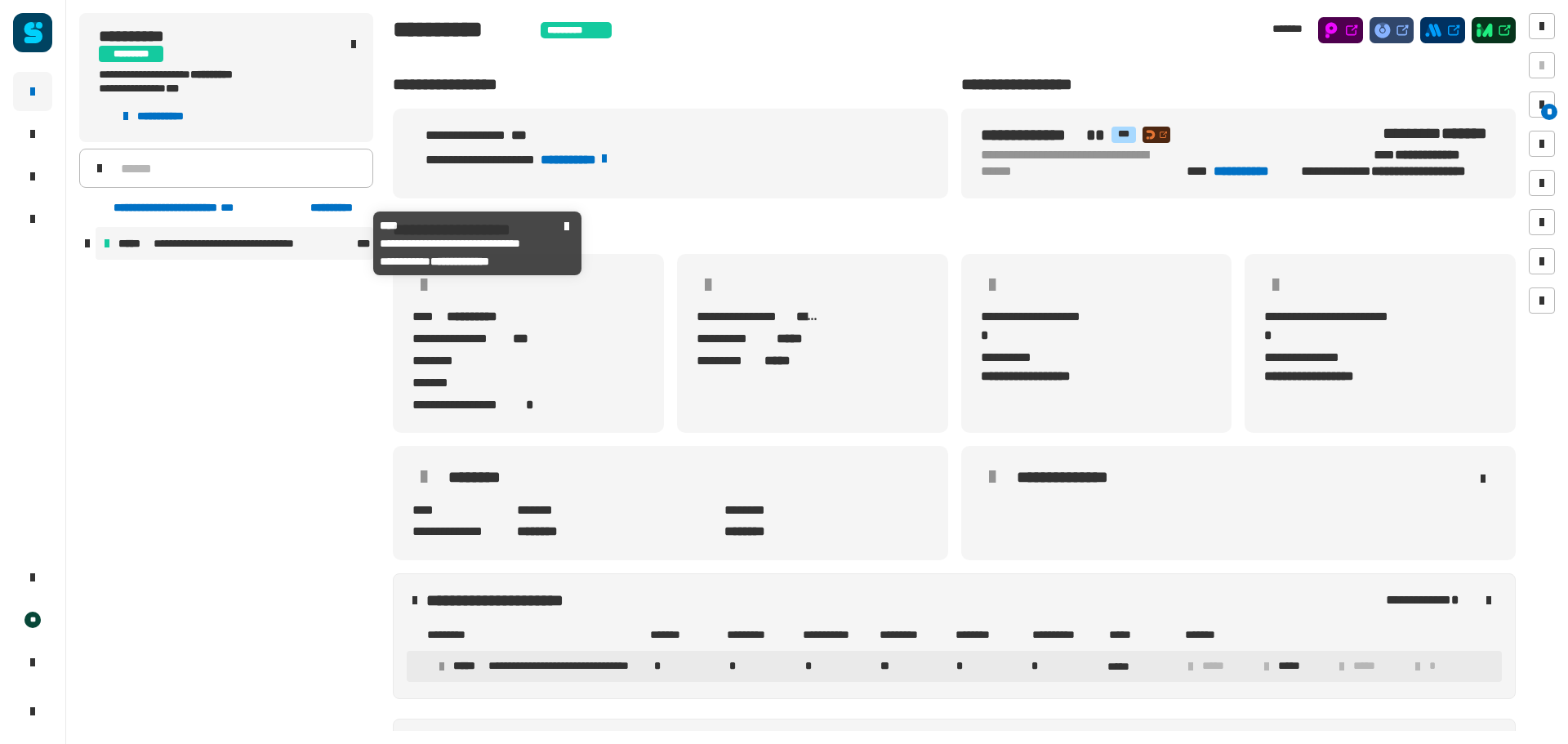 click on "**********" at bounding box center (236, 243) 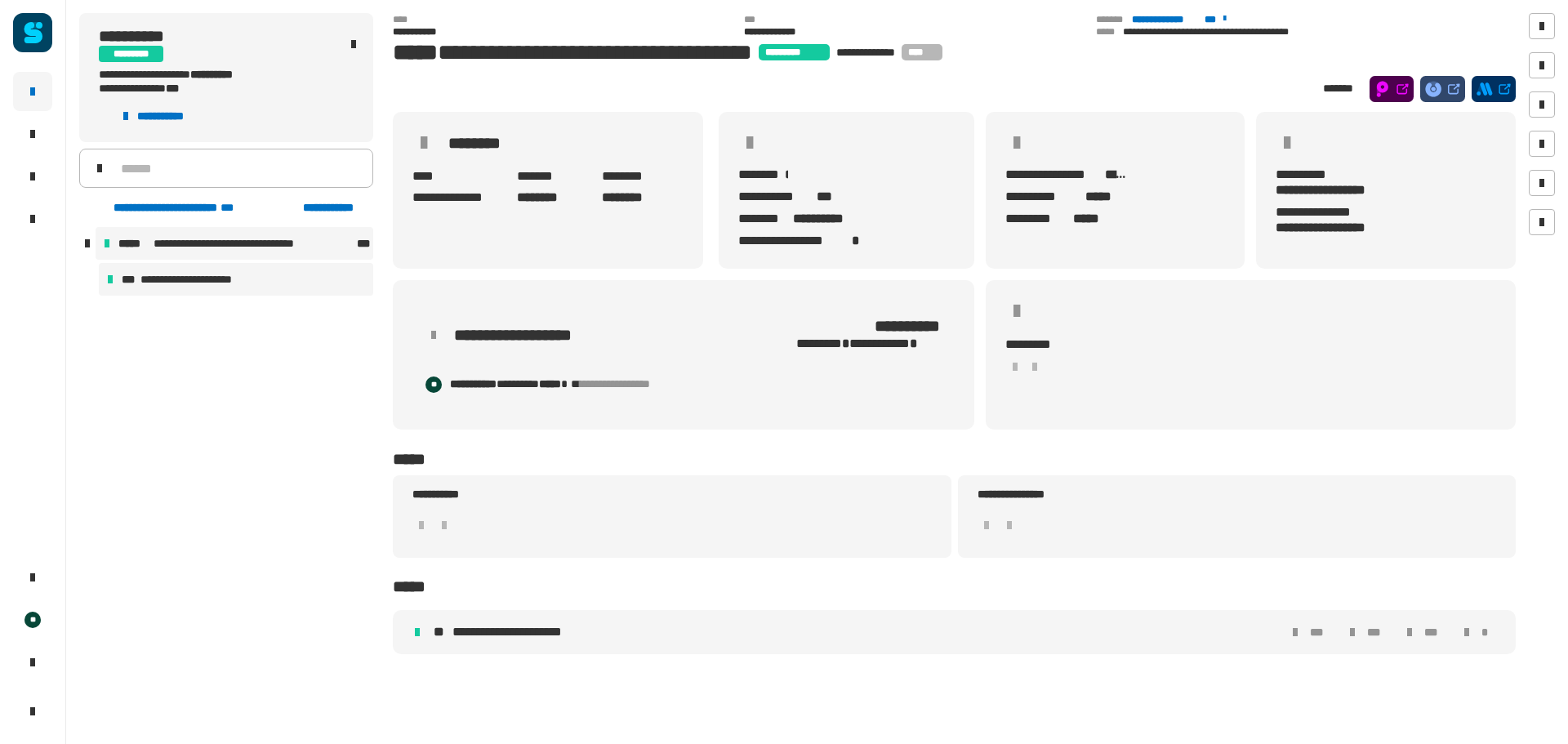 click on "**********" at bounding box center (197, 279) 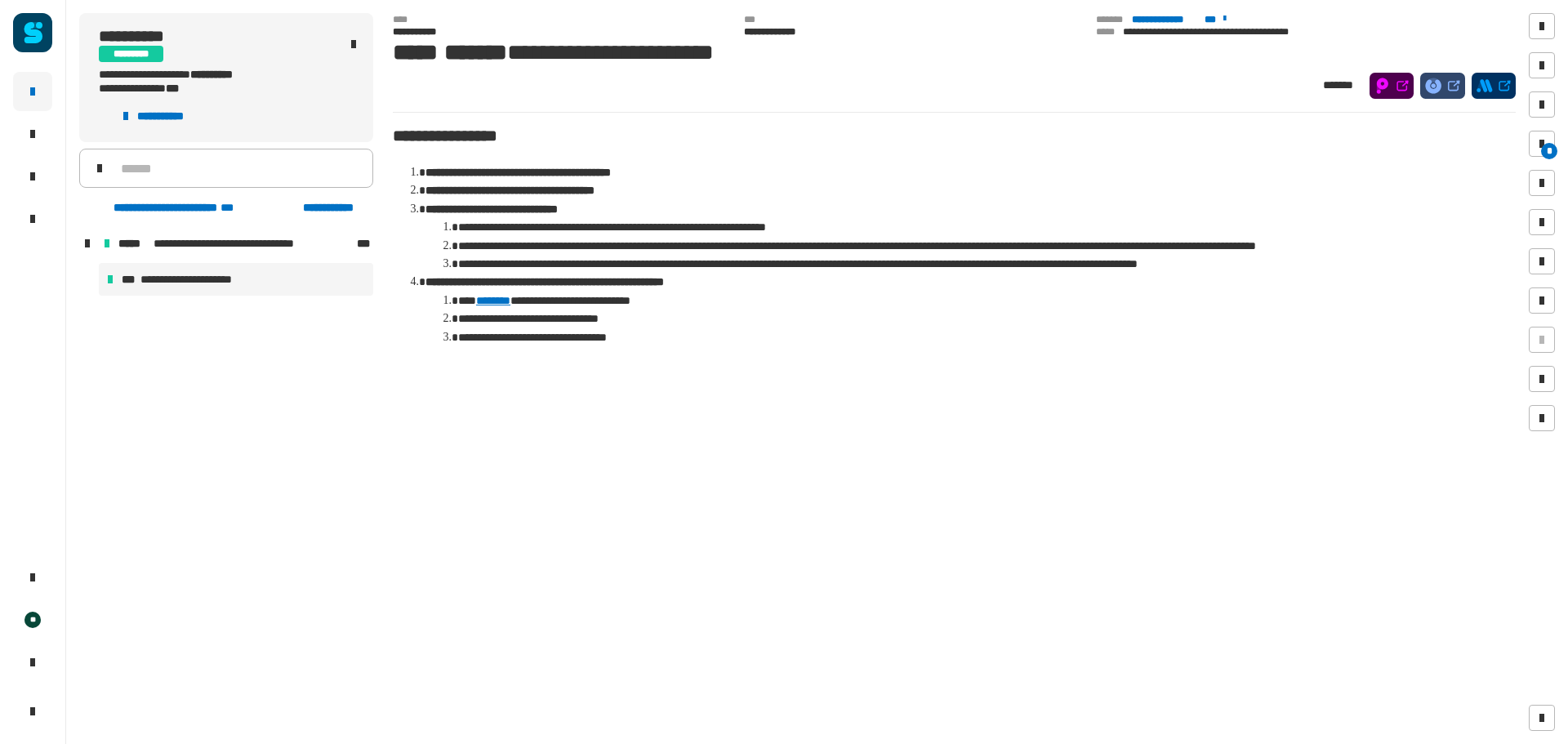 click on "**********" at bounding box center [197, 279] 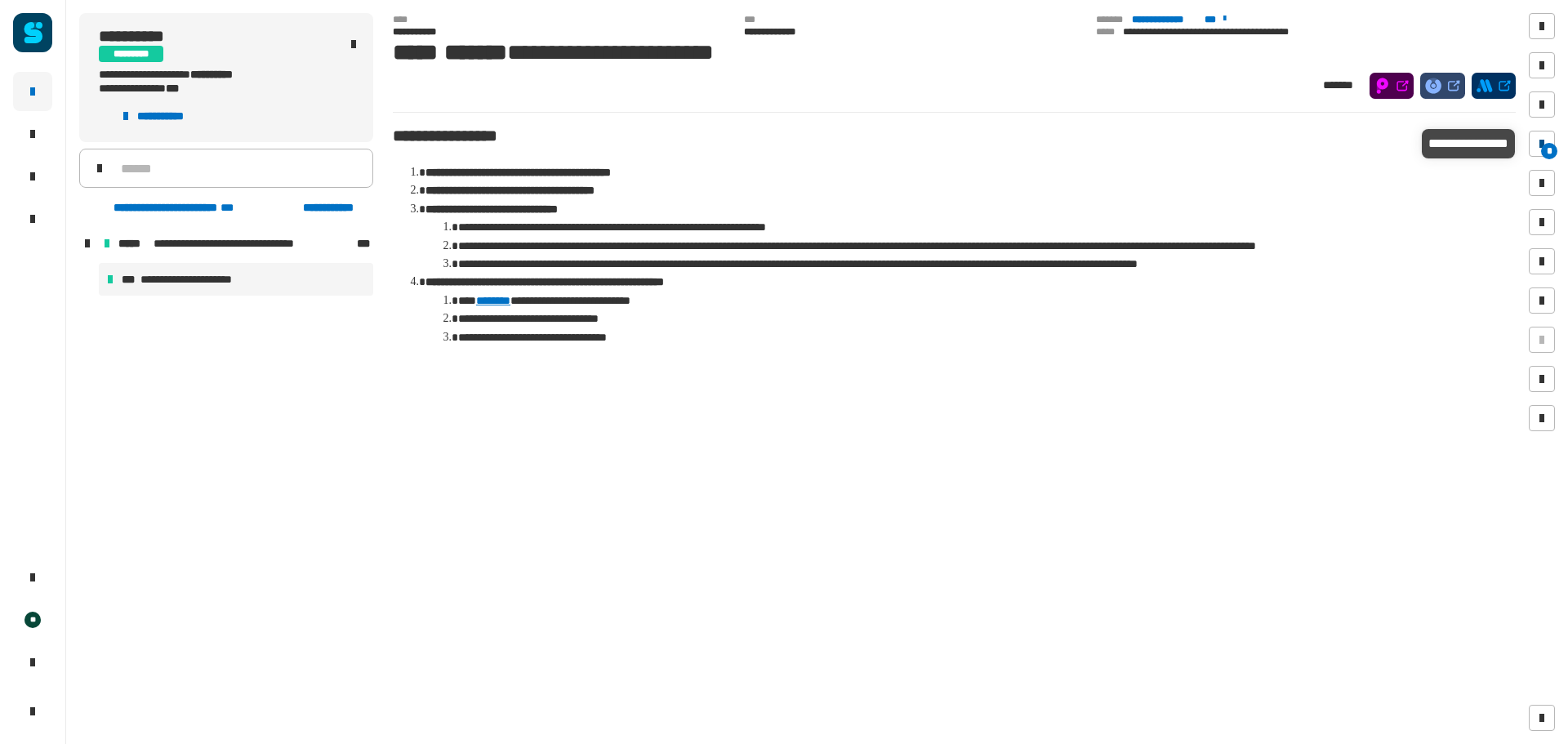 click at bounding box center [1542, 144] 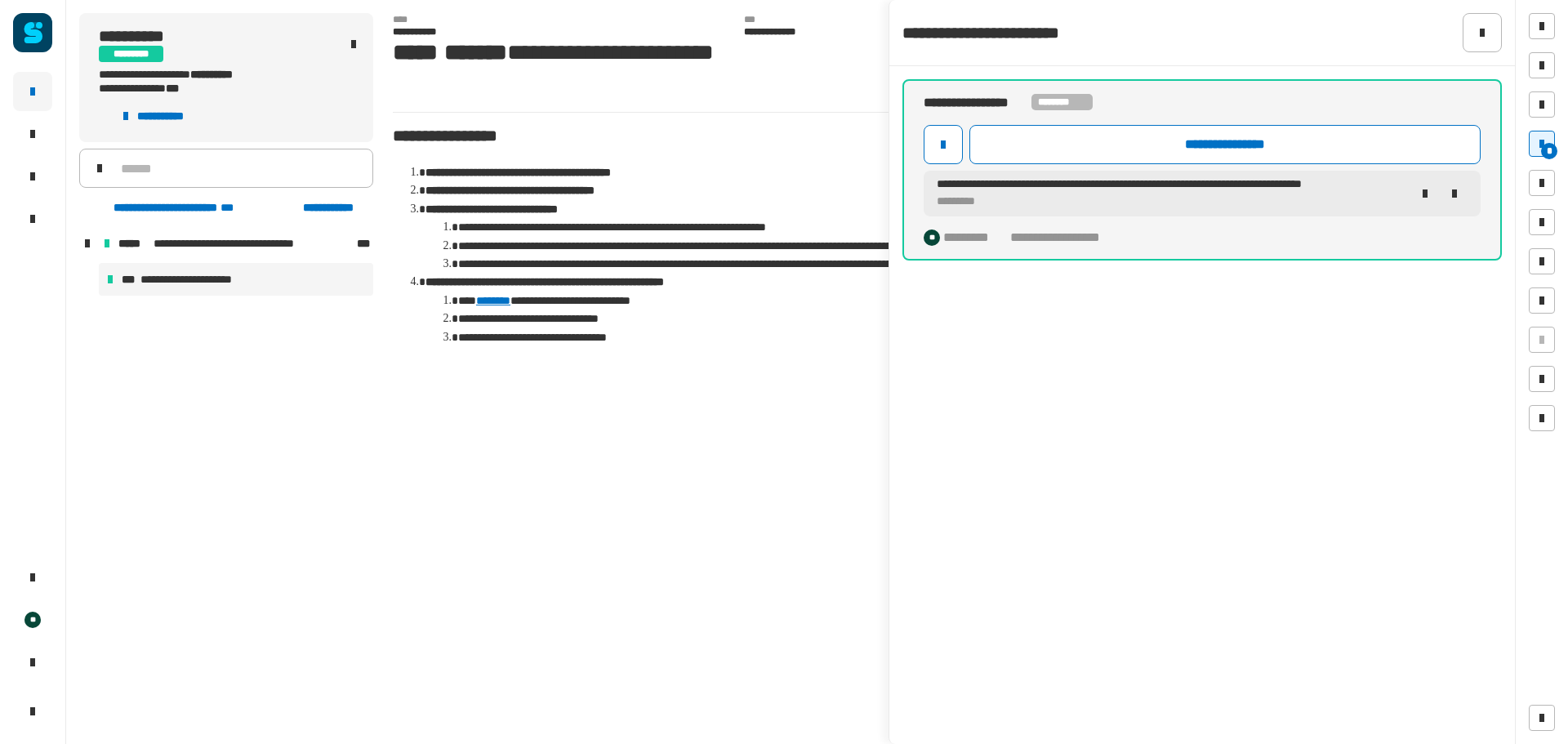 click on "*********" 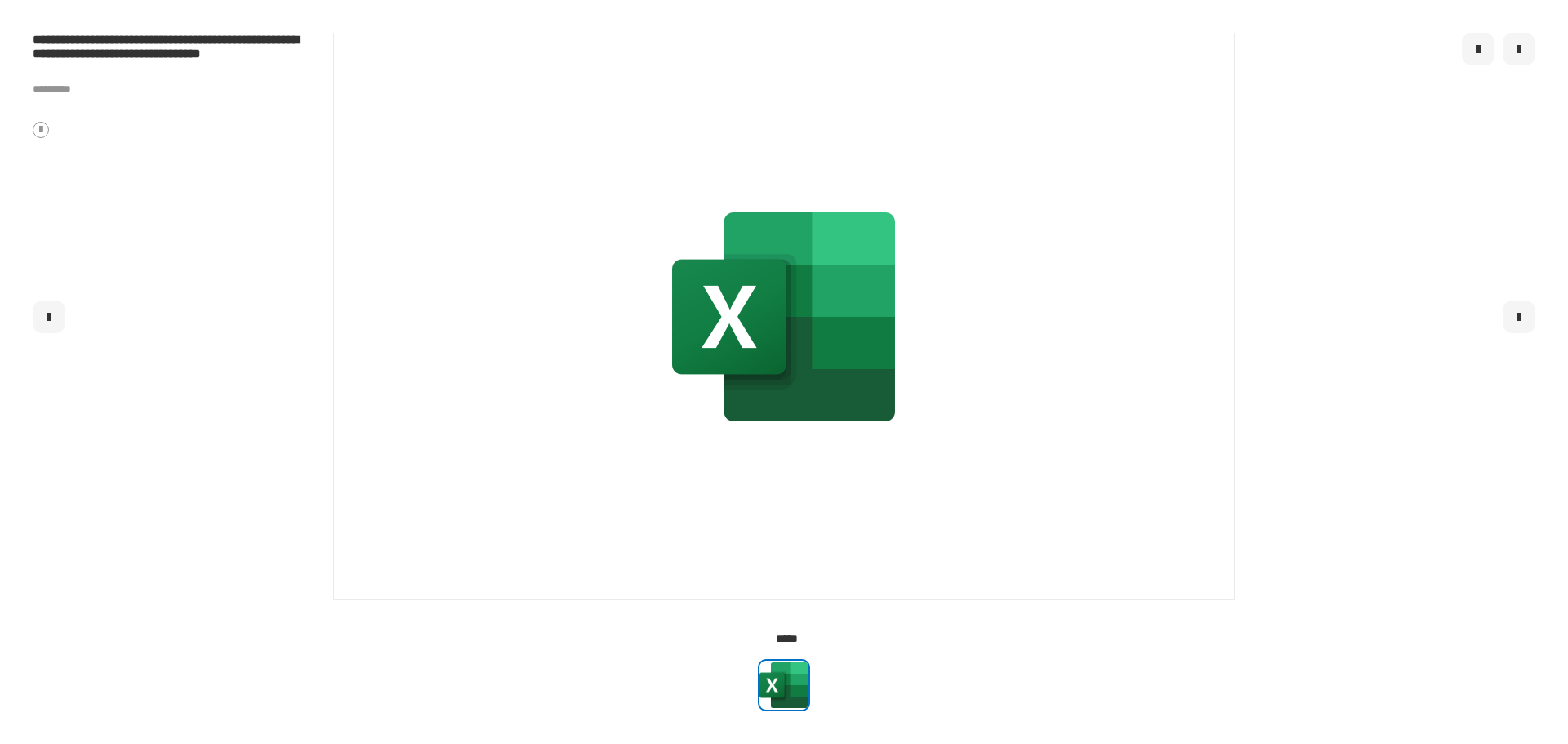 click 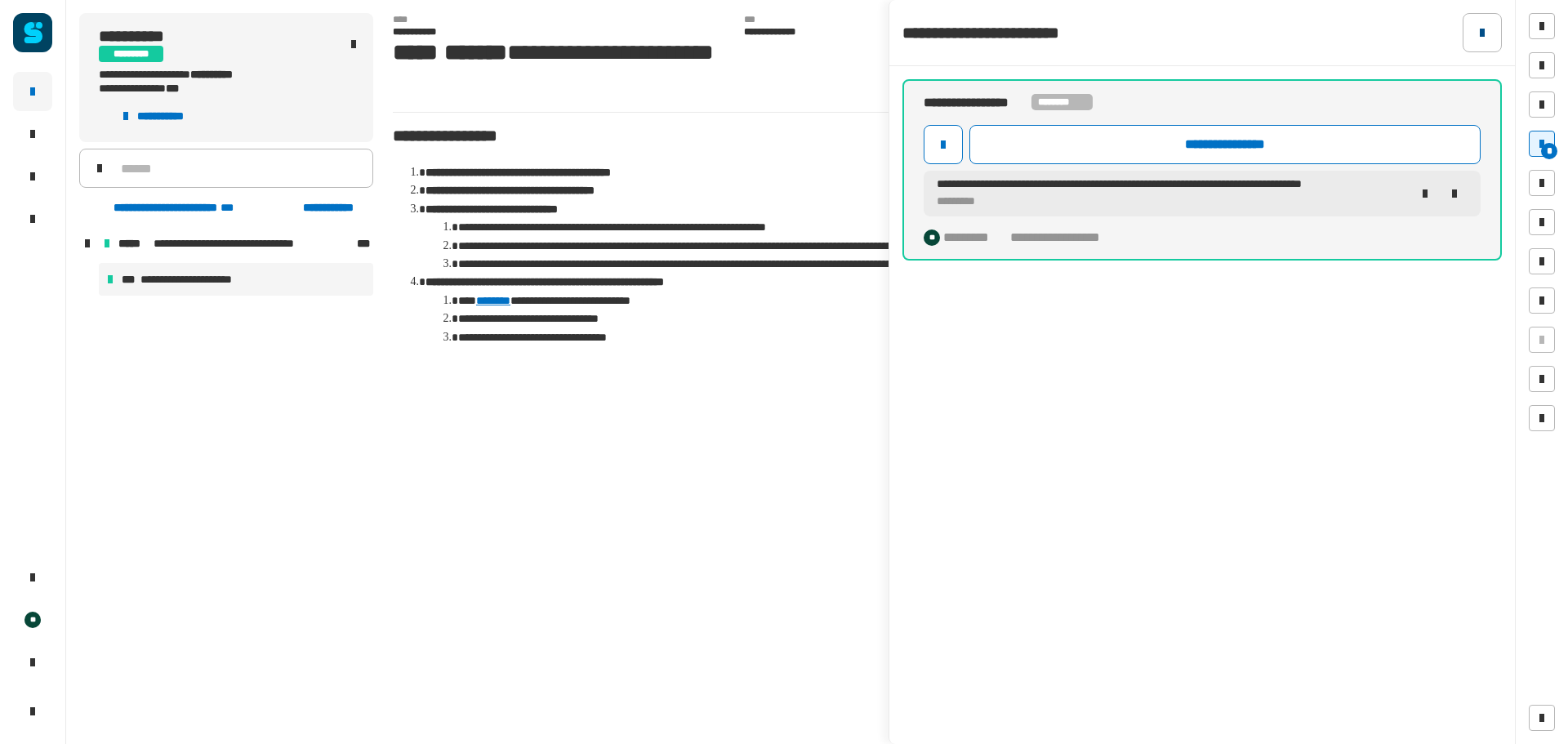 click 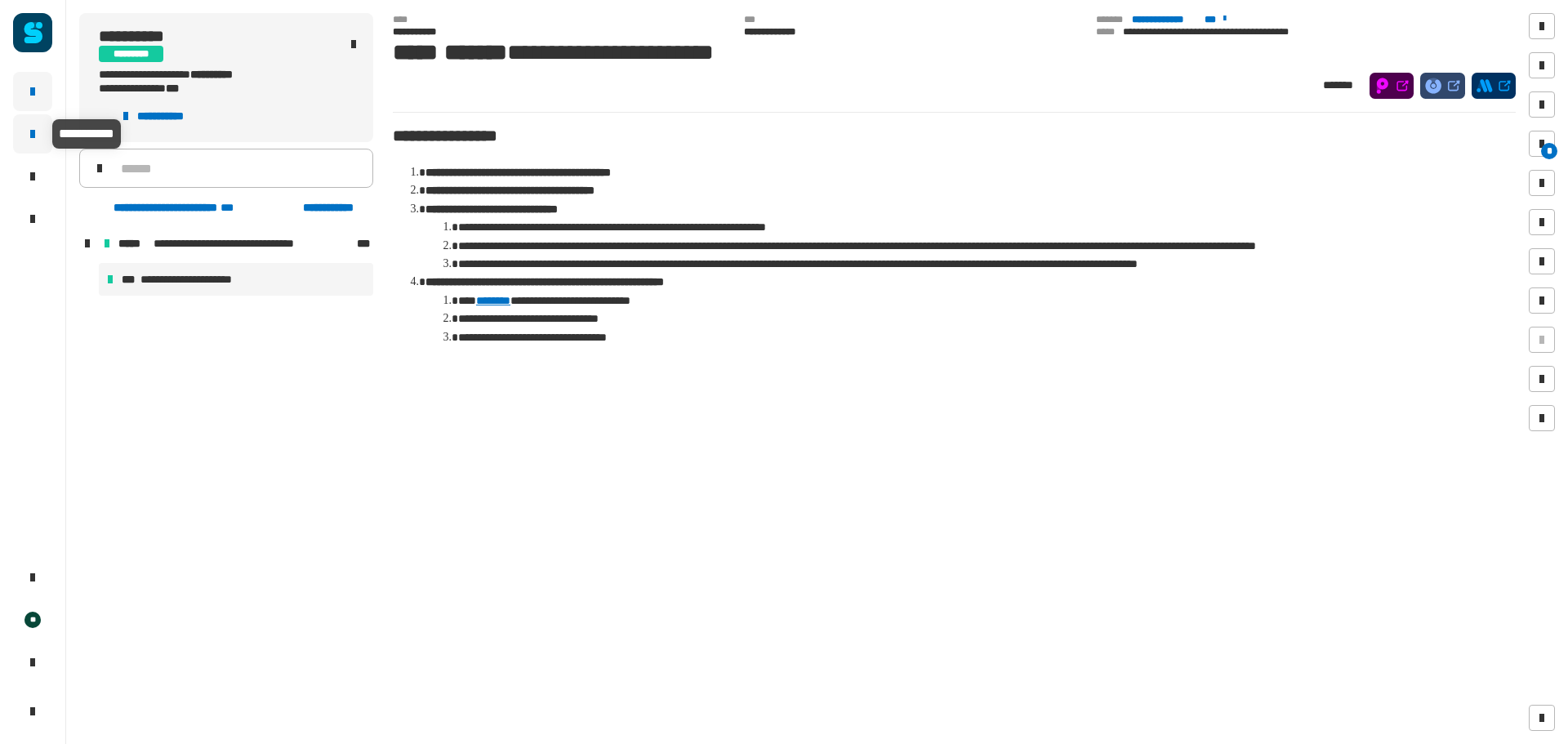 click 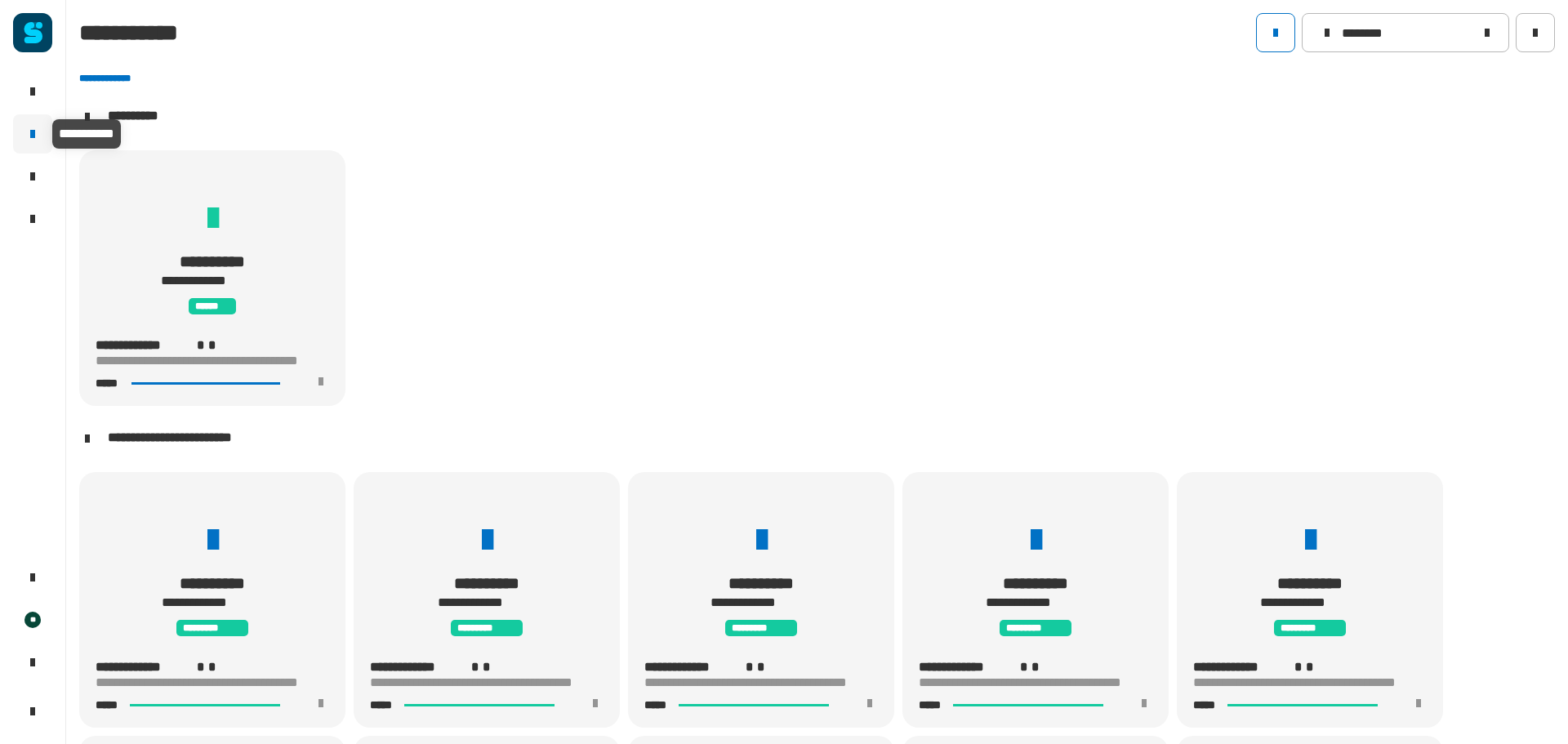 scroll, scrollTop: 1, scrollLeft: 0, axis: vertical 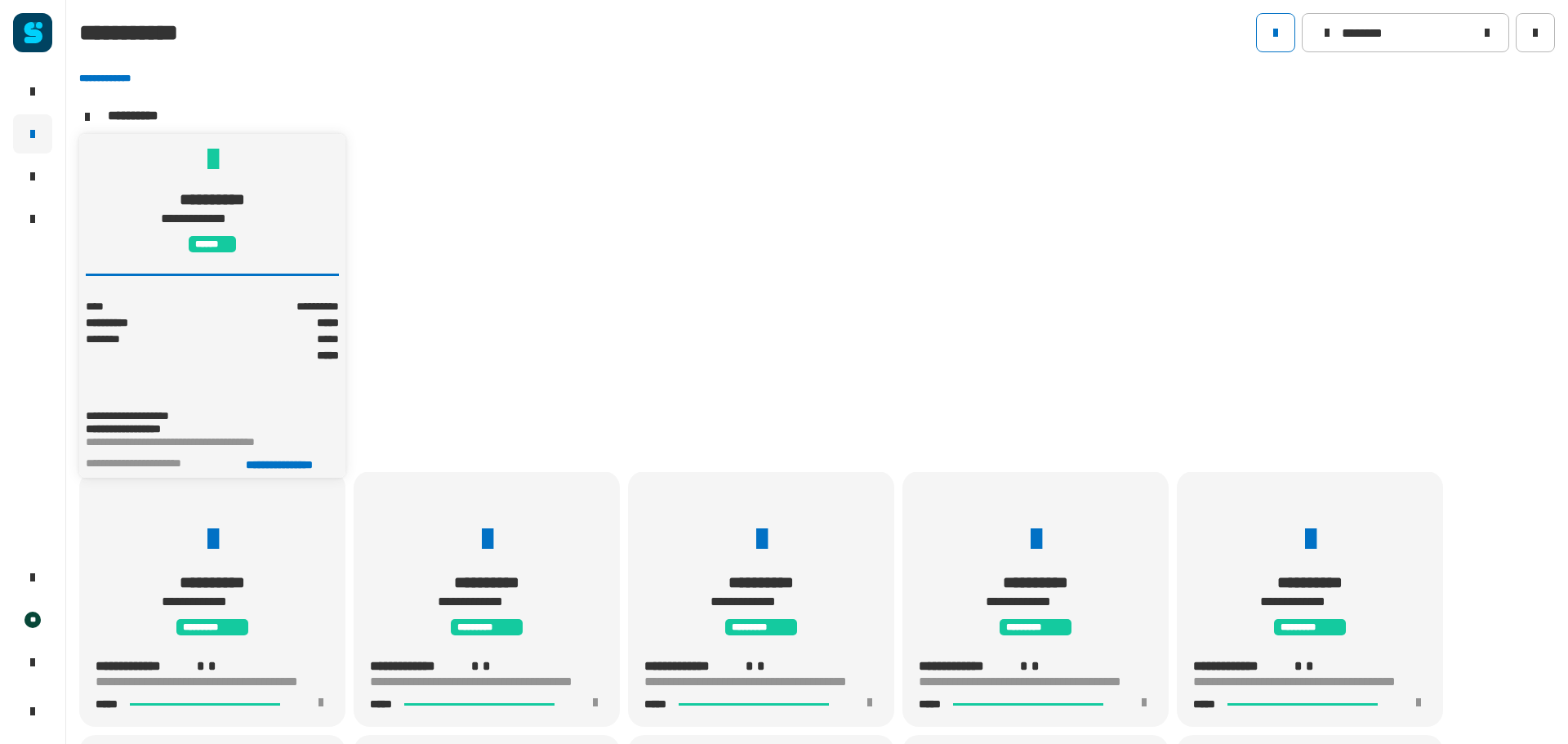 click on "**********" 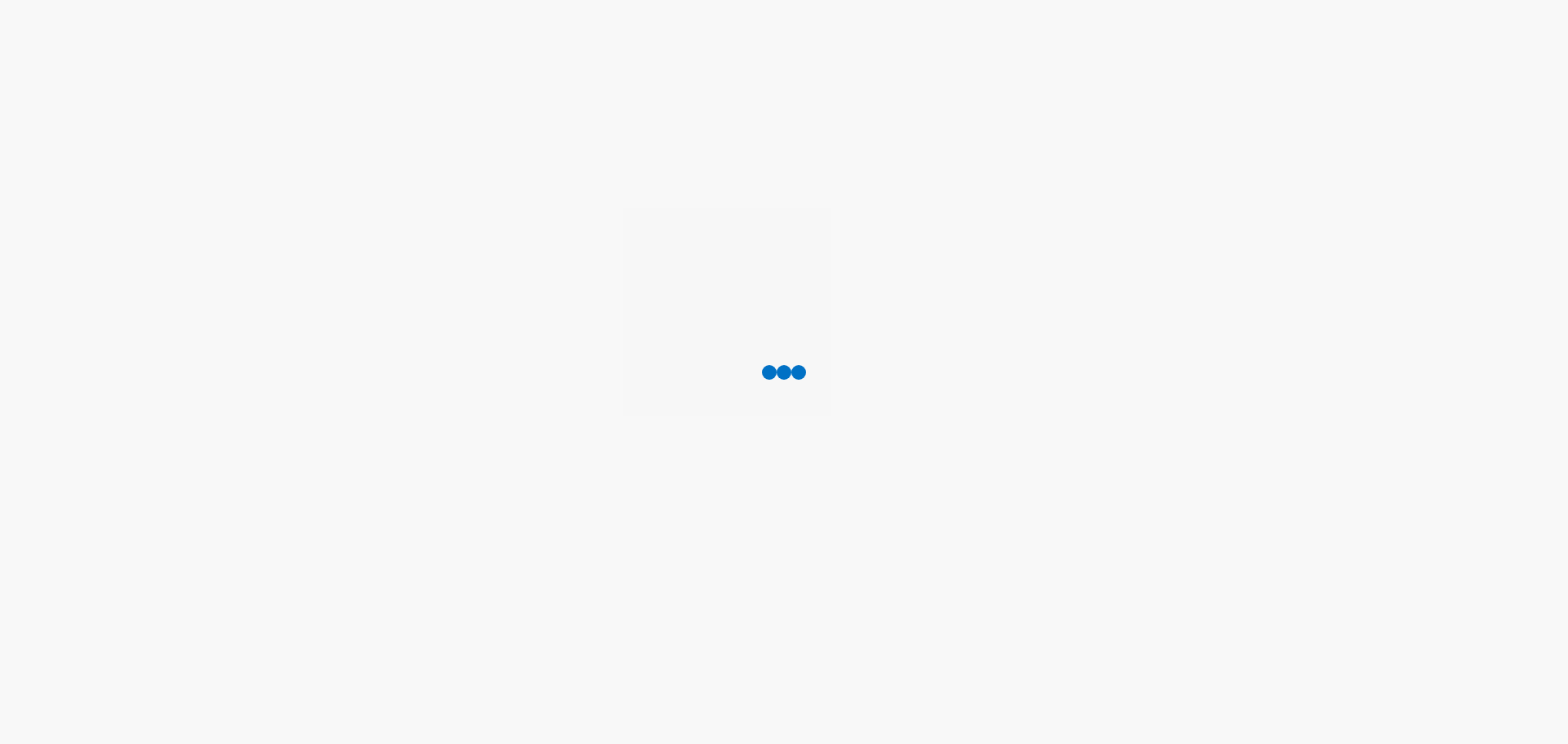 scroll, scrollTop: 0, scrollLeft: 0, axis: both 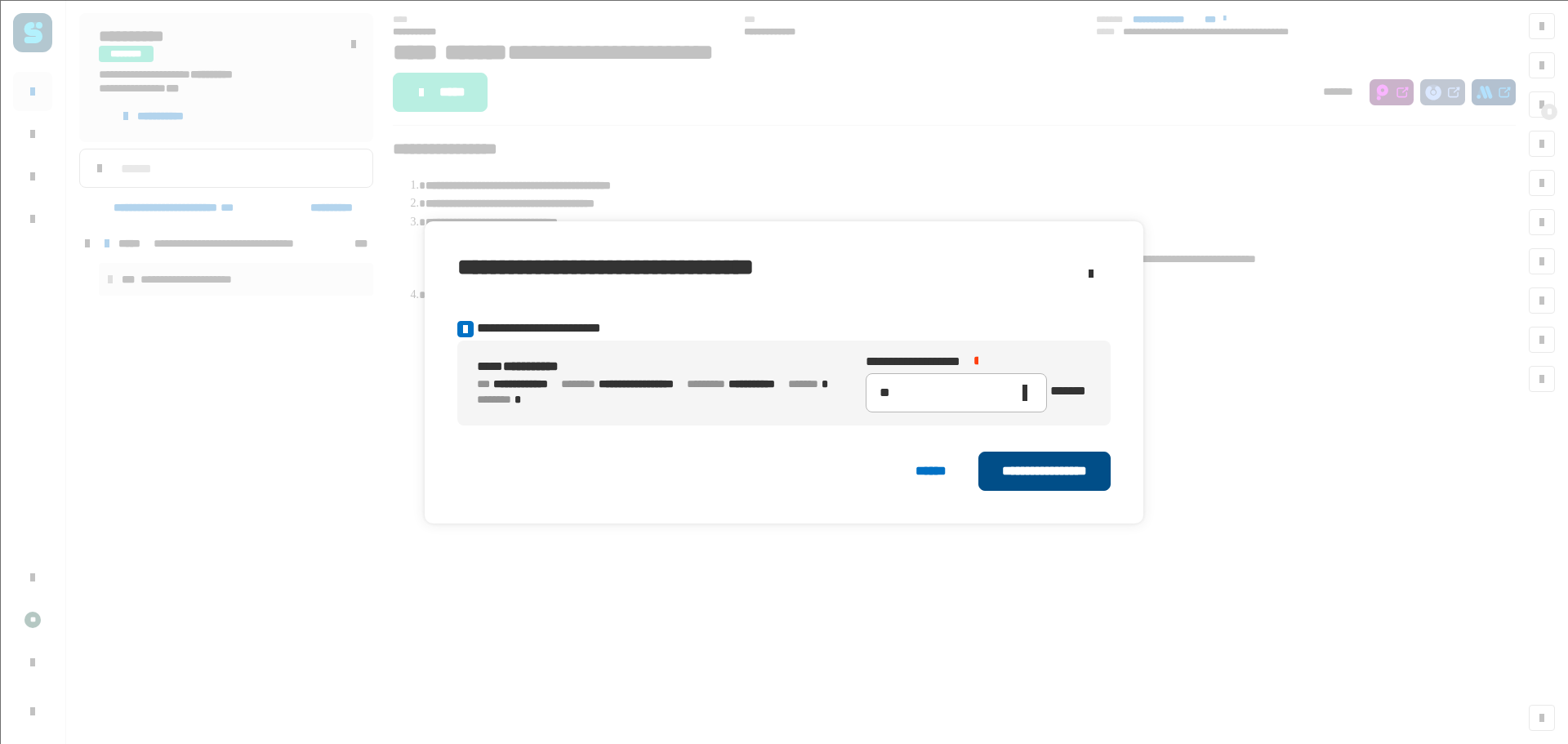 click on "**********" 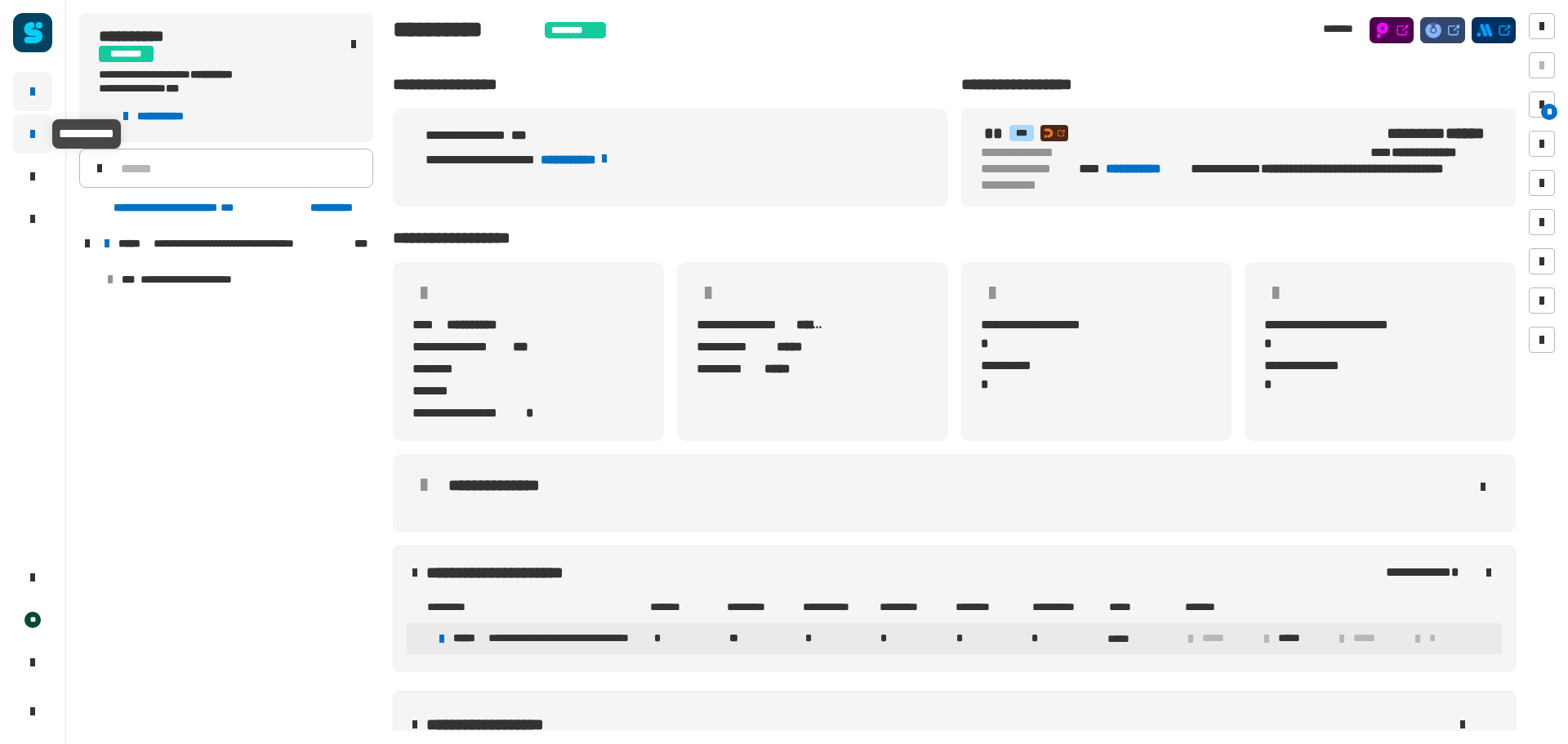 click 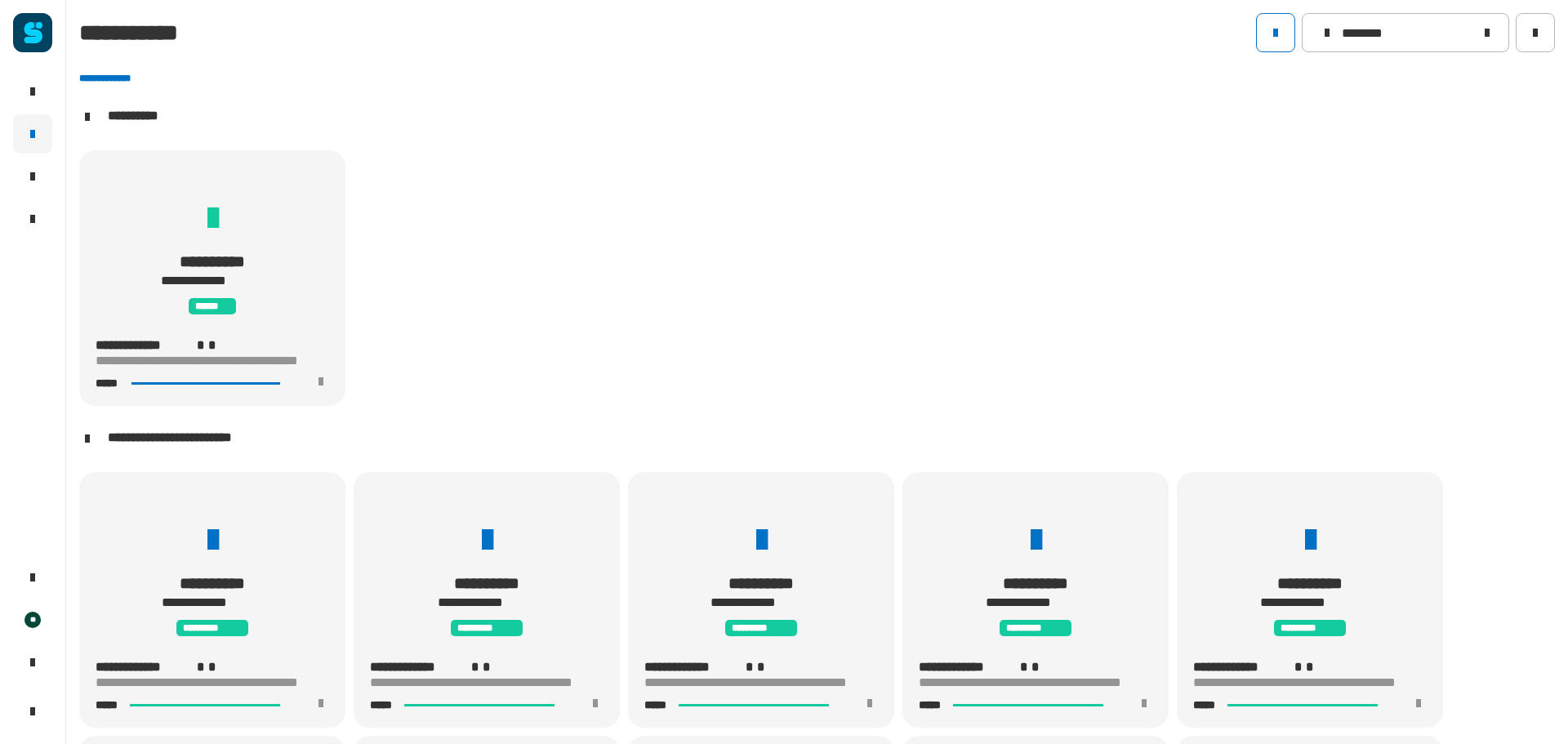 scroll, scrollTop: 1, scrollLeft: 0, axis: vertical 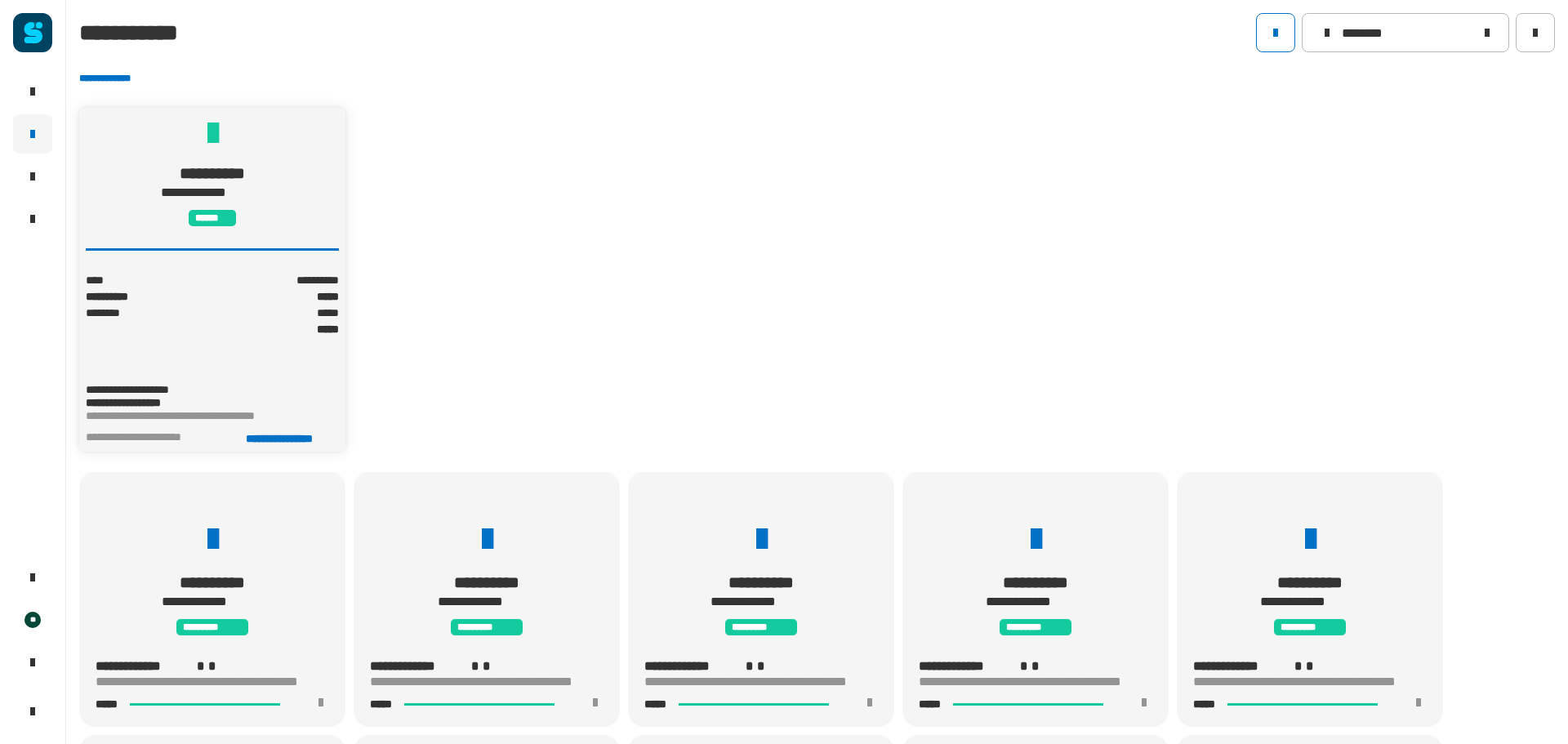 click on "*****" 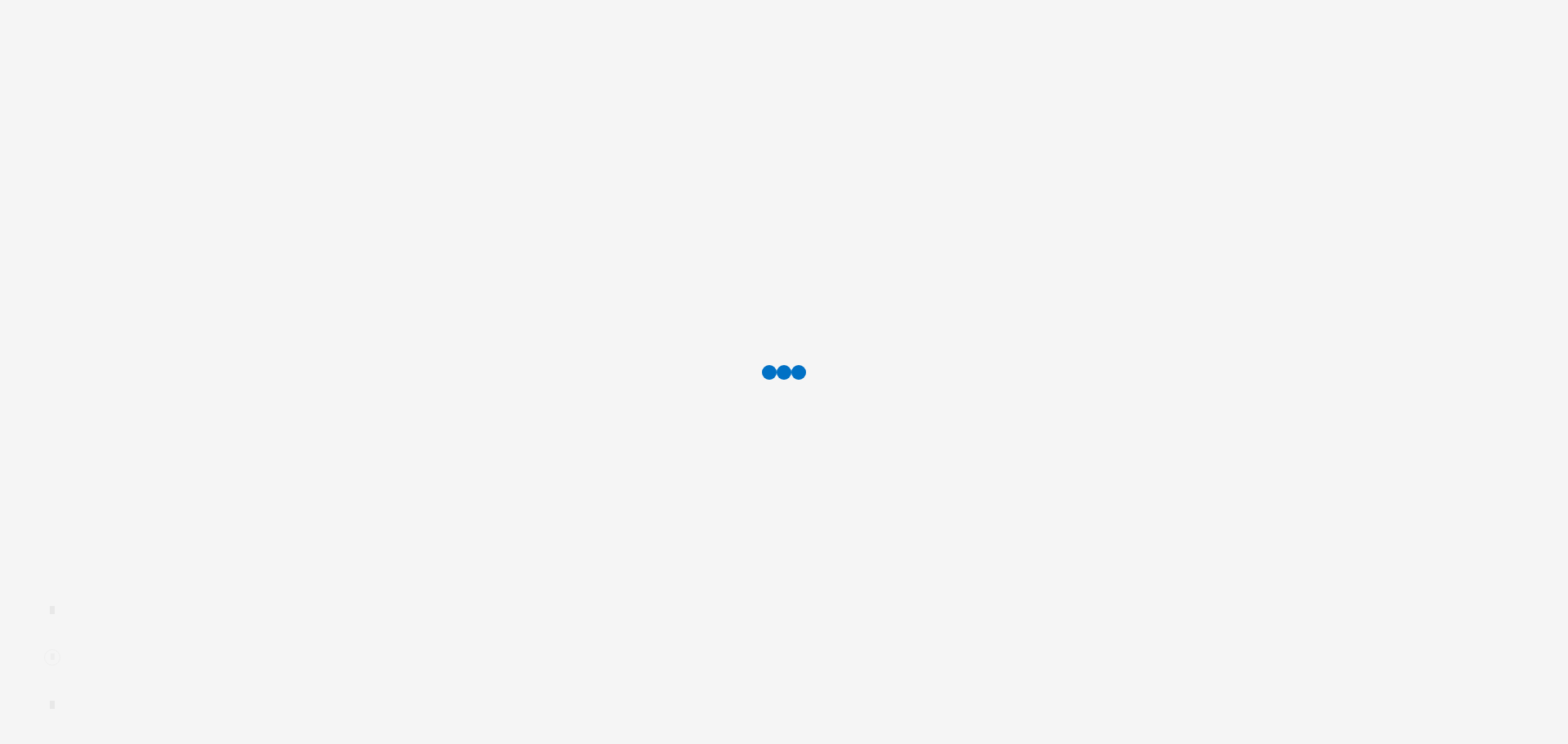 scroll, scrollTop: 0, scrollLeft: 0, axis: both 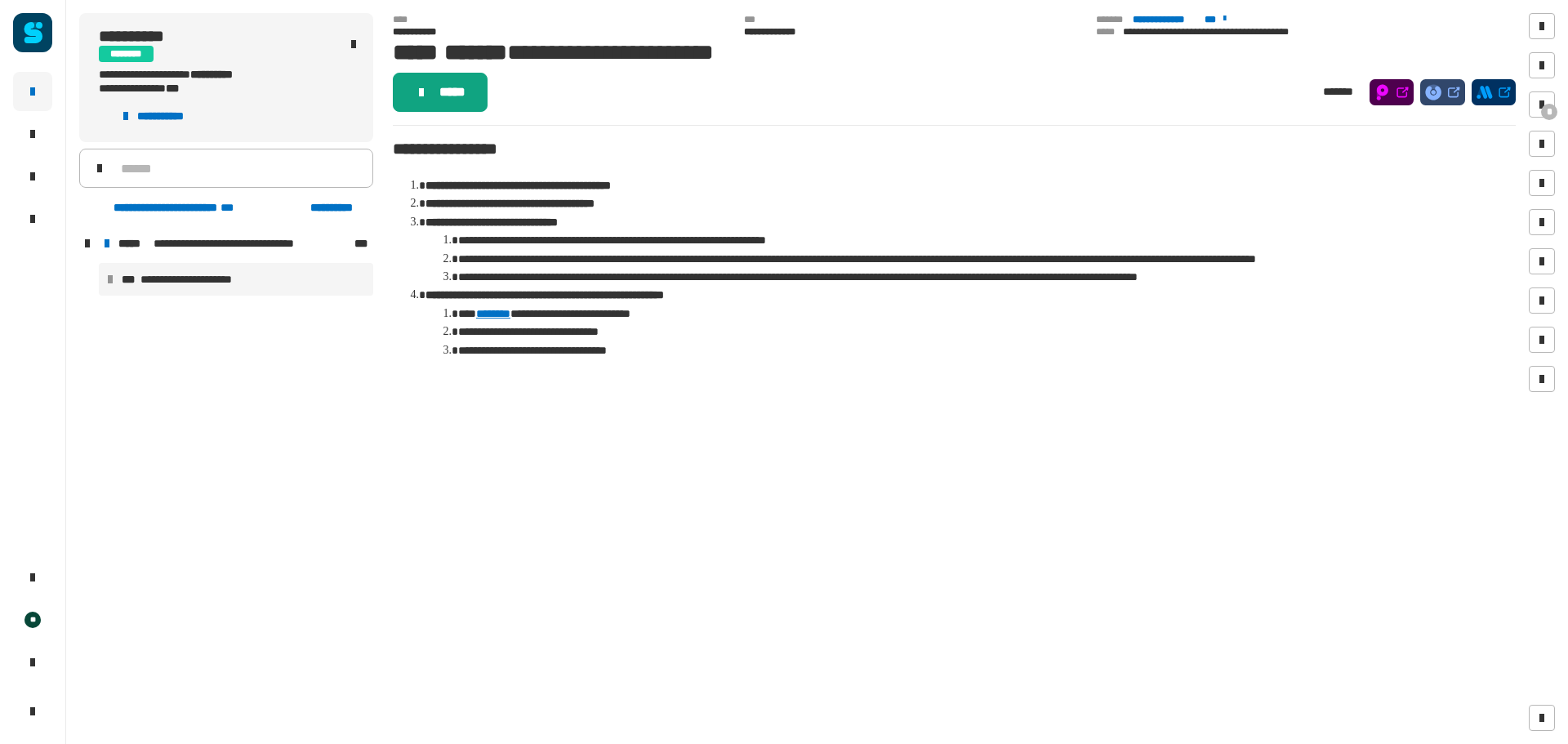 click on "*****" 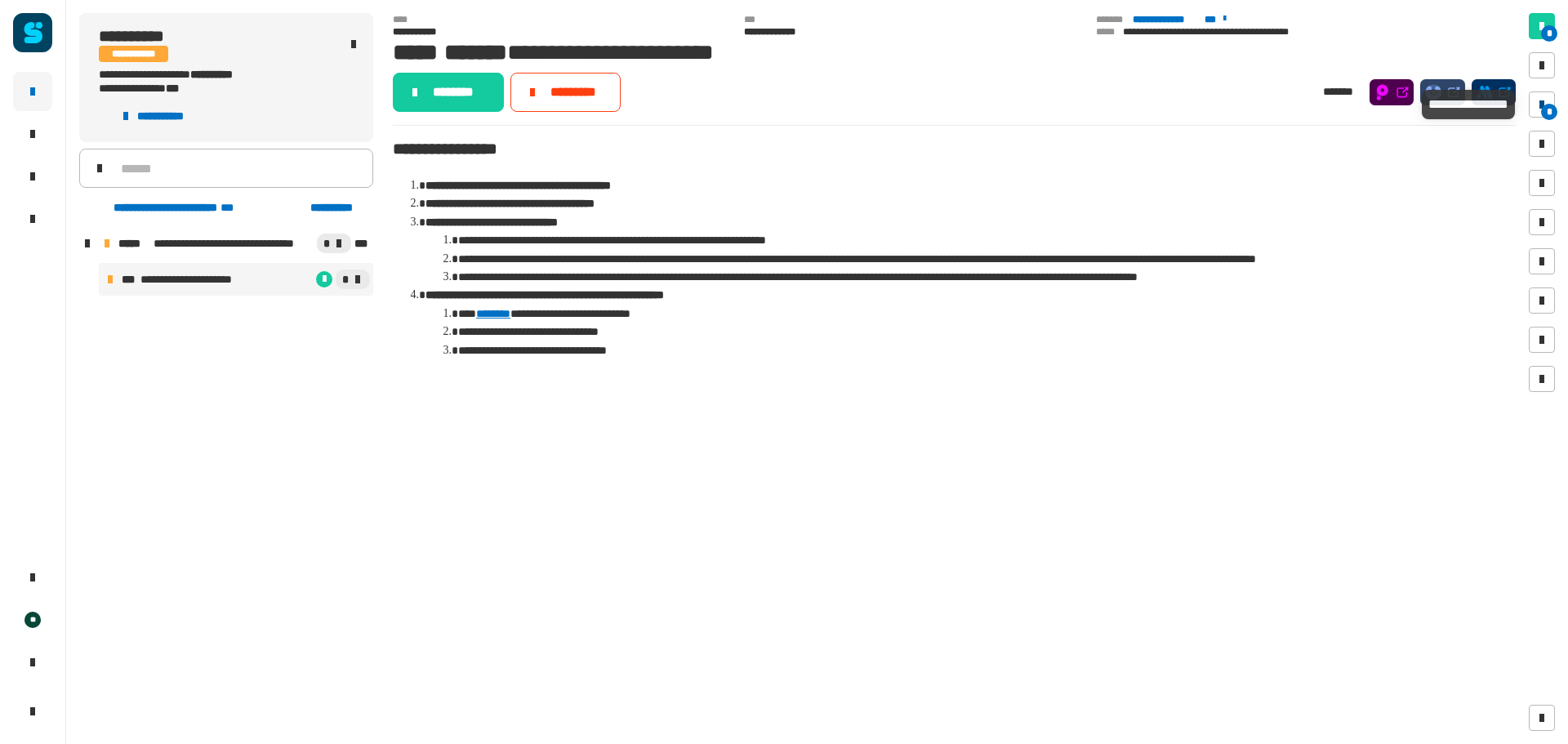 click on "*" at bounding box center (1542, 105) 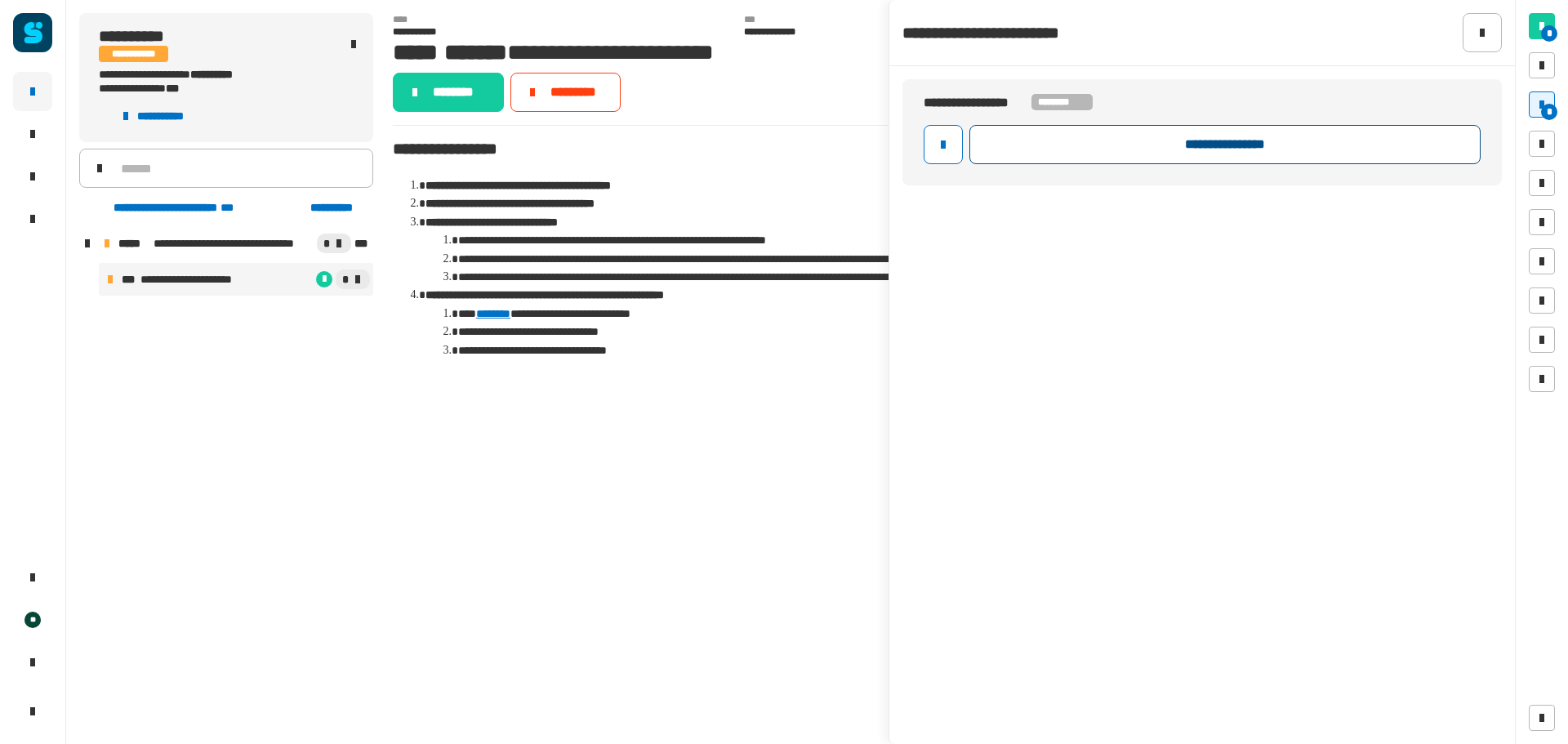click on "**********" 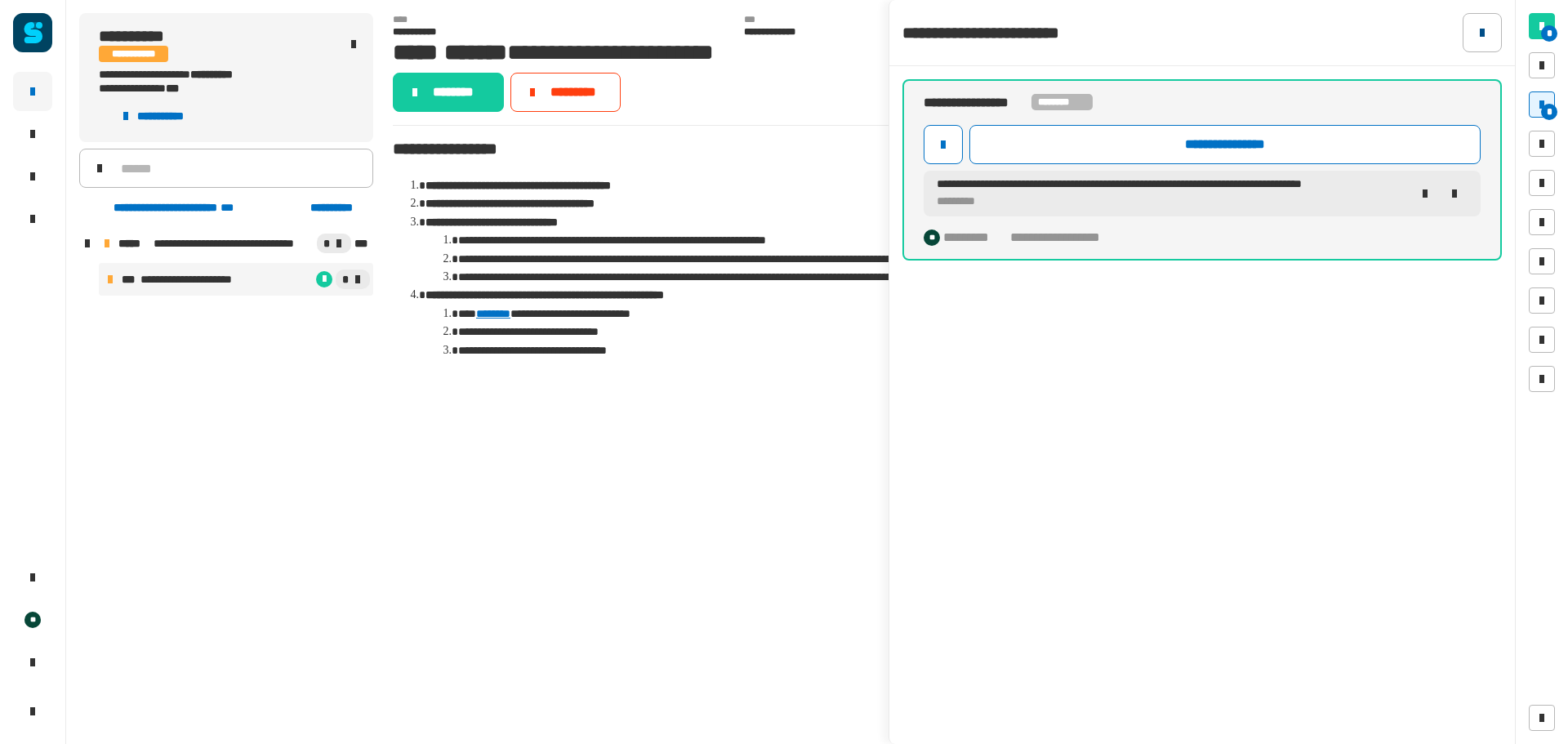 click 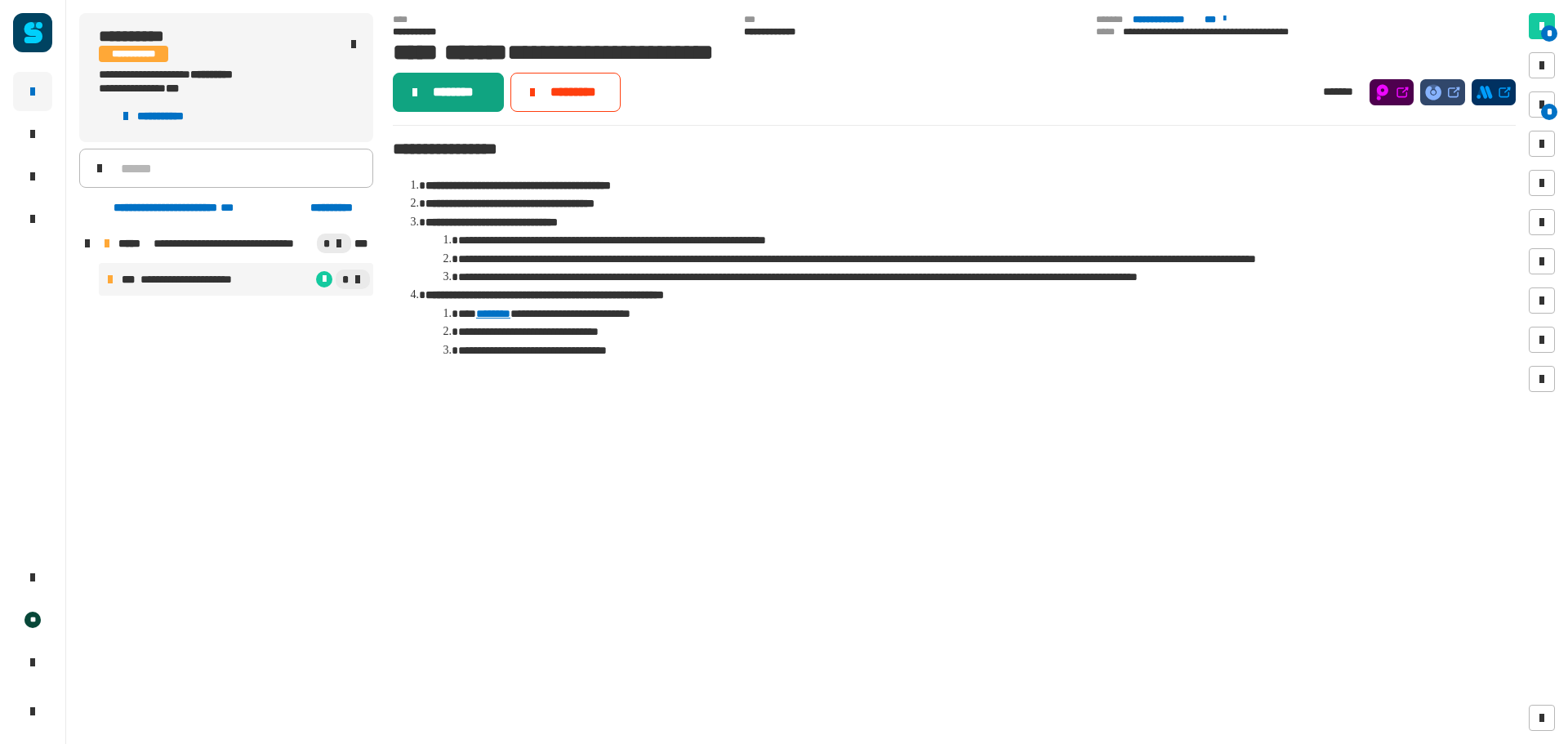 click on "********" 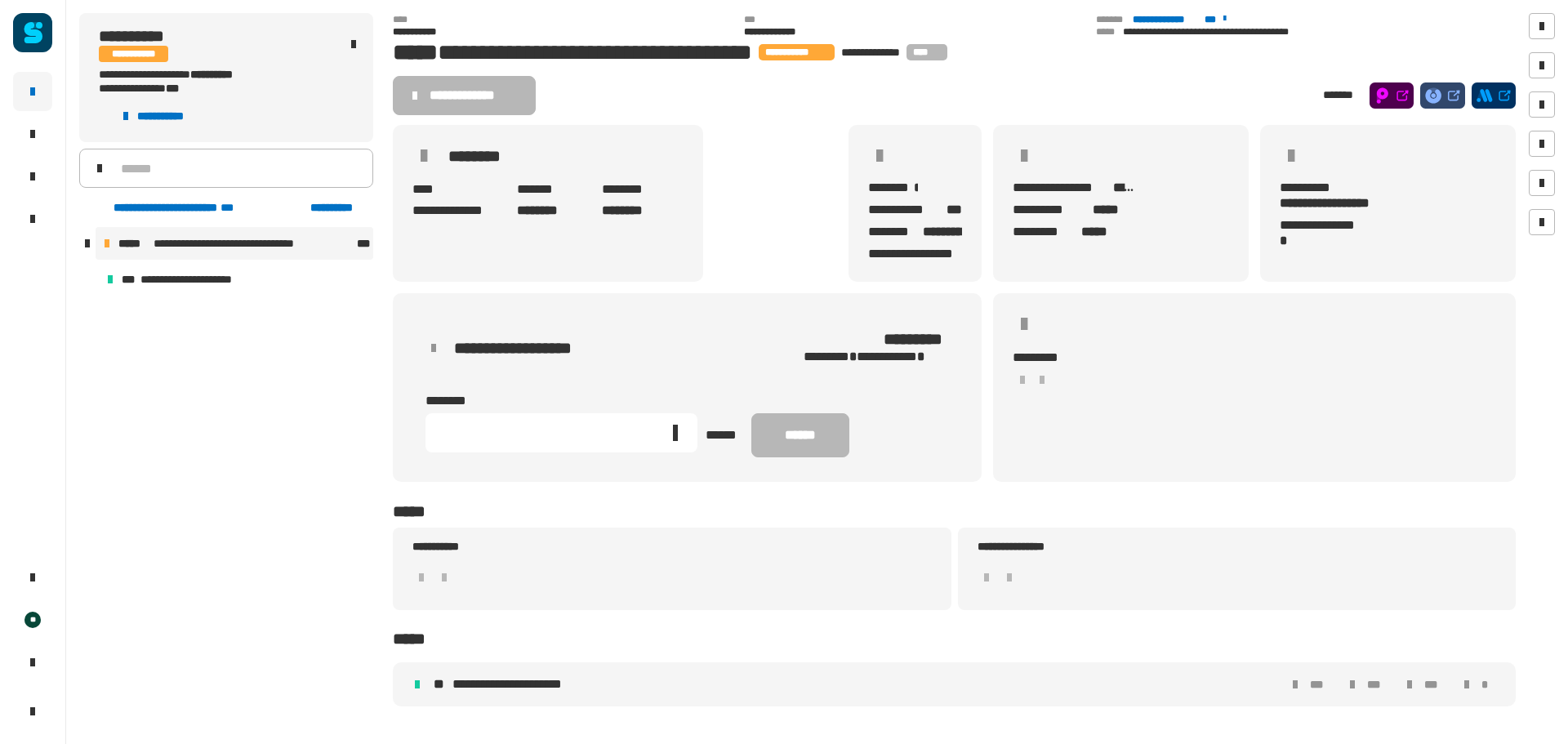 click 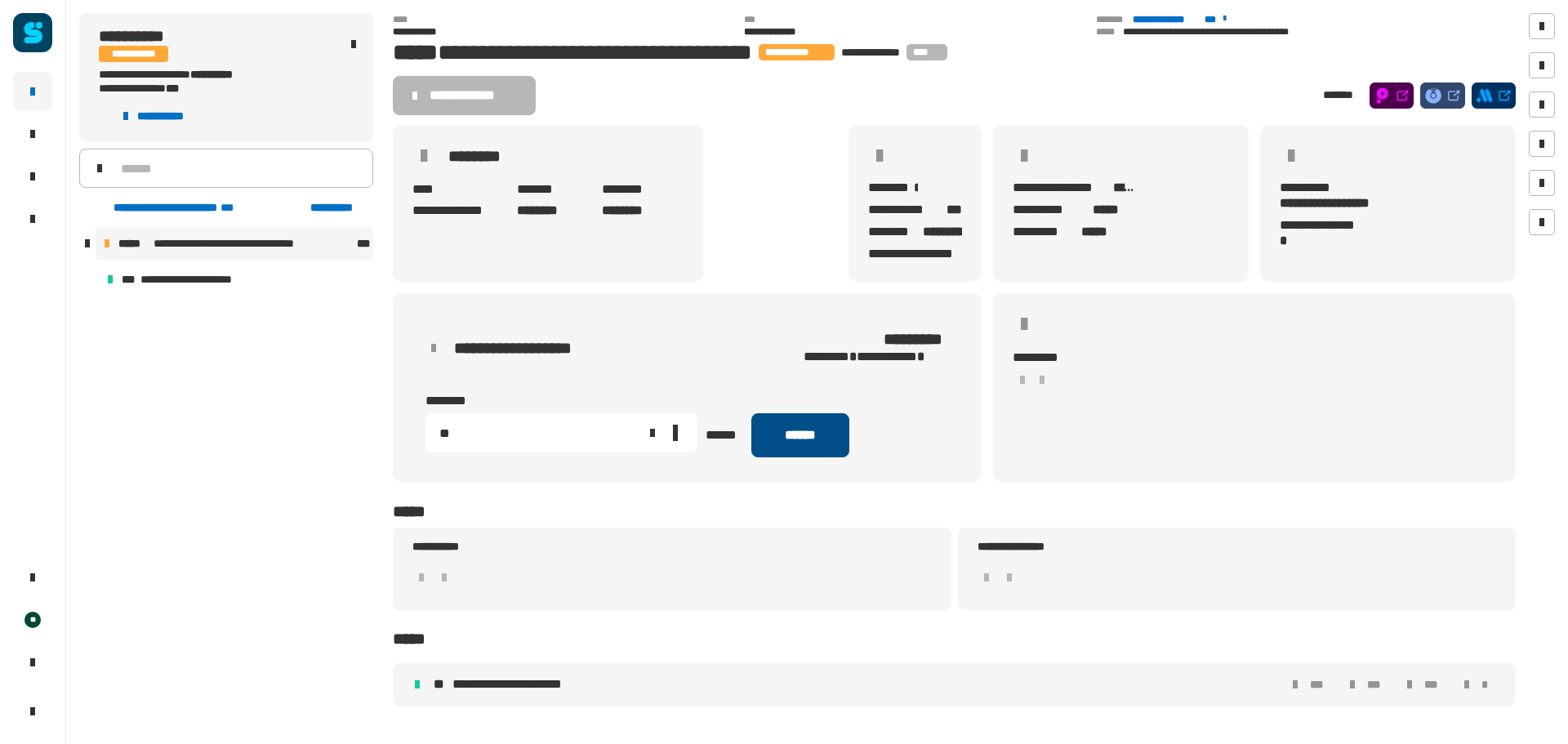 type on "**" 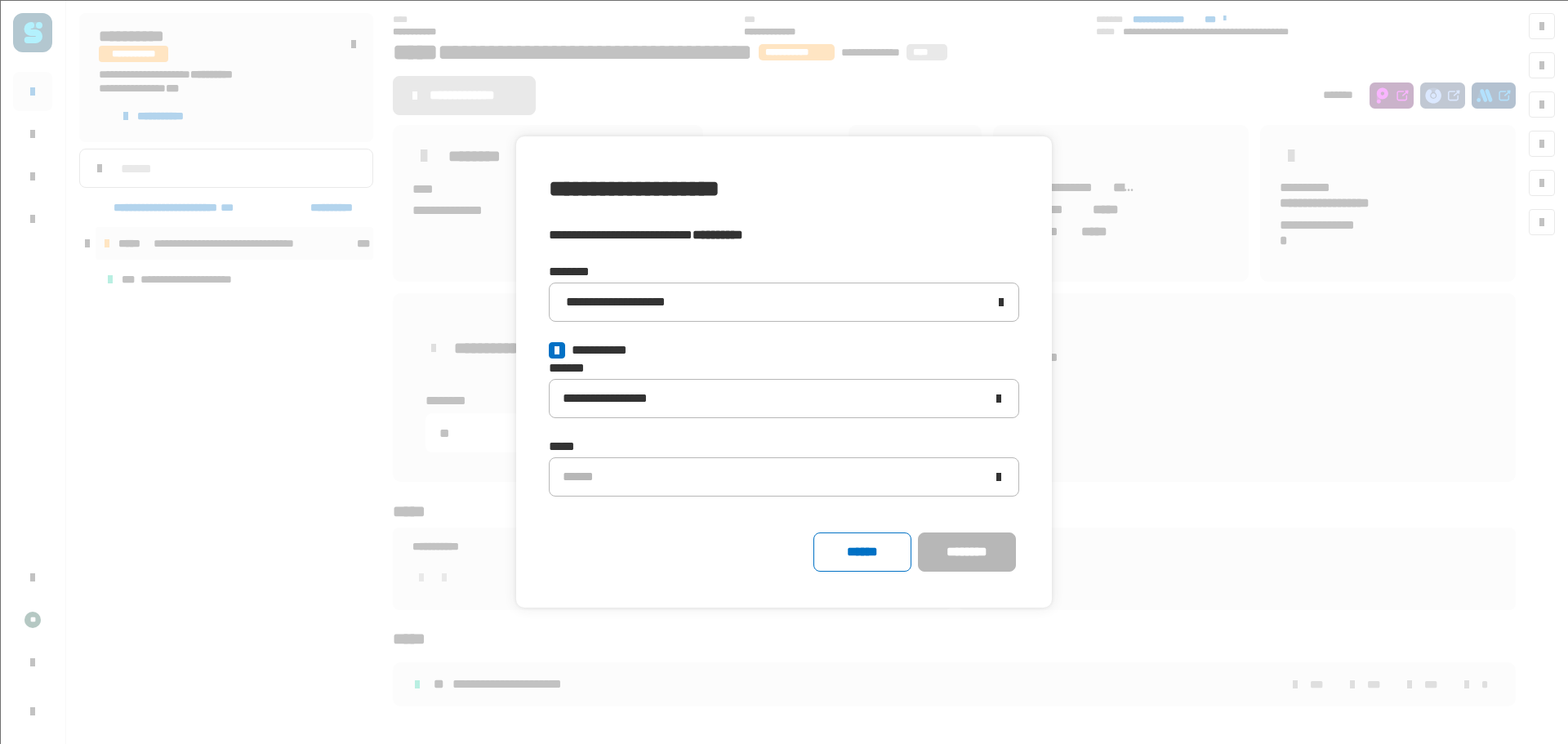 click 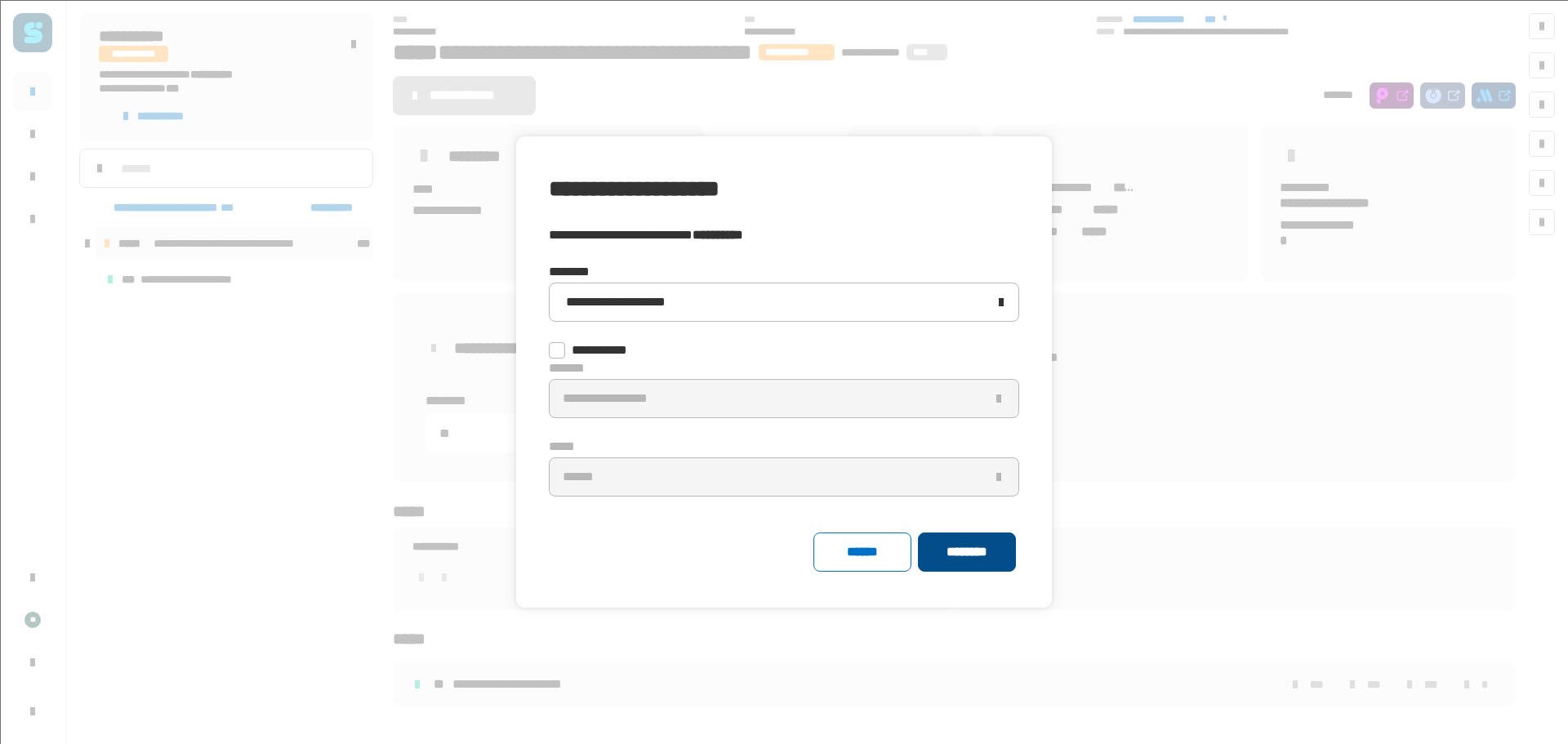 click on "********" 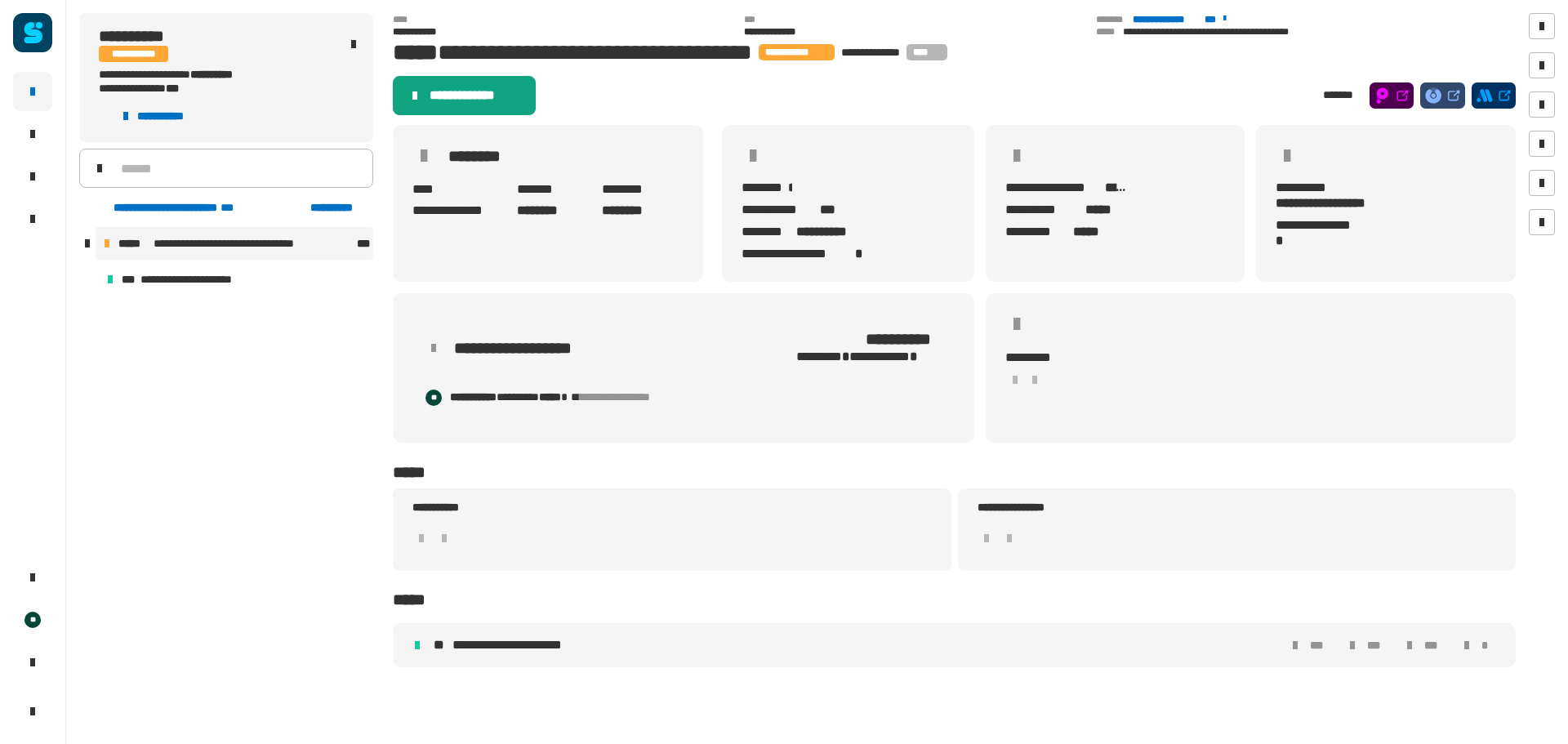 click on "**********" 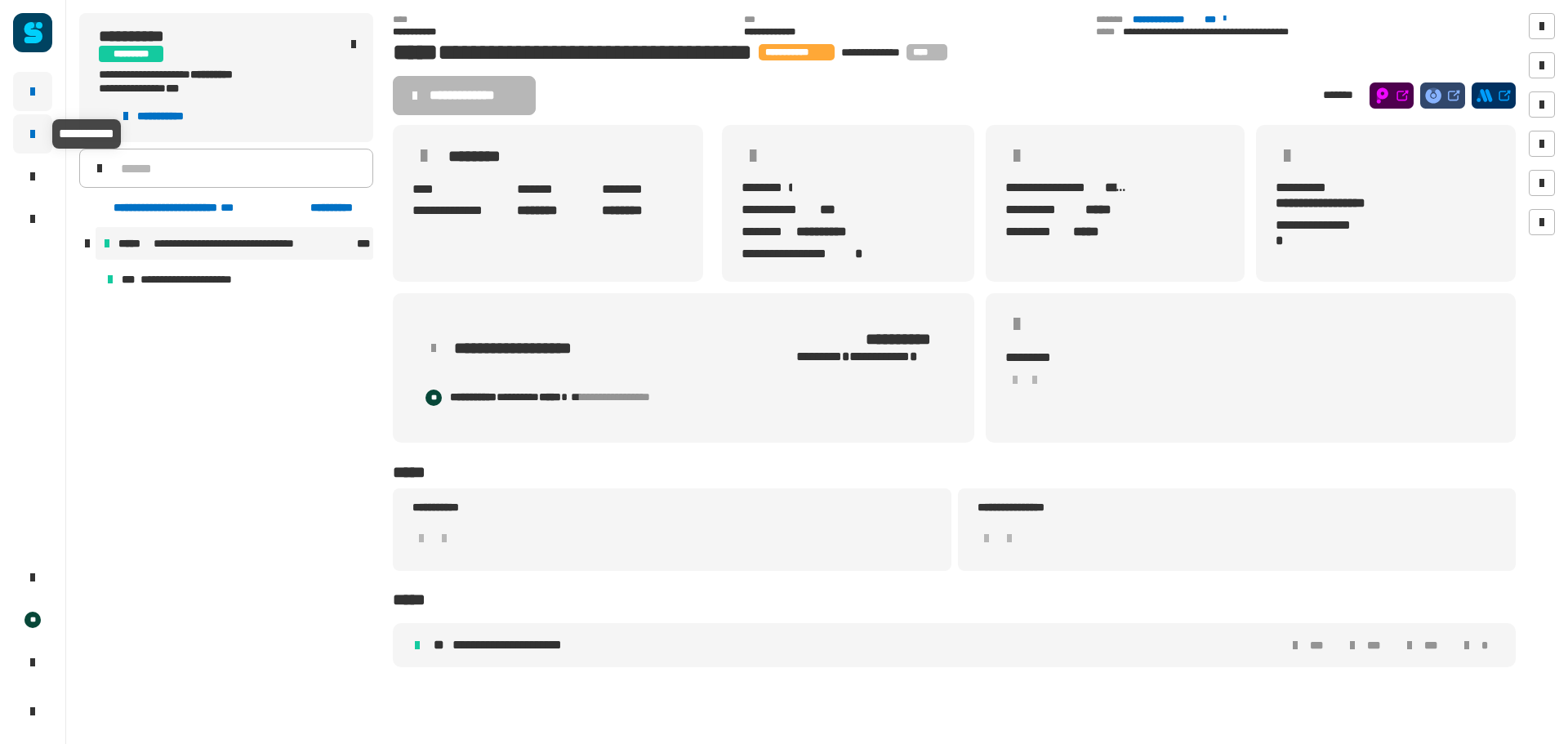 click 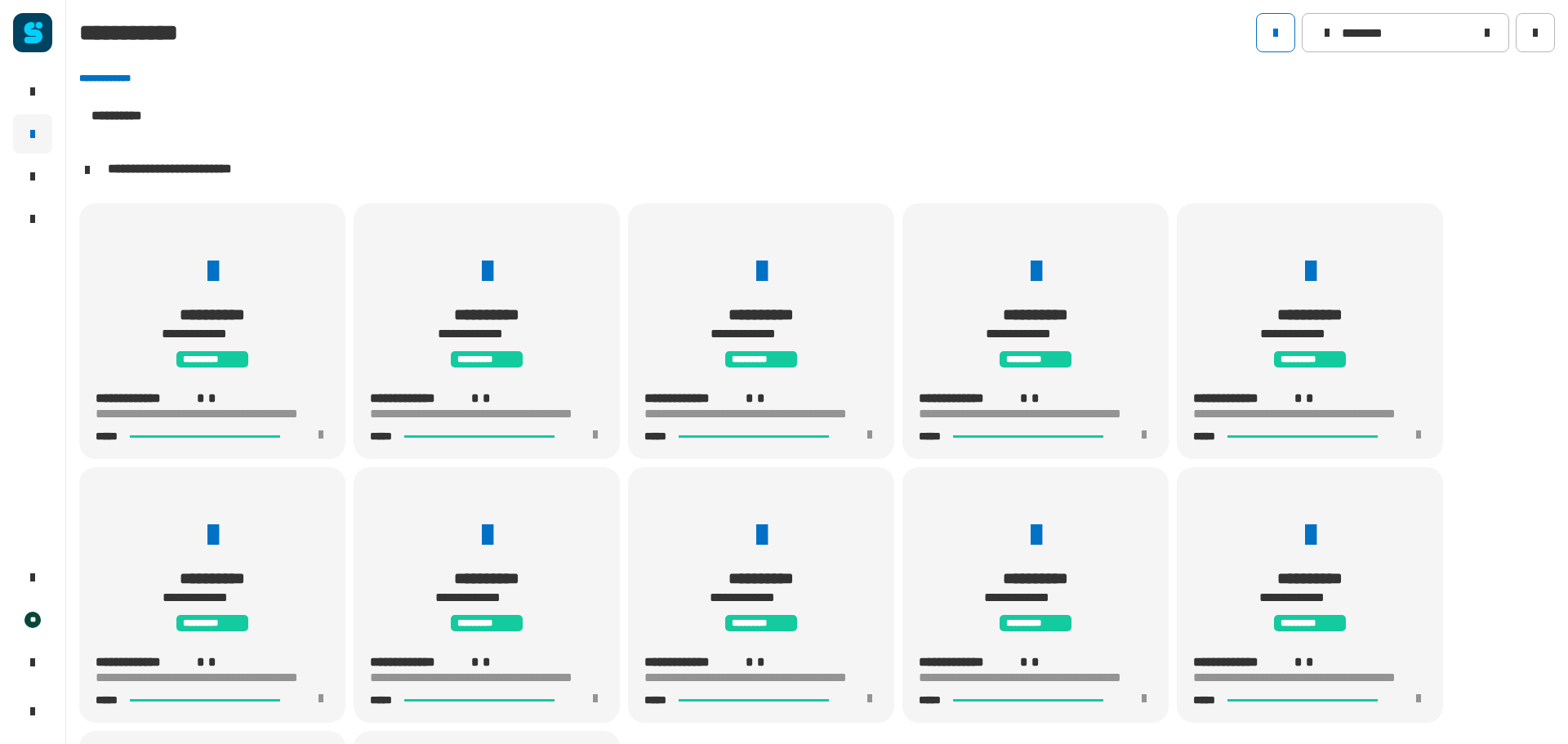 scroll, scrollTop: 1, scrollLeft: 0, axis: vertical 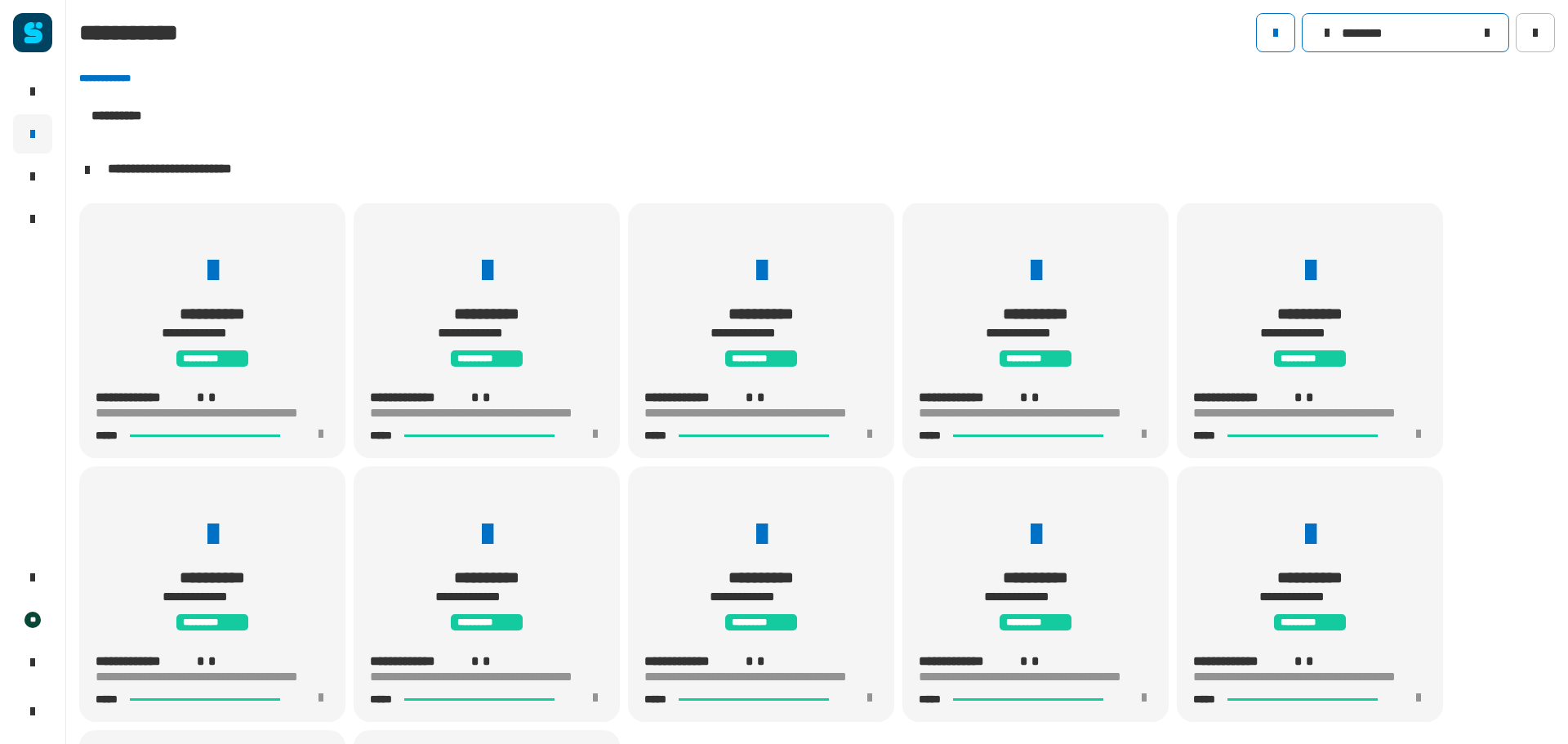 drag, startPoint x: 1387, startPoint y: 34, endPoint x: 1309, endPoint y: 34, distance: 78 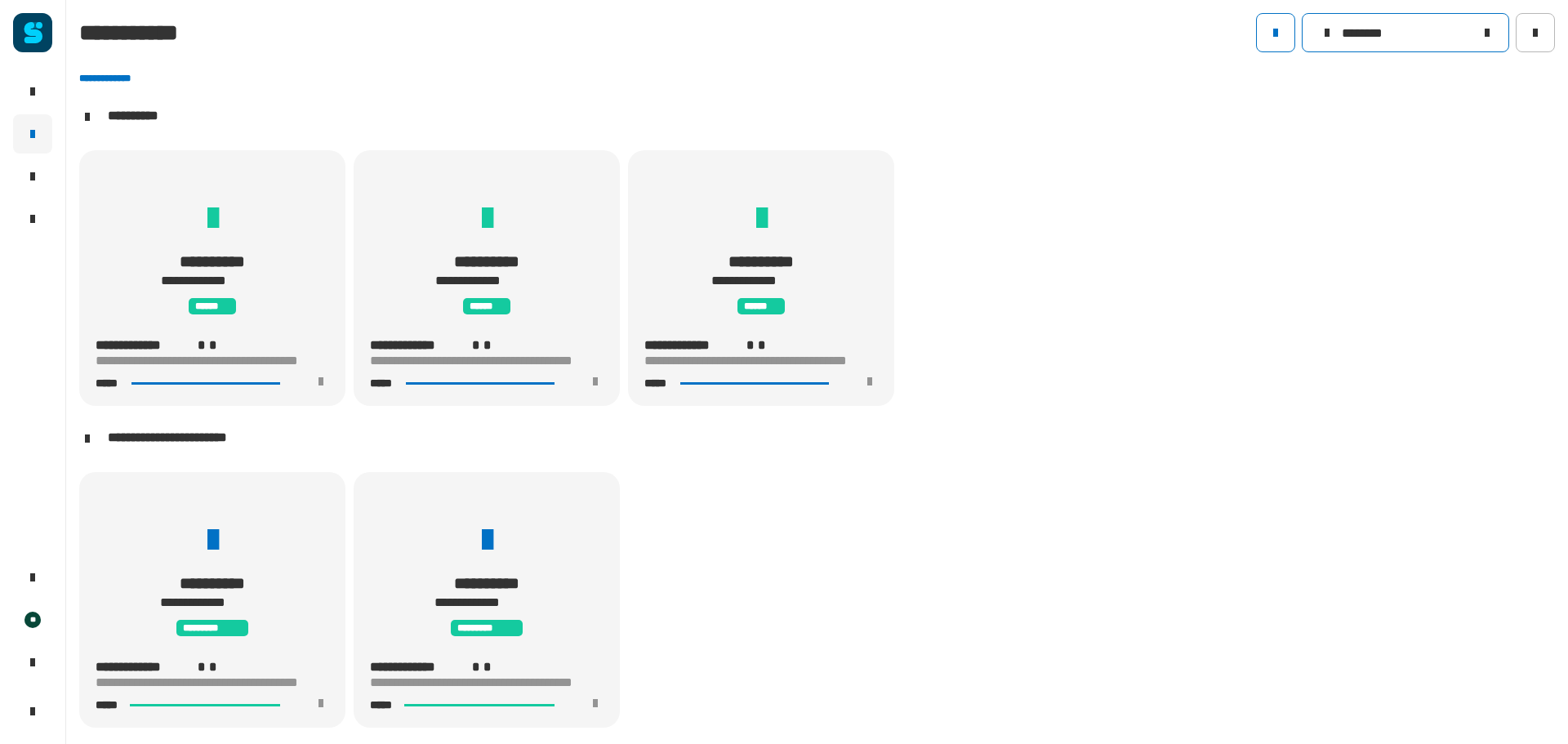 type on "********" 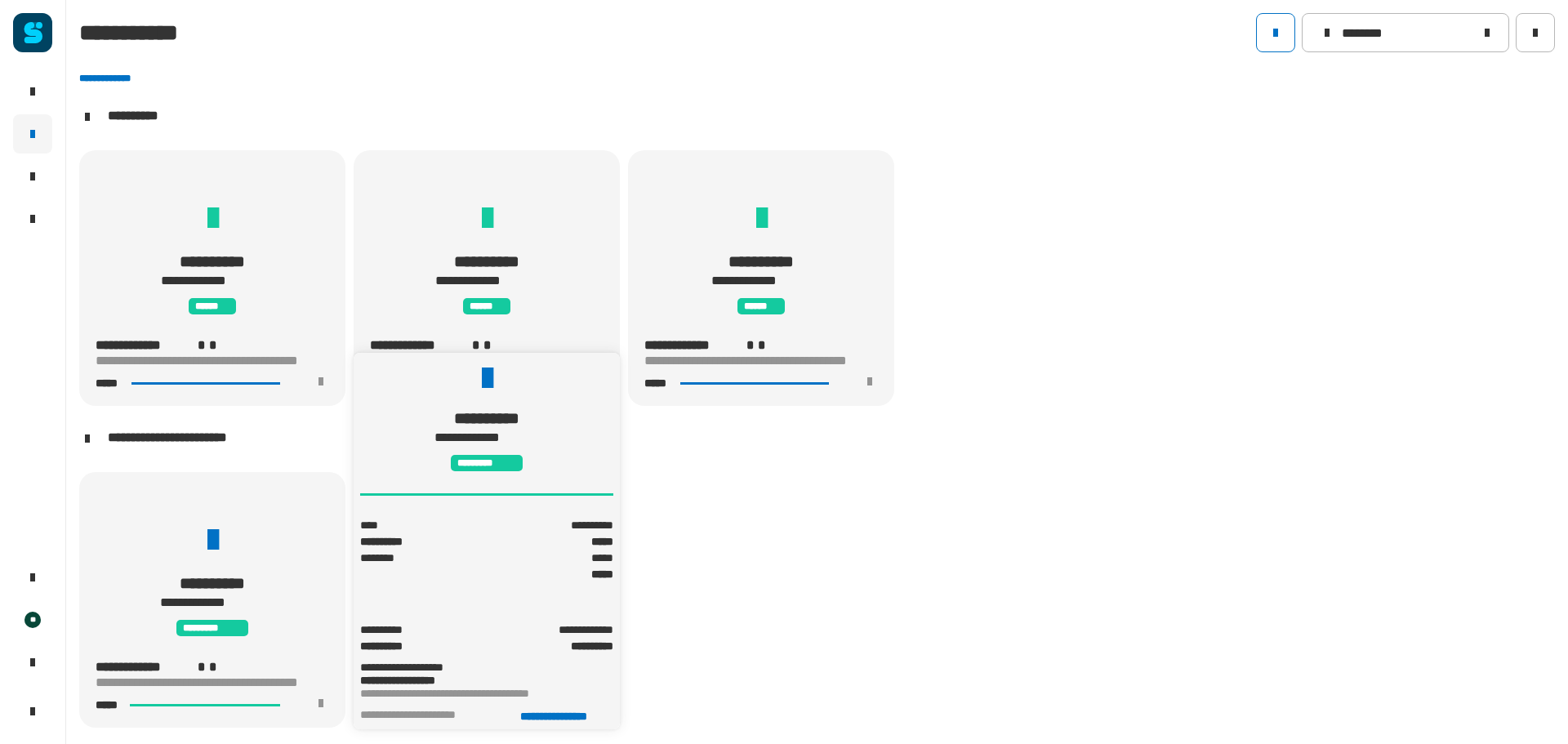 click 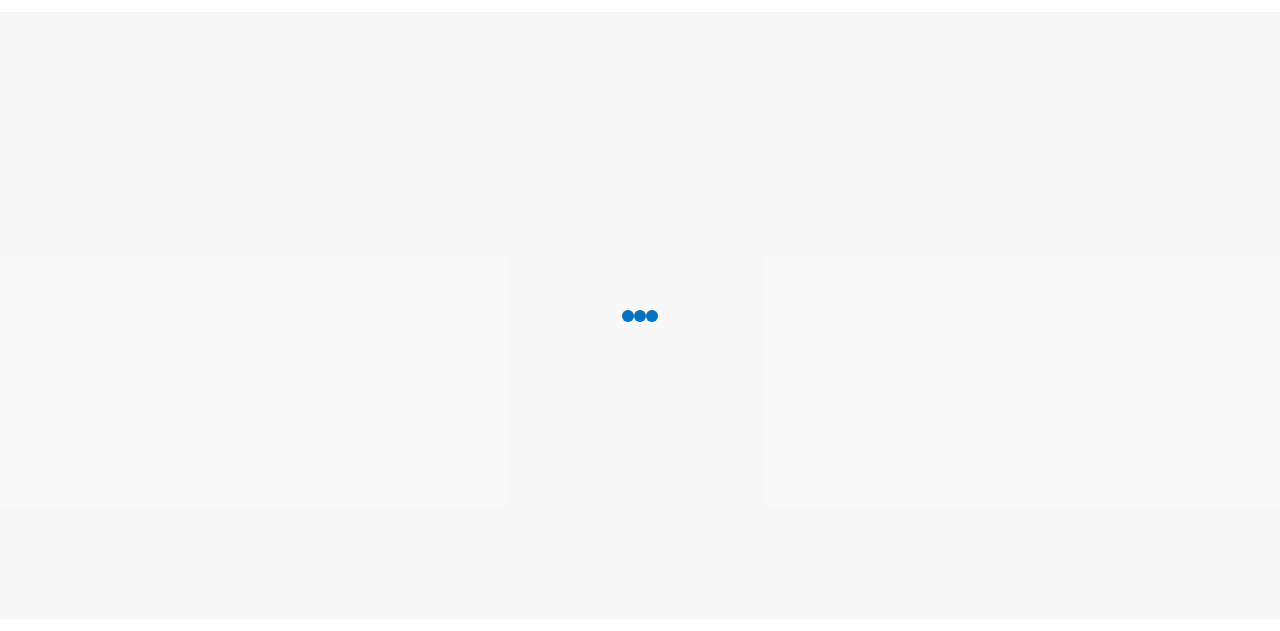 scroll, scrollTop: 0, scrollLeft: 0, axis: both 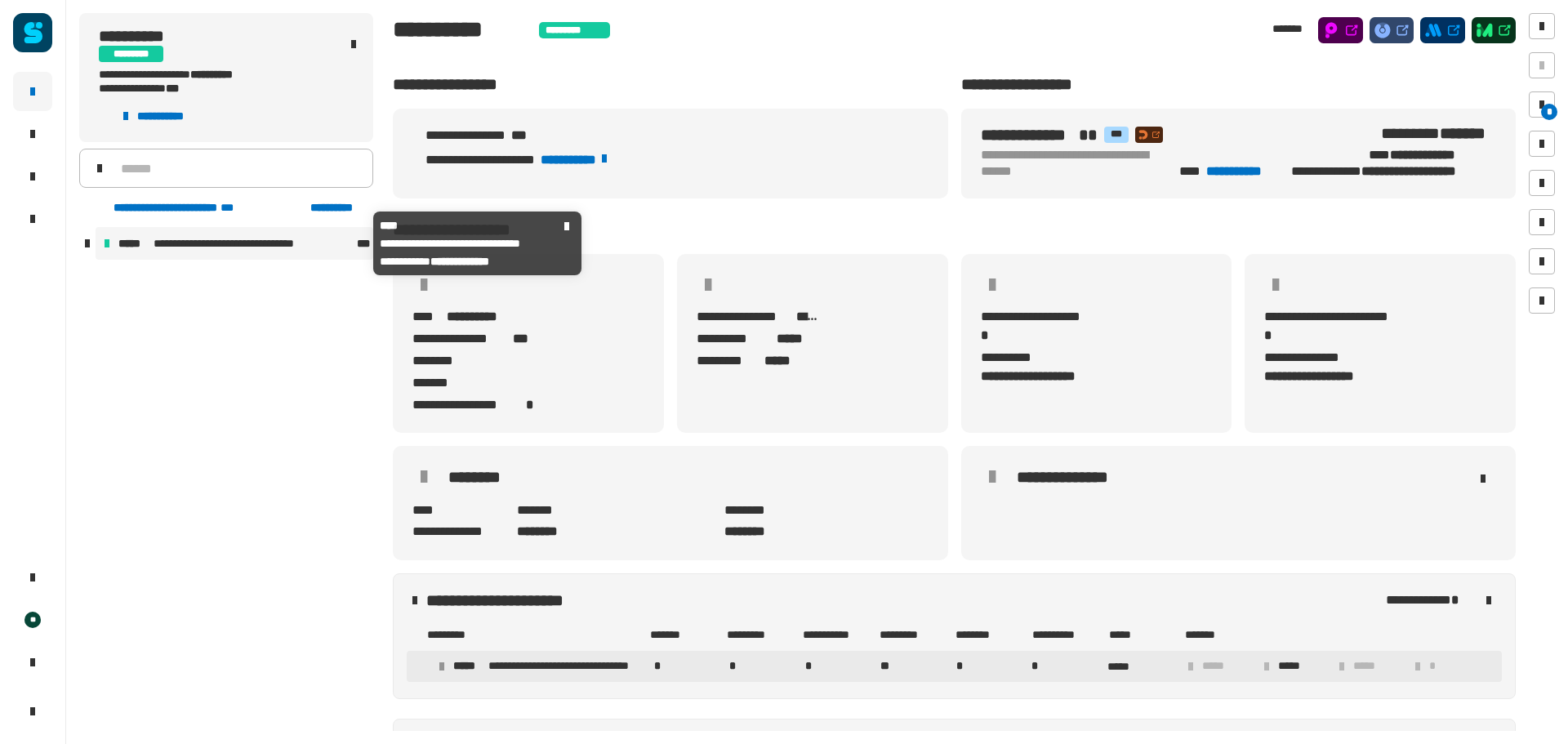 click on "**********" at bounding box center (241, 243) 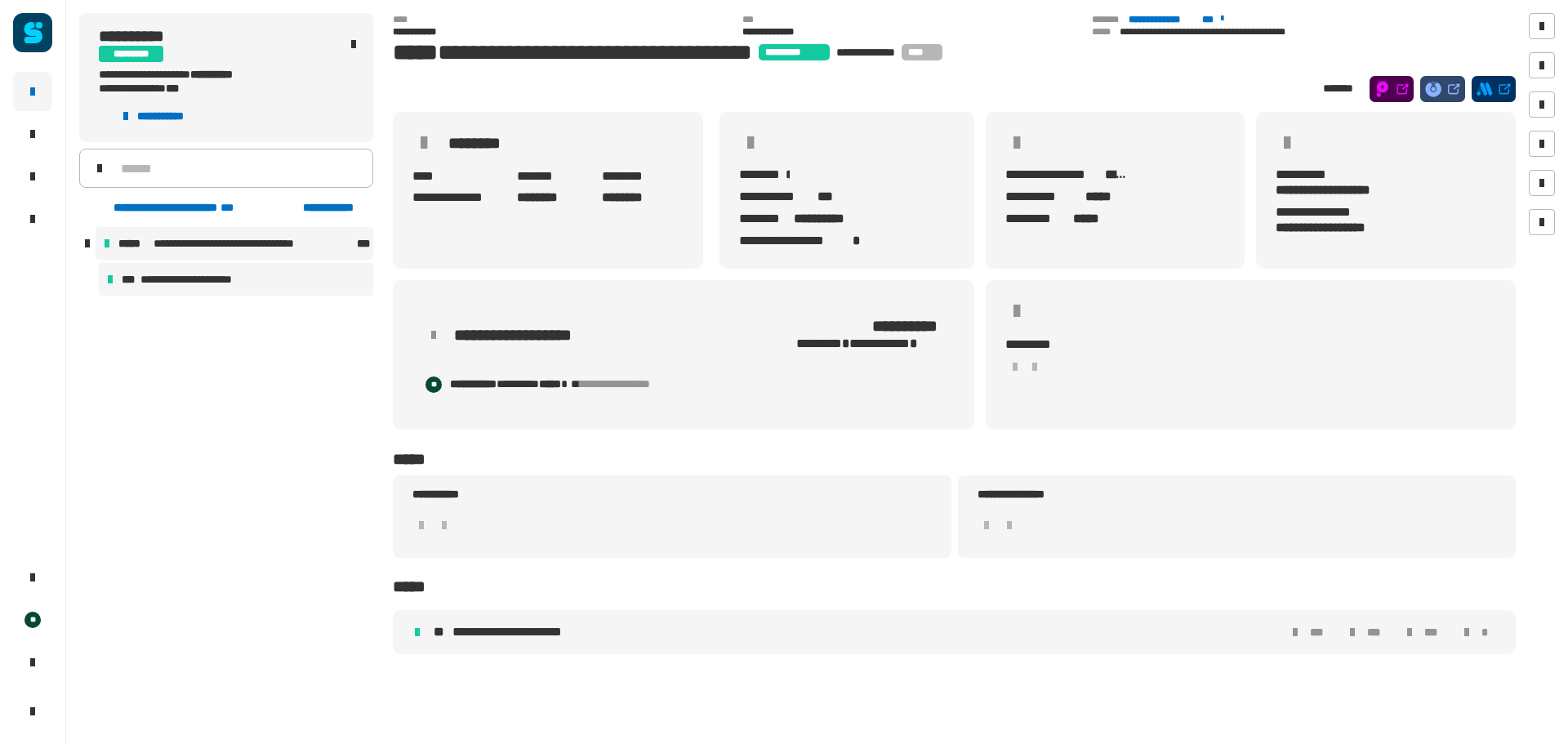 click on "**********" at bounding box center [197, 279] 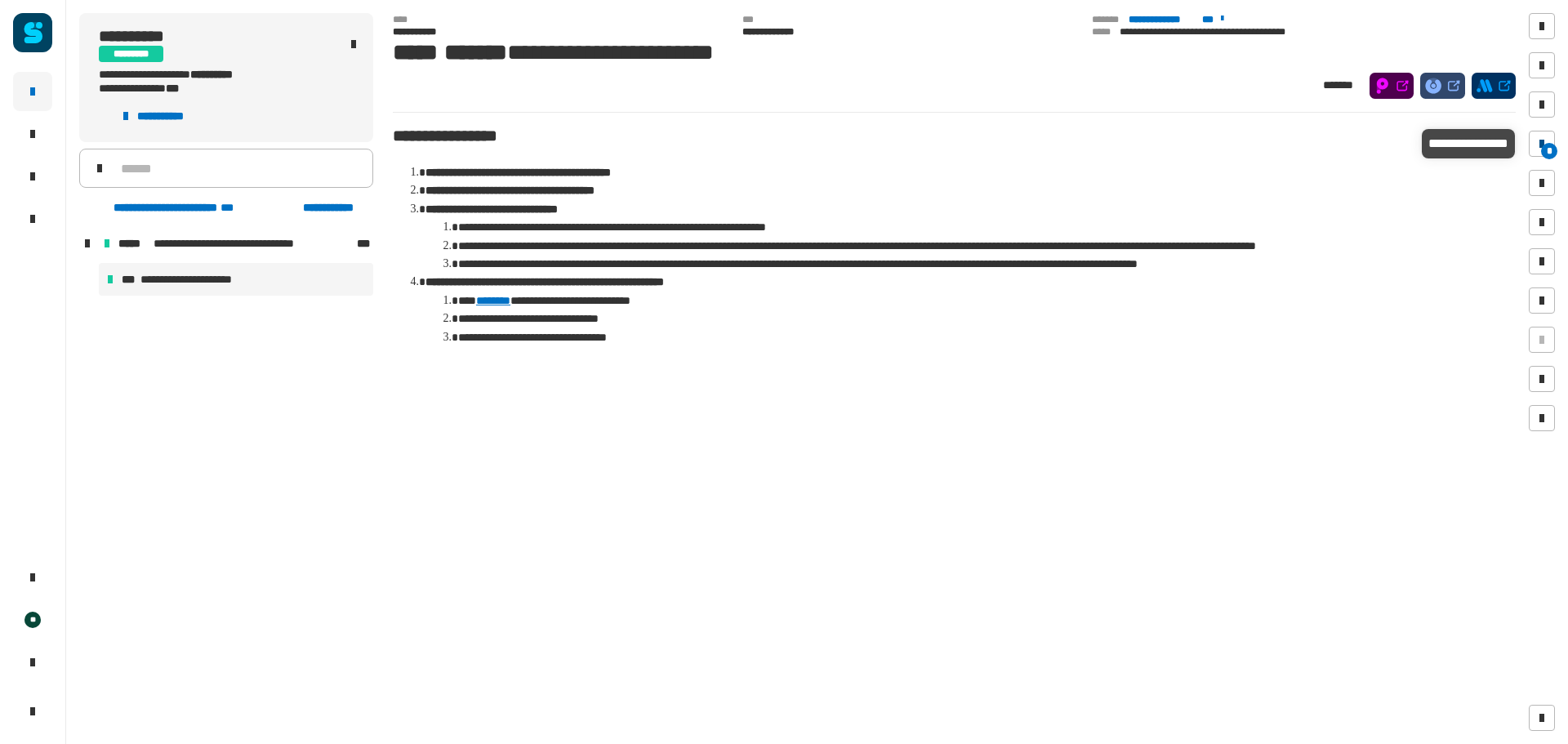 click at bounding box center (1542, 144) 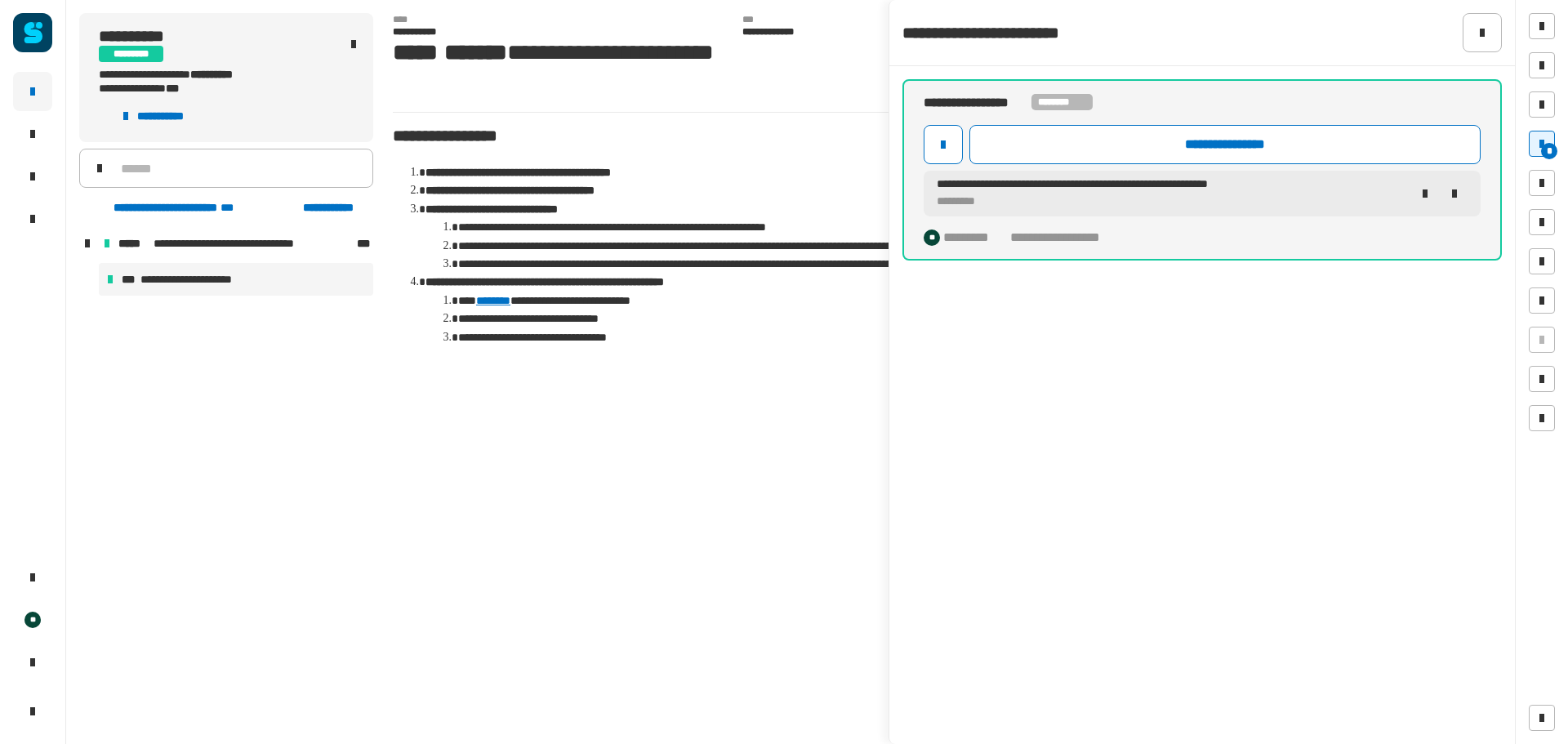 click on "**********" 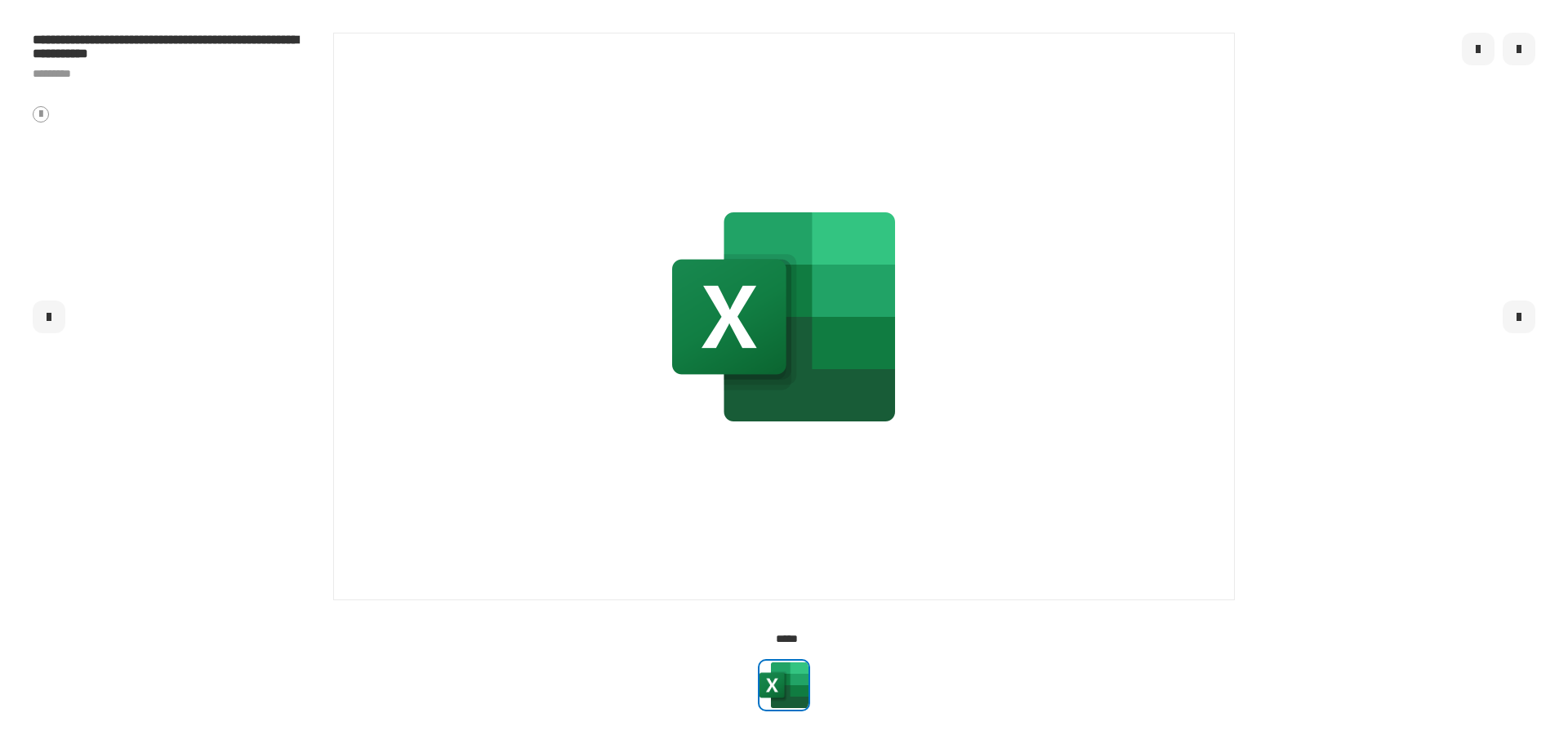 click 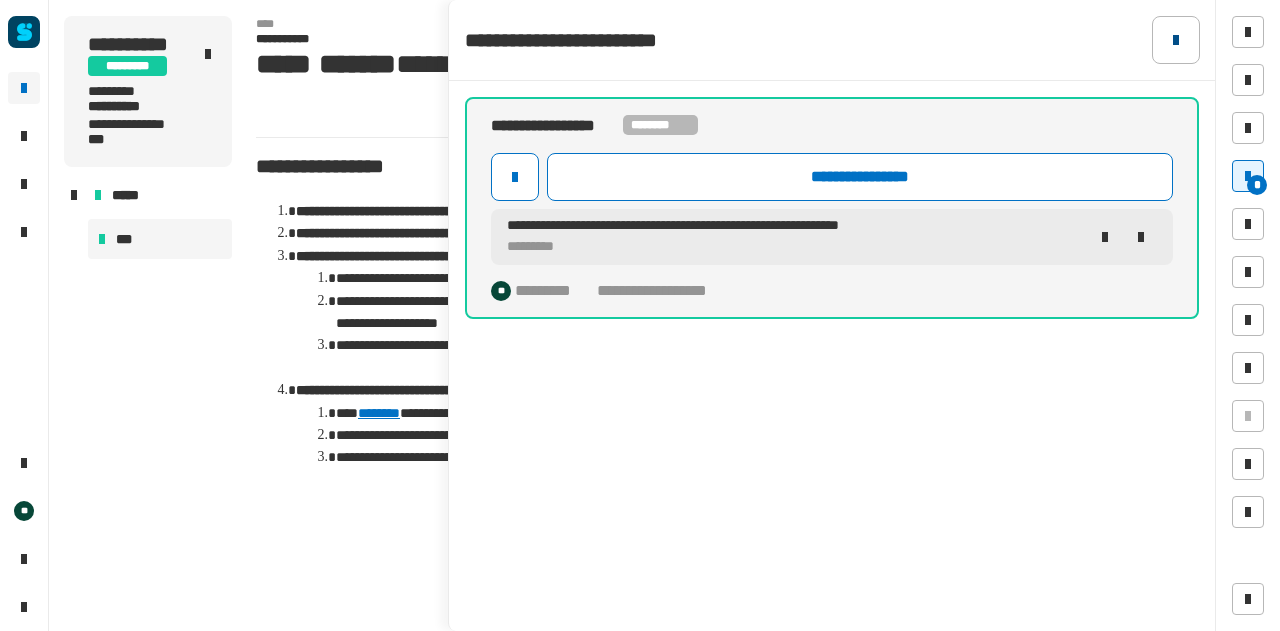 click 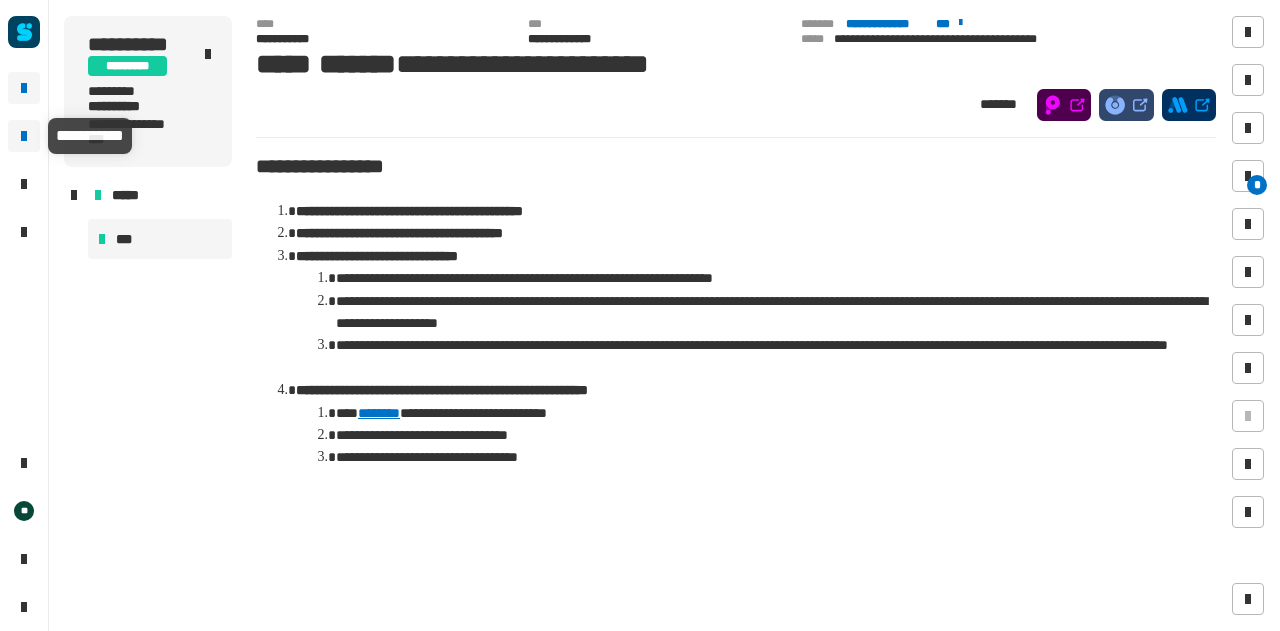 click 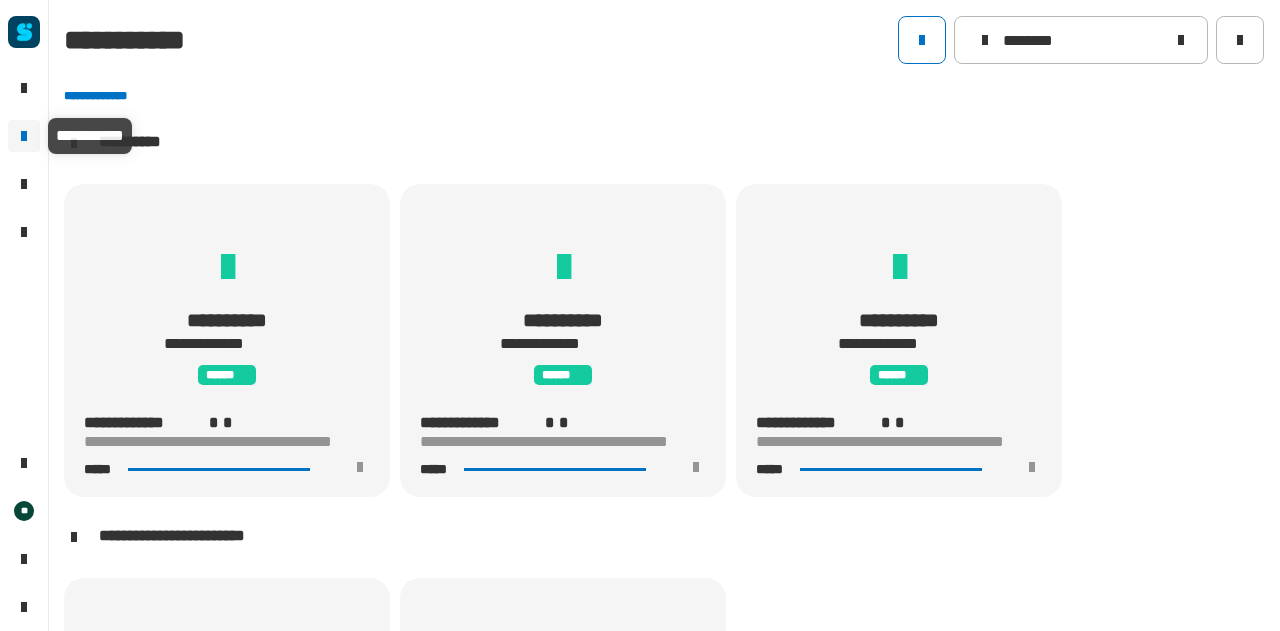 scroll, scrollTop: 0, scrollLeft: 0, axis: both 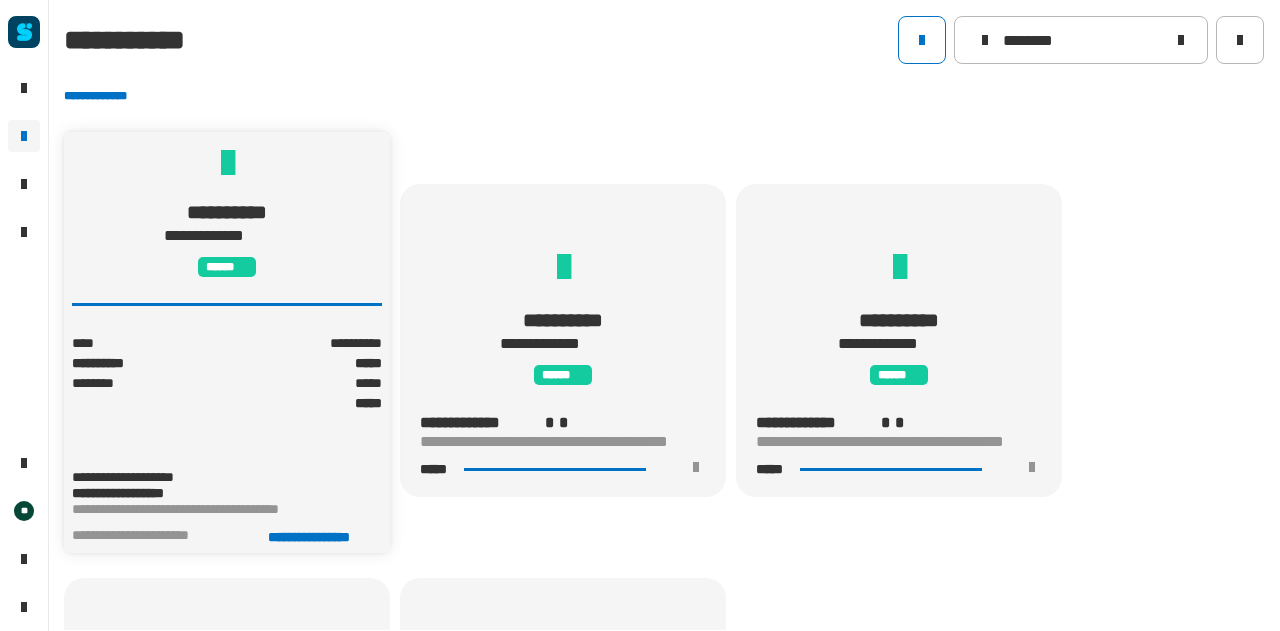 click on "**********" 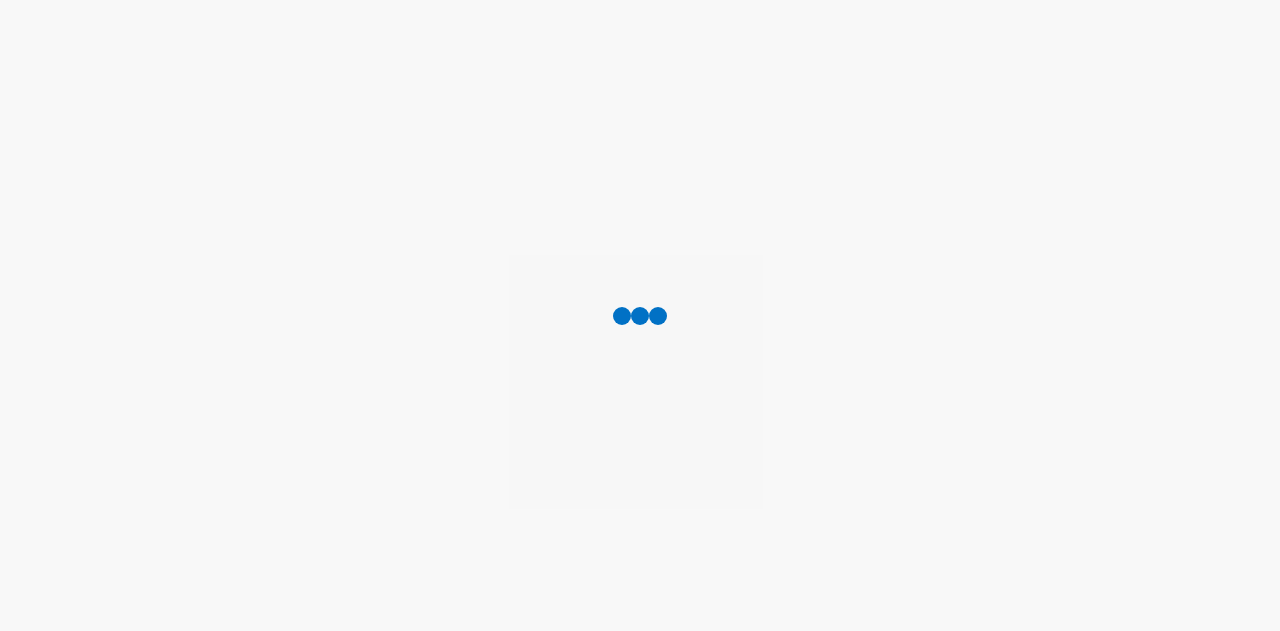 scroll, scrollTop: 0, scrollLeft: 0, axis: both 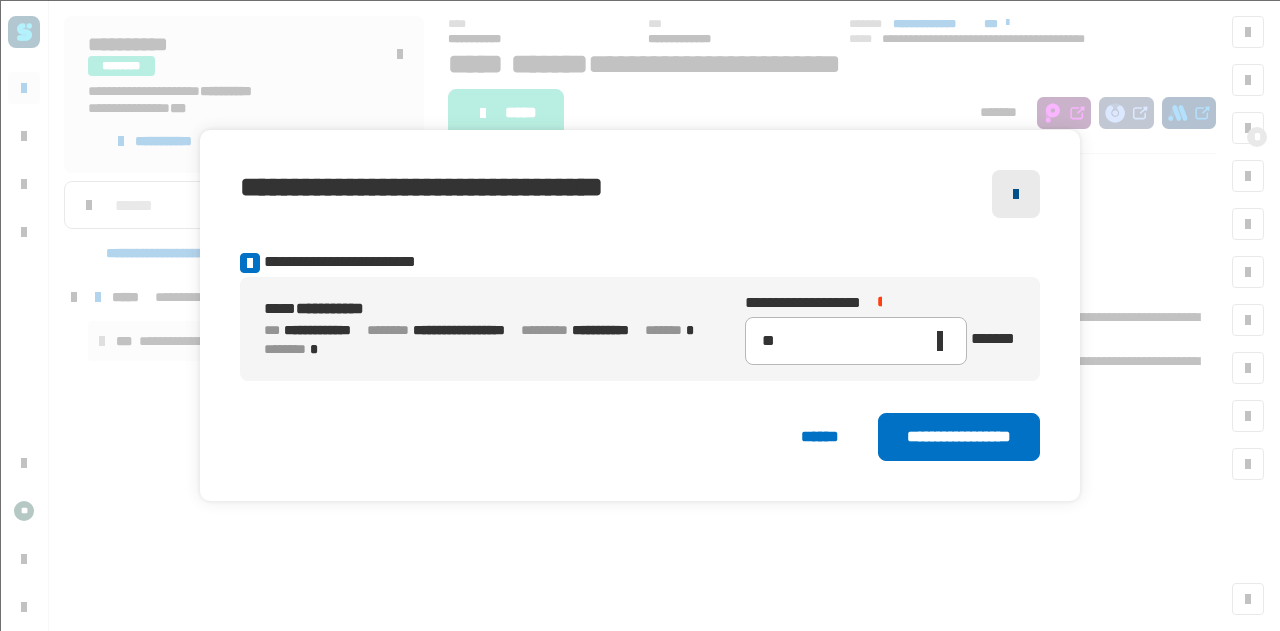 click 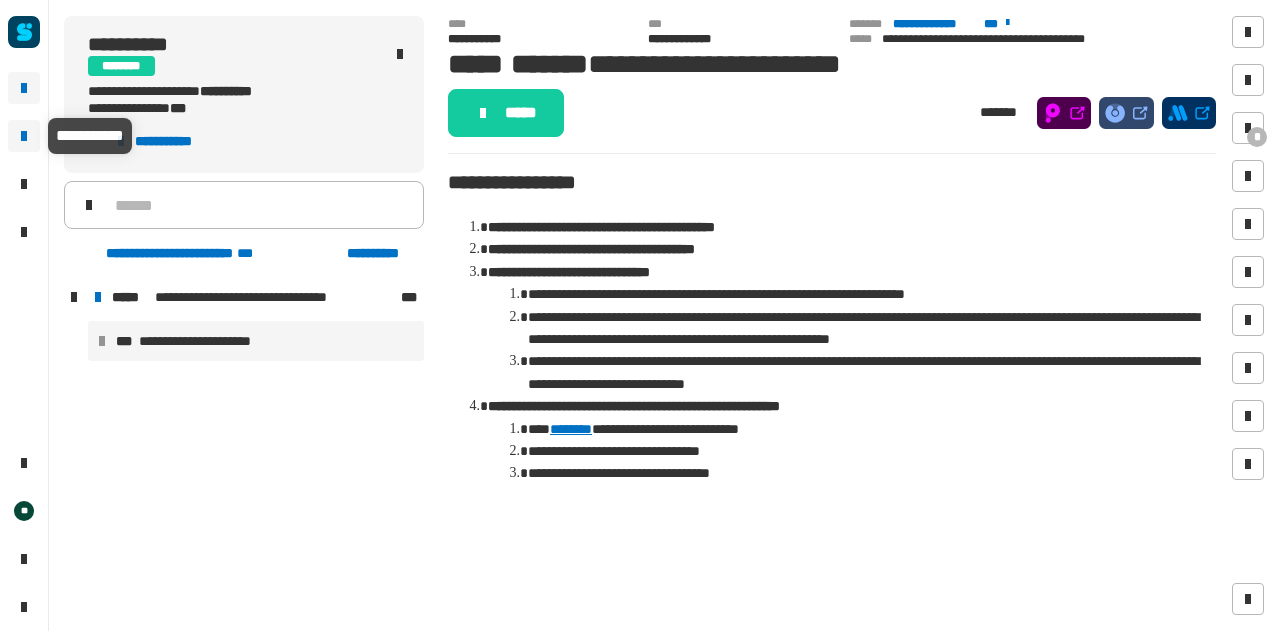 click 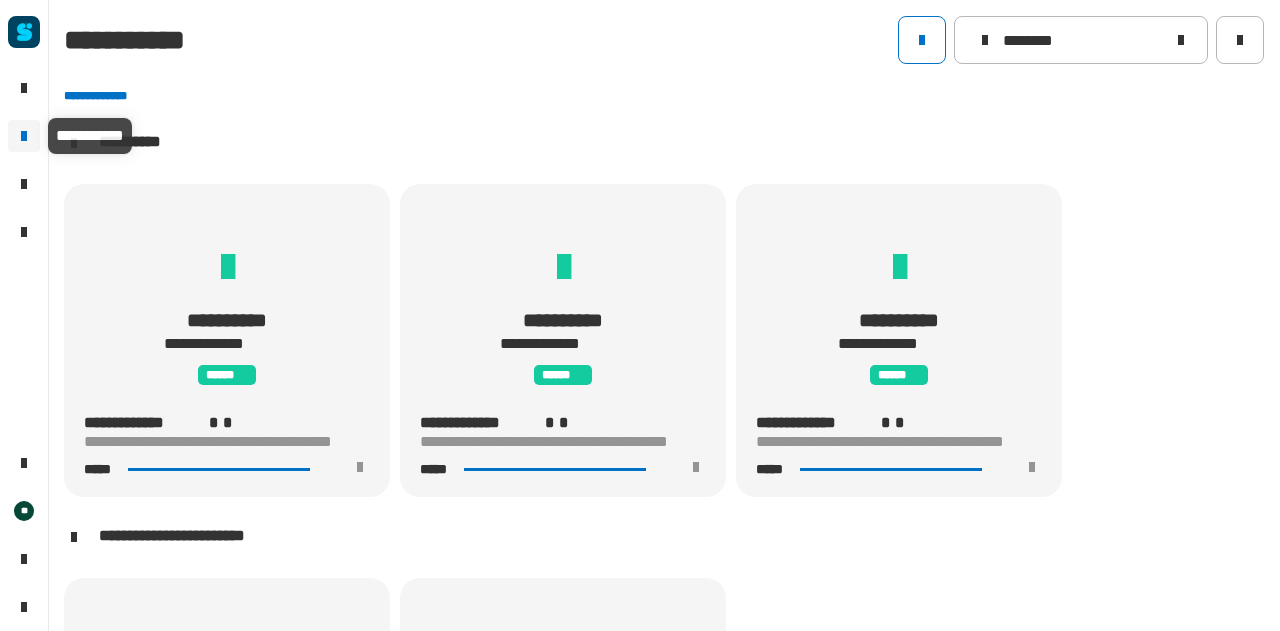 scroll, scrollTop: 0, scrollLeft: 0, axis: both 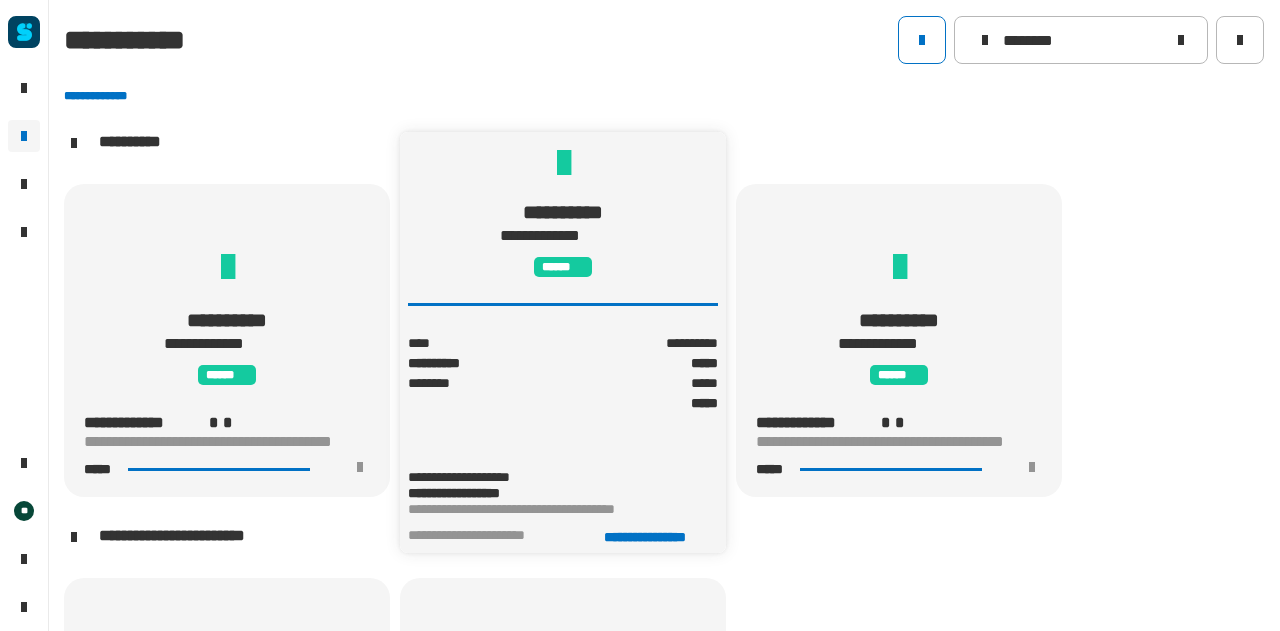 click on "**********" 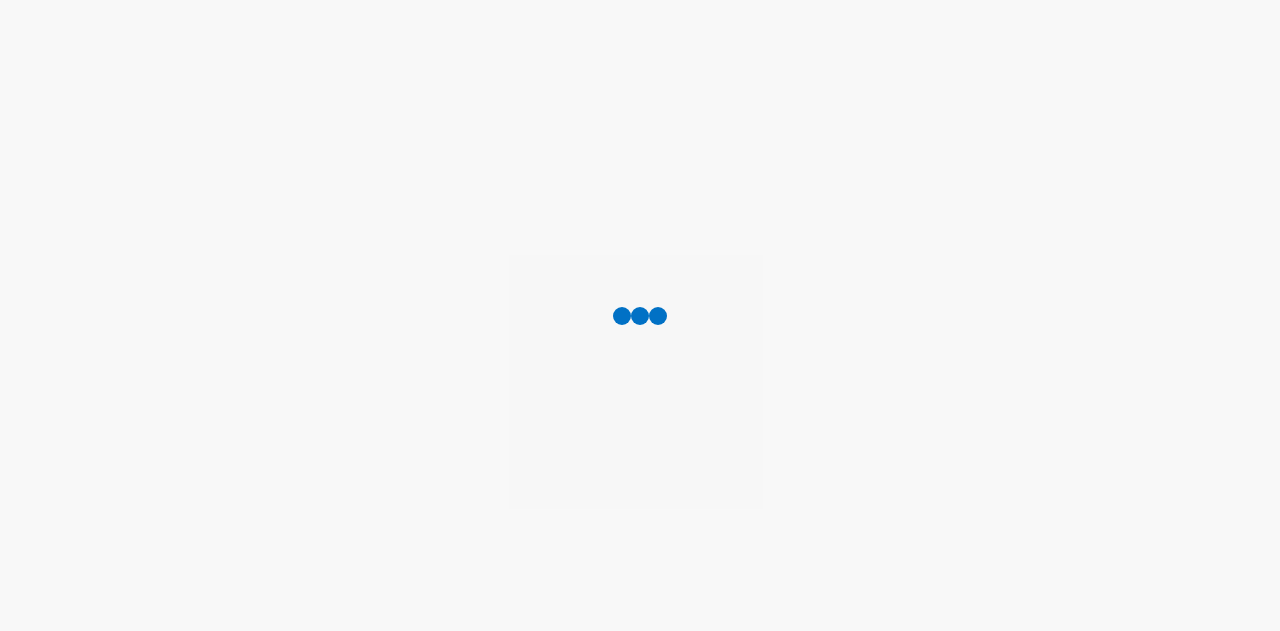 scroll, scrollTop: 0, scrollLeft: 0, axis: both 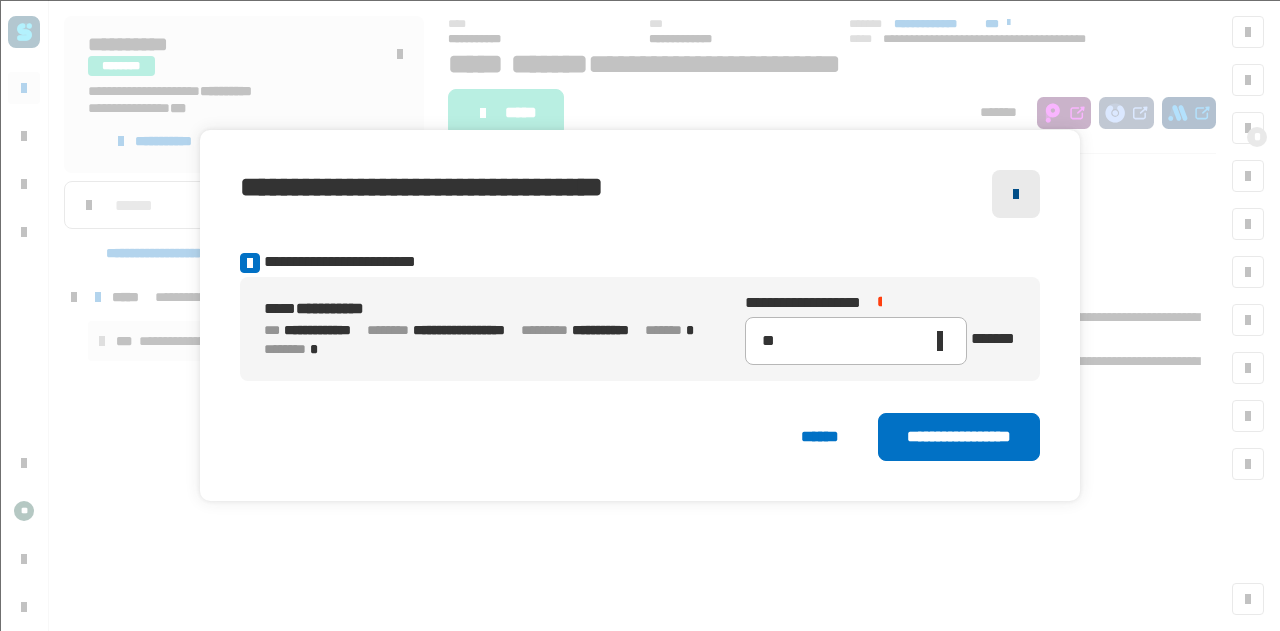 click 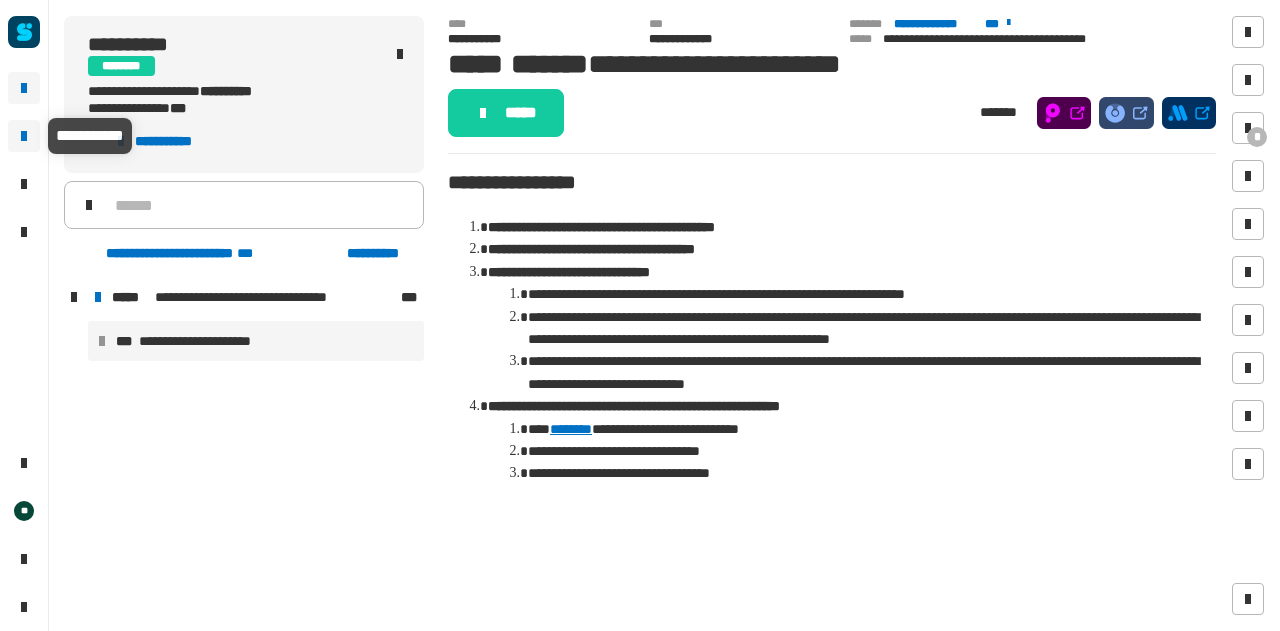click 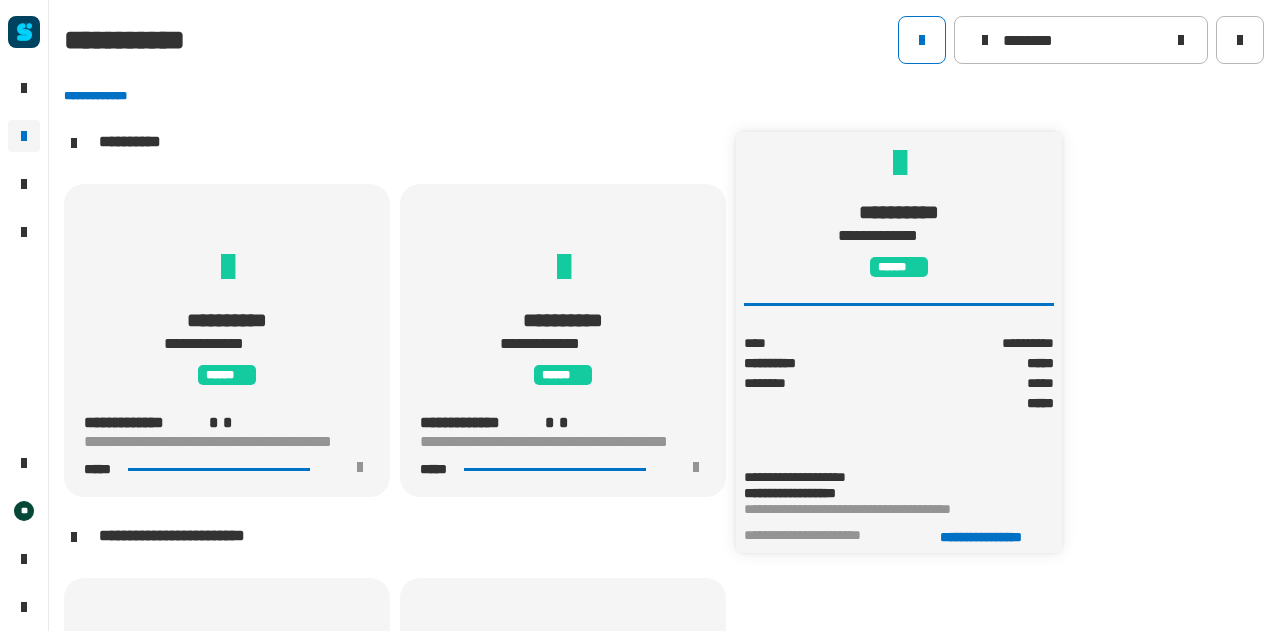 click on "**********" 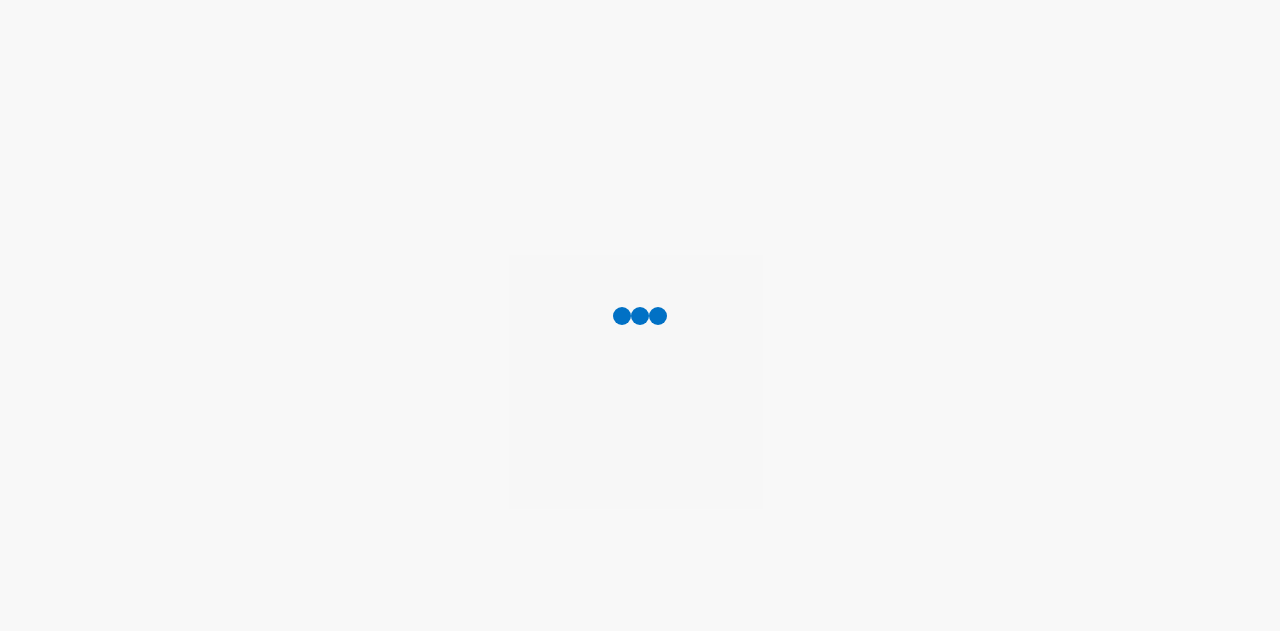 scroll, scrollTop: 0, scrollLeft: 0, axis: both 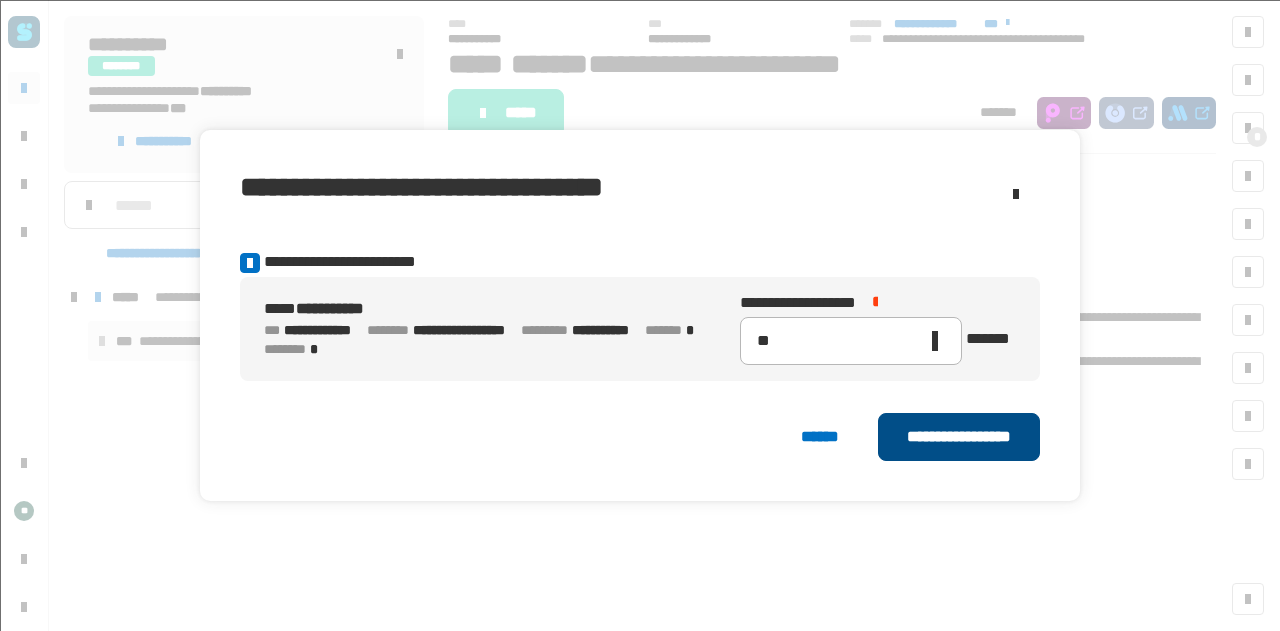 click on "**********" 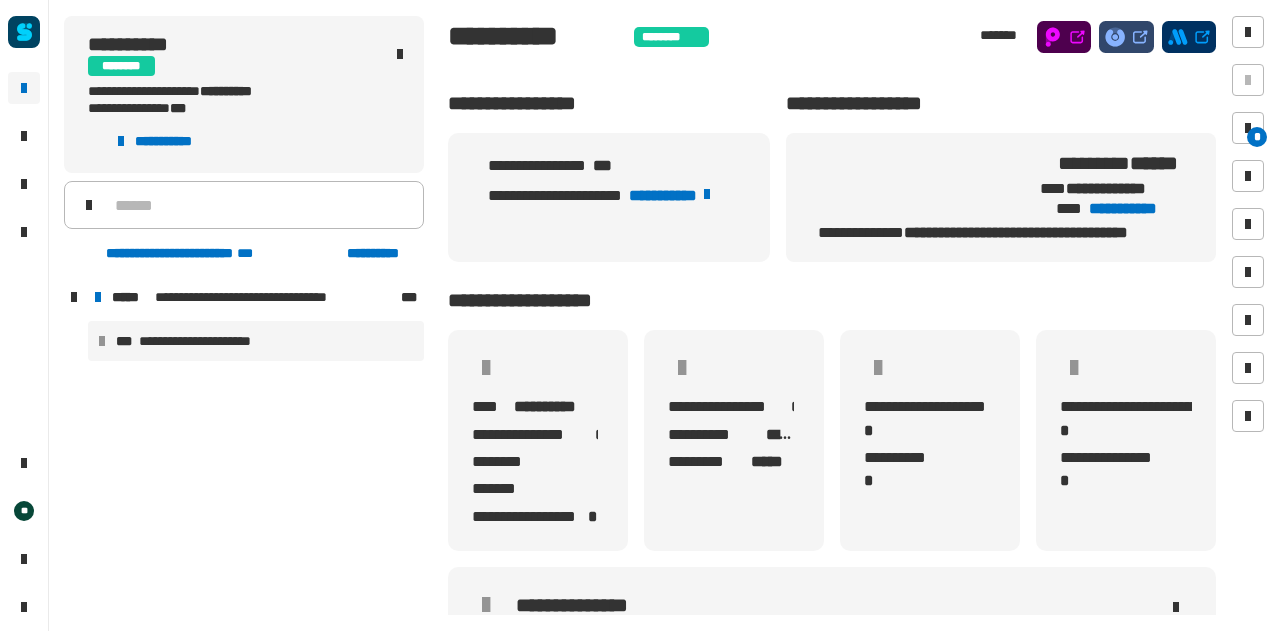click on "**********" at bounding box center (208, 341) 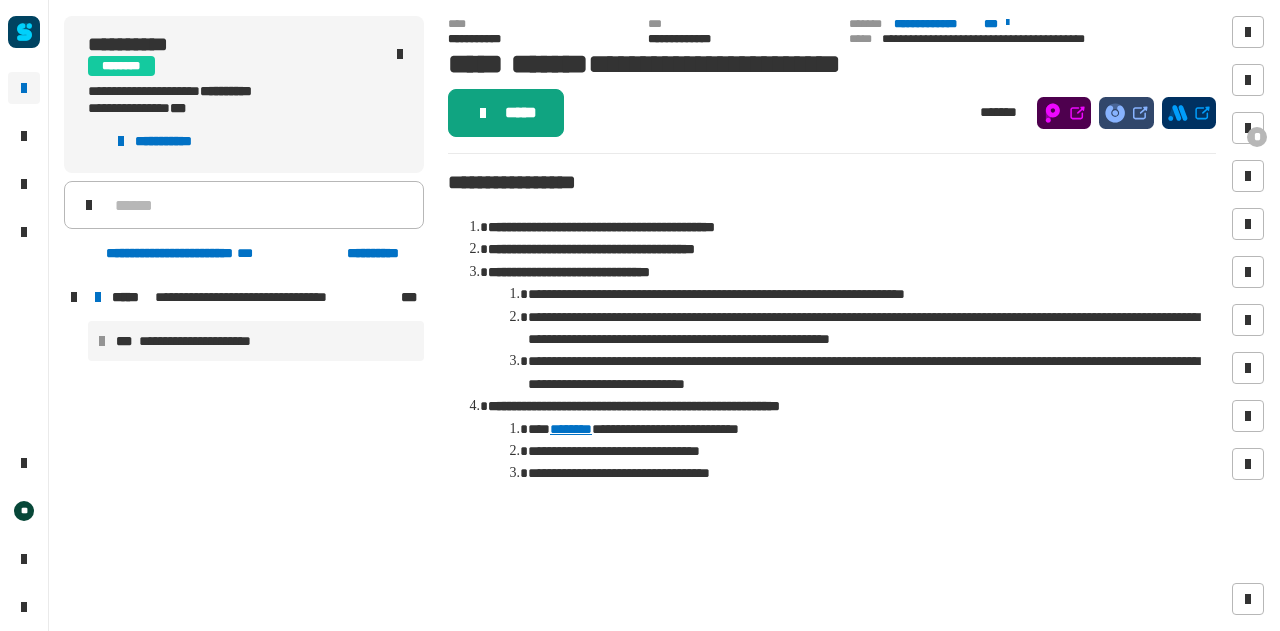 click on "*****" 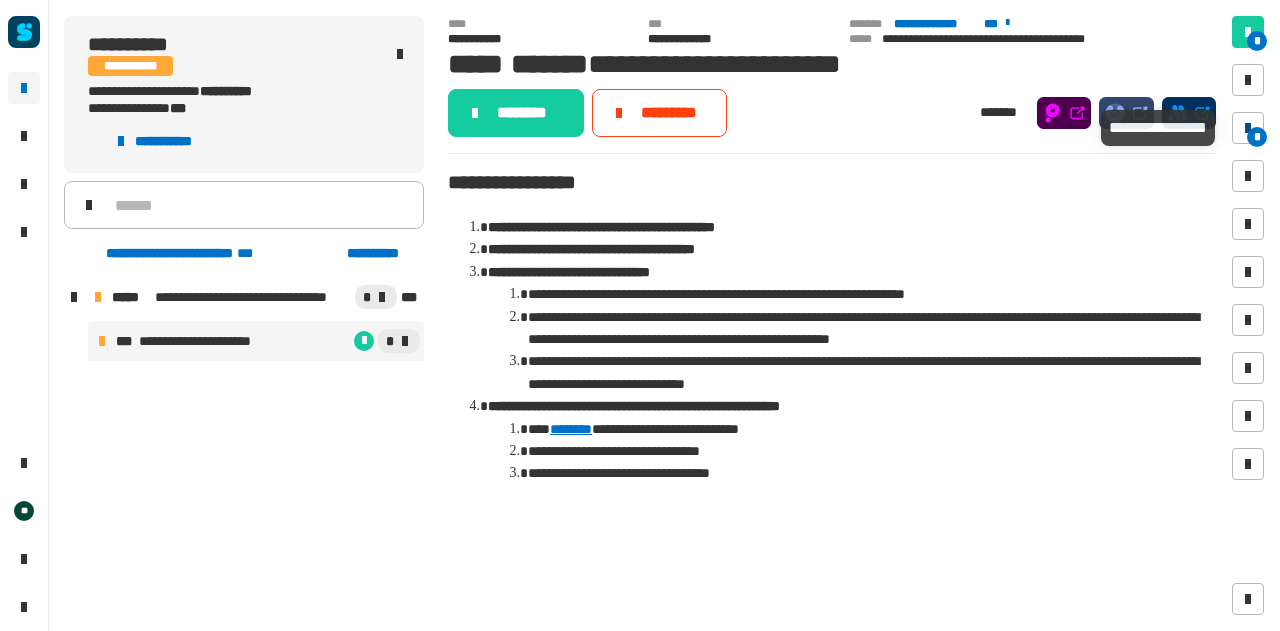 click at bounding box center [1248, 128] 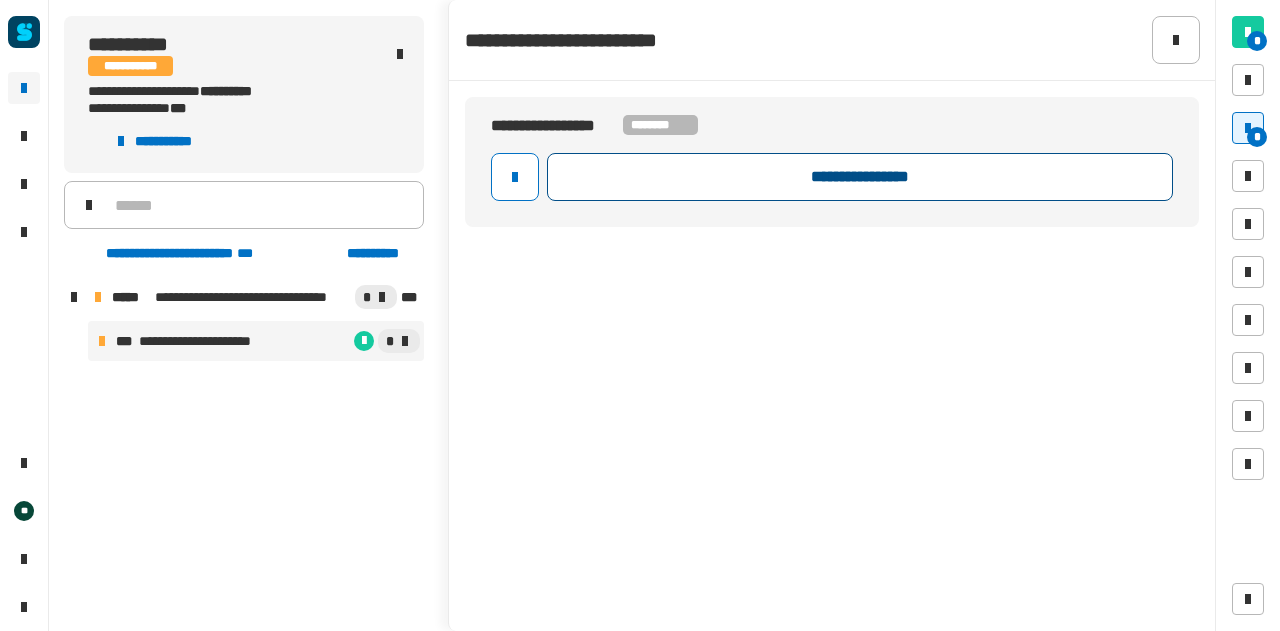 click on "**********" 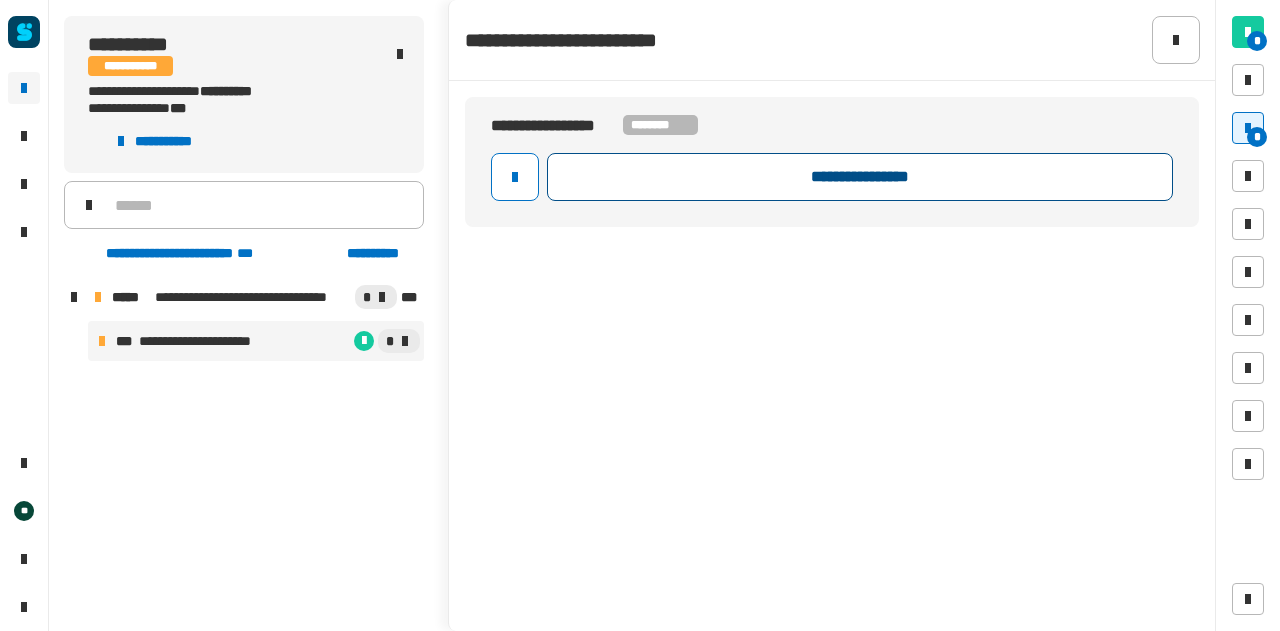 click on "**********" 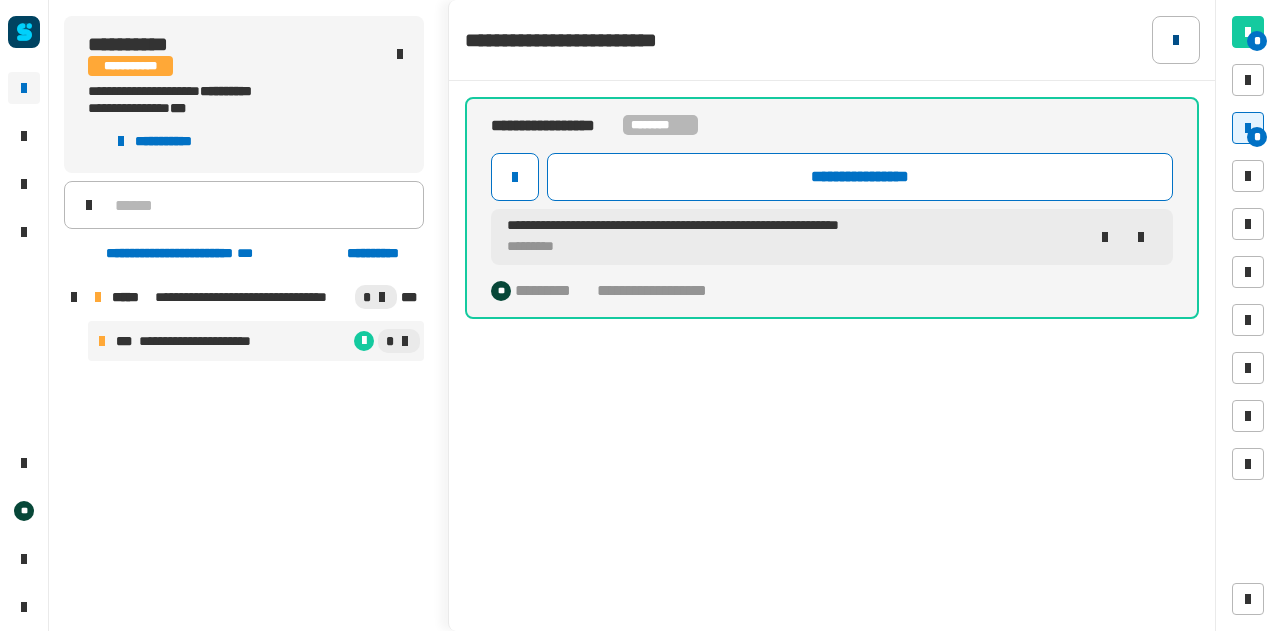 click 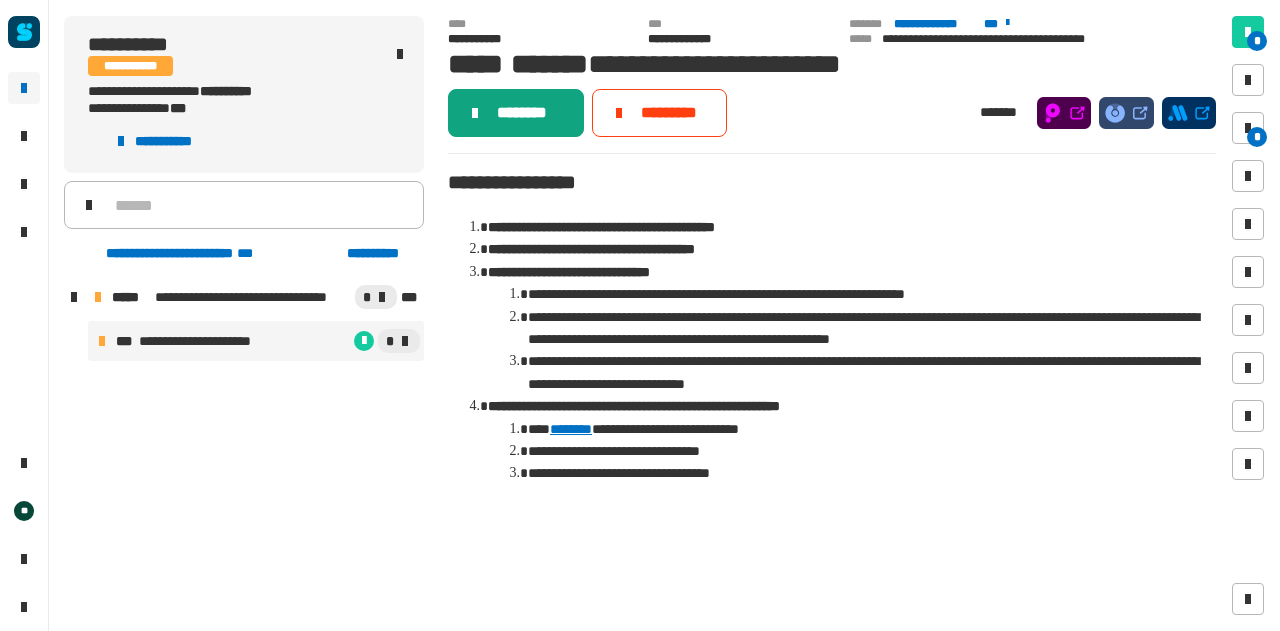 click on "********" 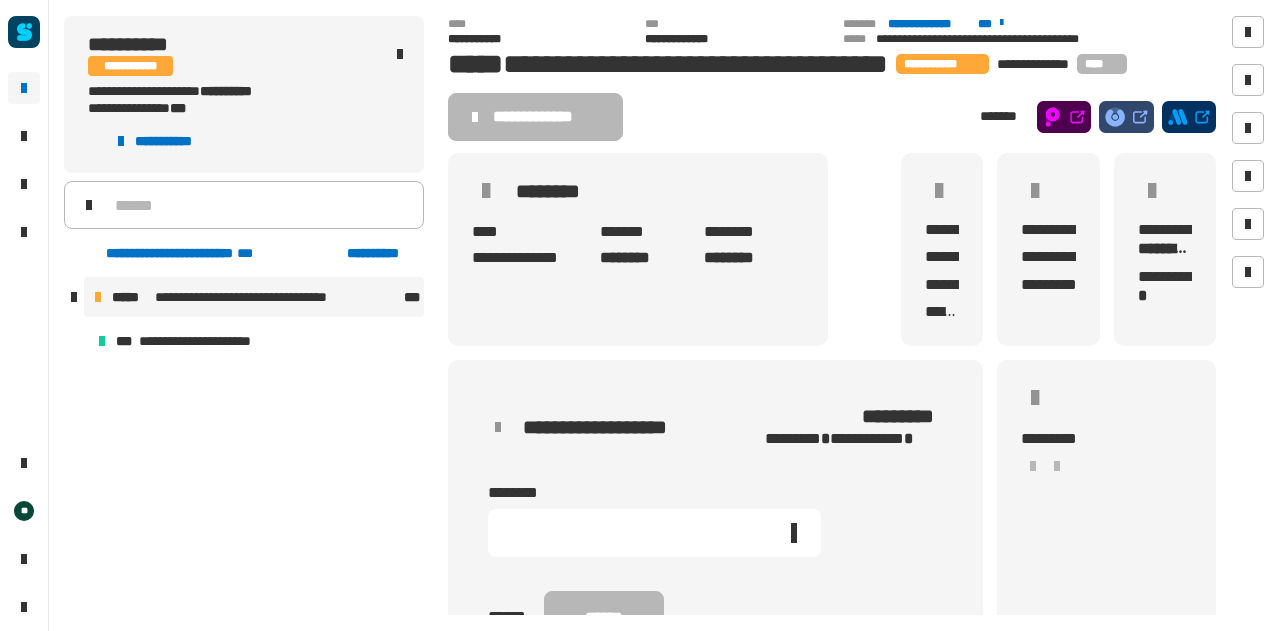 click 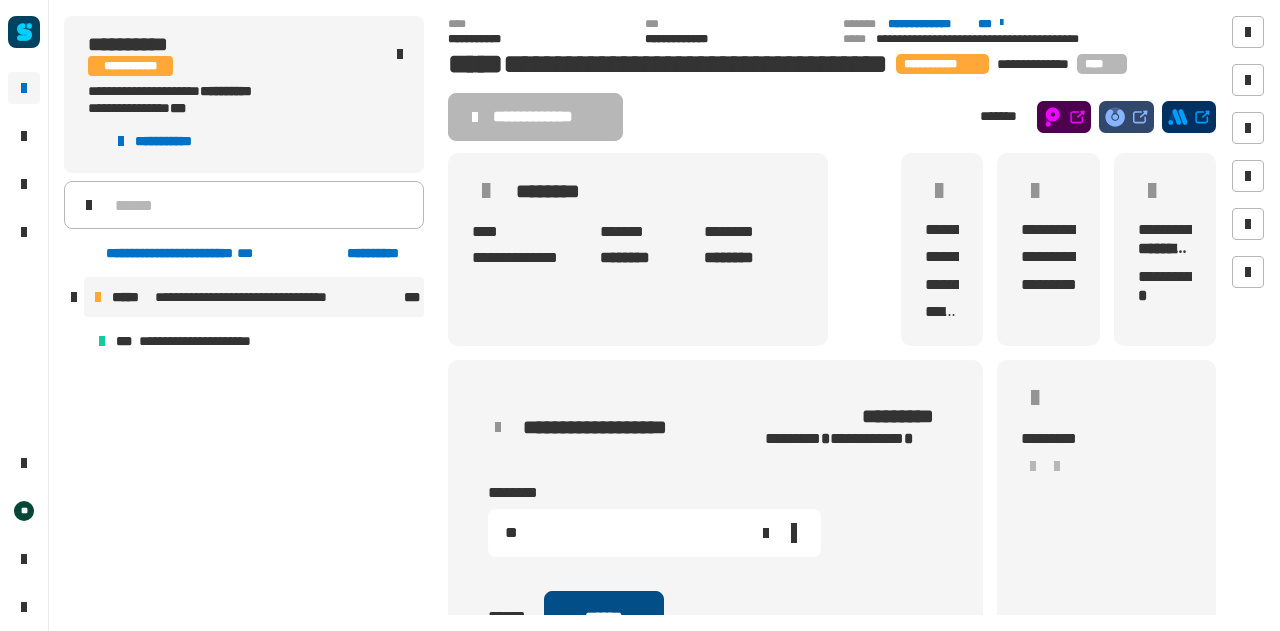 type on "**" 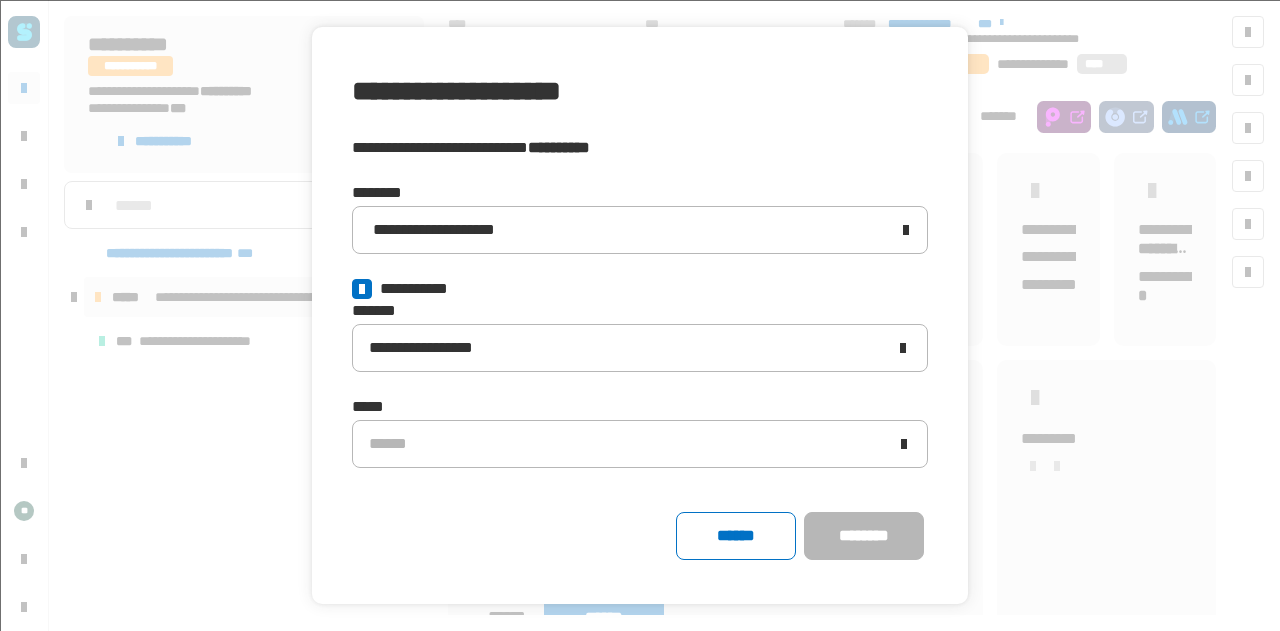 click 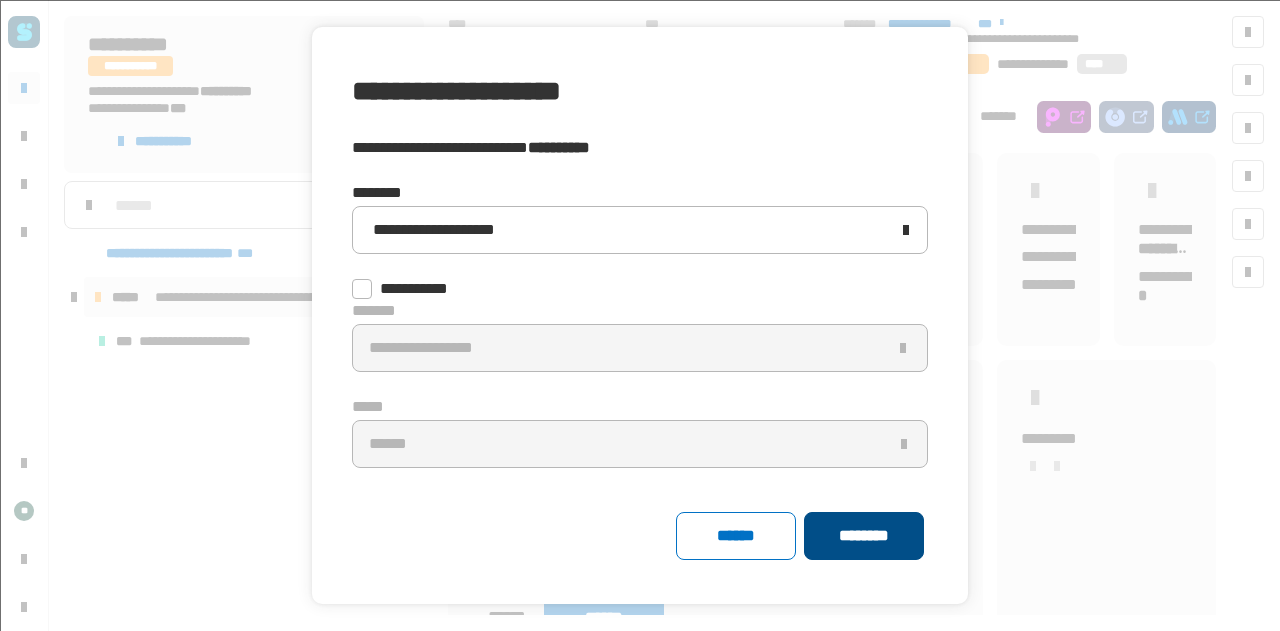 click on "********" 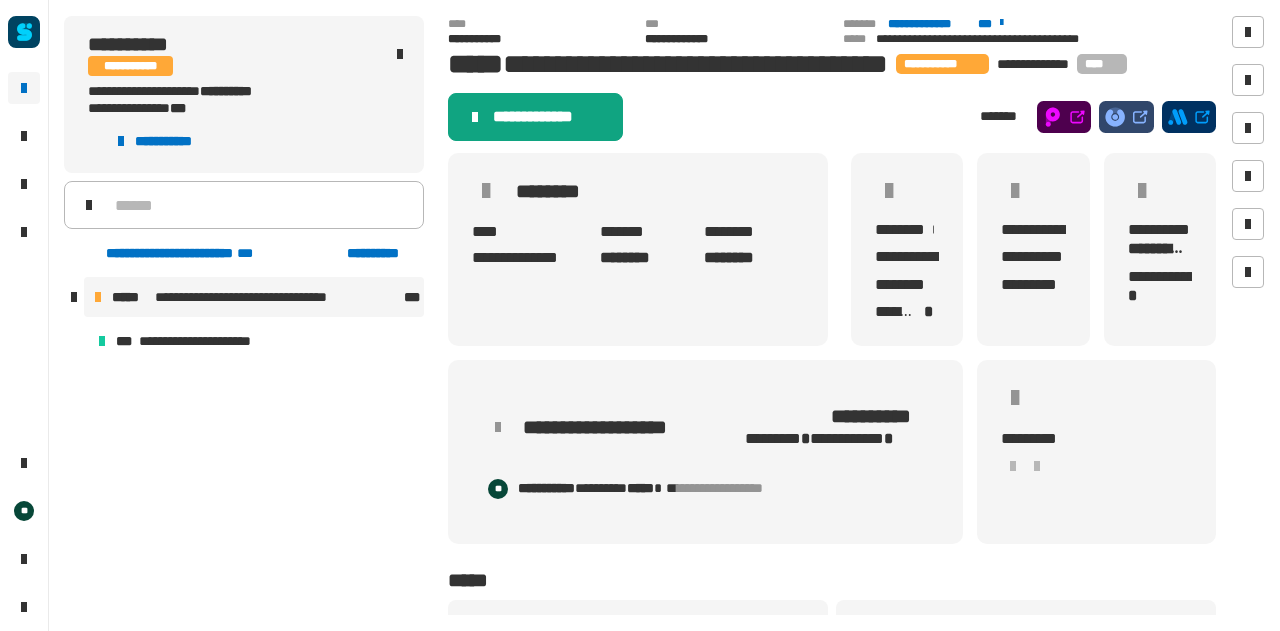 click on "**********" 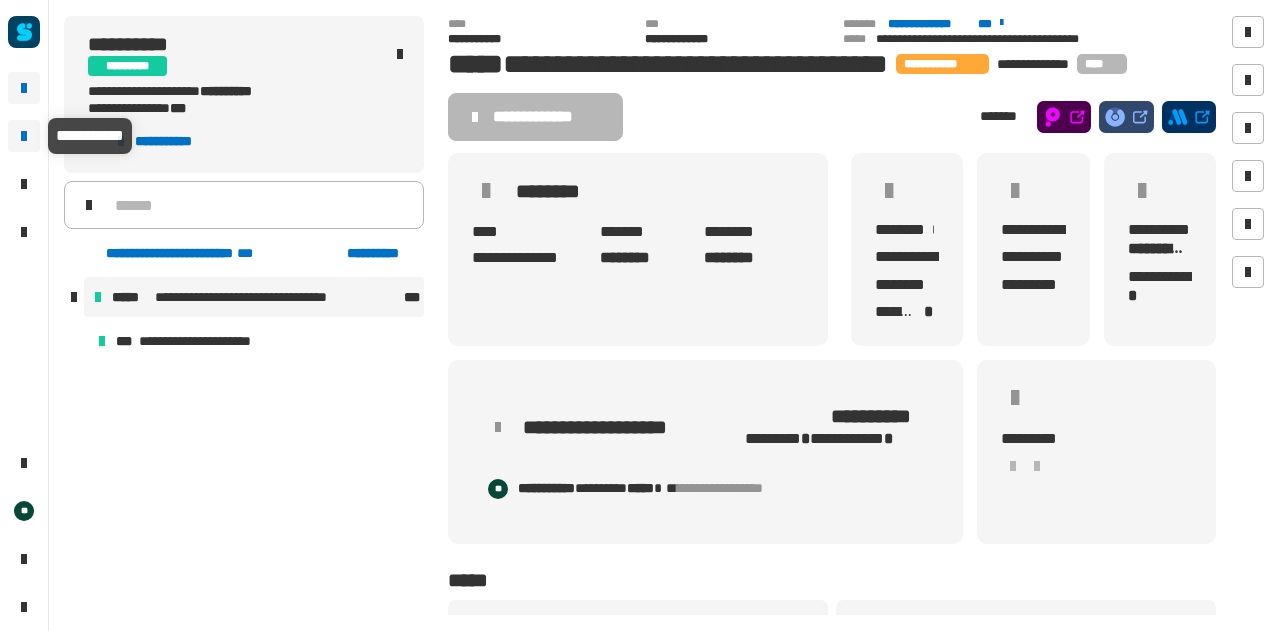 click 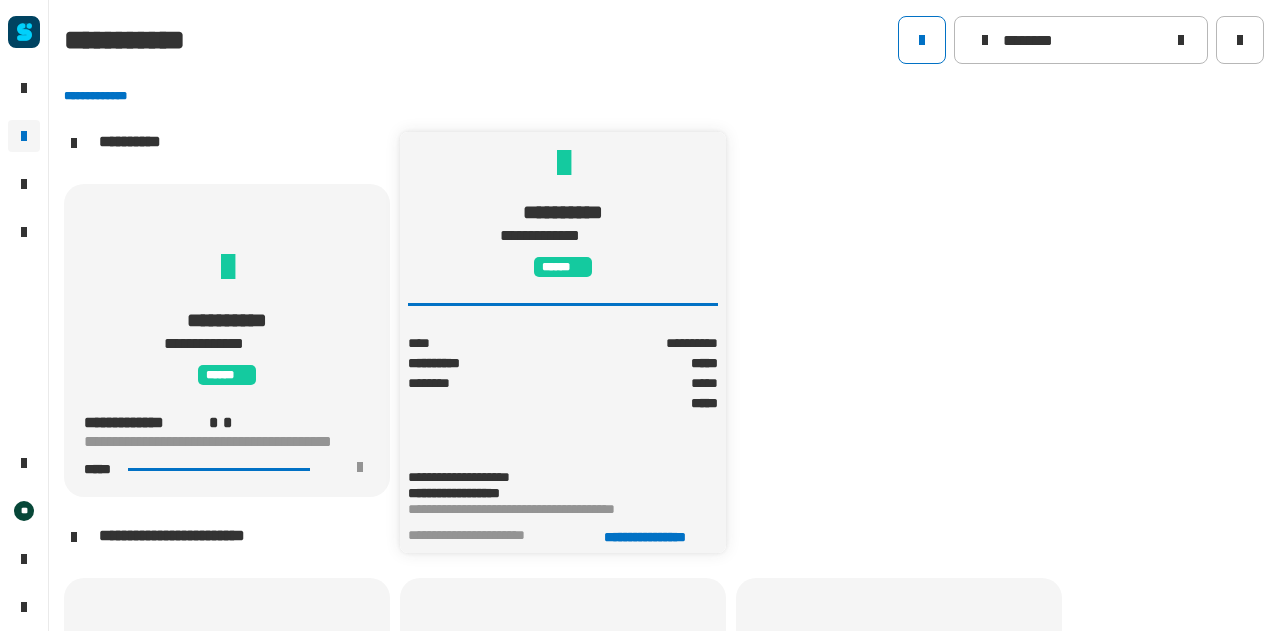 click on "*****" 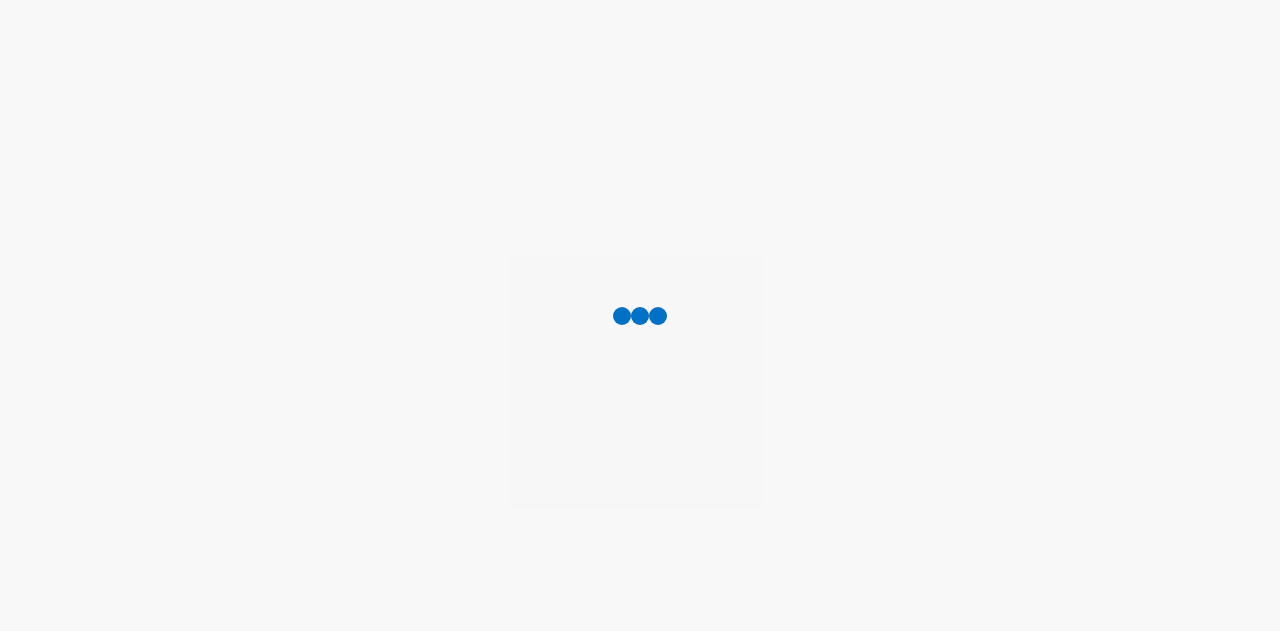scroll, scrollTop: 0, scrollLeft: 0, axis: both 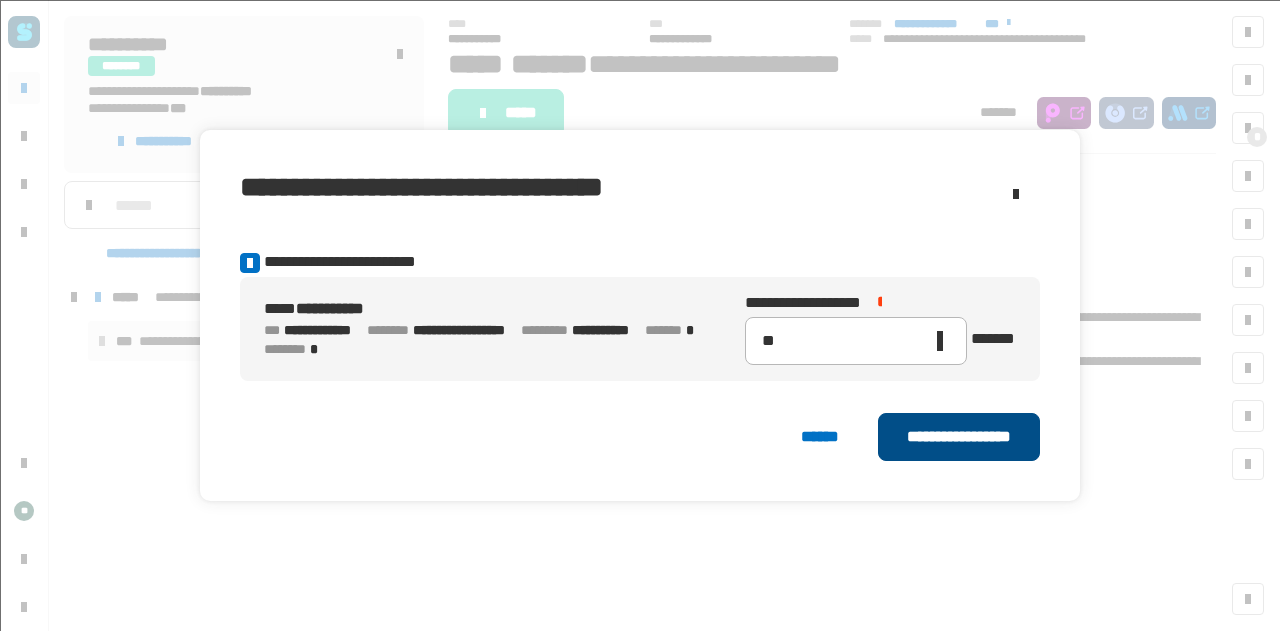 click on "**********" 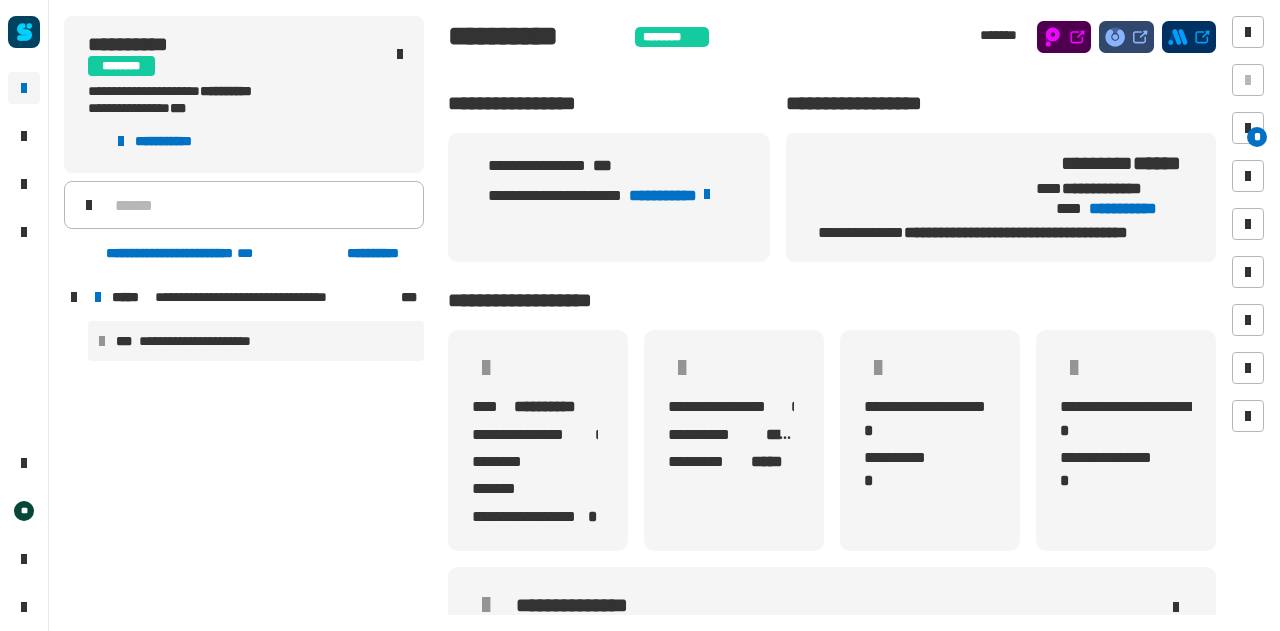 click on "**********" at bounding box center [208, 341] 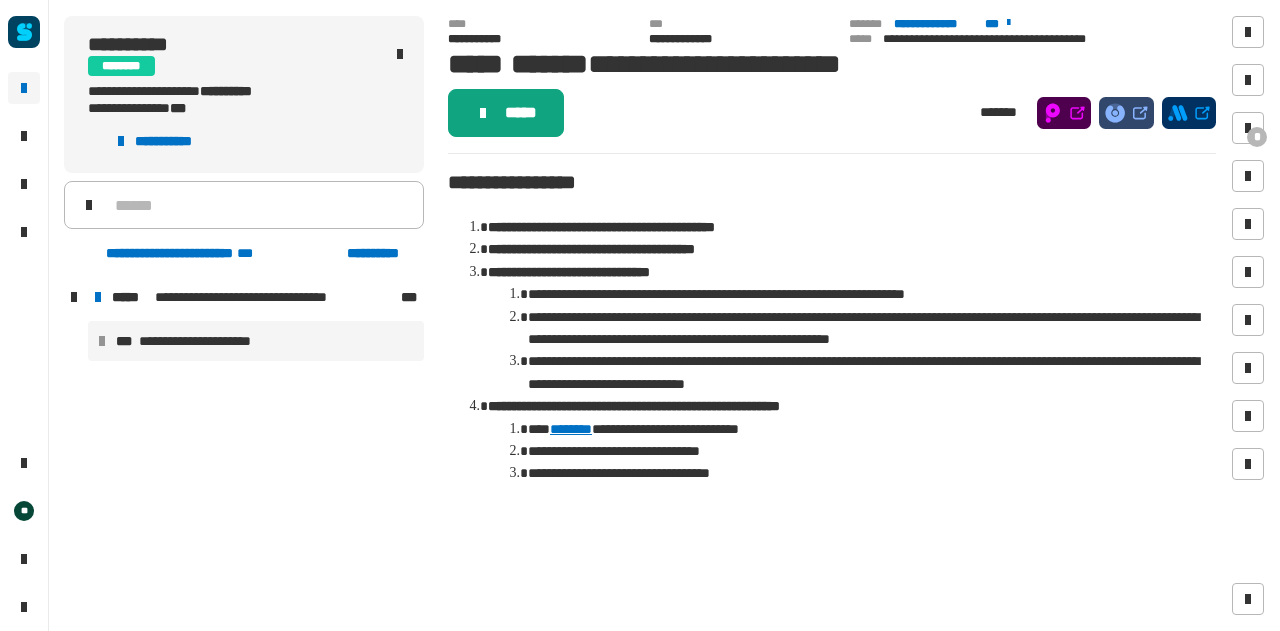 click on "*****" 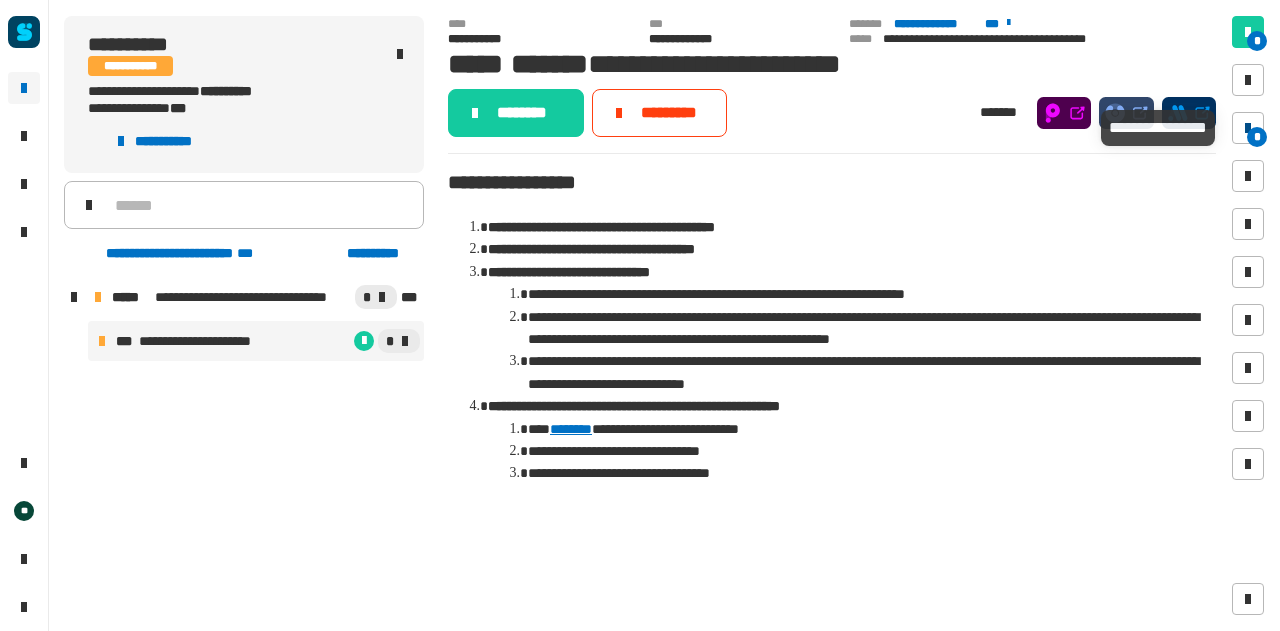 click at bounding box center (1248, 128) 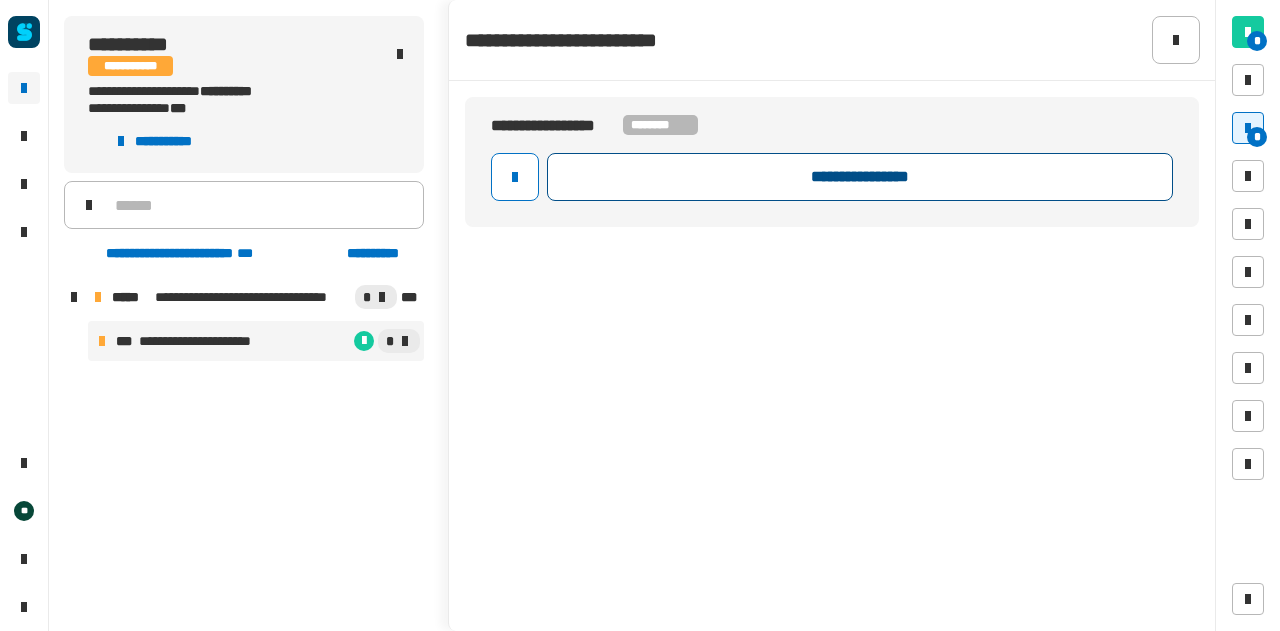 click on "**********" 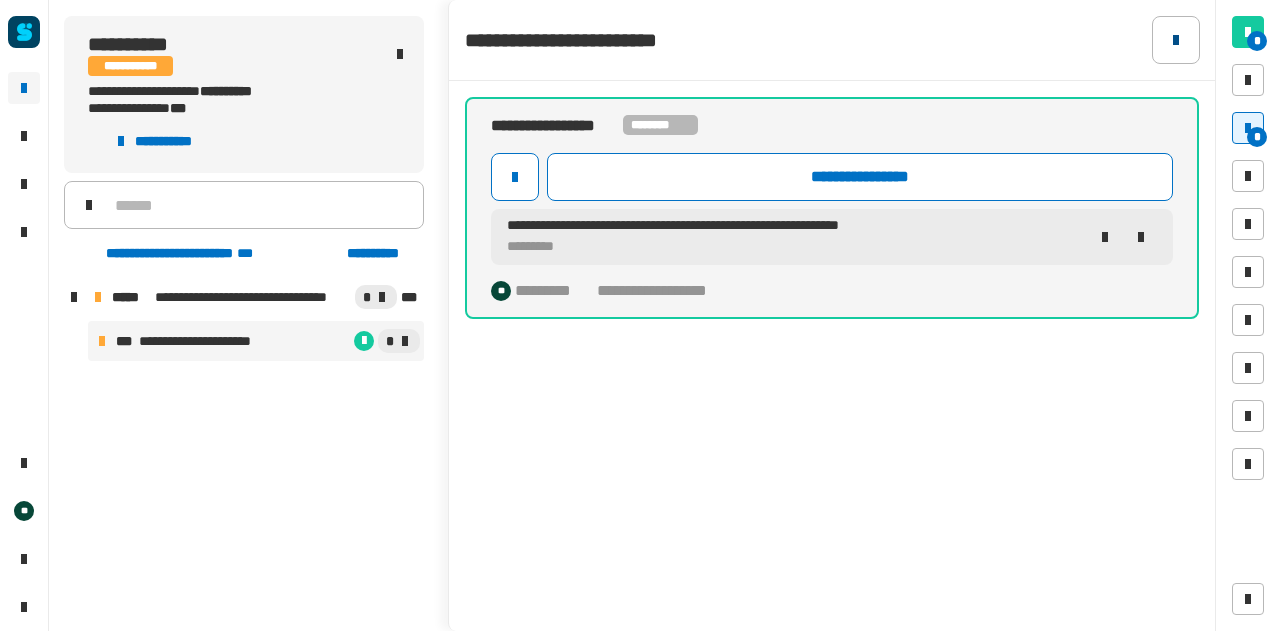 click 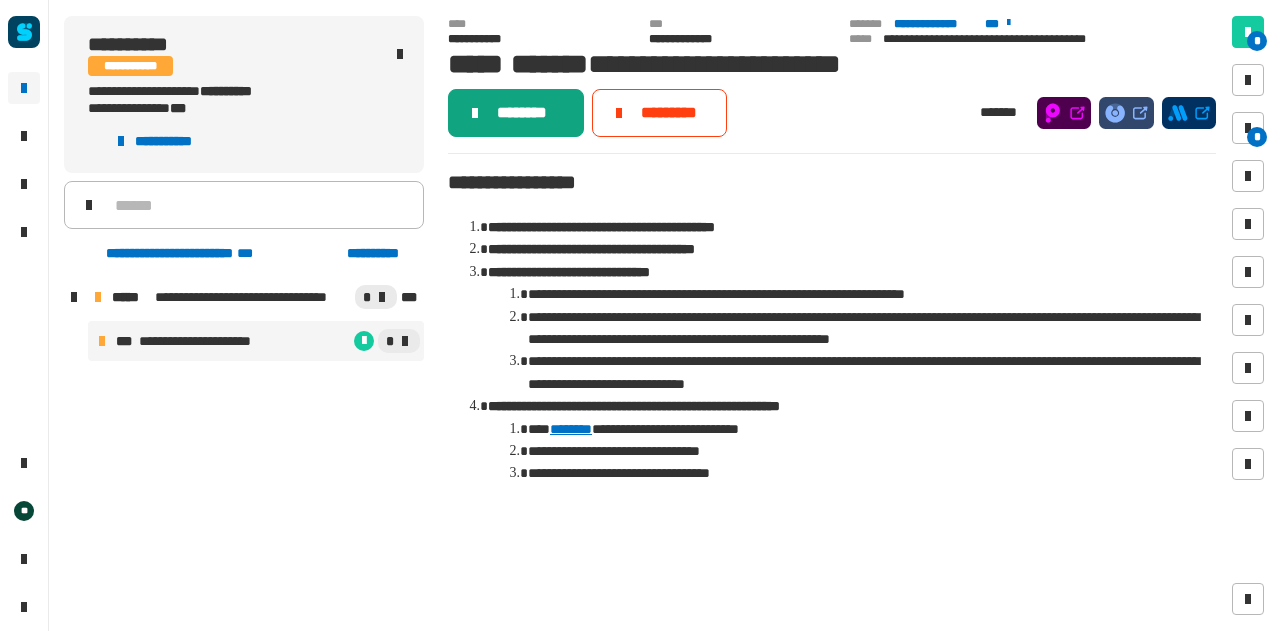 click on "********" 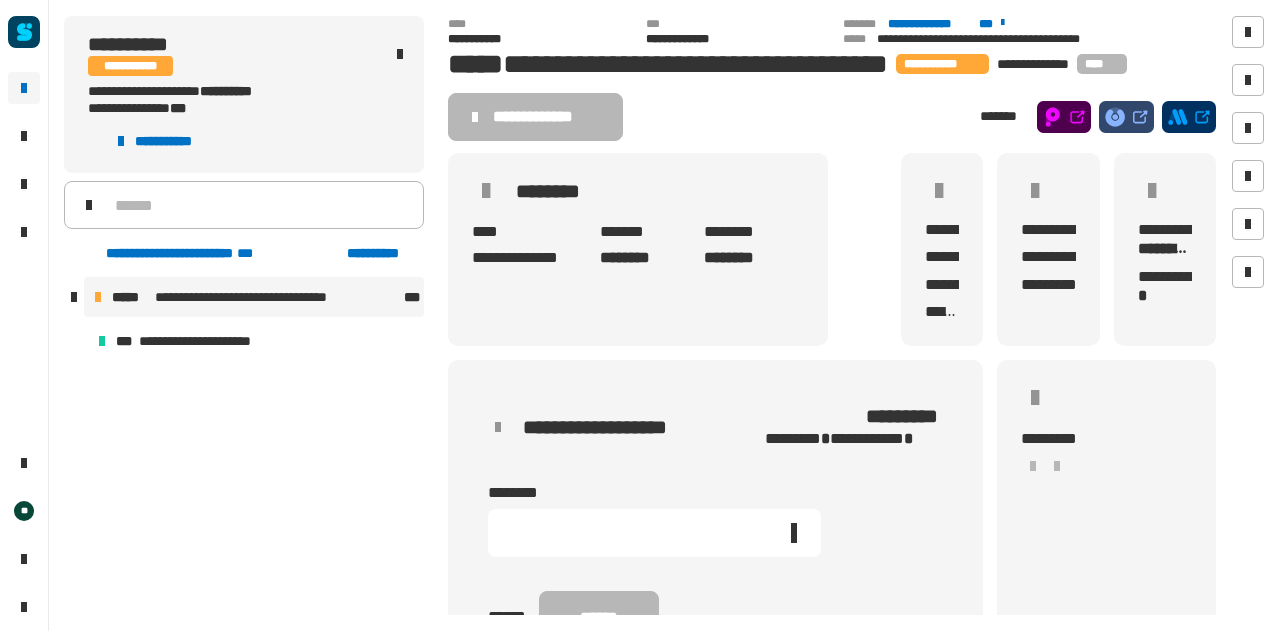 click 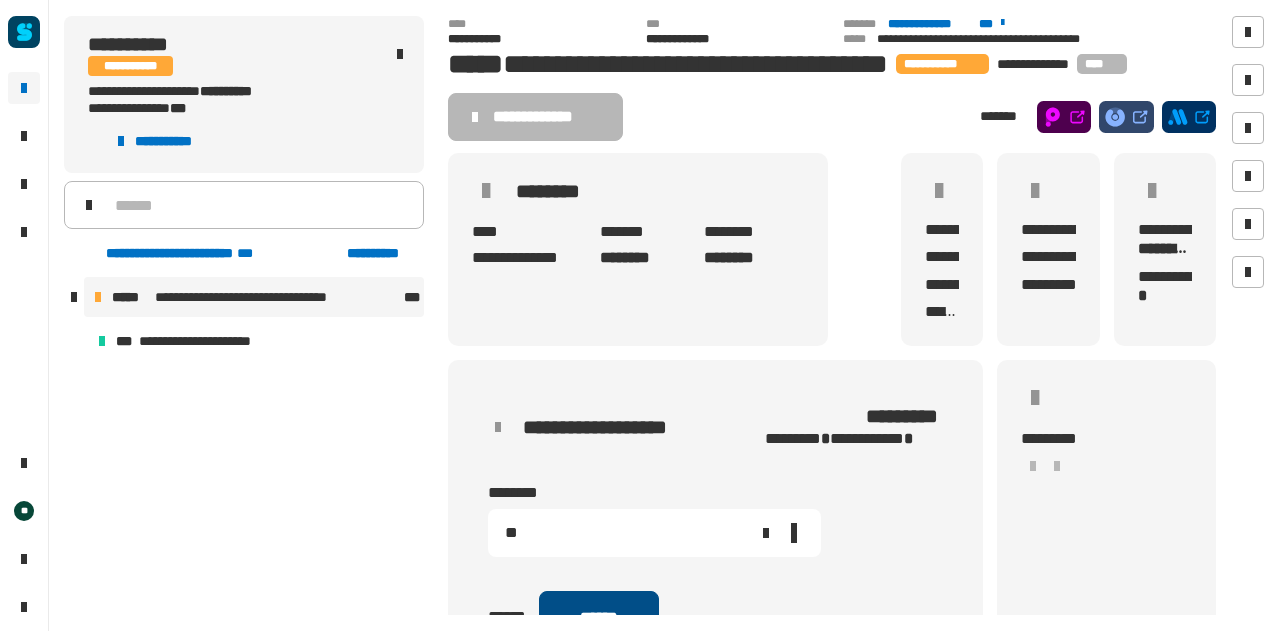 type on "**" 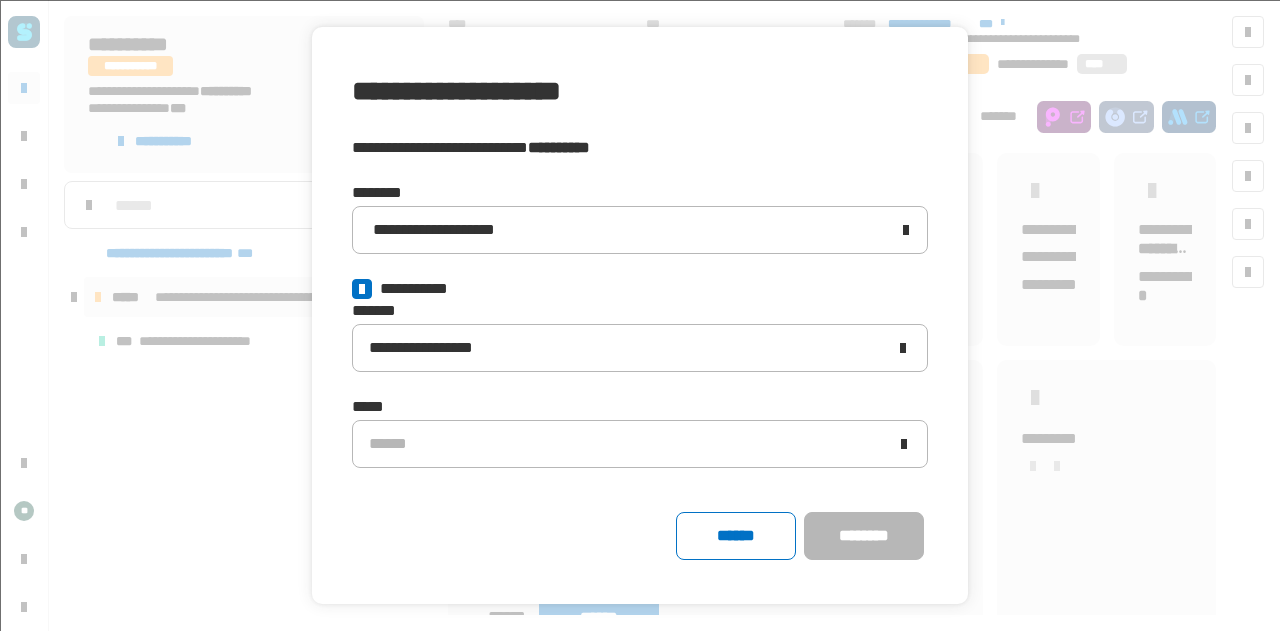 click 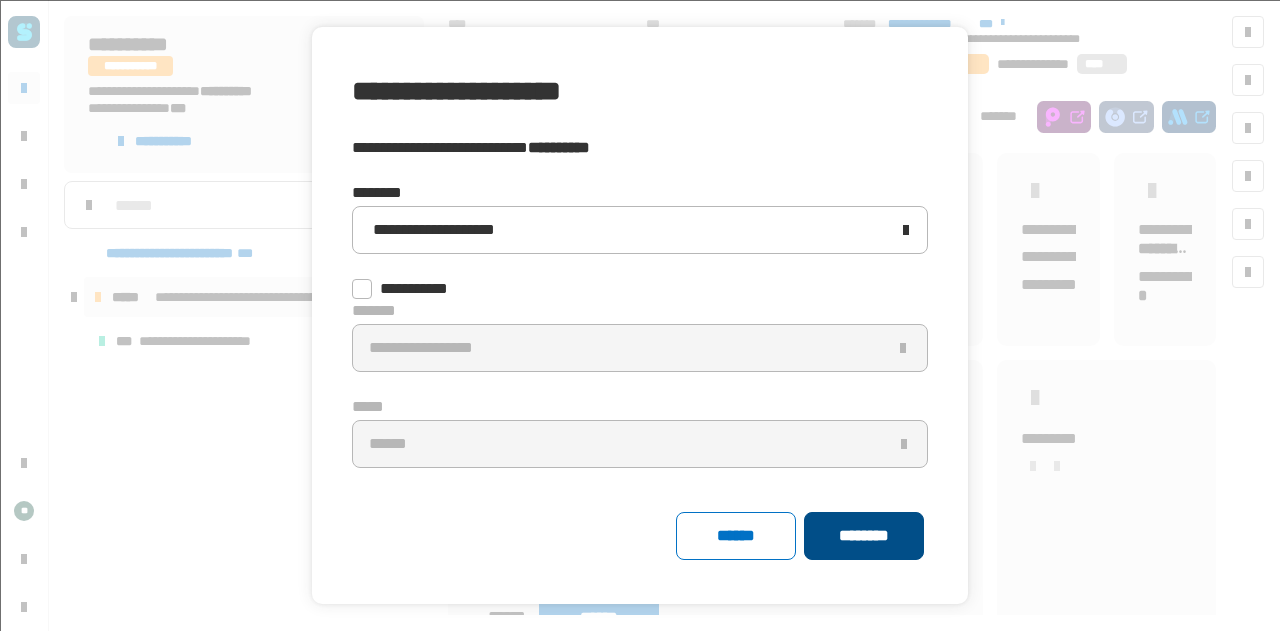 click on "********" 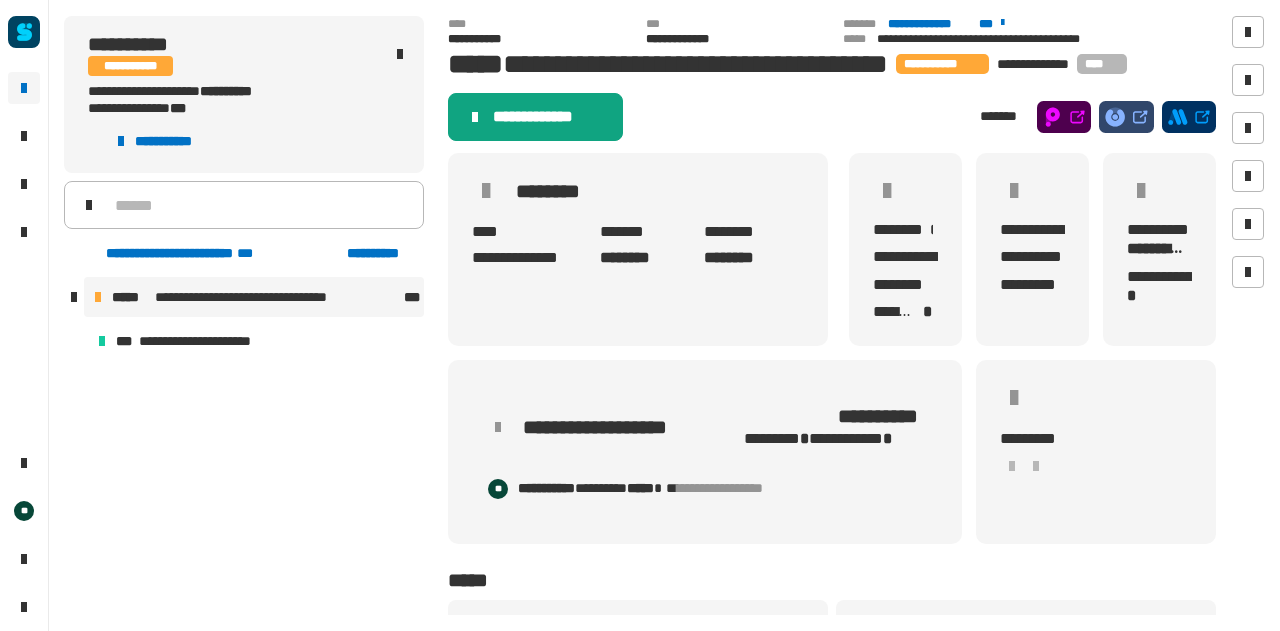click on "**********" 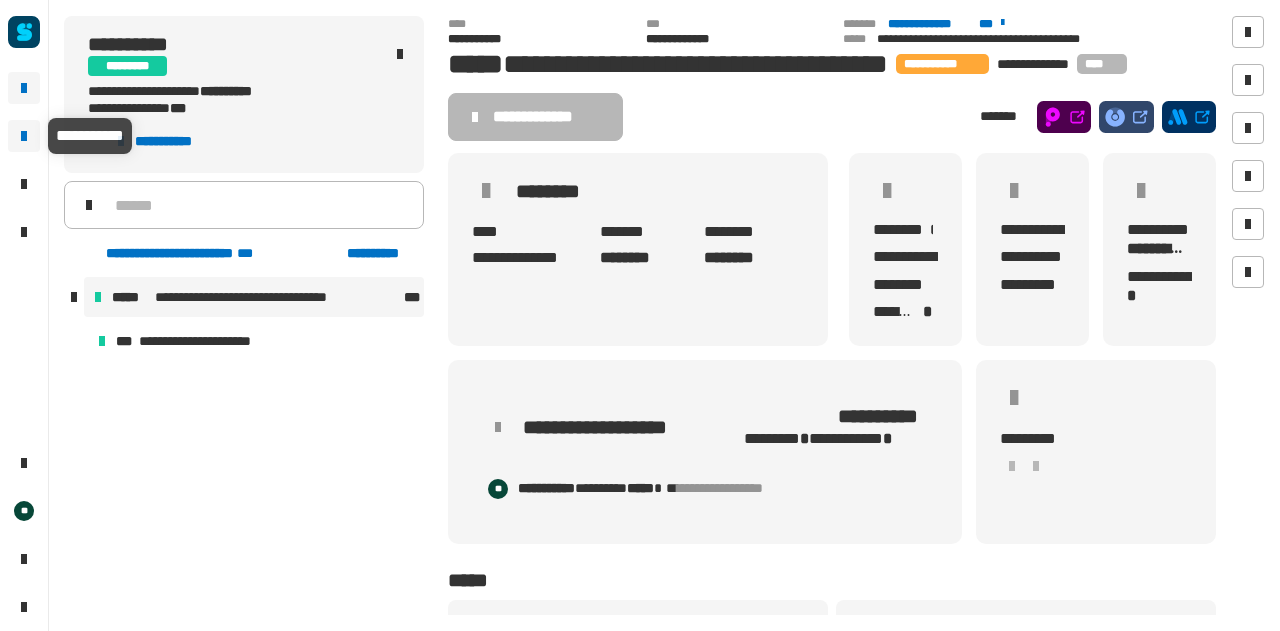 click 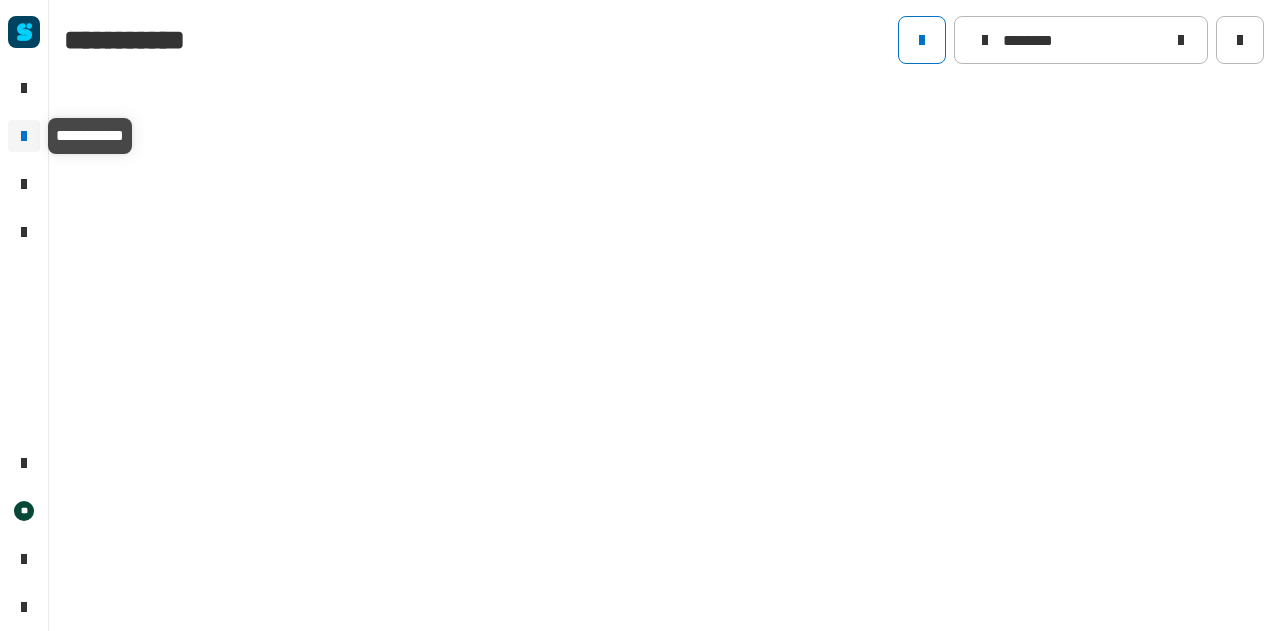 type on "********" 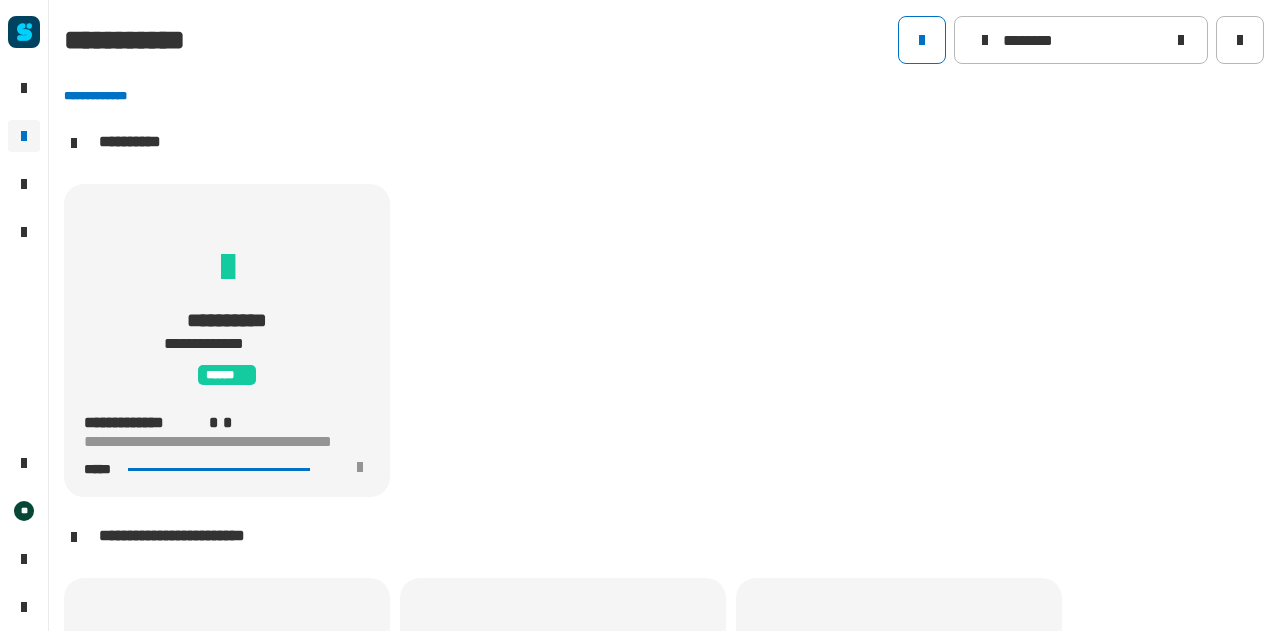 scroll, scrollTop: 1, scrollLeft: 0, axis: vertical 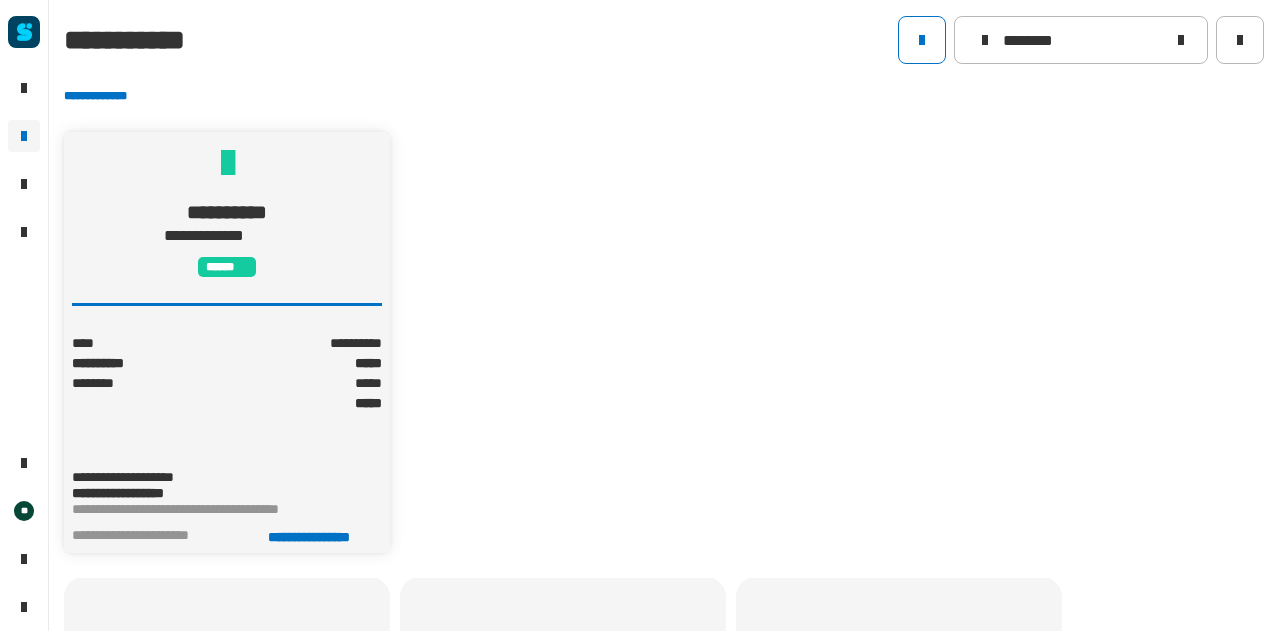 click on "**********" 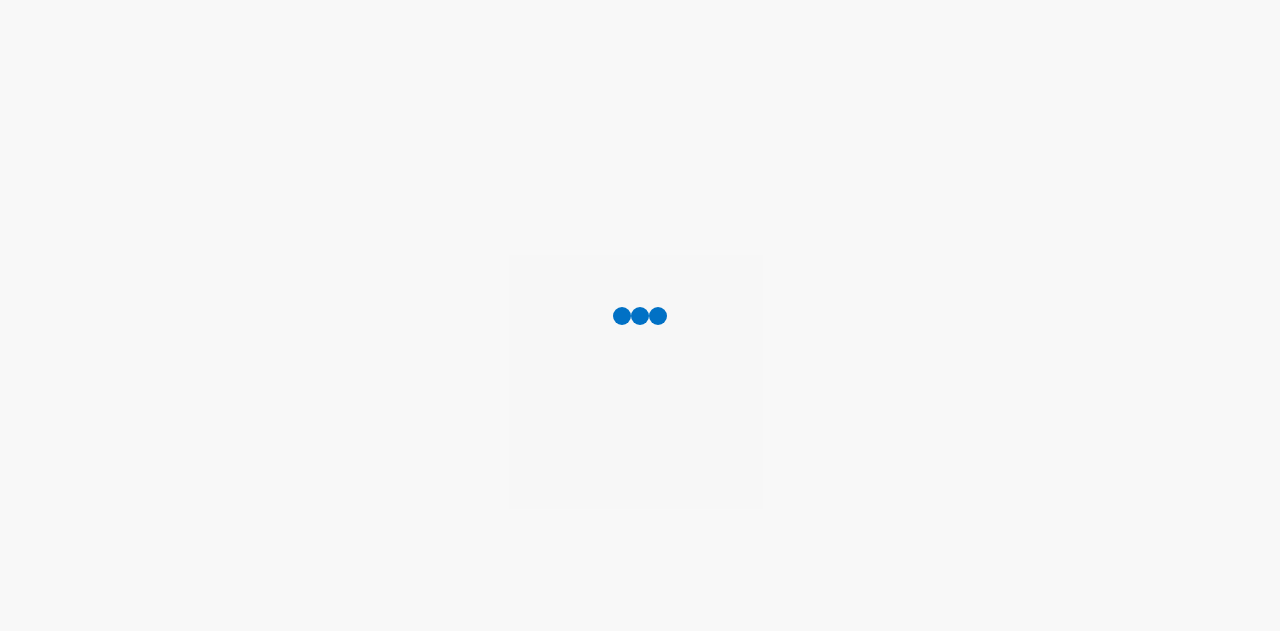 scroll, scrollTop: 0, scrollLeft: 0, axis: both 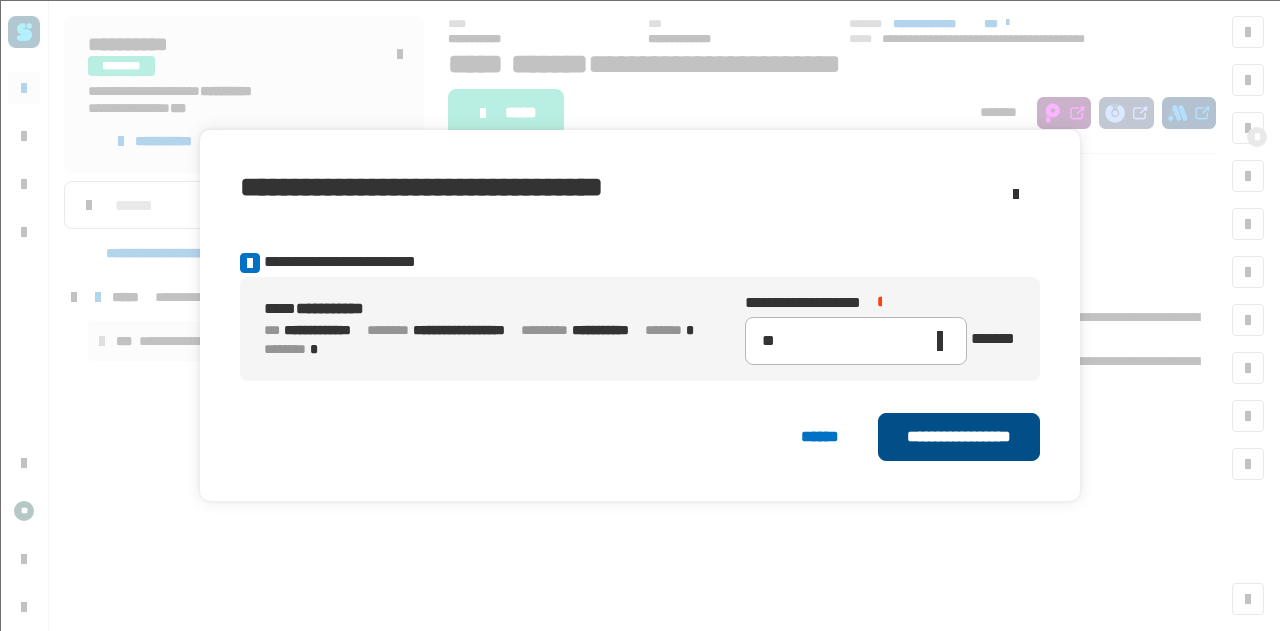 click on "**********" 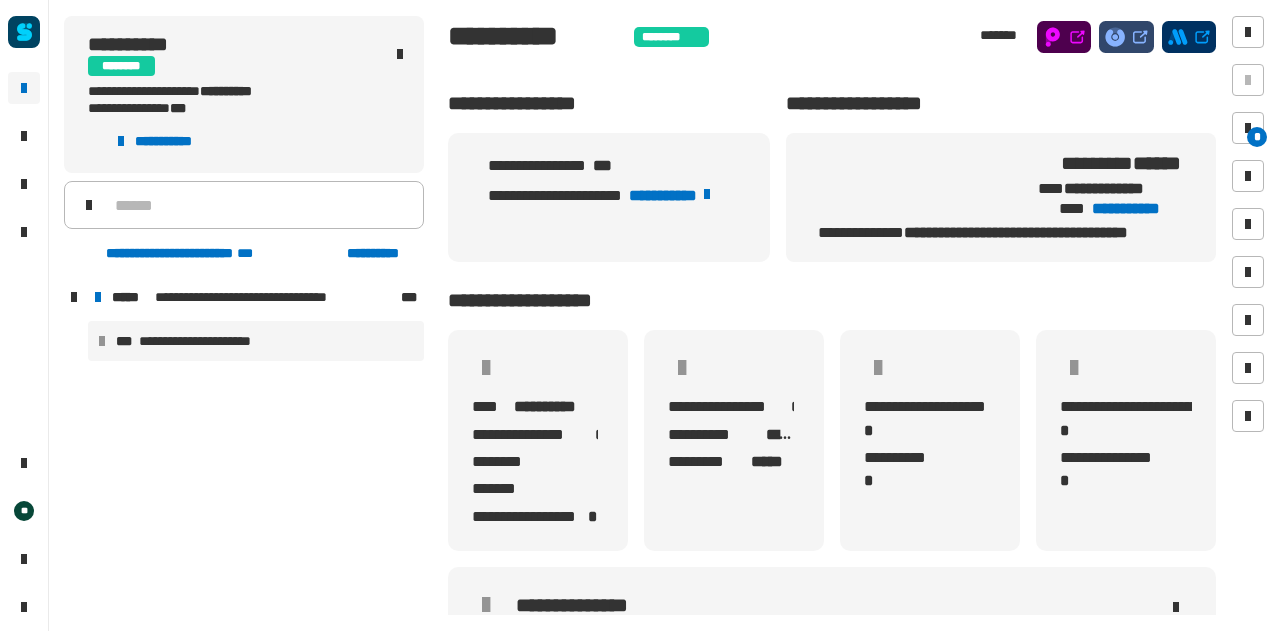click on "**********" at bounding box center [208, 341] 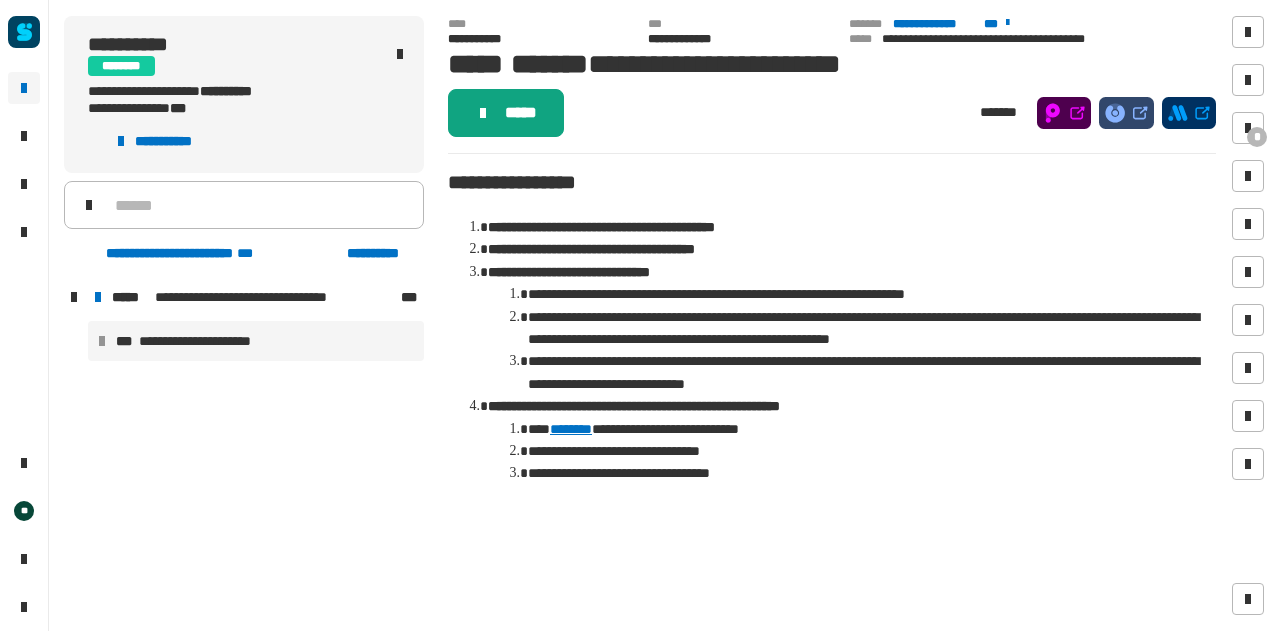 click on "*****" 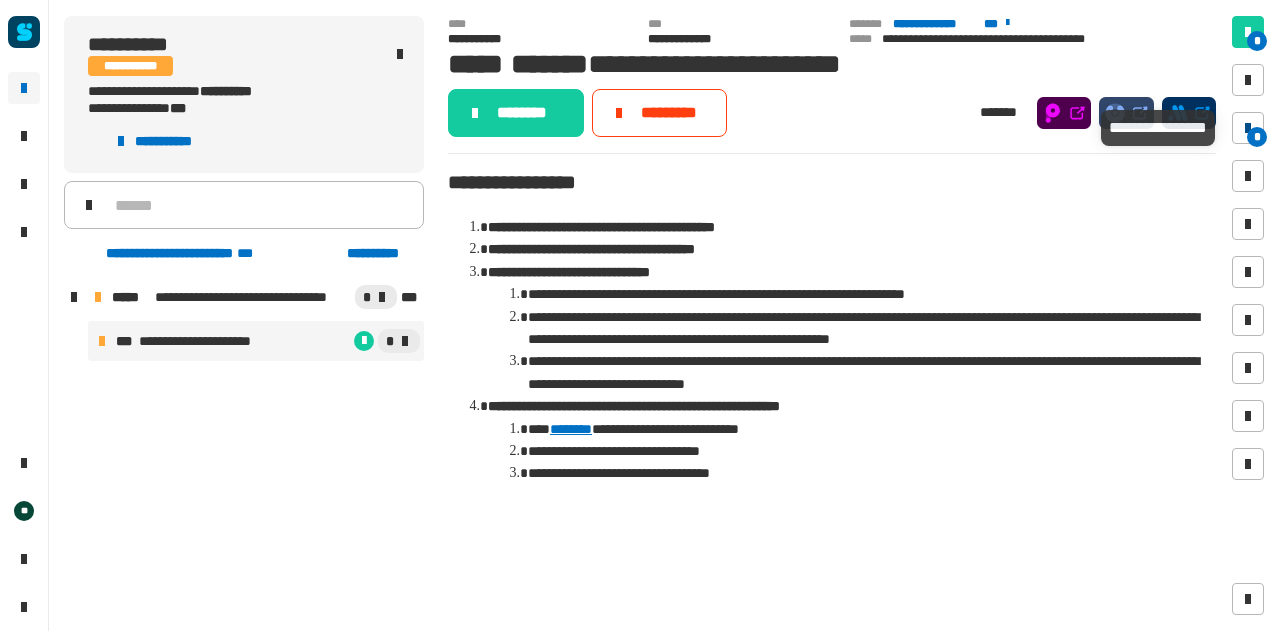 click at bounding box center [1248, 128] 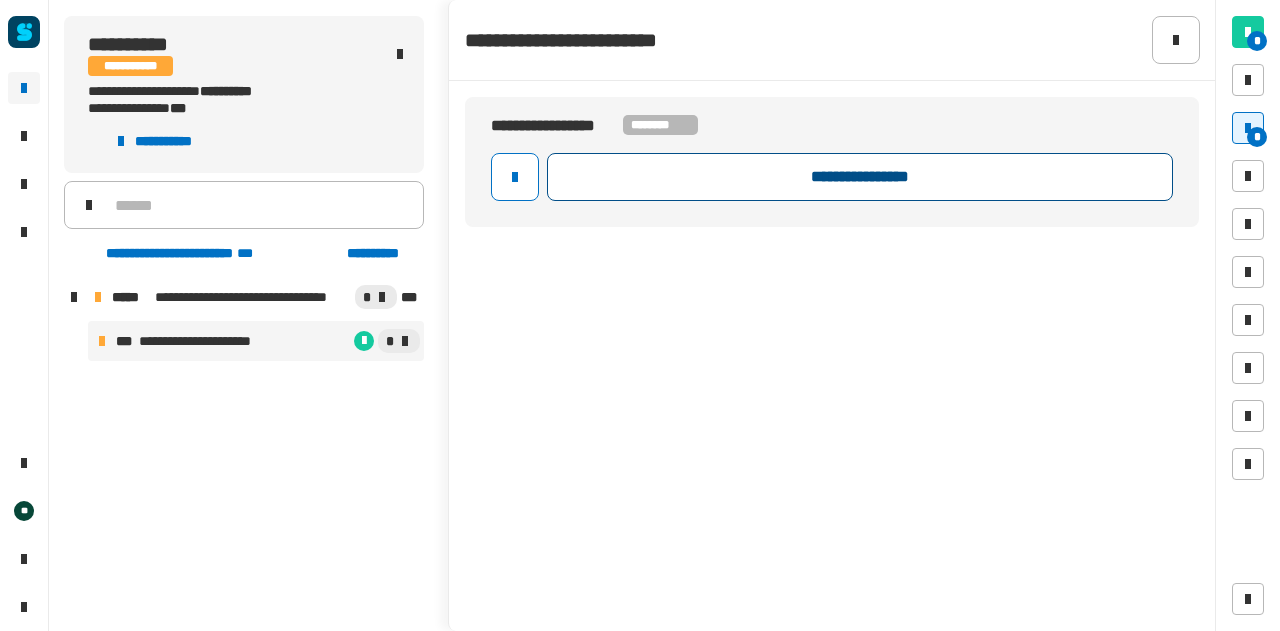 click on "**********" 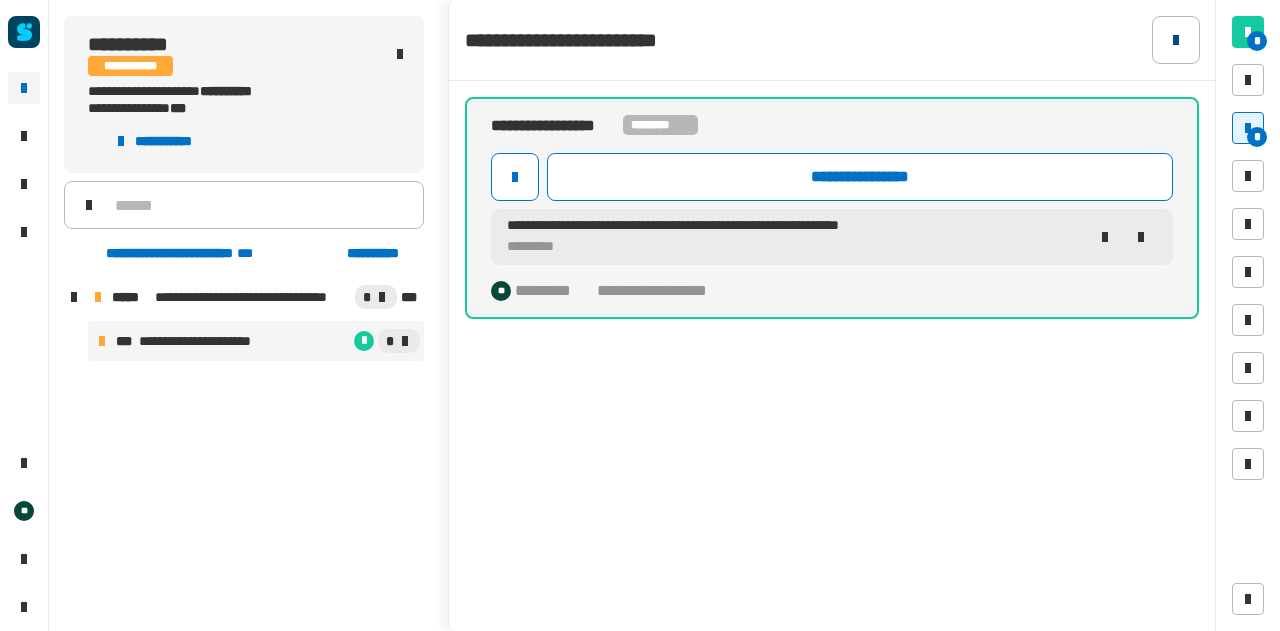 click 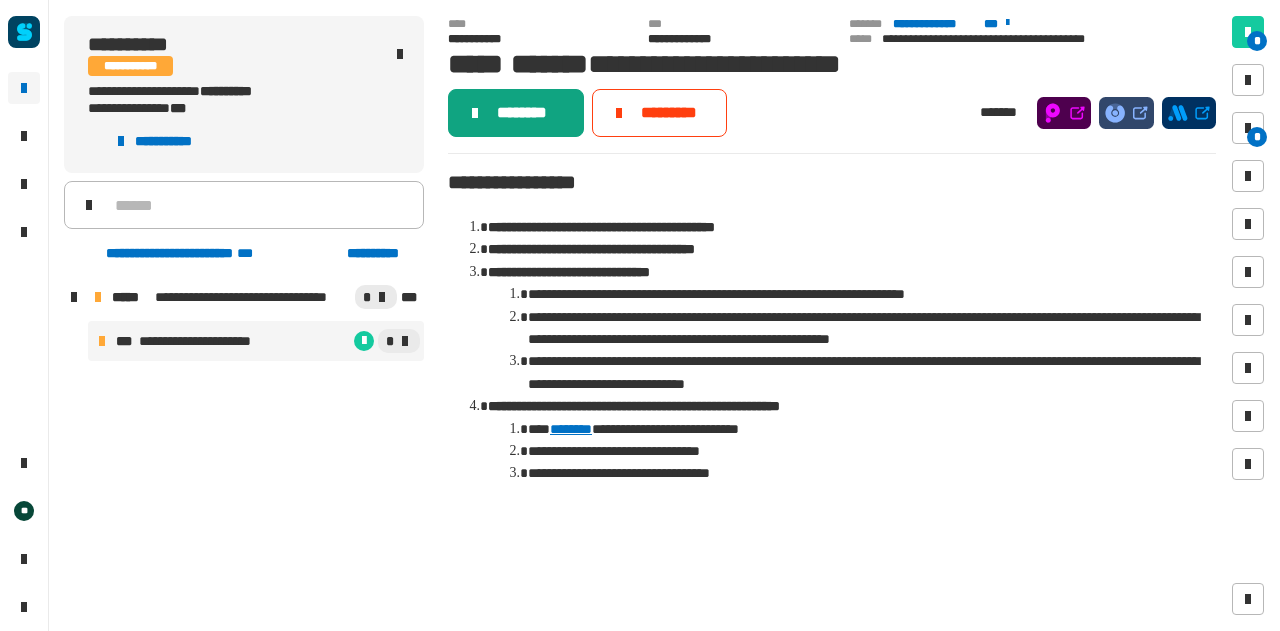 click on "********" 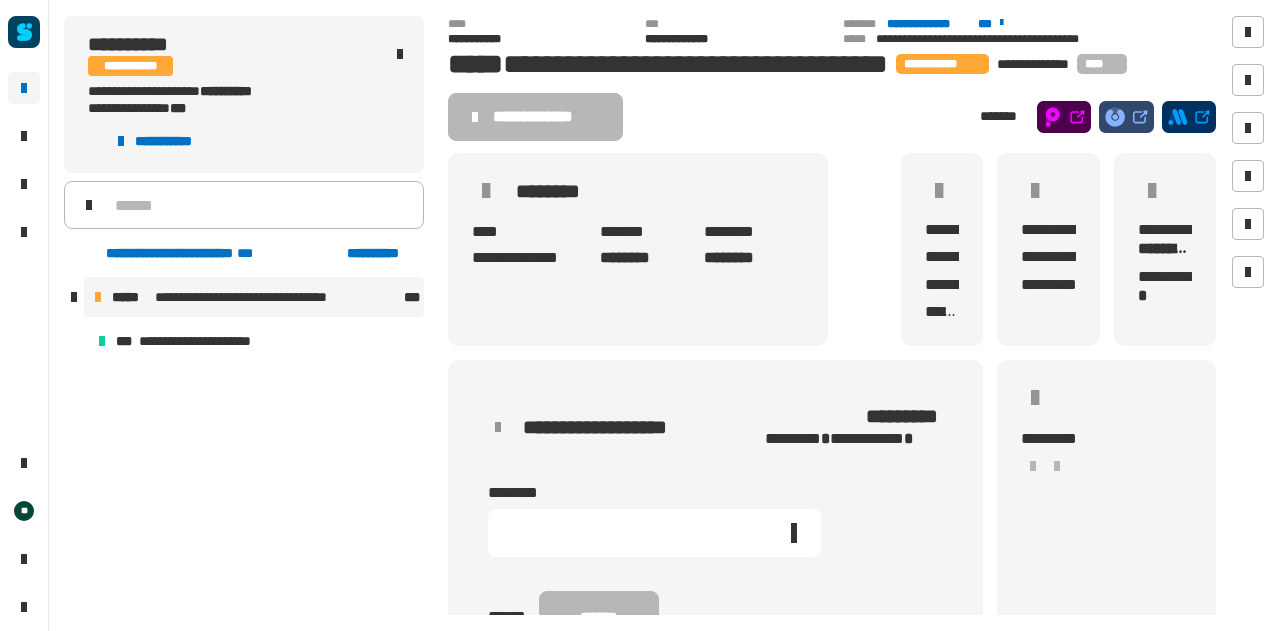 click 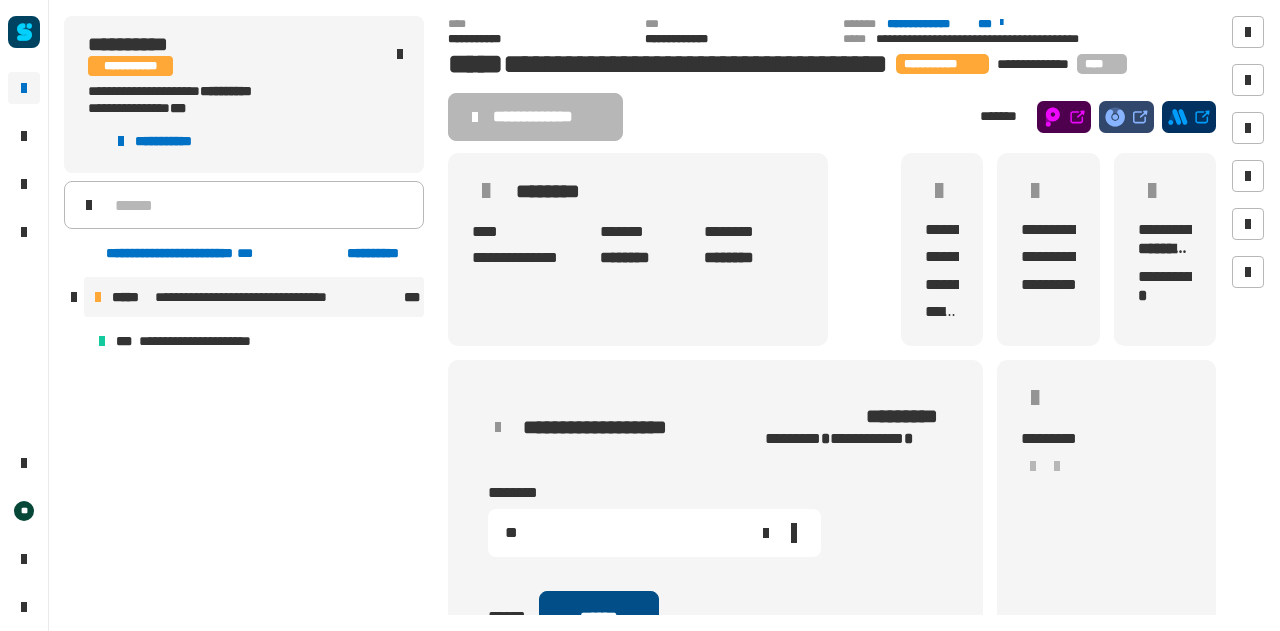 type on "**" 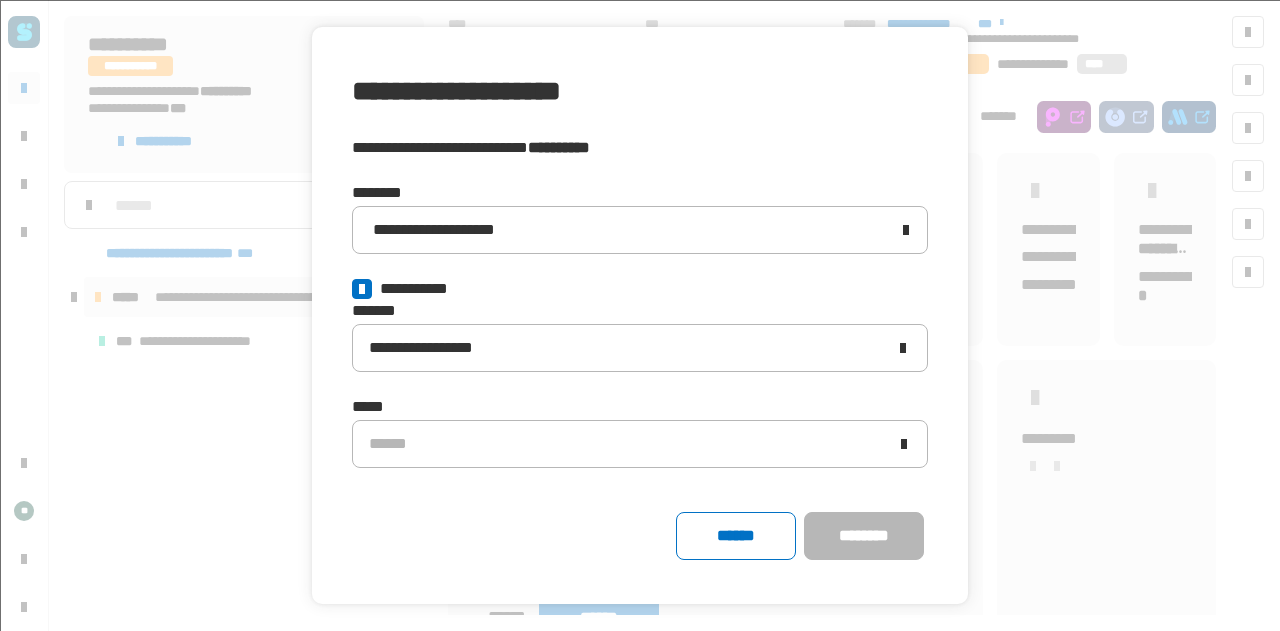 click 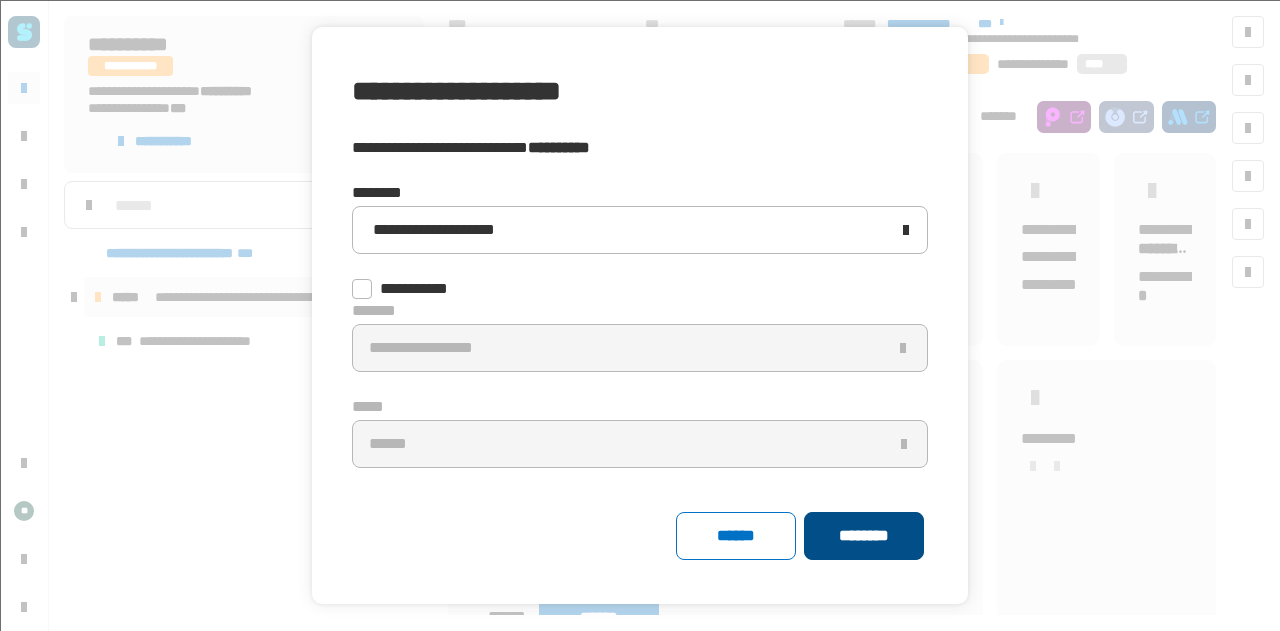 click on "********" 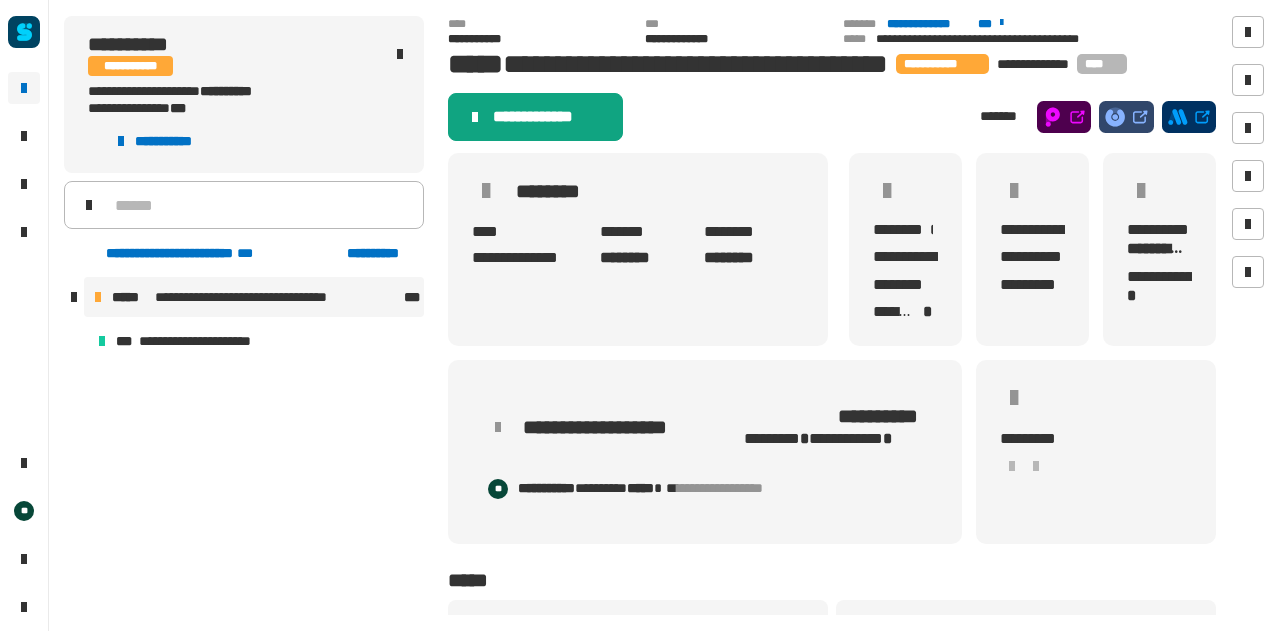 click on "**********" 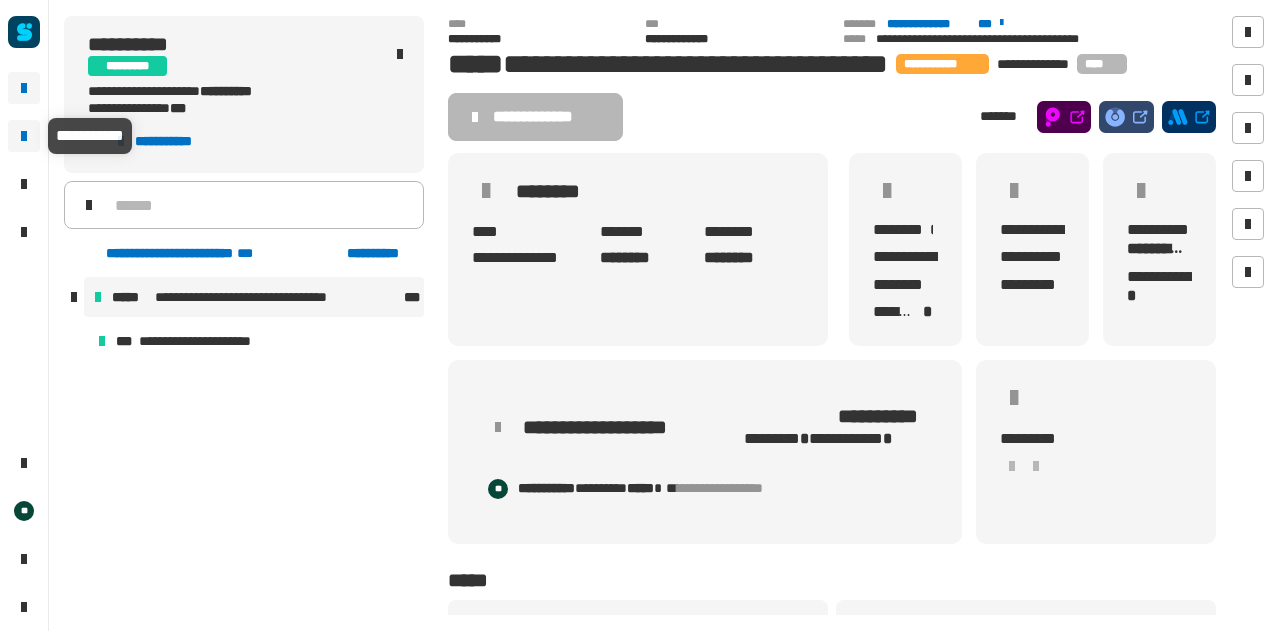click 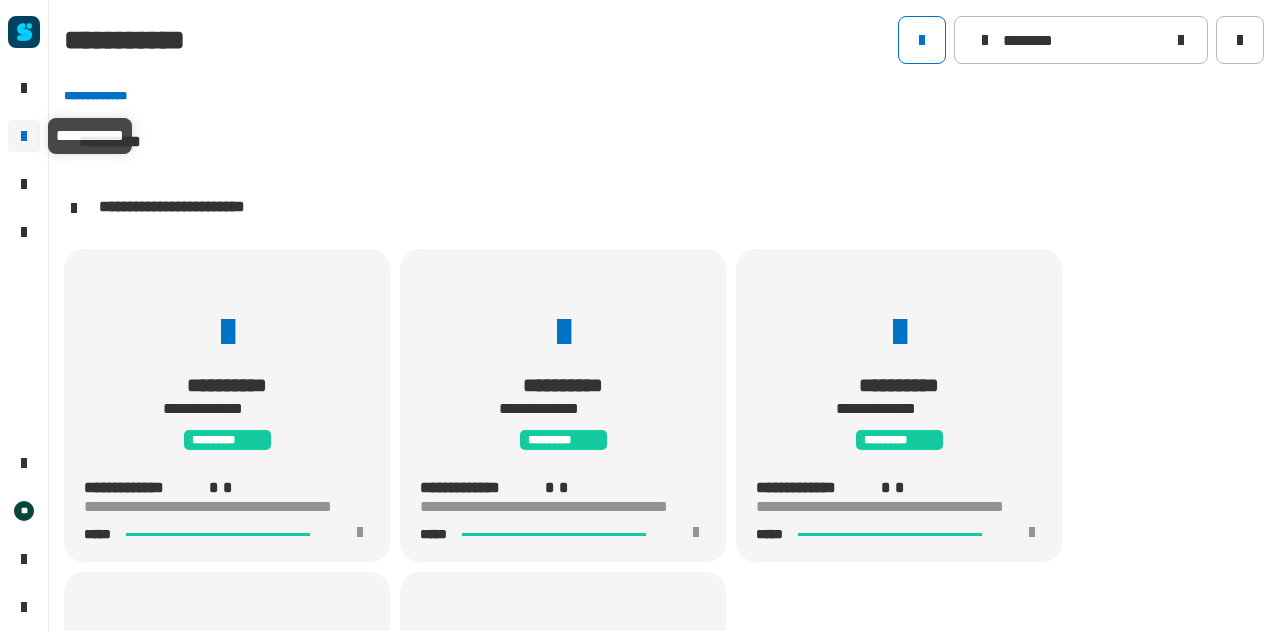 scroll, scrollTop: 1, scrollLeft: 0, axis: vertical 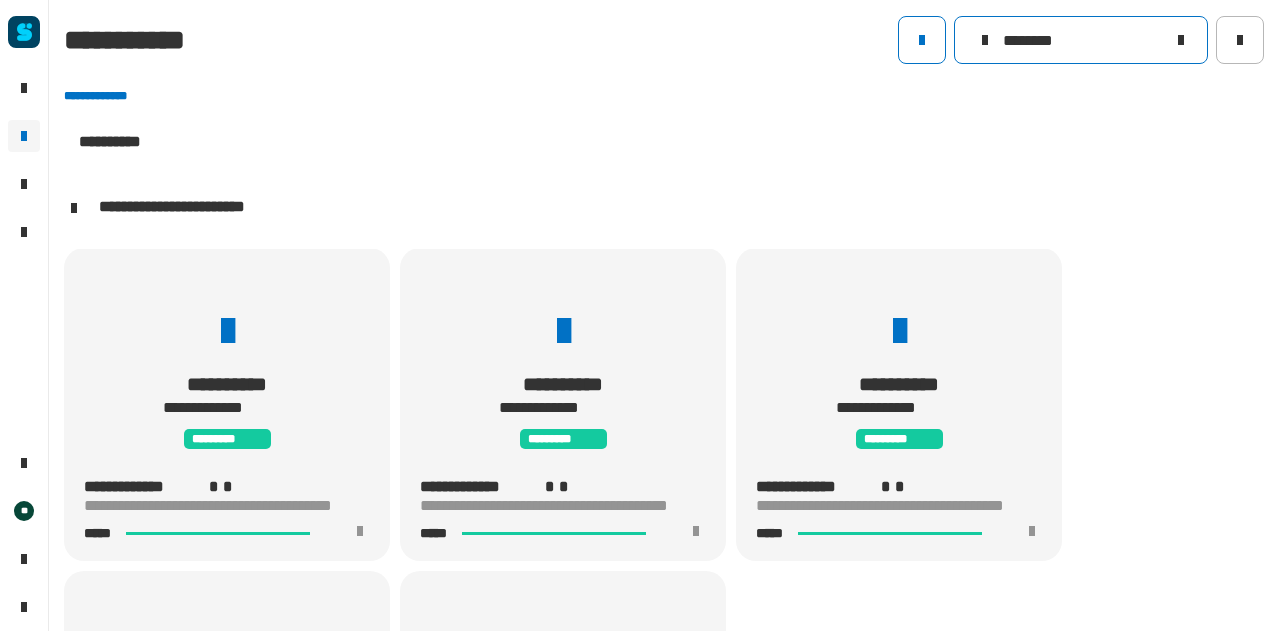 click 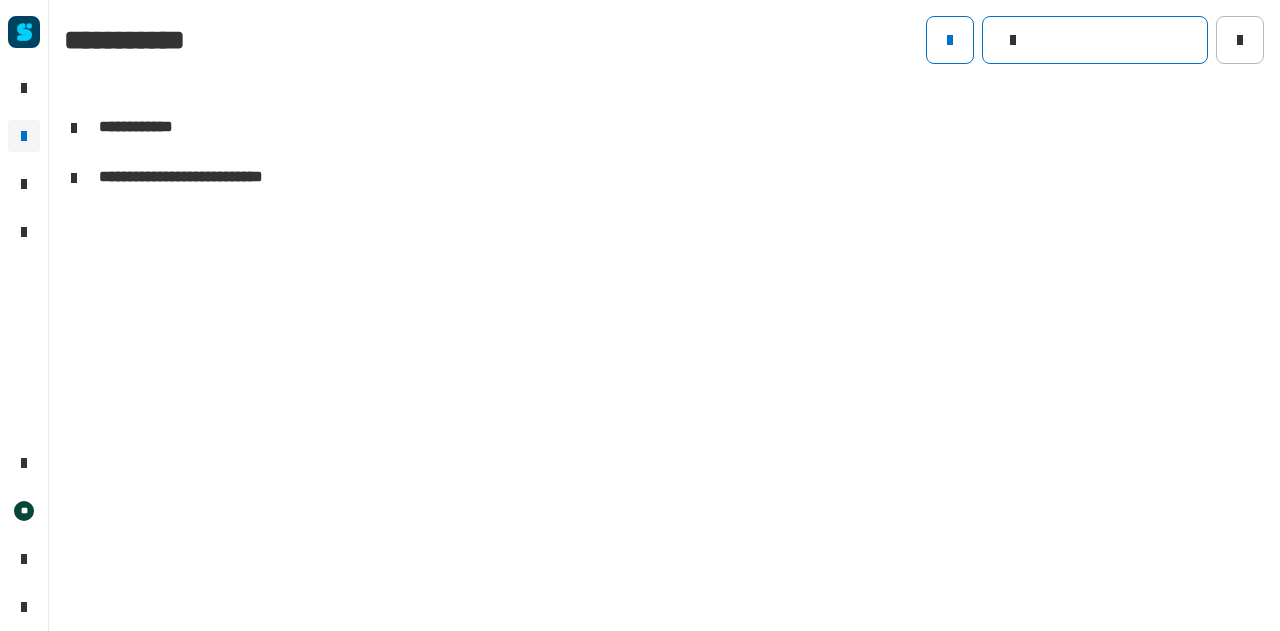 click 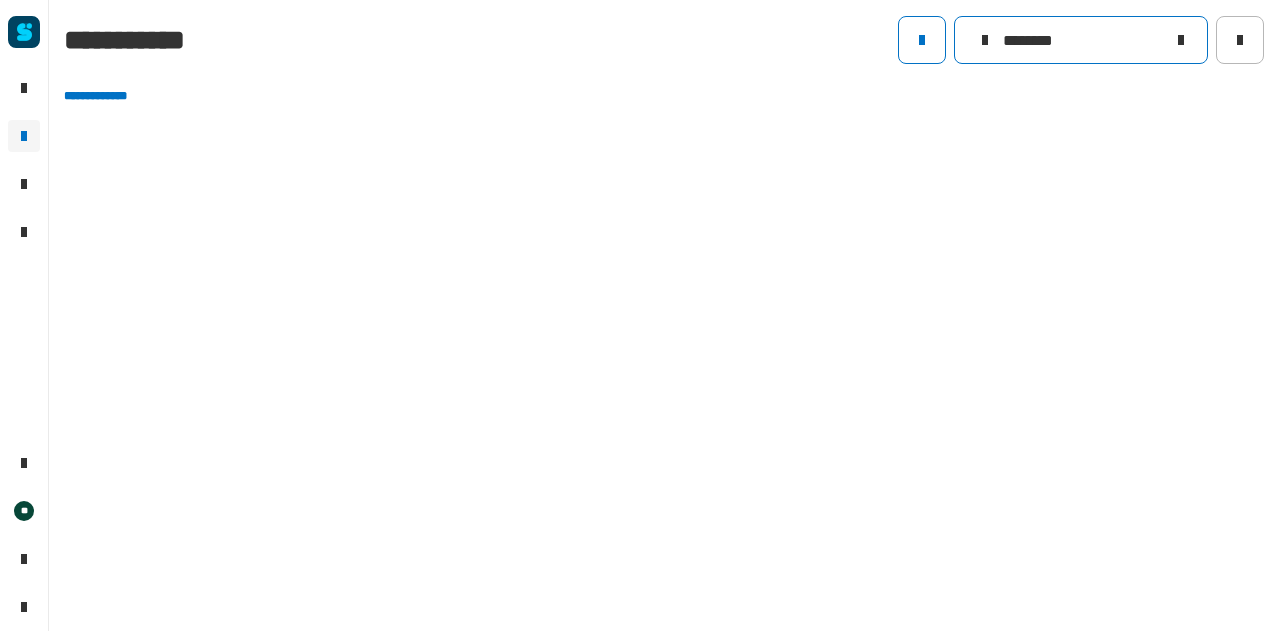 type on "********" 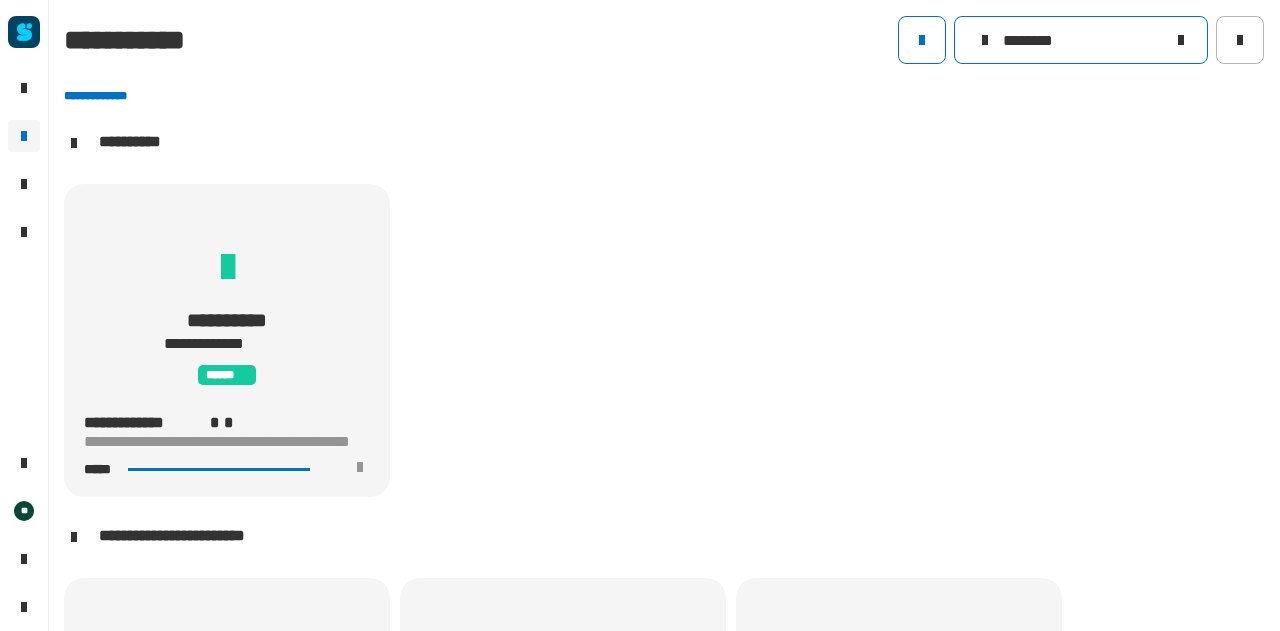 scroll, scrollTop: 1, scrollLeft: 0, axis: vertical 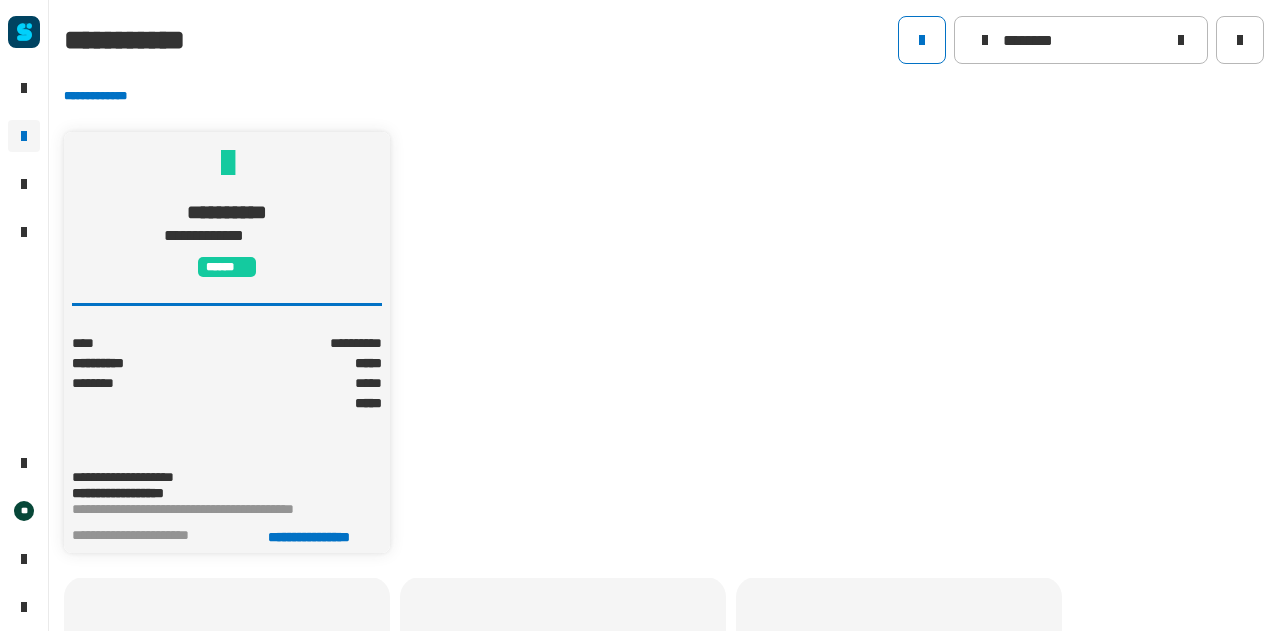 click on "*****" 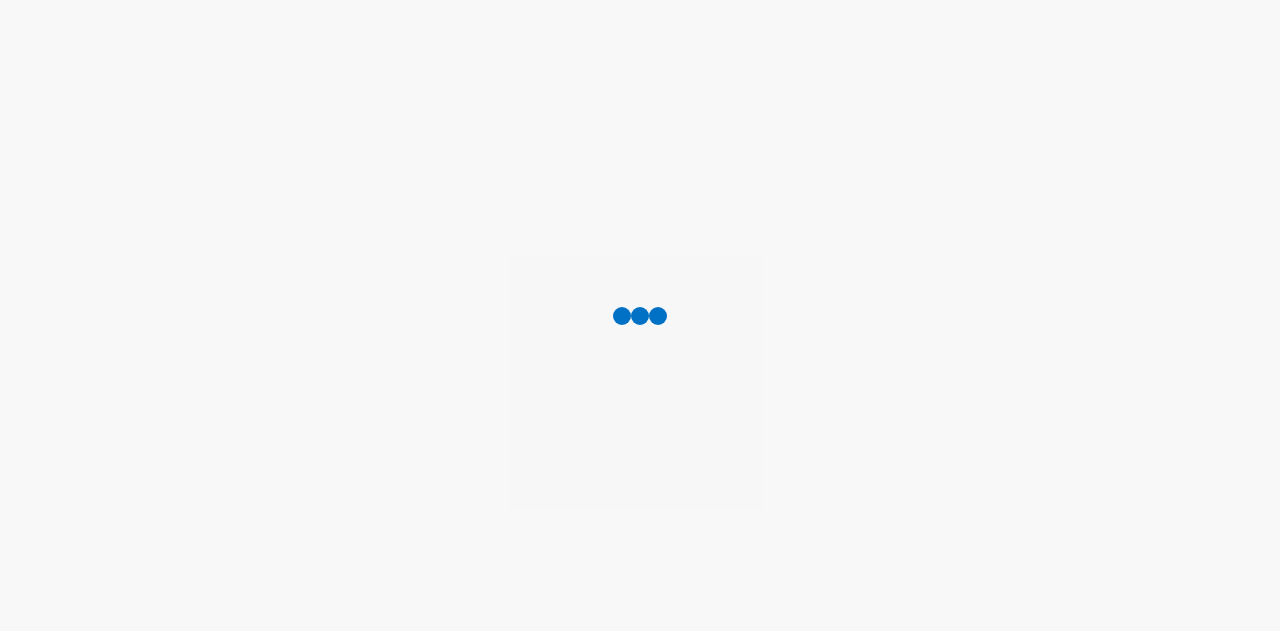 scroll, scrollTop: 0, scrollLeft: 0, axis: both 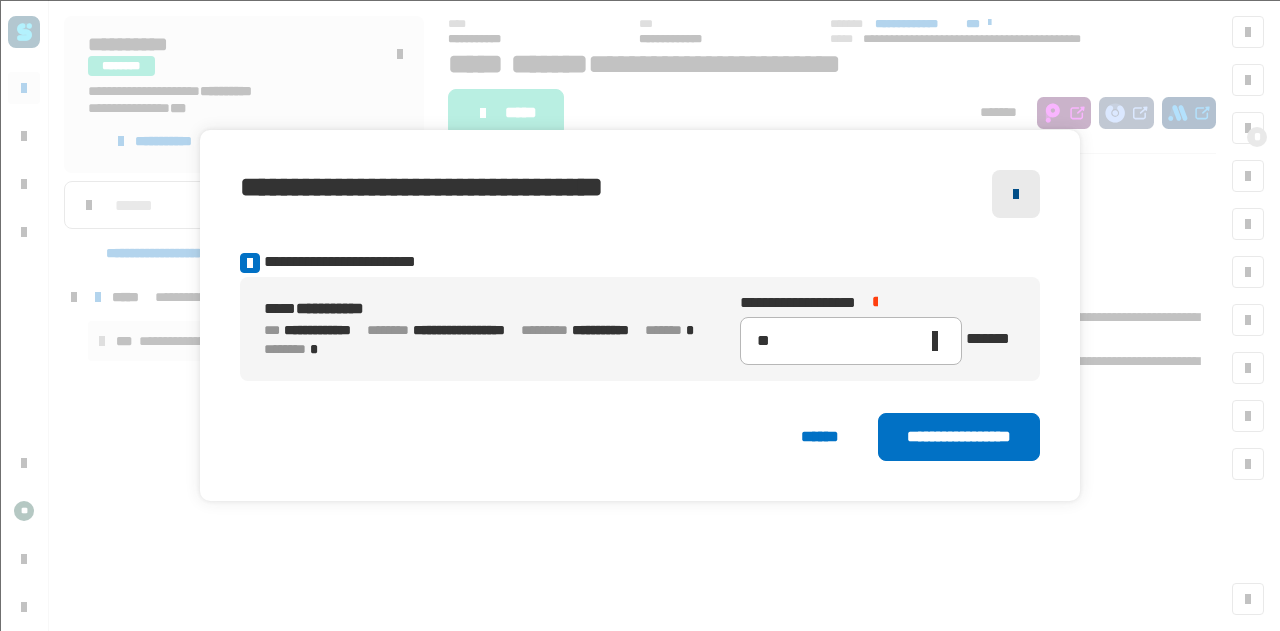click 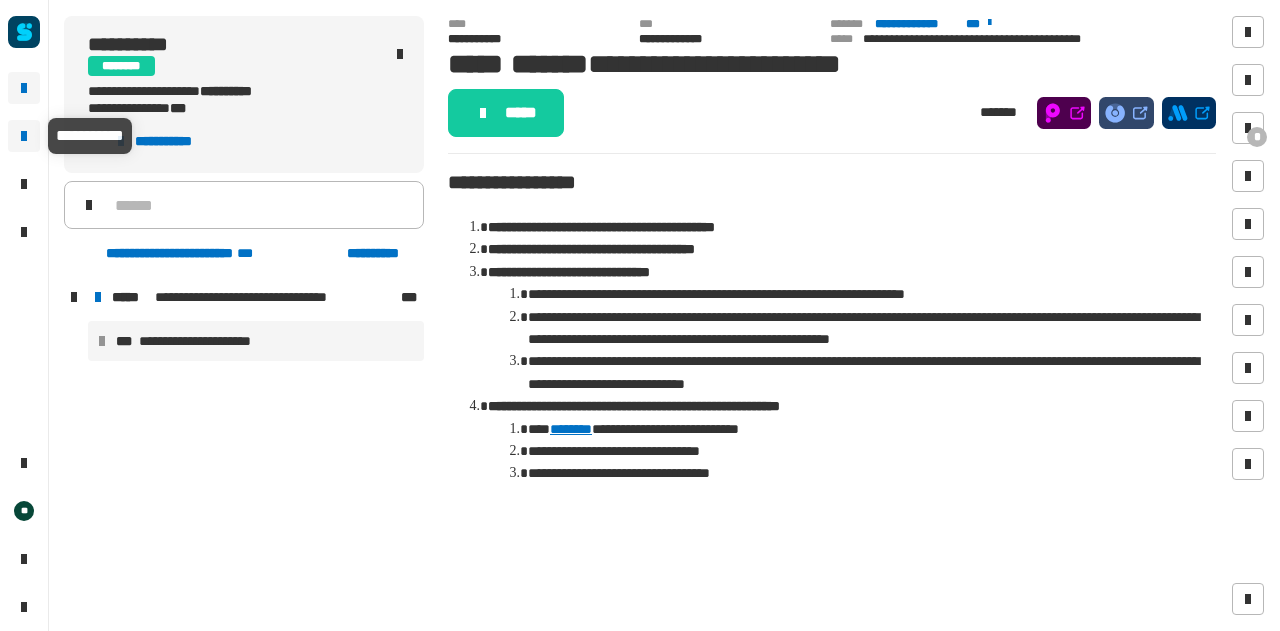 click 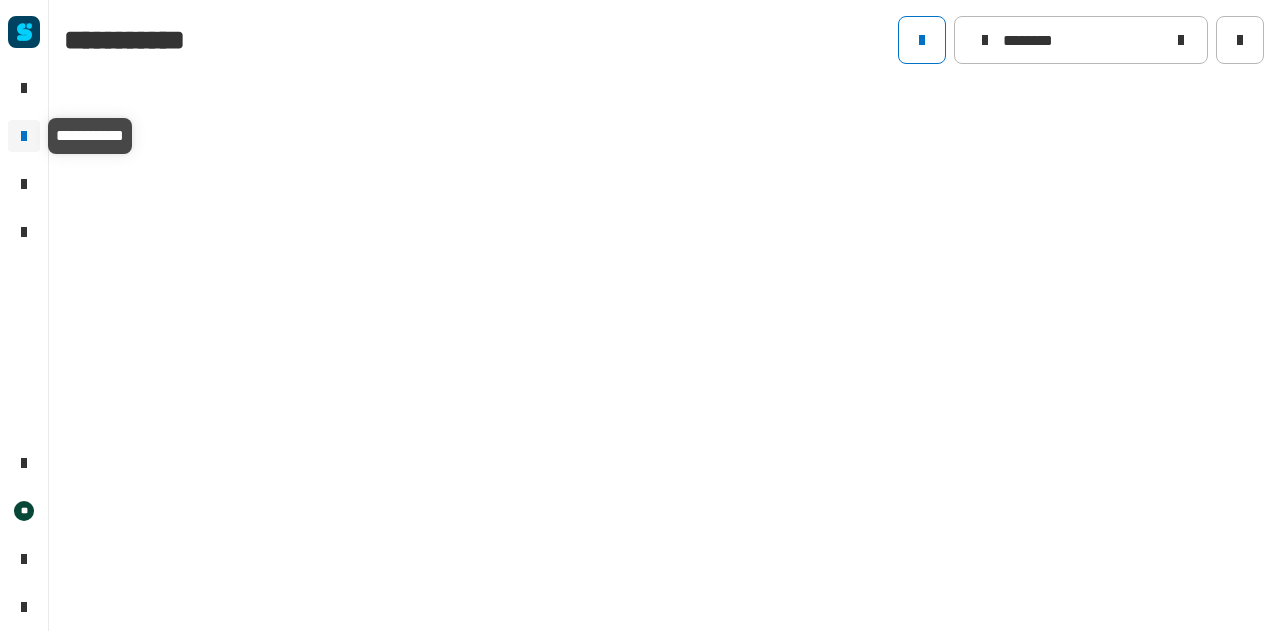 type on "********" 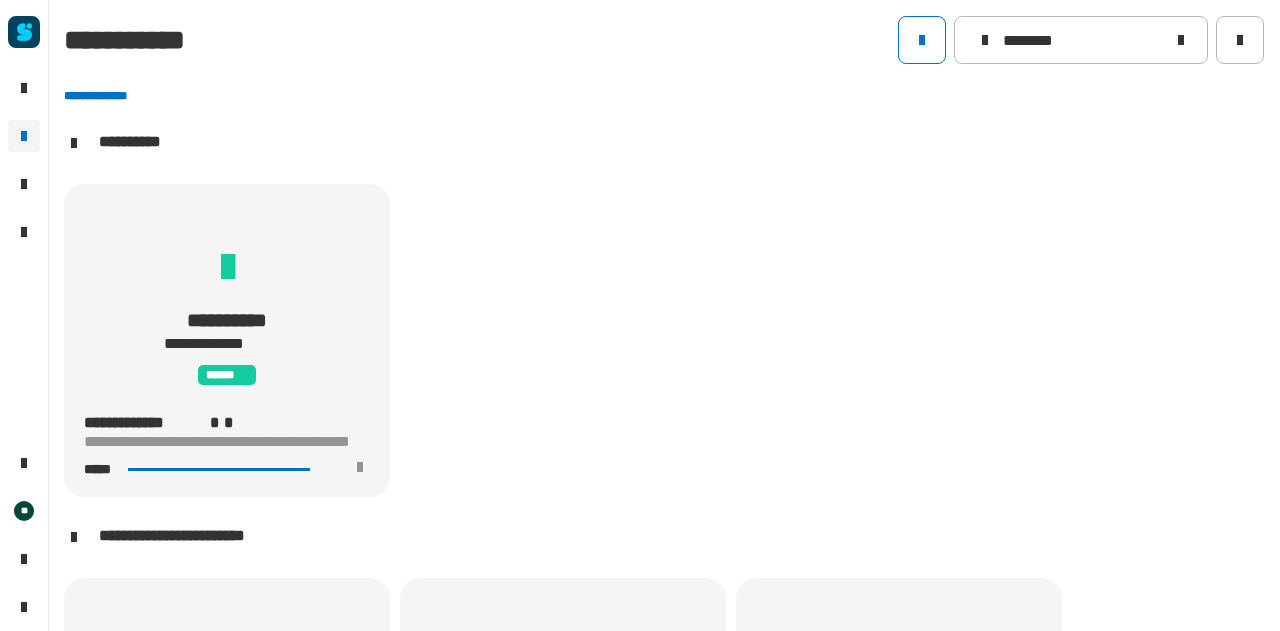 scroll, scrollTop: 1, scrollLeft: 0, axis: vertical 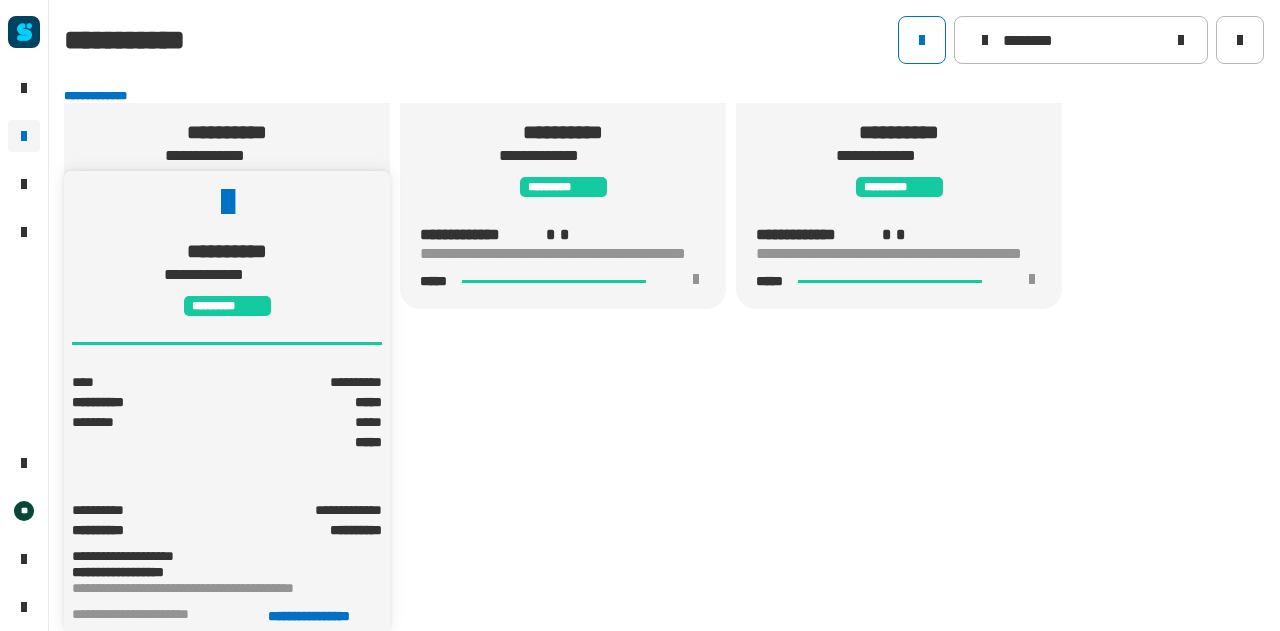 click 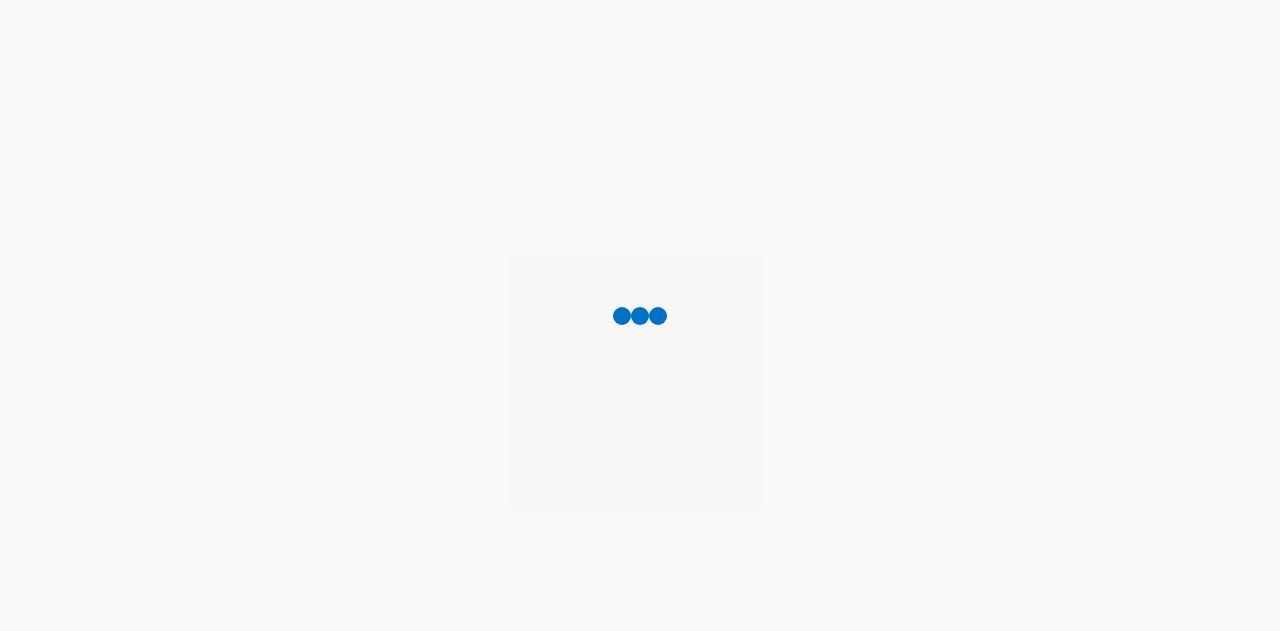 scroll, scrollTop: 0, scrollLeft: 0, axis: both 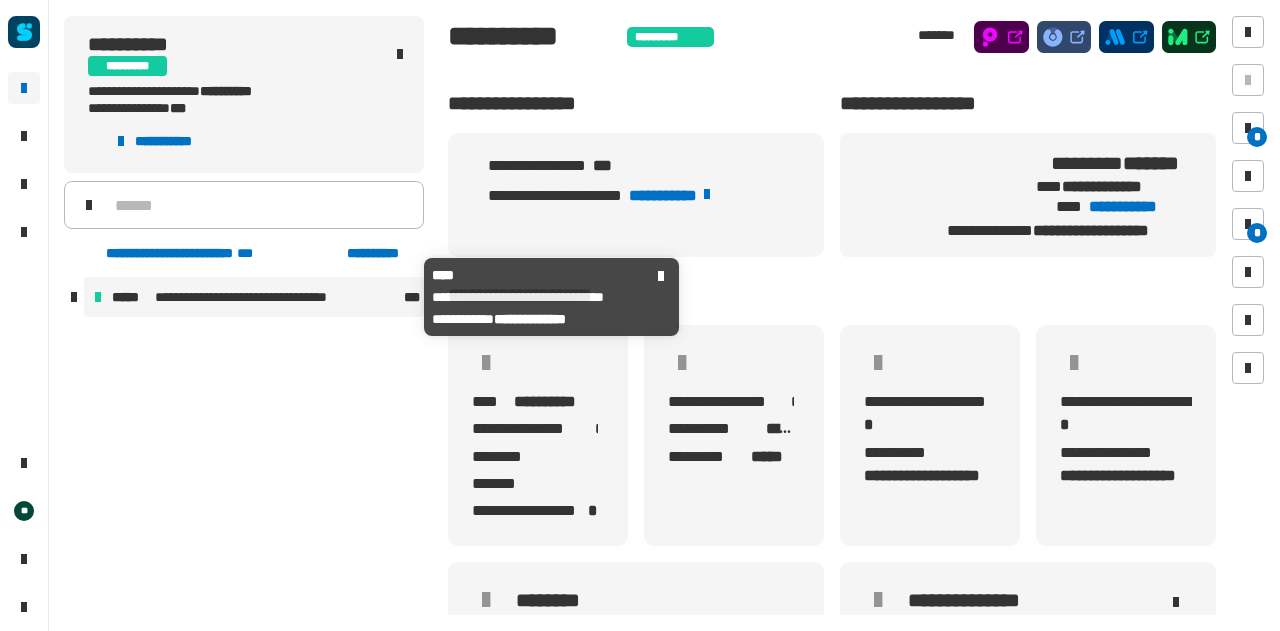 click on "**********" at bounding box center [262, 297] 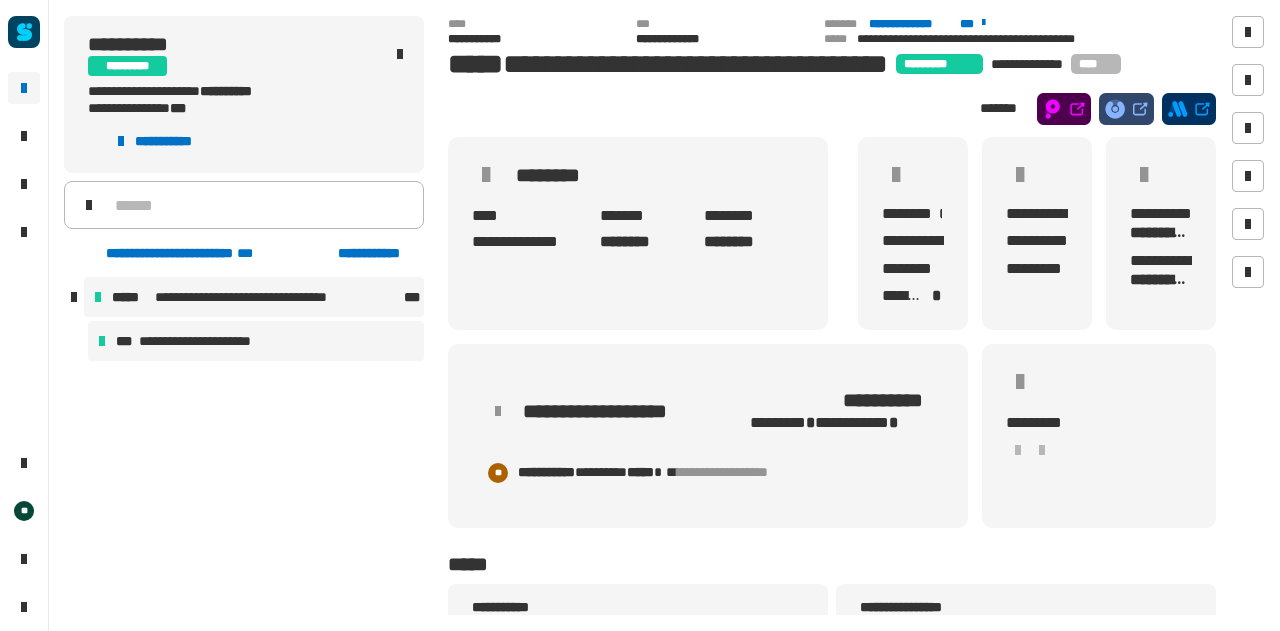 click on "**********" at bounding box center (208, 341) 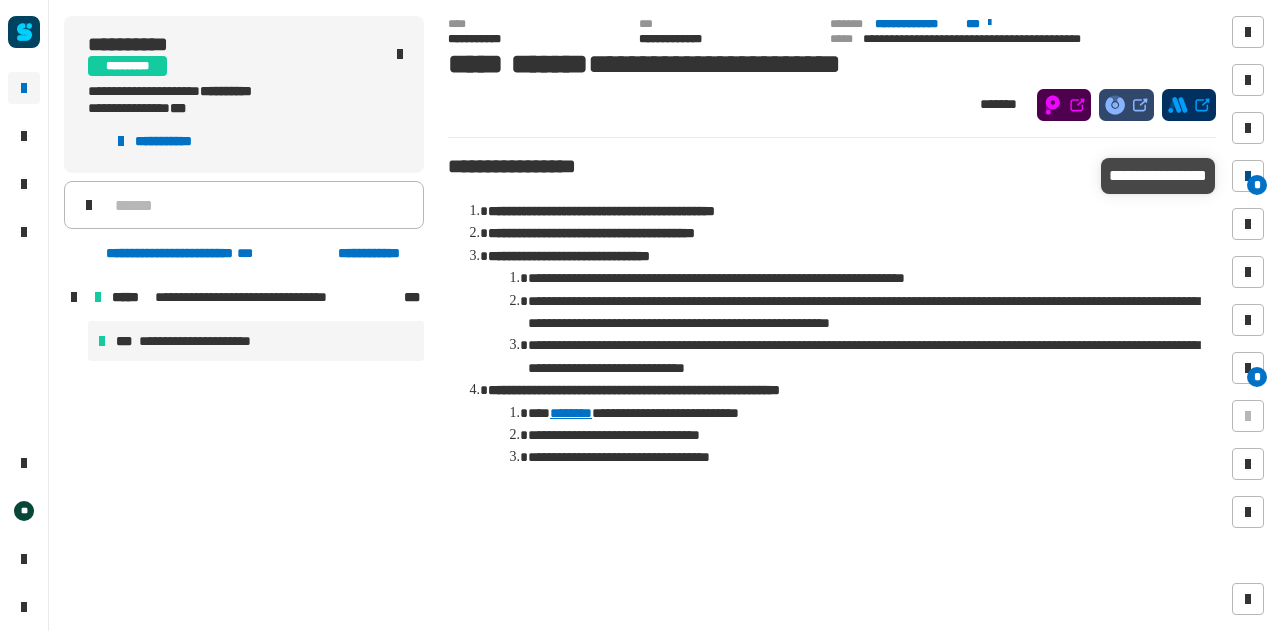 click on "*" at bounding box center (1257, 185) 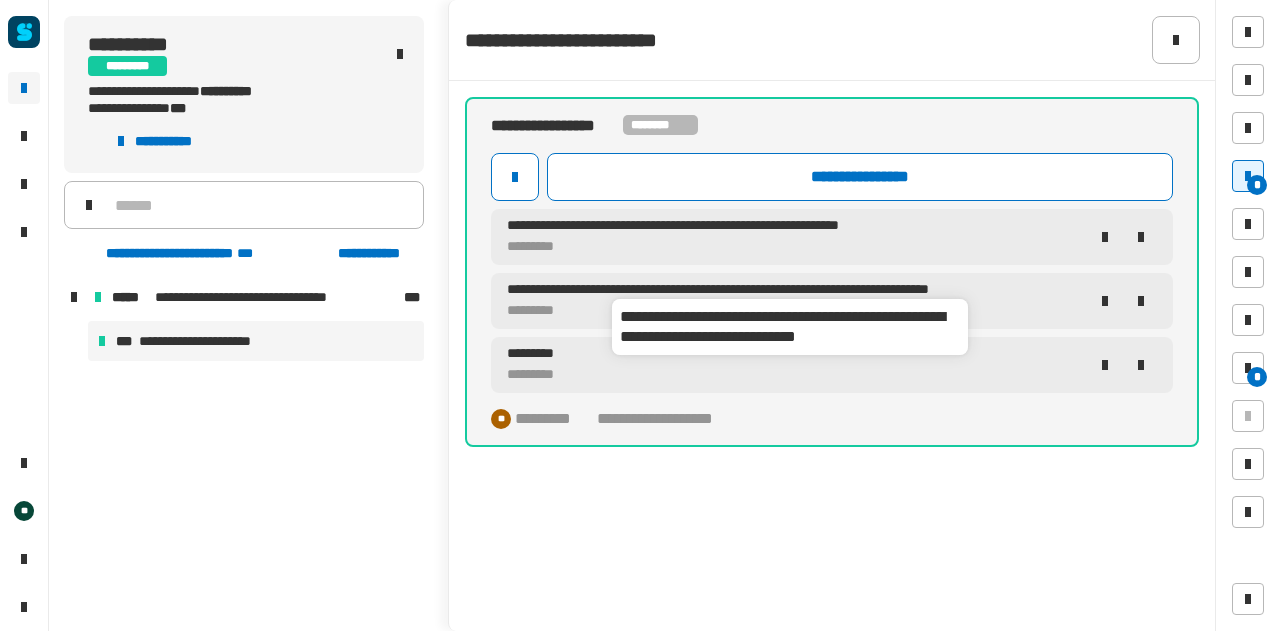 click on "**********" 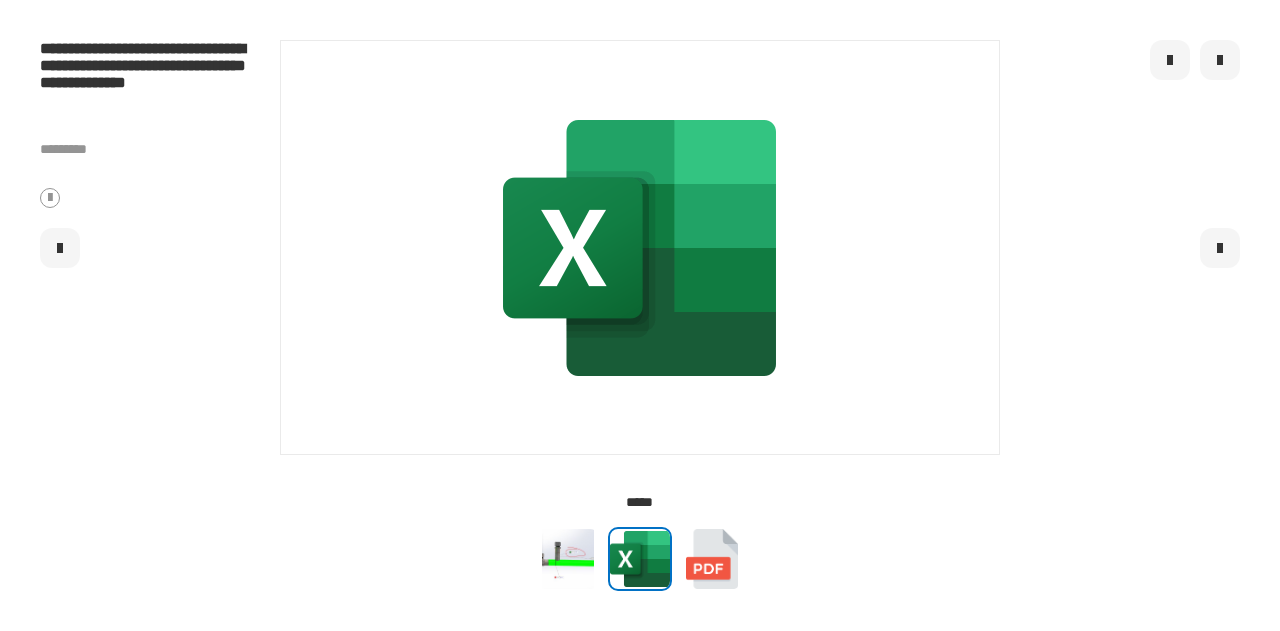 click 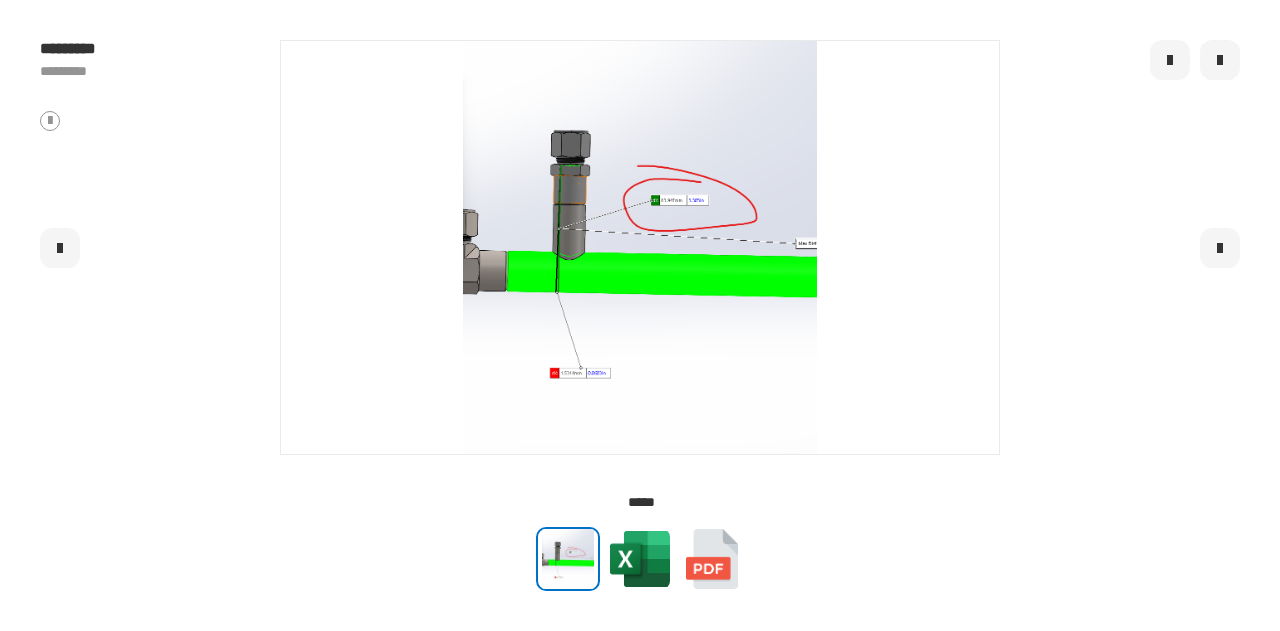 click 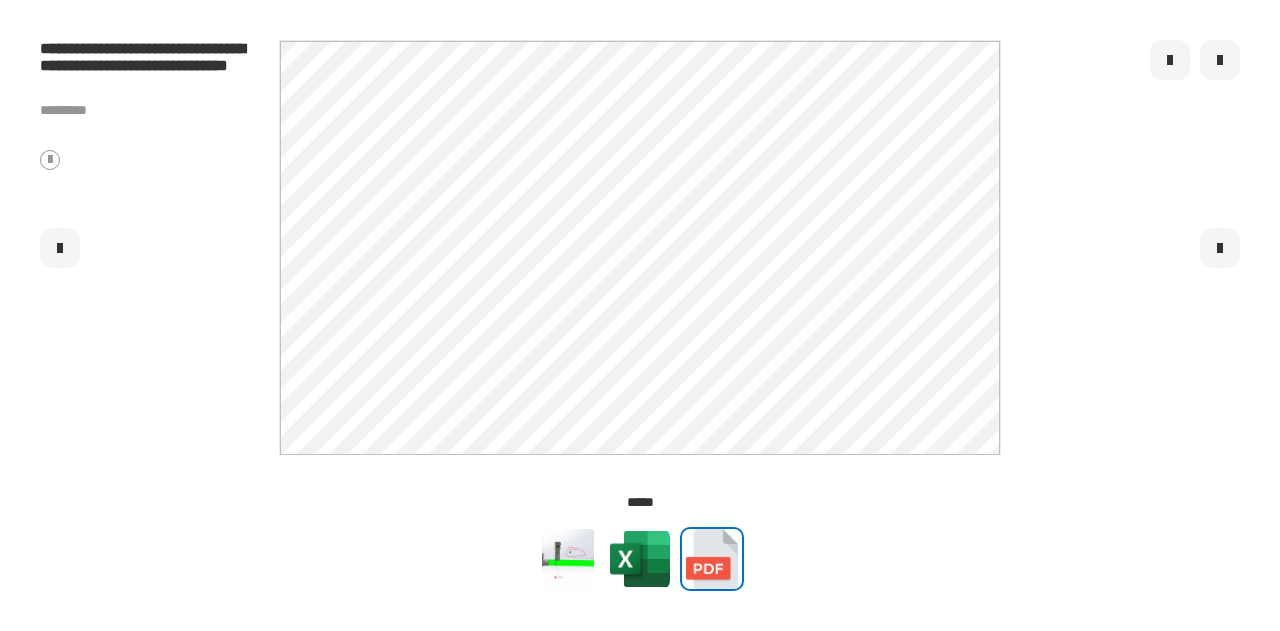 click 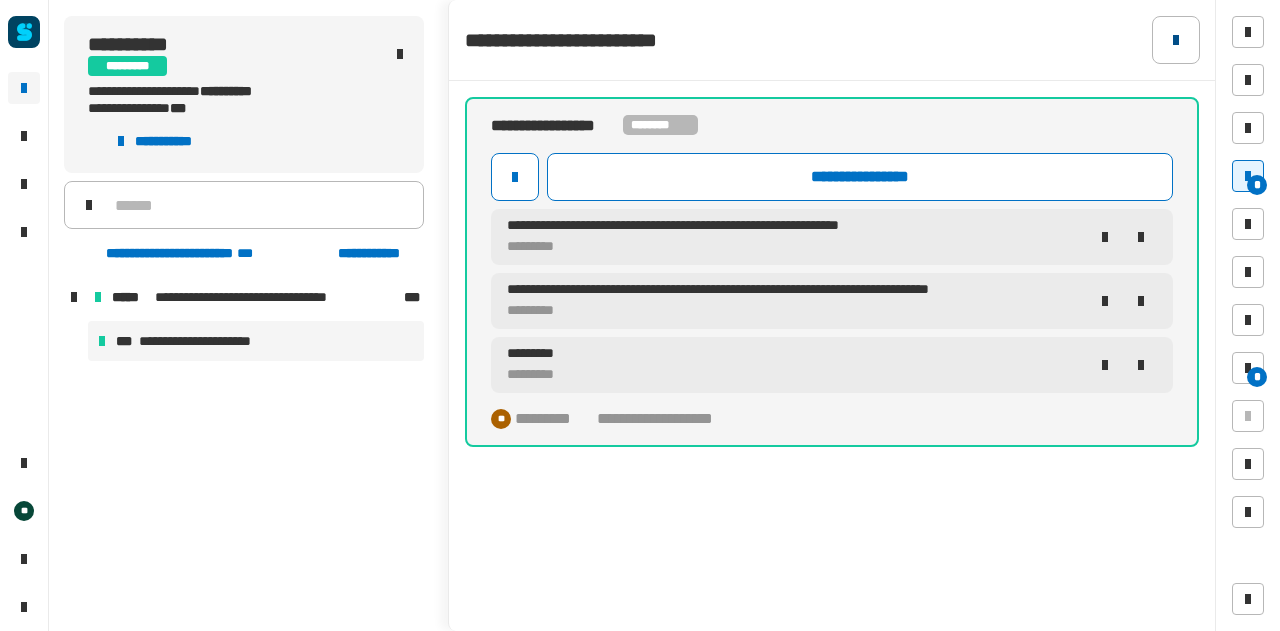 click 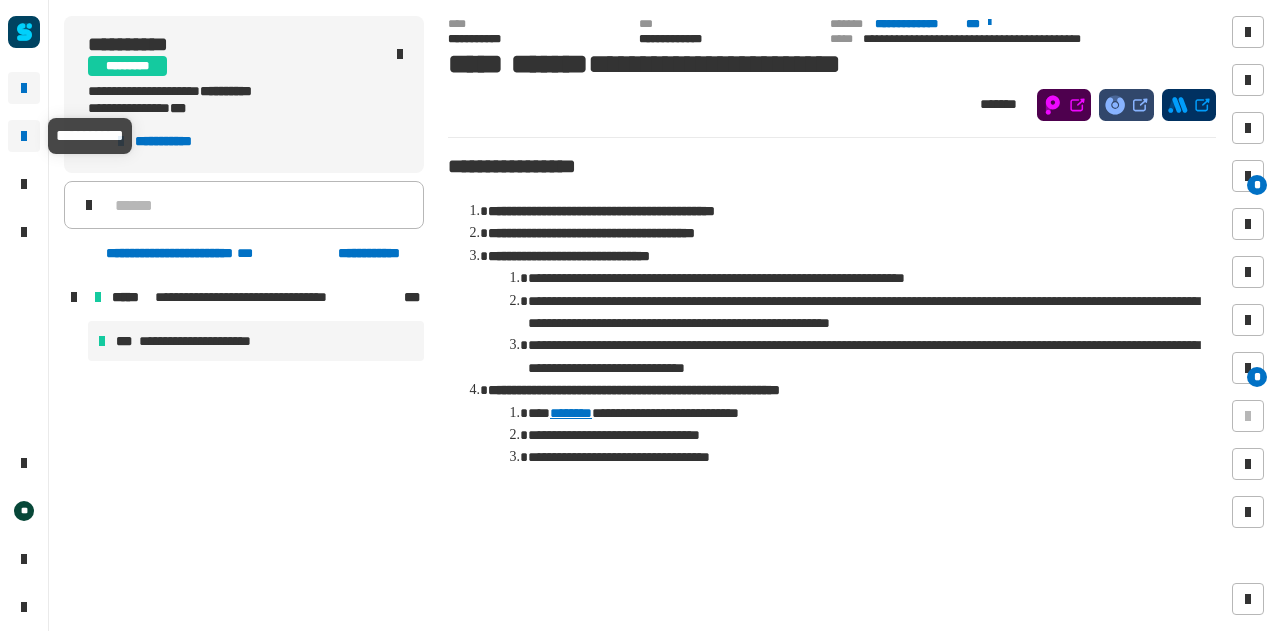 click 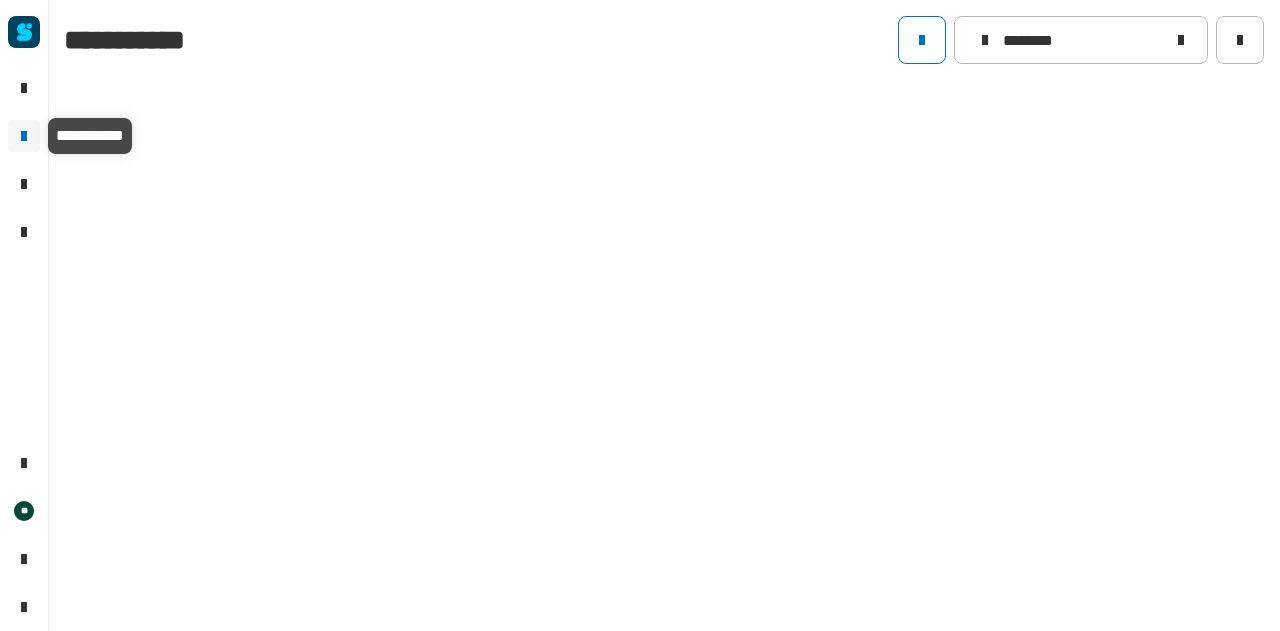 type on "********" 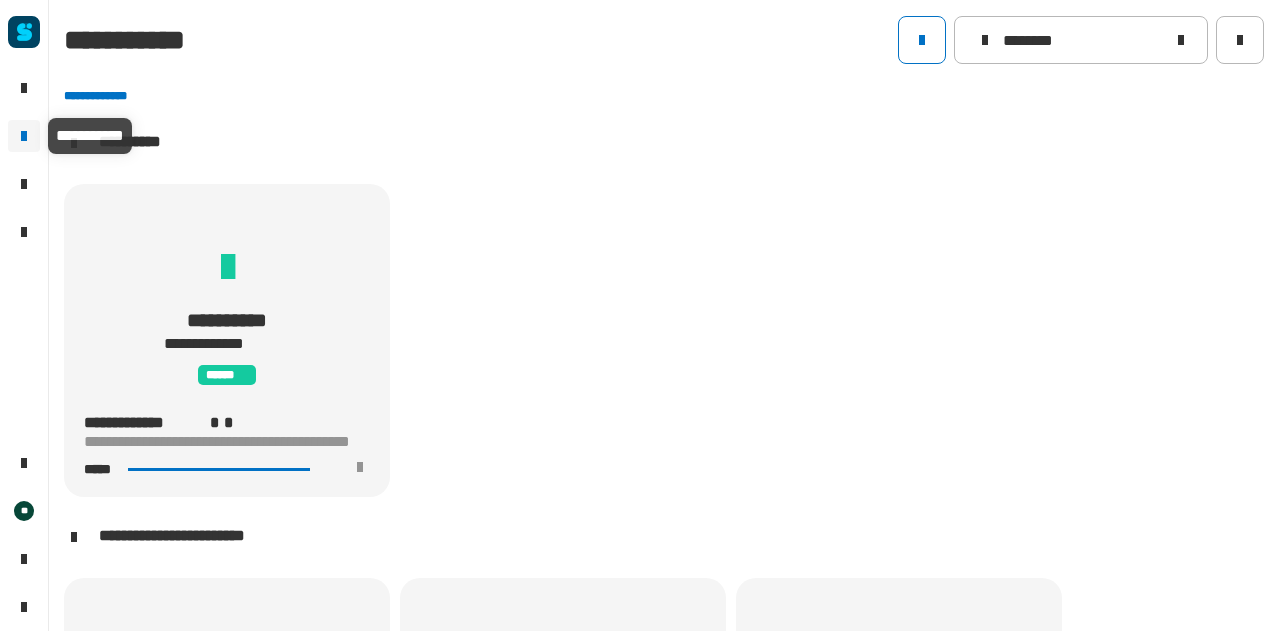 scroll, scrollTop: 1, scrollLeft: 0, axis: vertical 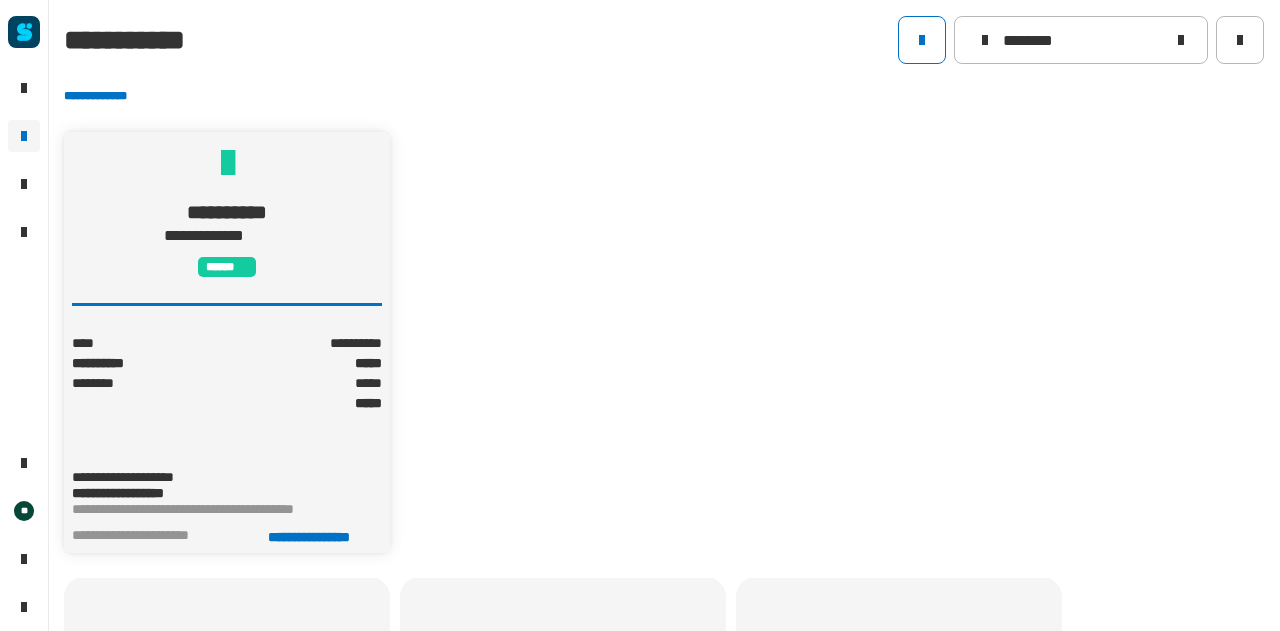 click on "*****" 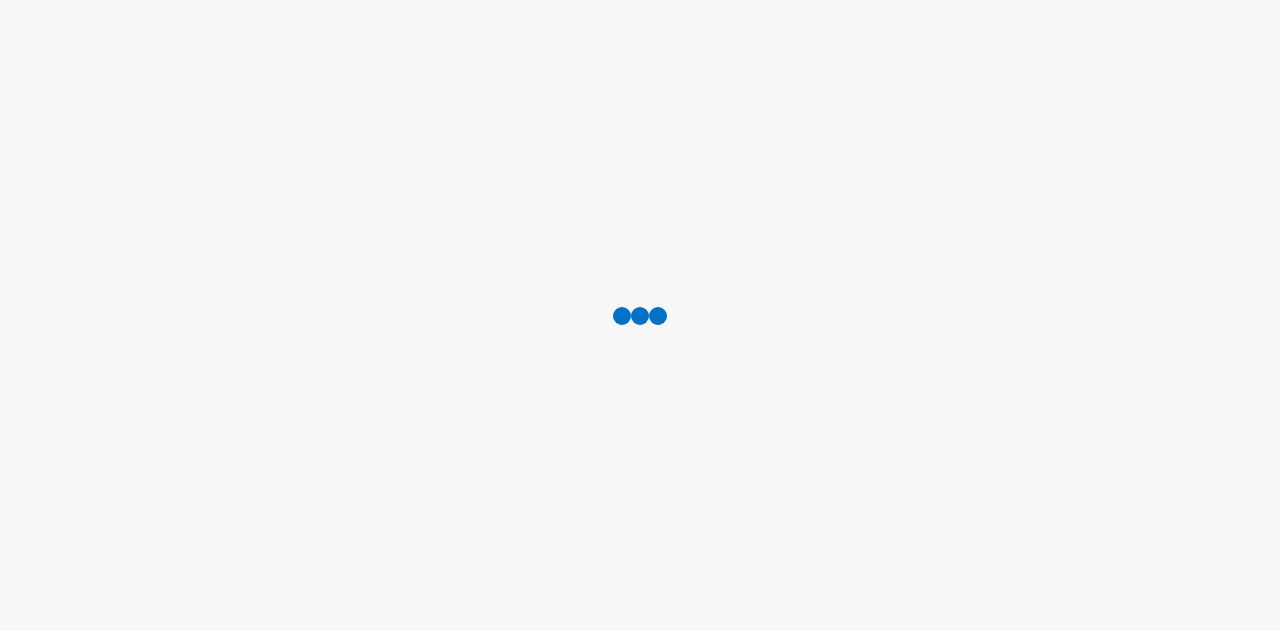 scroll, scrollTop: 0, scrollLeft: 0, axis: both 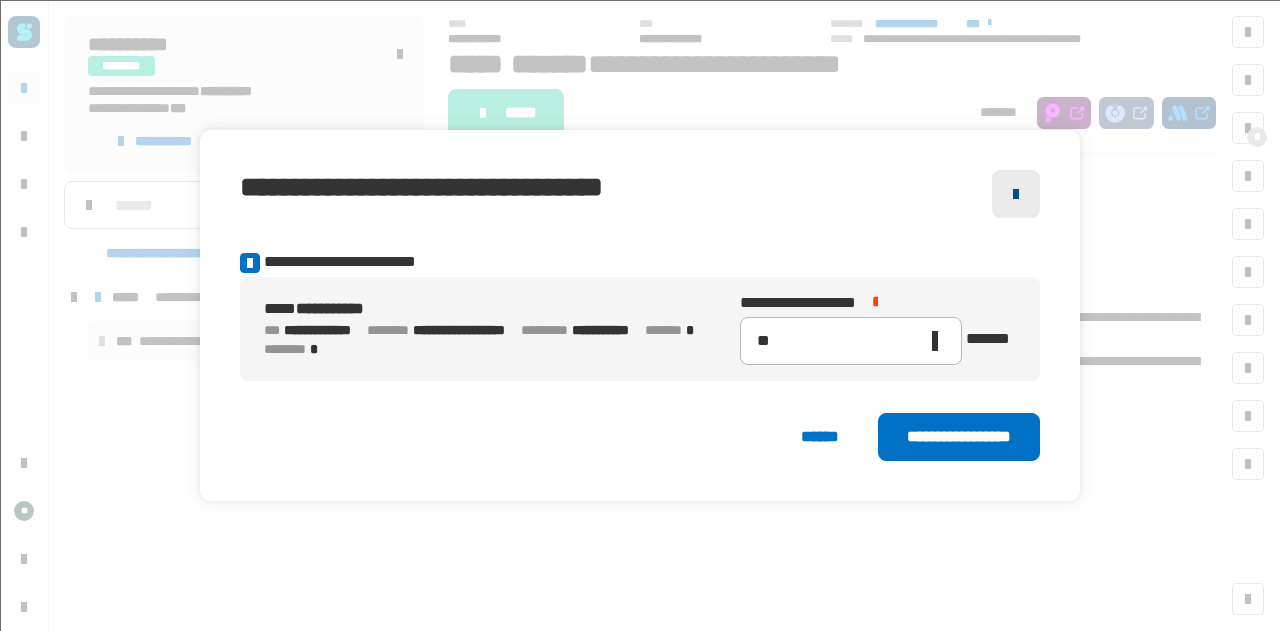 click 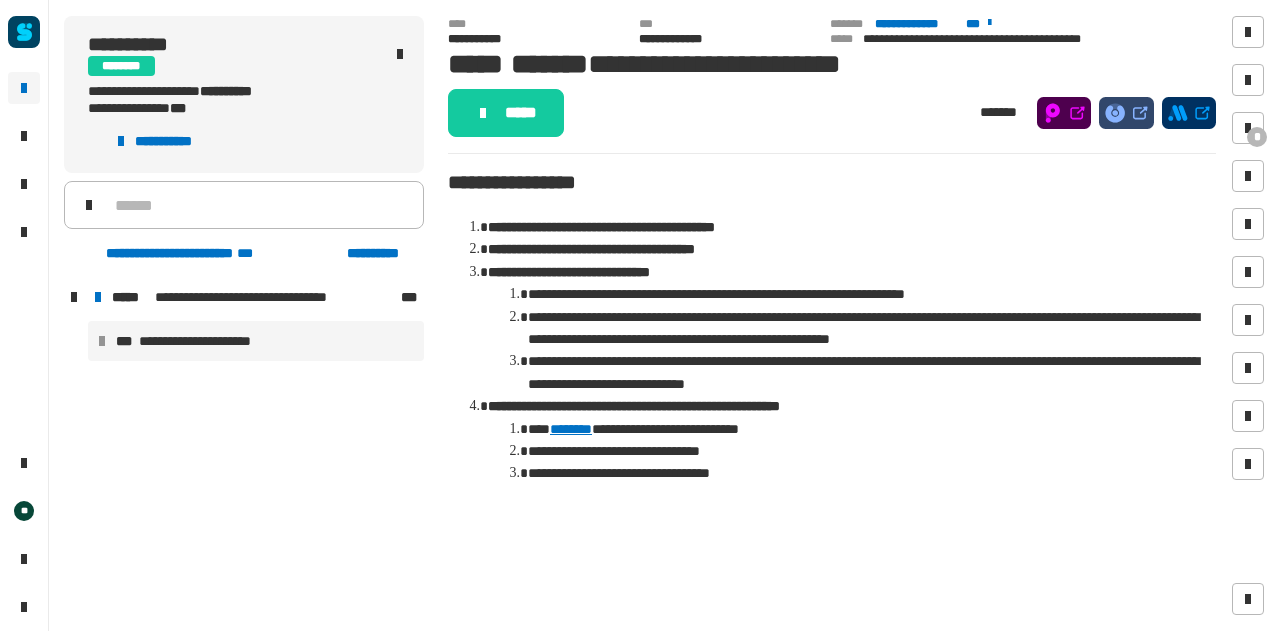 click on "**********" at bounding box center [208, 341] 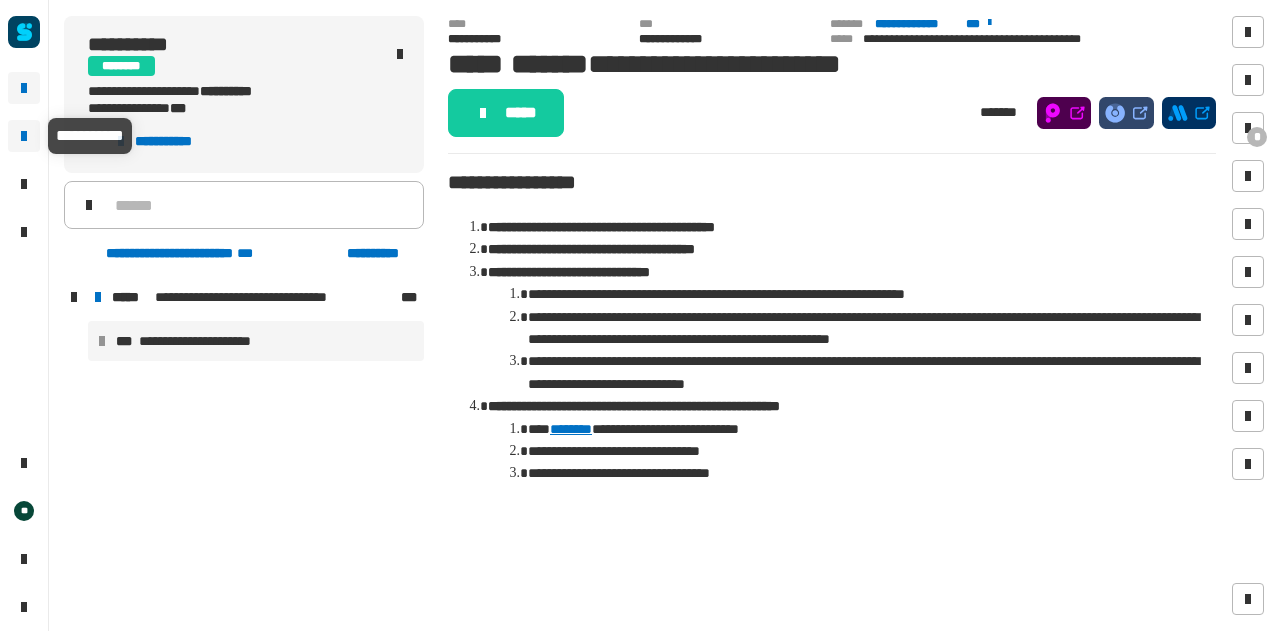 click 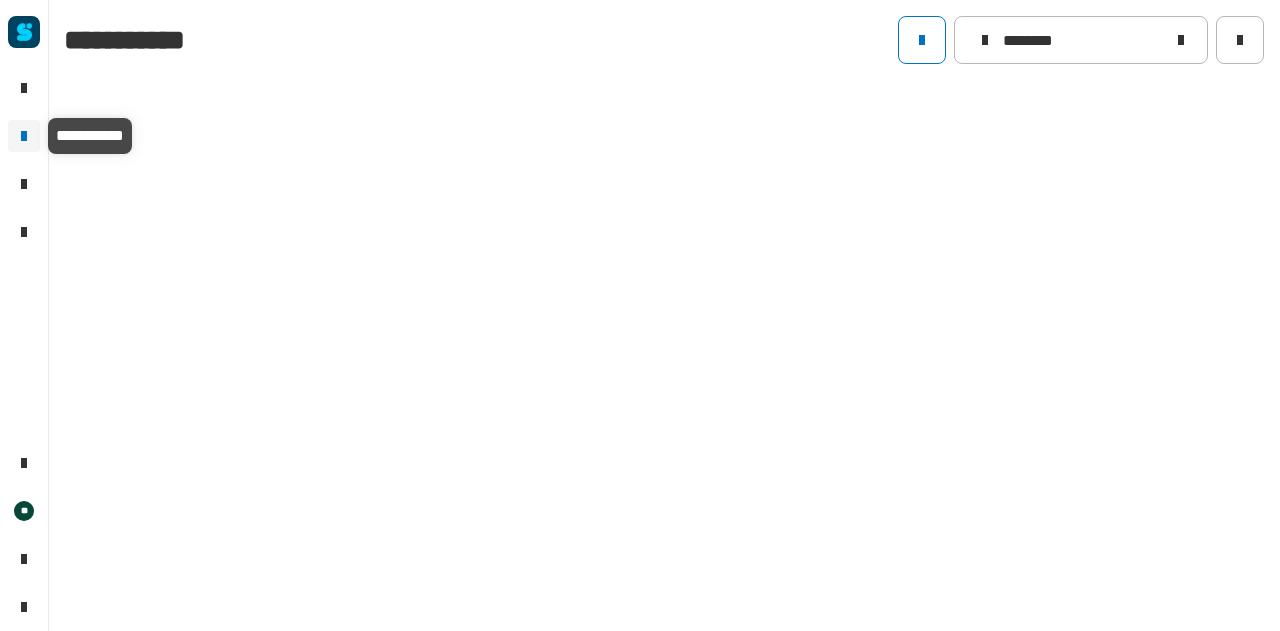 type on "********" 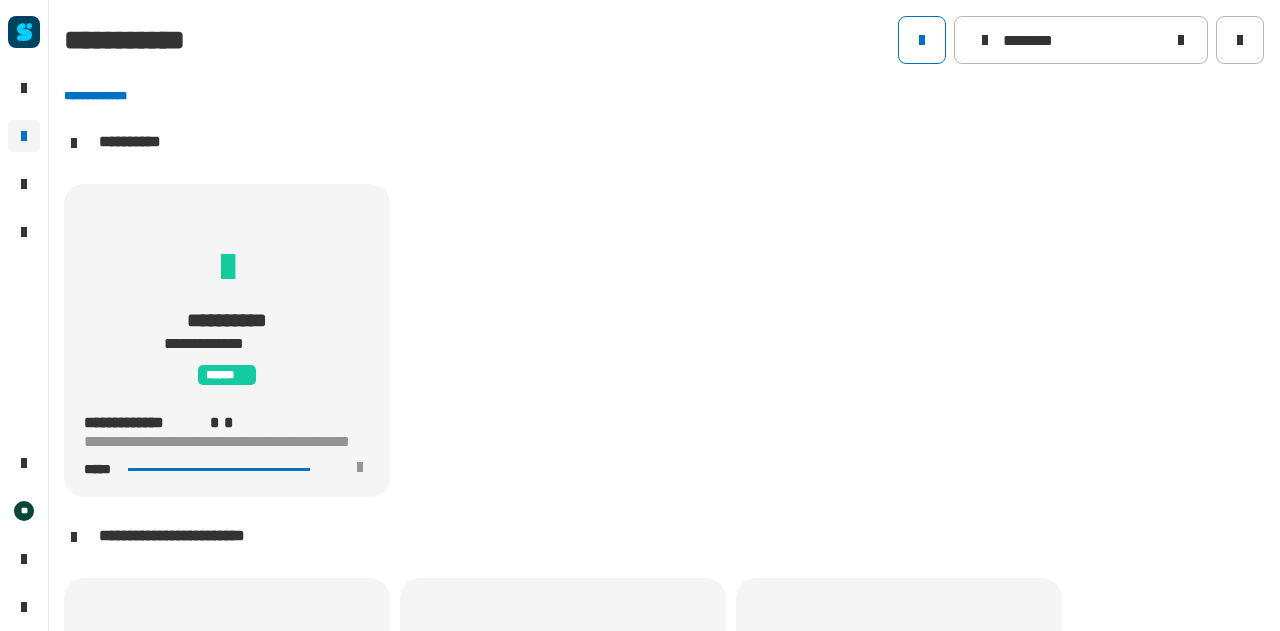 scroll, scrollTop: 0, scrollLeft: 0, axis: both 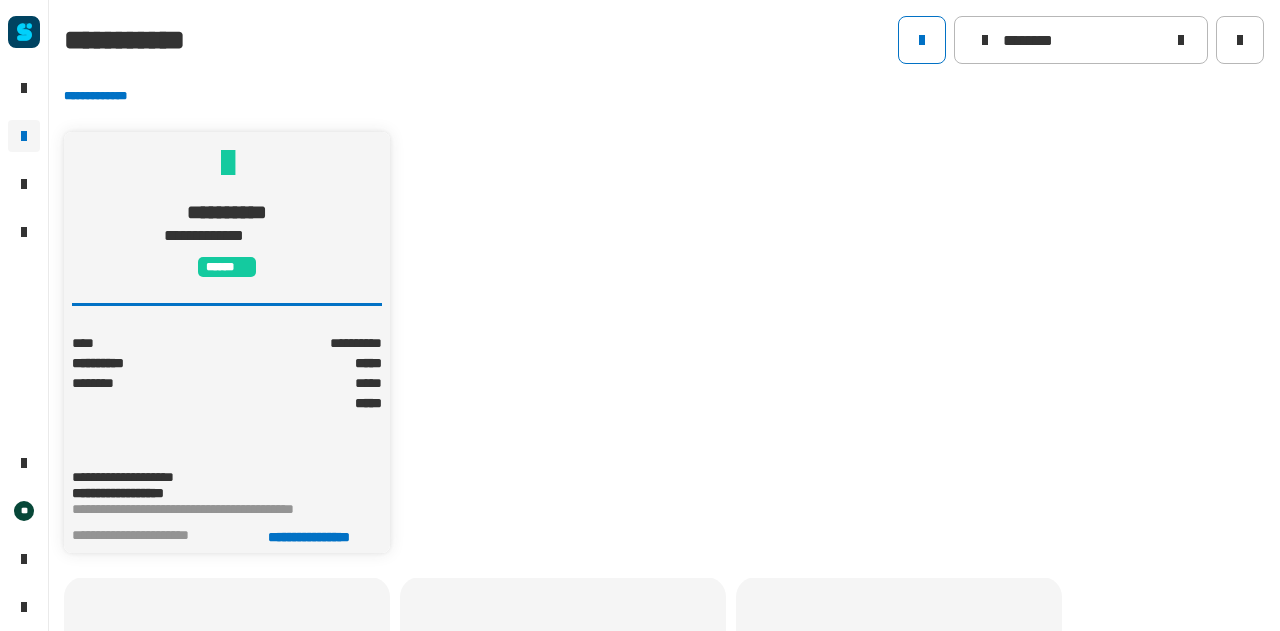 click on "*****" 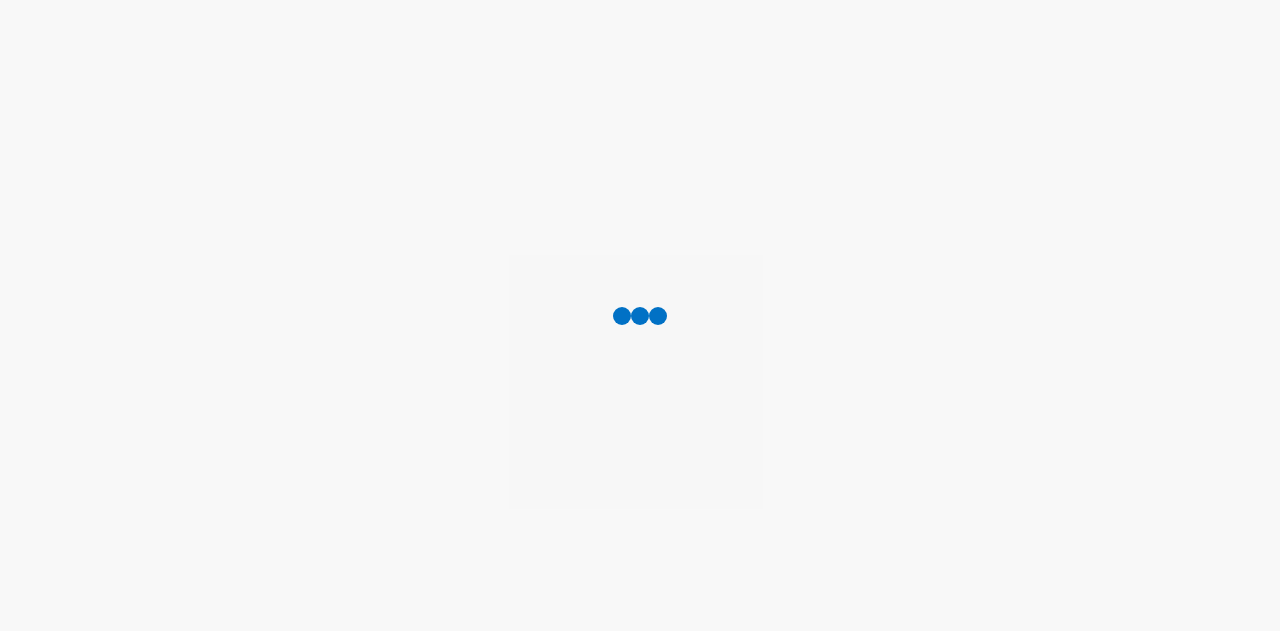scroll, scrollTop: 0, scrollLeft: 0, axis: both 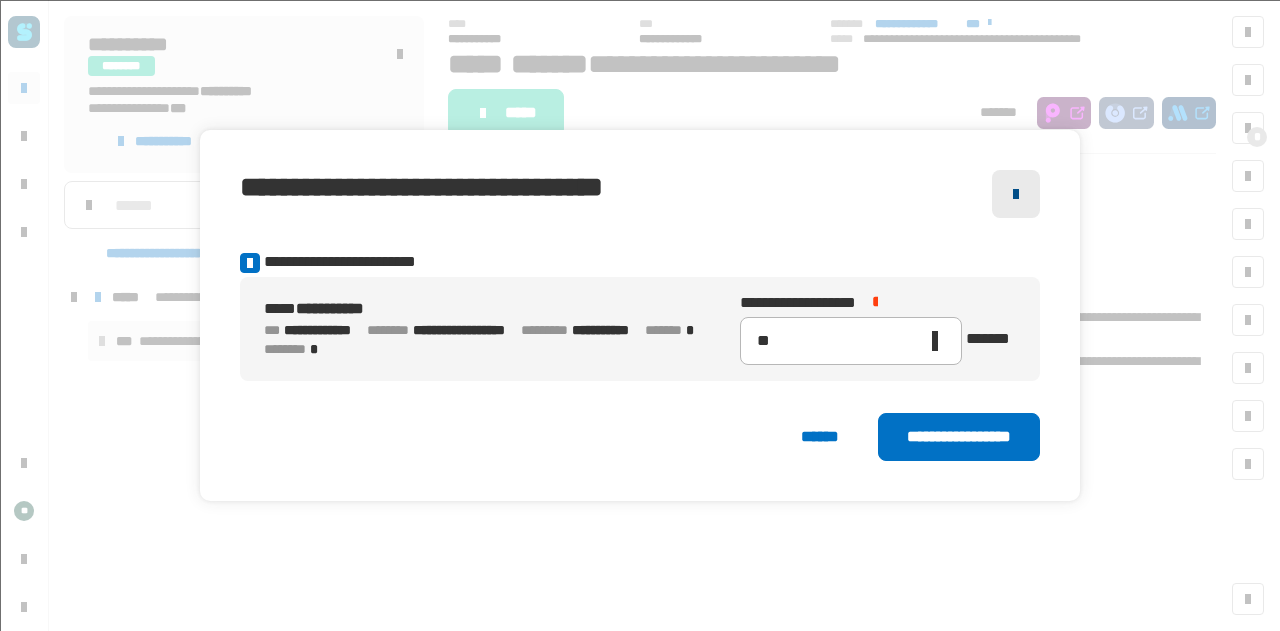 click 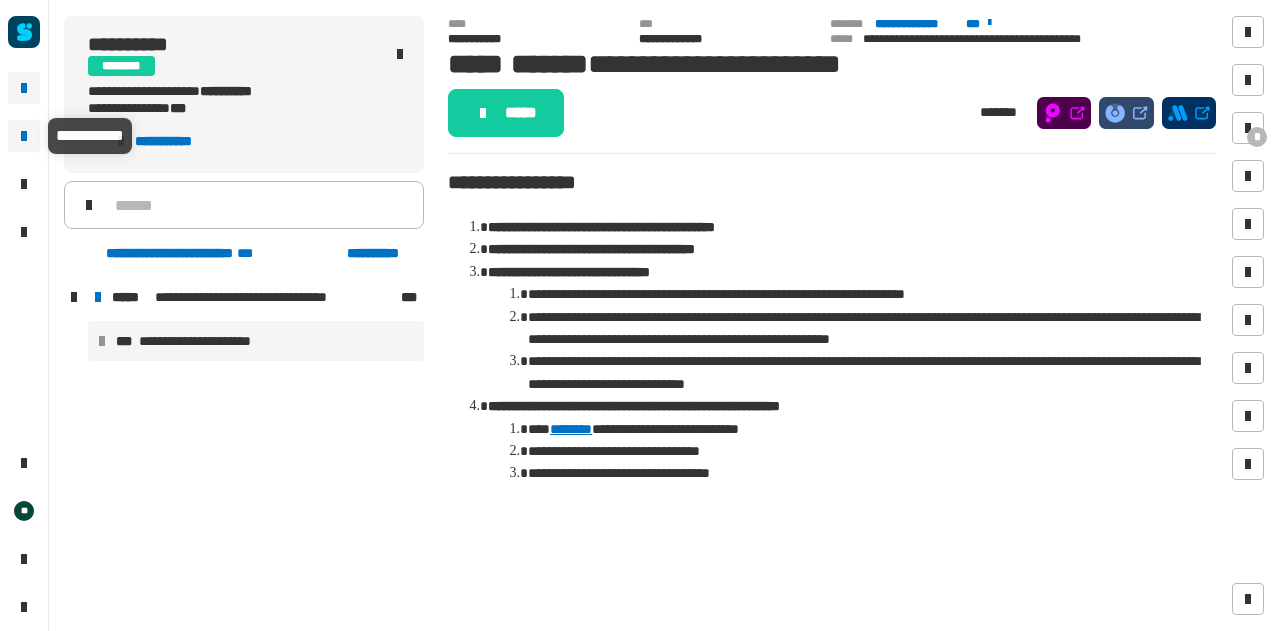 click 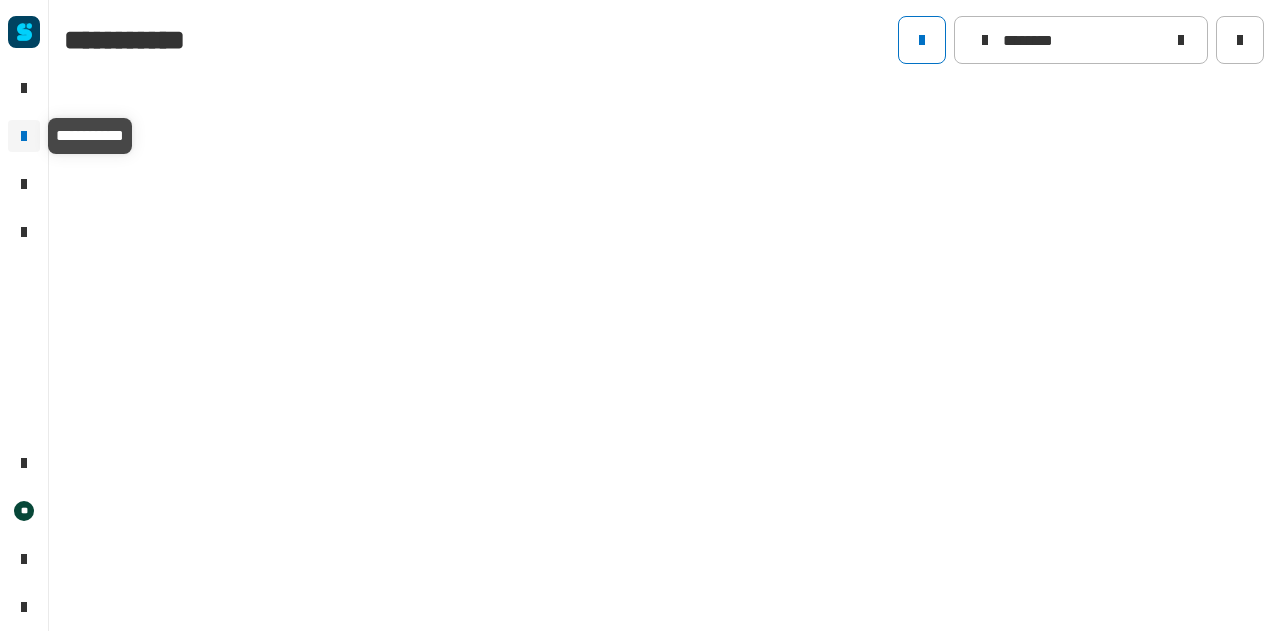 type on "********" 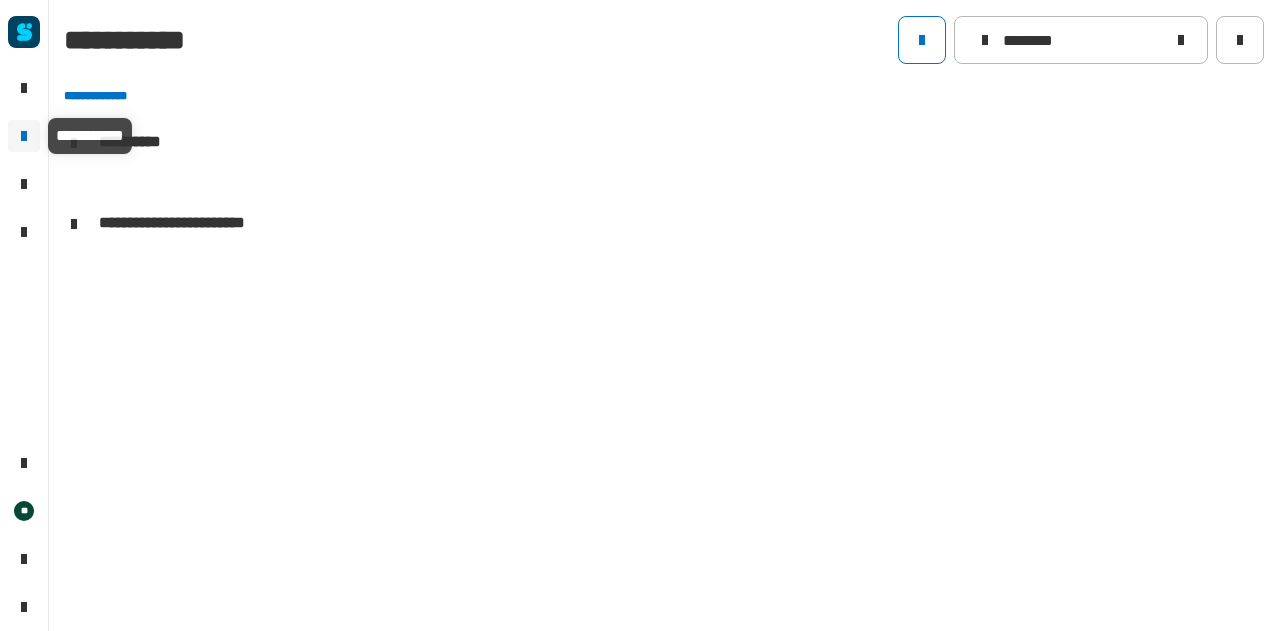 scroll, scrollTop: 0, scrollLeft: 0, axis: both 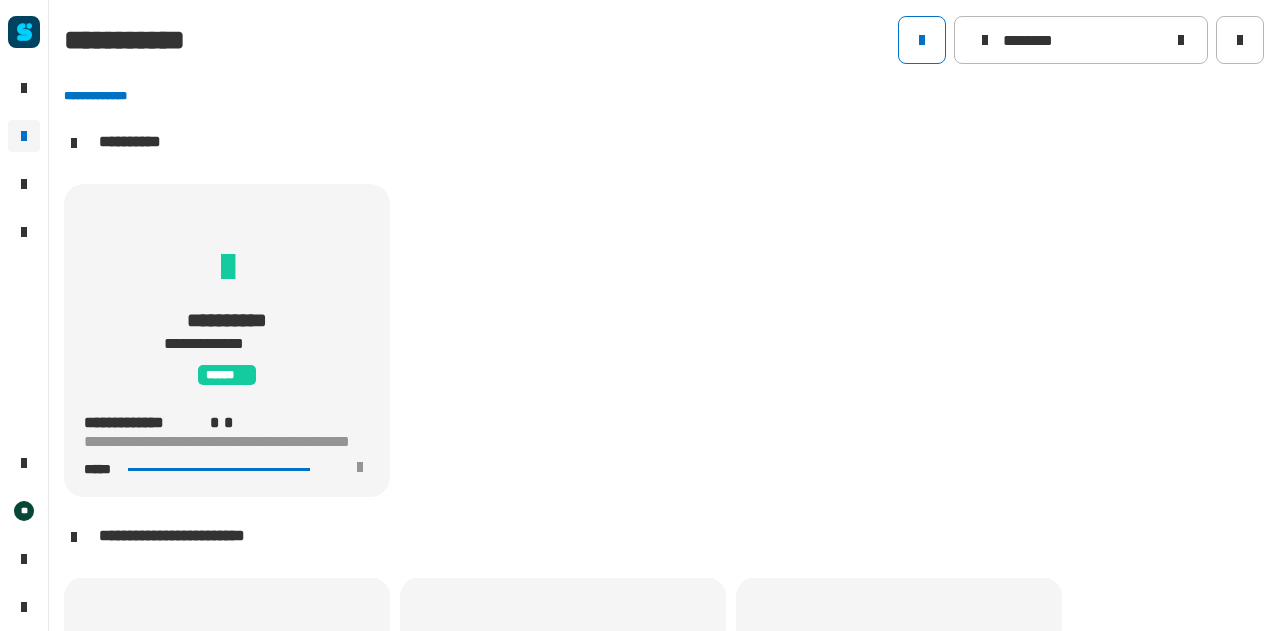 click on "[FIRST] [LAST] [STREET] [CITY] [STATE] [ZIP] [COUNTRY] [COORDINATES] [COORDINATES] [COORDINATES] [COORDINATES] [DATE] [TIME] [COMPANY] [PRODUCT] [PRICE] [CURRENCY] [BRAND] [PRODUCT] [PRICE] [CURRENCY] [BRAND] [PRODUCT] [PRICE] [CURRENCY] [BRAND] [PRODUCT] [PRICE] [CURRENCY] [BRAND] [PRODUCT] [PRICE] [CURRENCY] [BRAND] [PRODUCT] [PRICE] [CURRENCY] [BRAND] [PRODUCT] [PRICE] [CURRENCY] [BRAND] [PRODUCT] [PRICE] [CURRENCY] [BRAND] [PRODUCT] [PRICE] [CURRENCY] [BRAND] [PRODUCT] [PRICE] [CURRENCY]" 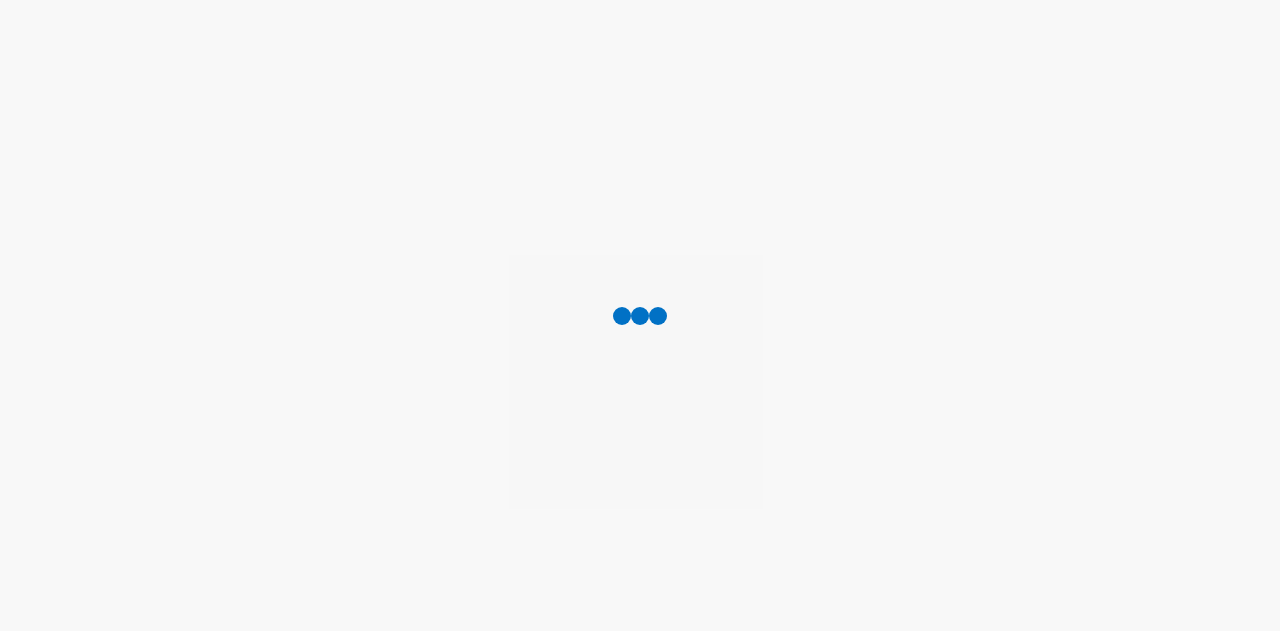 scroll, scrollTop: 0, scrollLeft: 0, axis: both 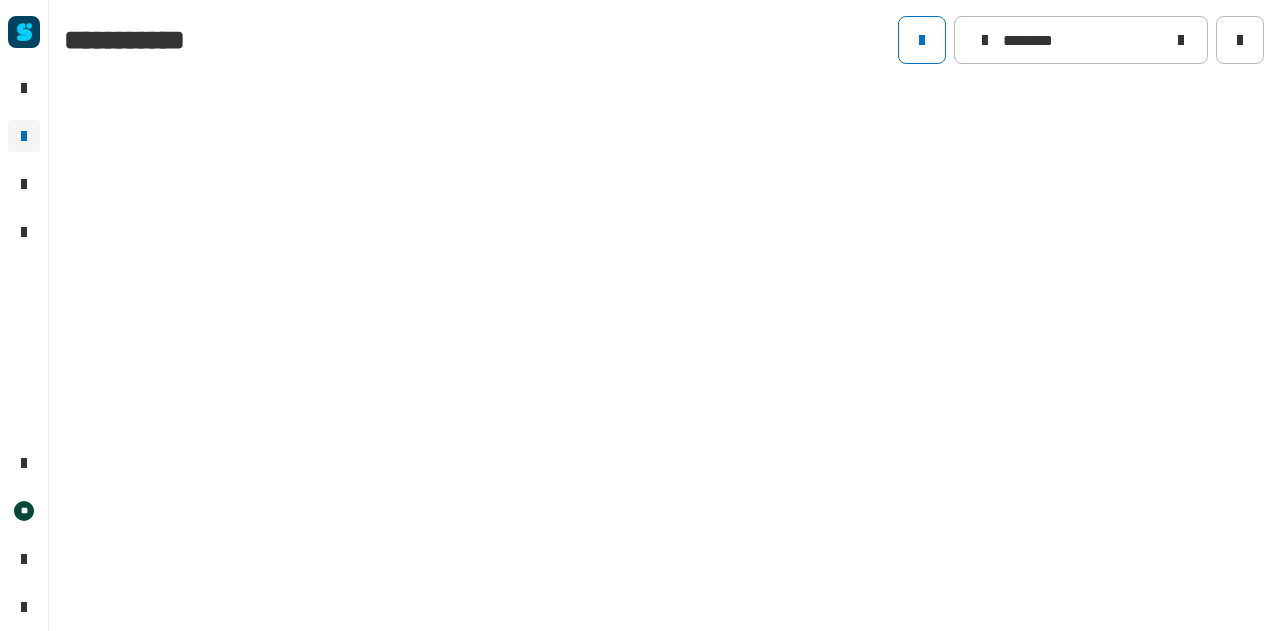 type on "********" 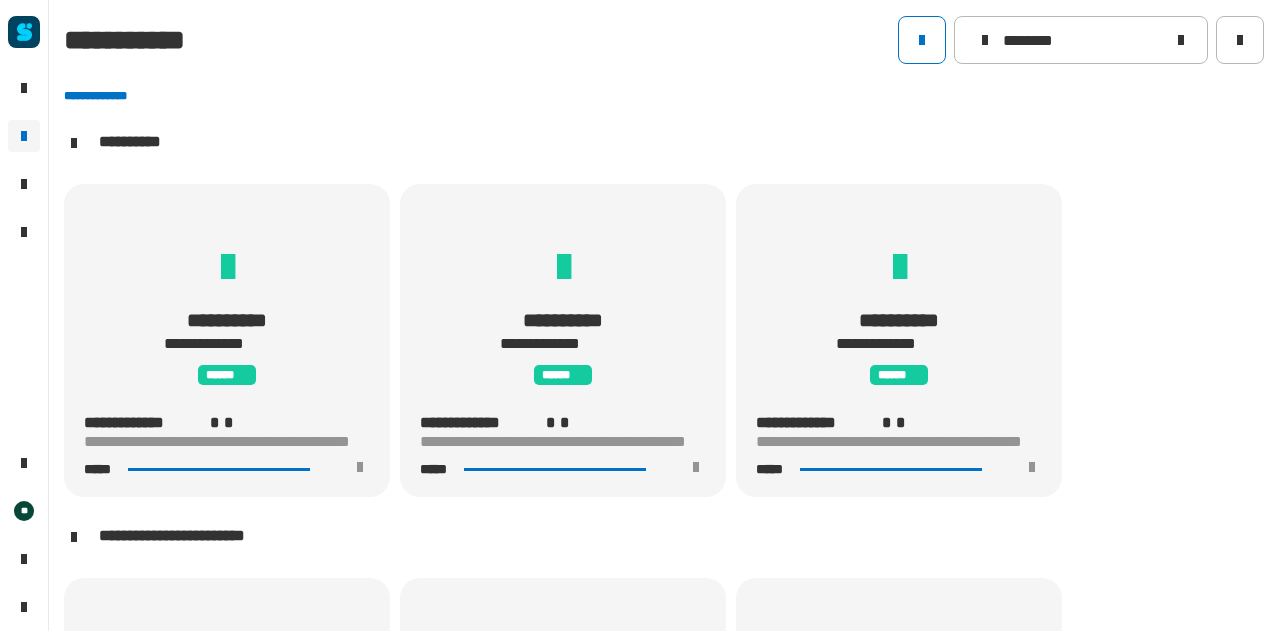 scroll, scrollTop: 1, scrollLeft: 0, axis: vertical 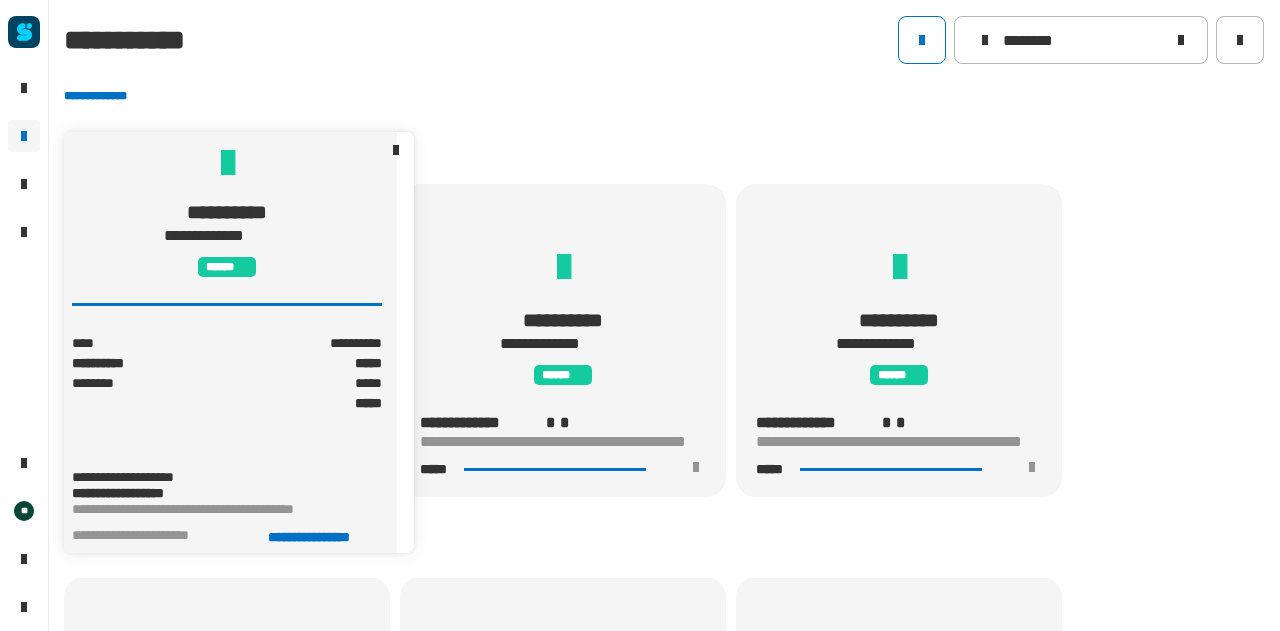 click on "**********" 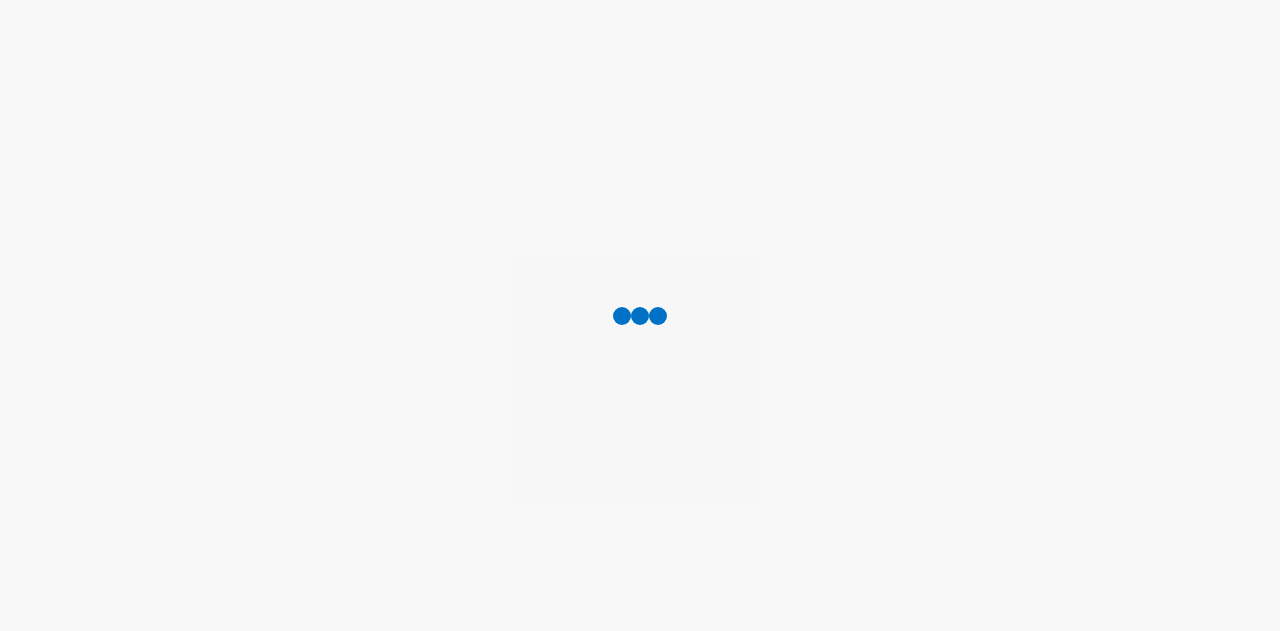 scroll, scrollTop: 0, scrollLeft: 0, axis: both 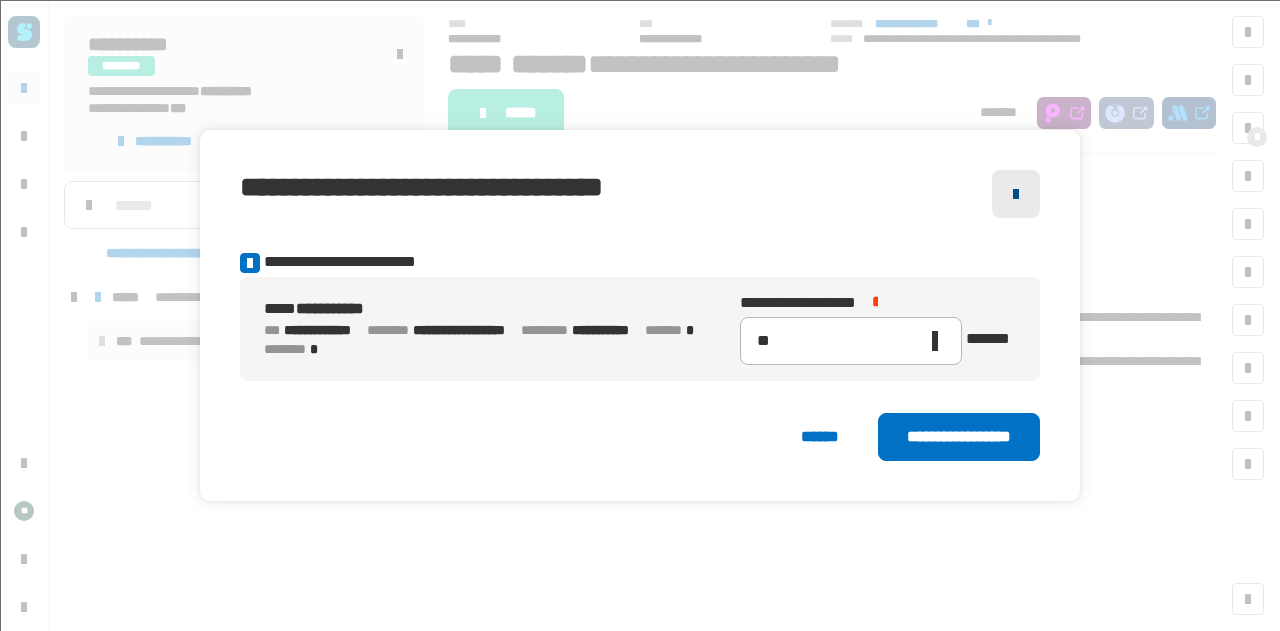 click 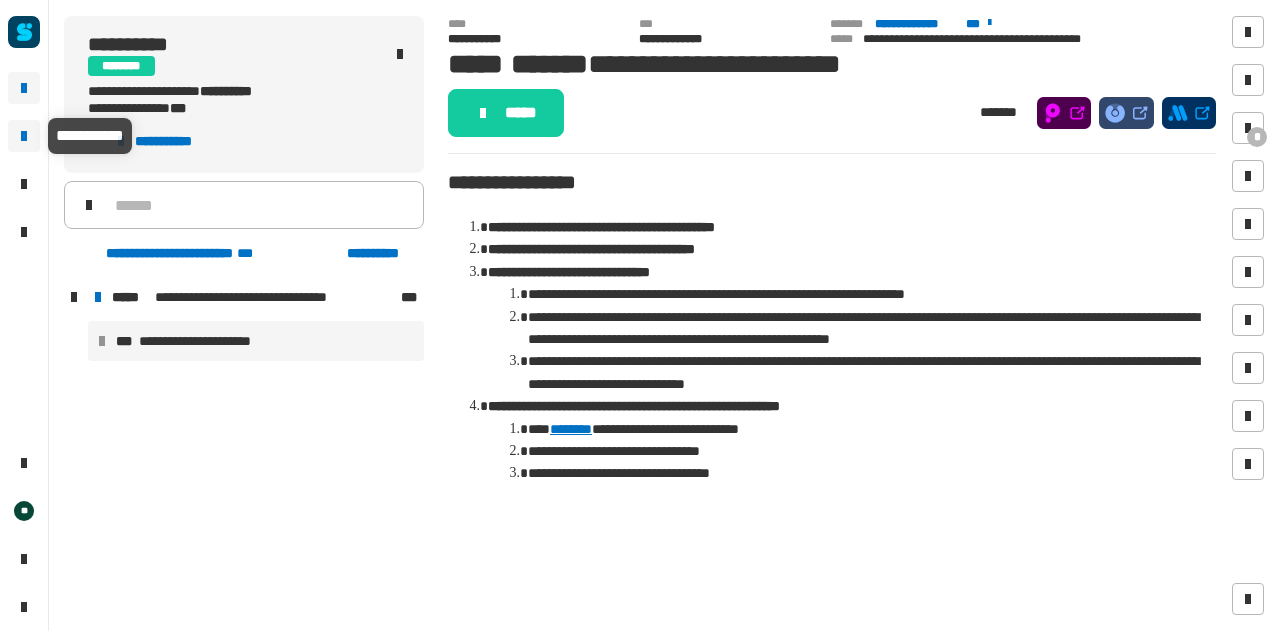 click 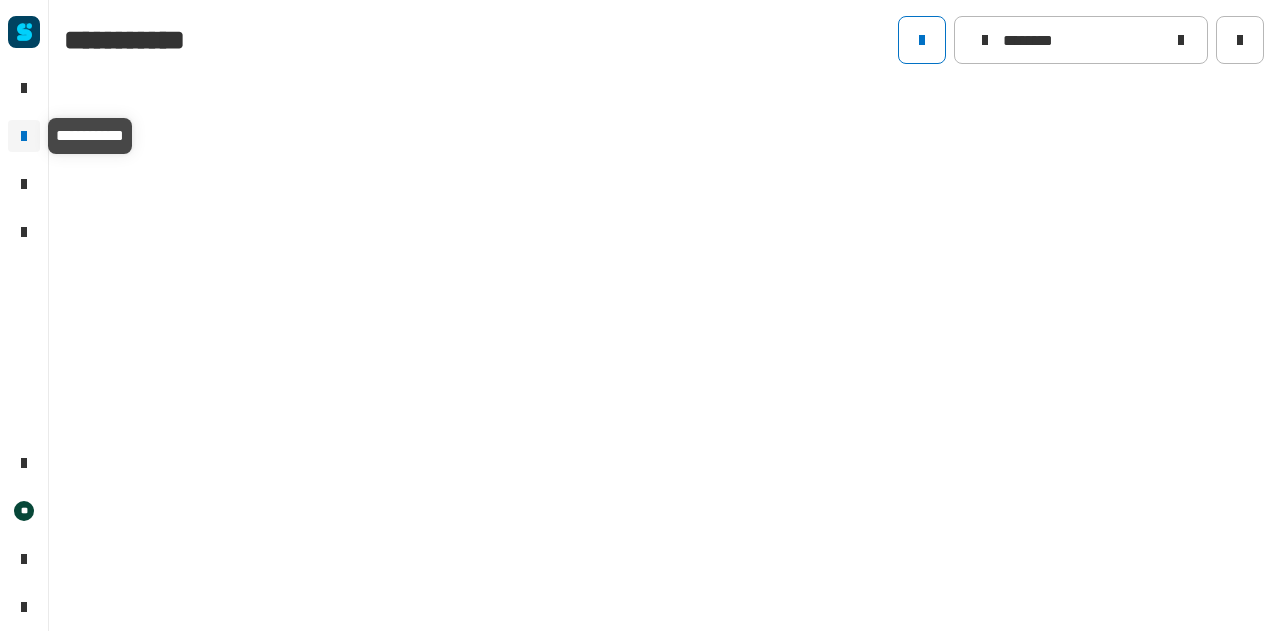 type on "********" 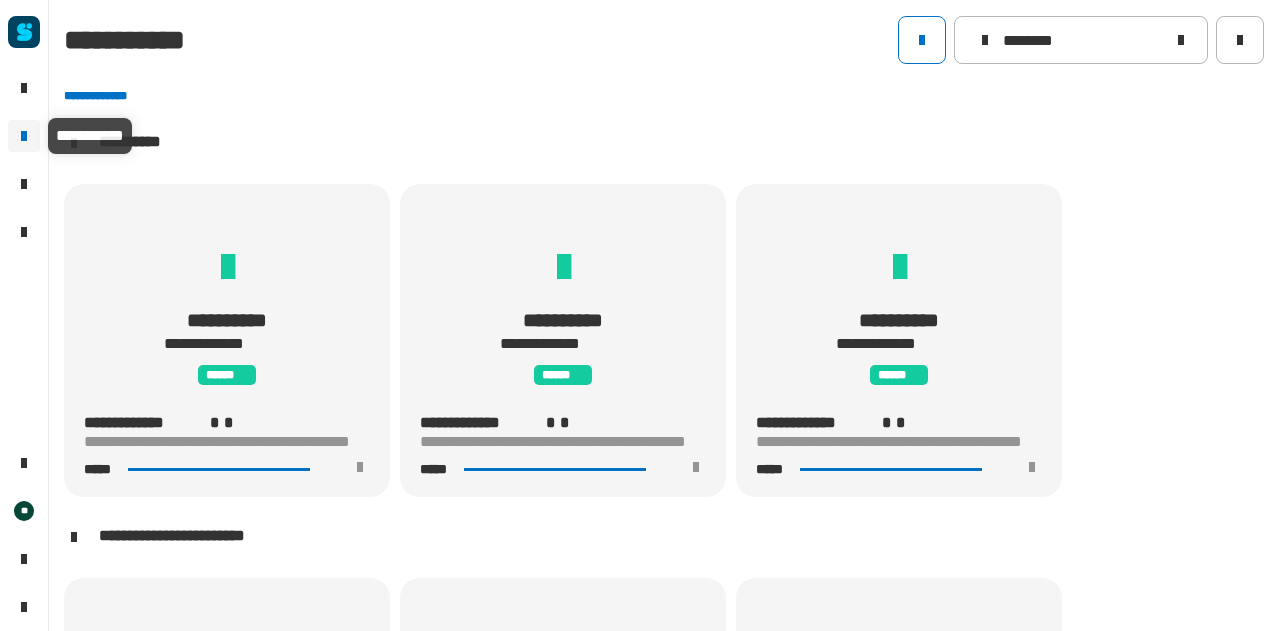 scroll, scrollTop: 1, scrollLeft: 0, axis: vertical 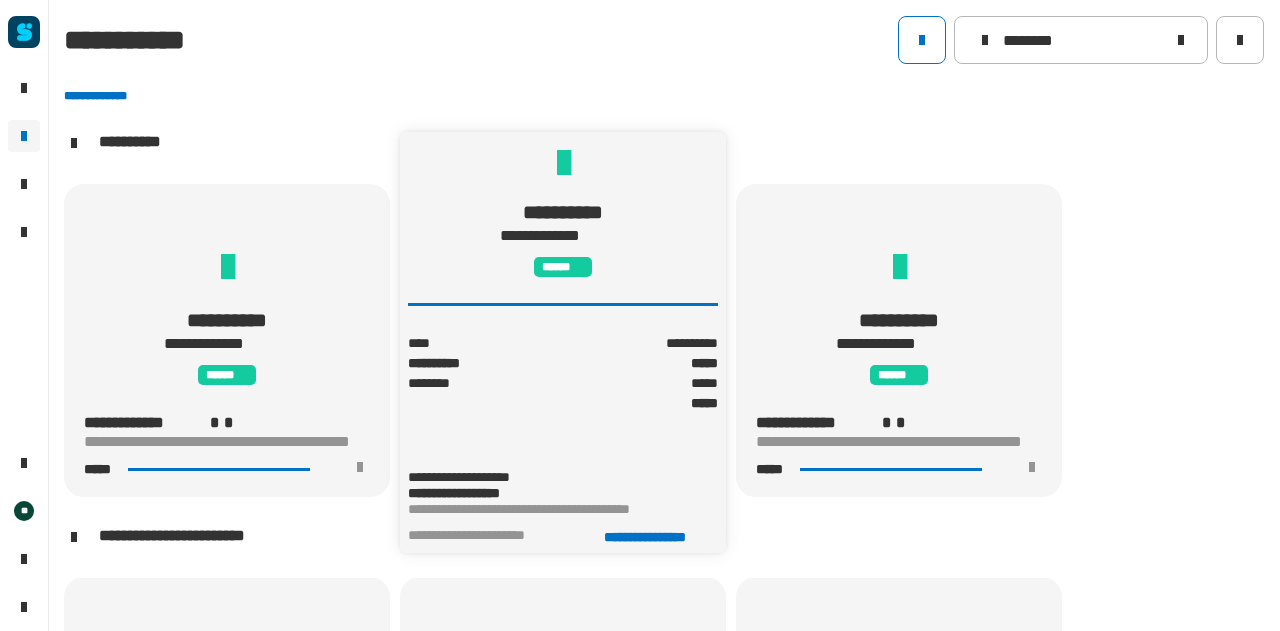 click on "*****" 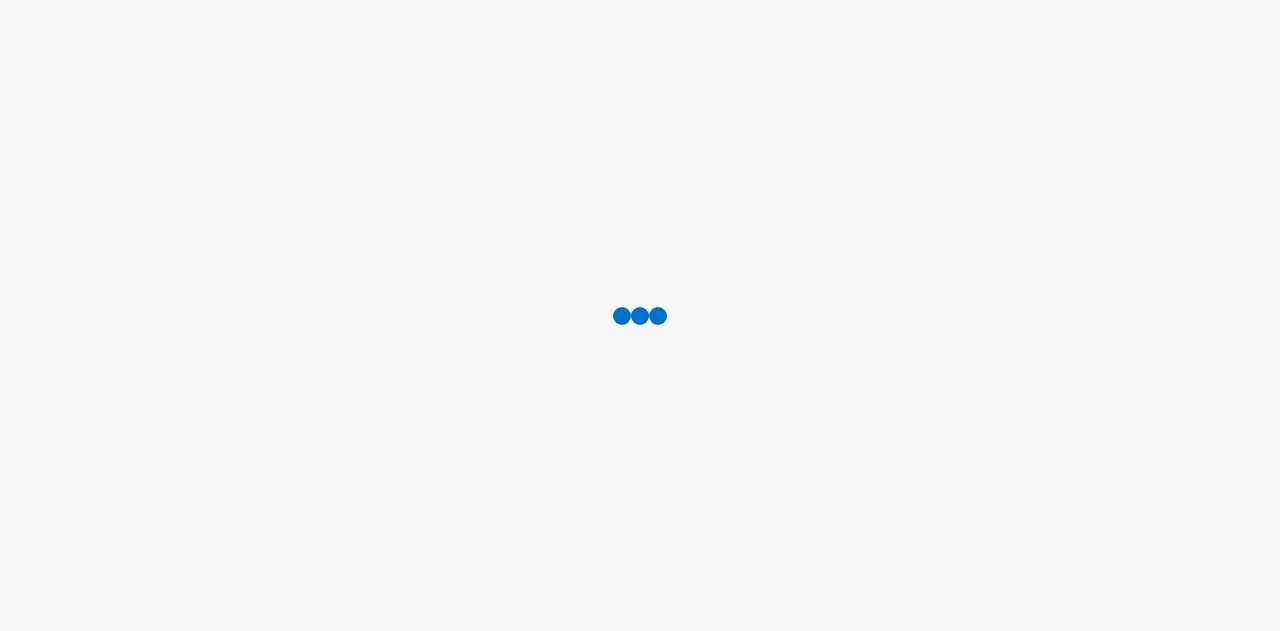 scroll, scrollTop: 0, scrollLeft: 0, axis: both 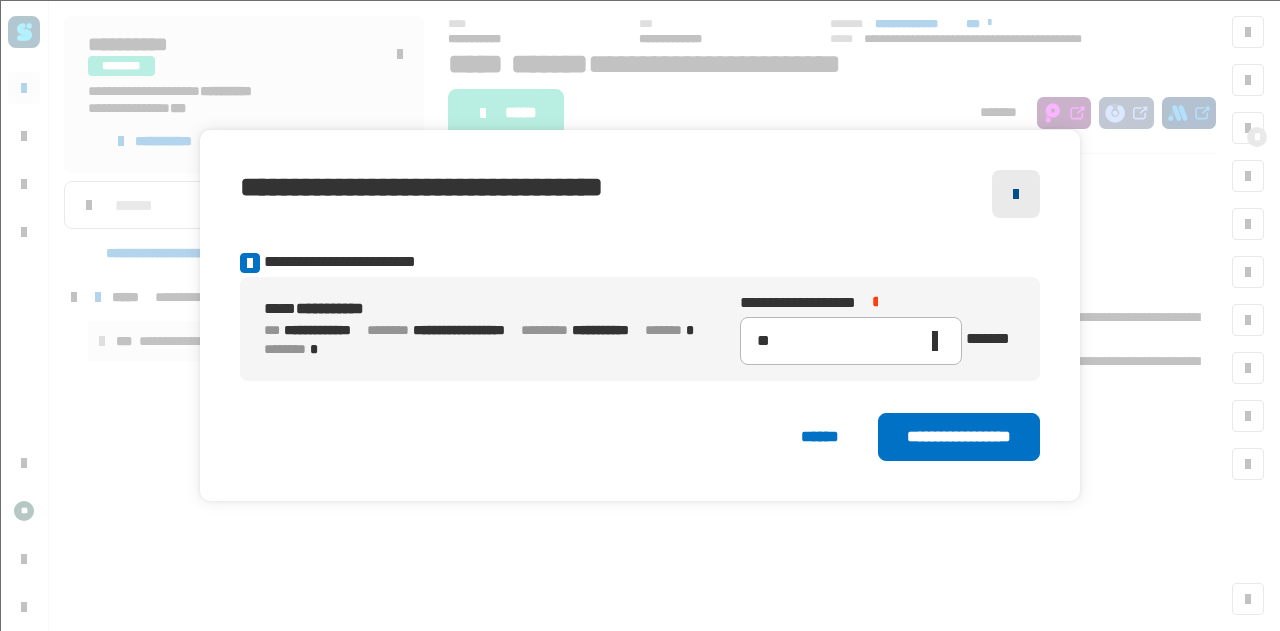 click 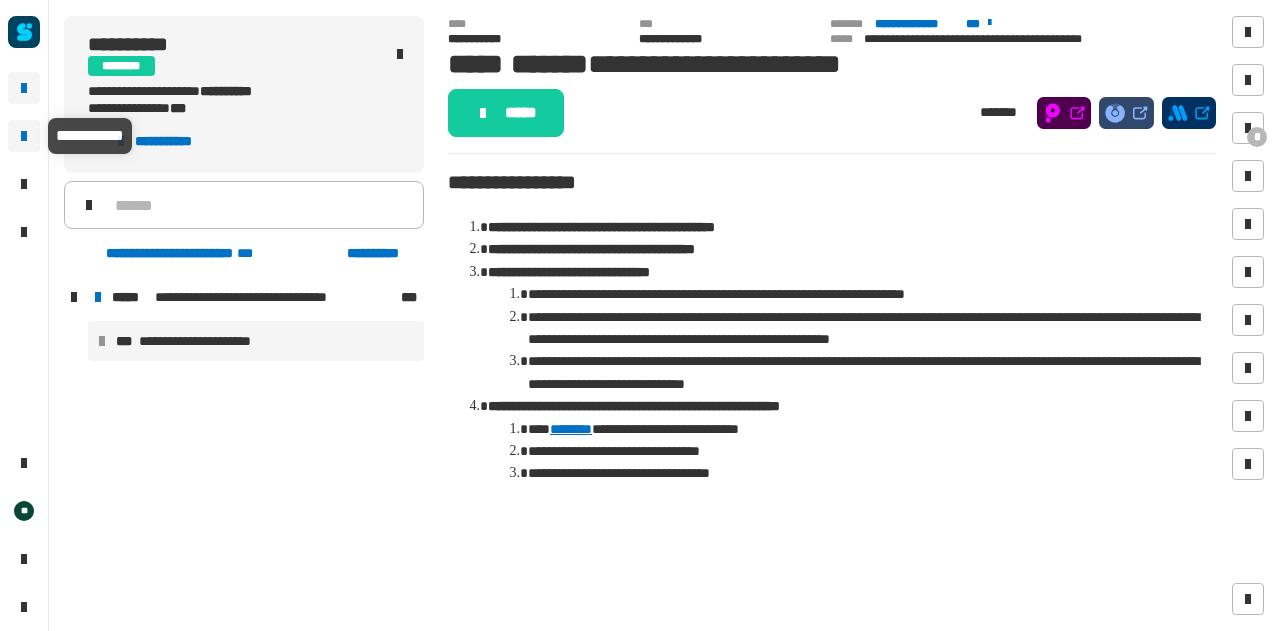 click 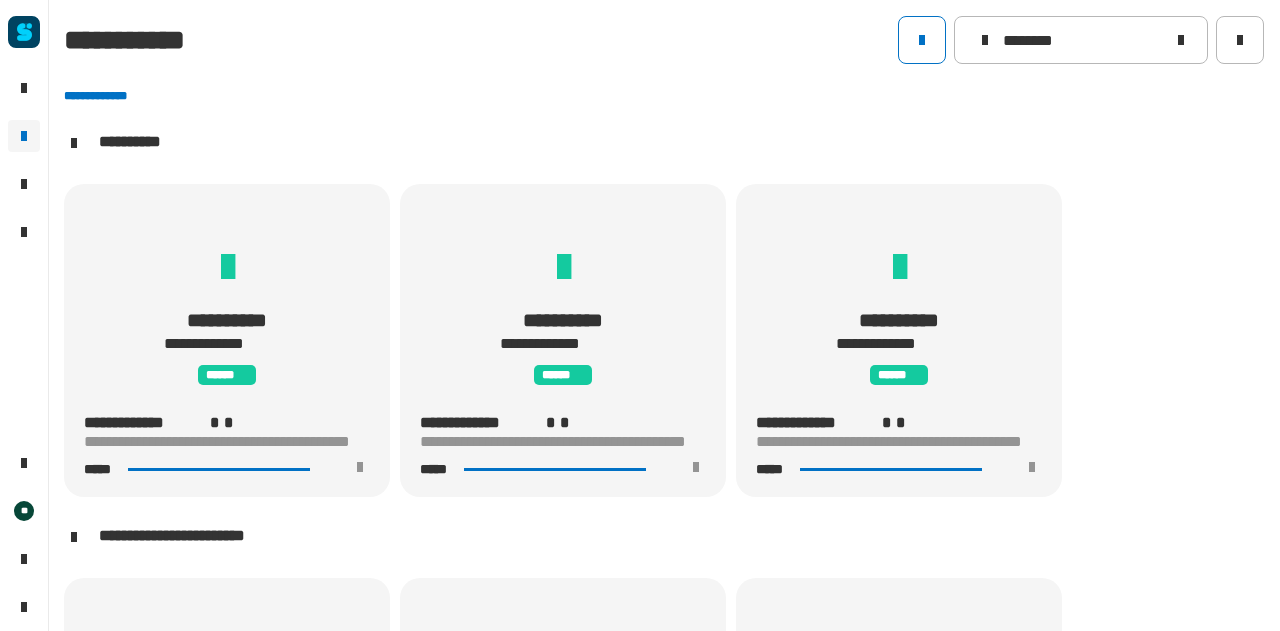 scroll, scrollTop: 1, scrollLeft: 0, axis: vertical 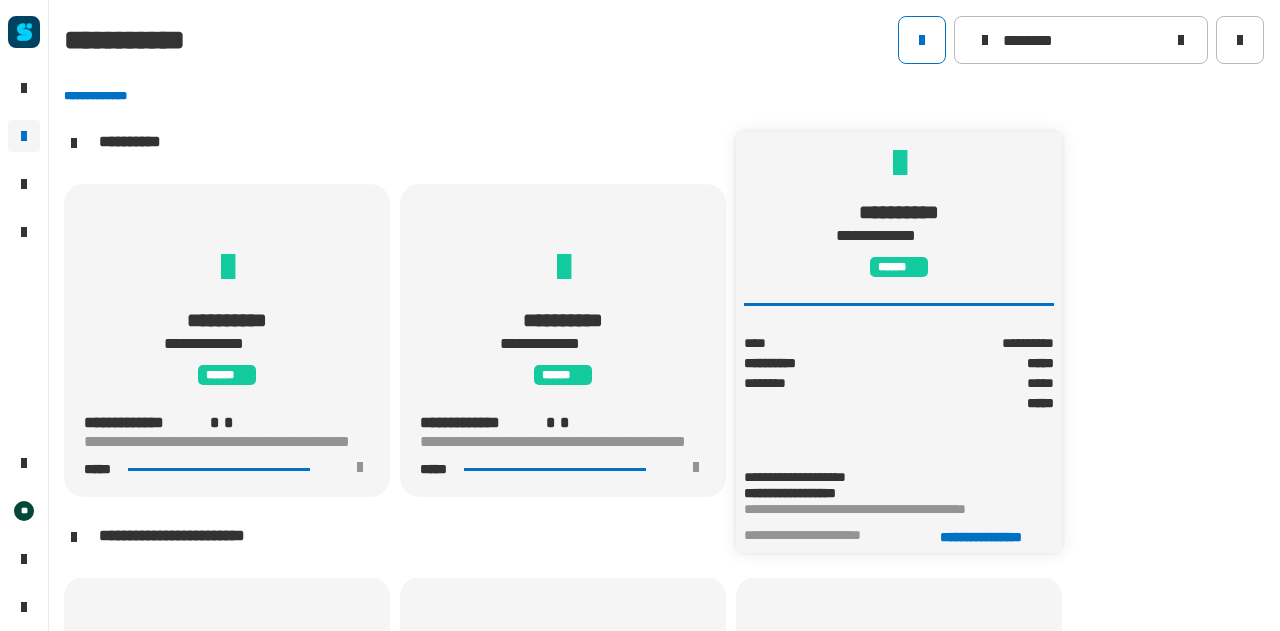 click on "*****" 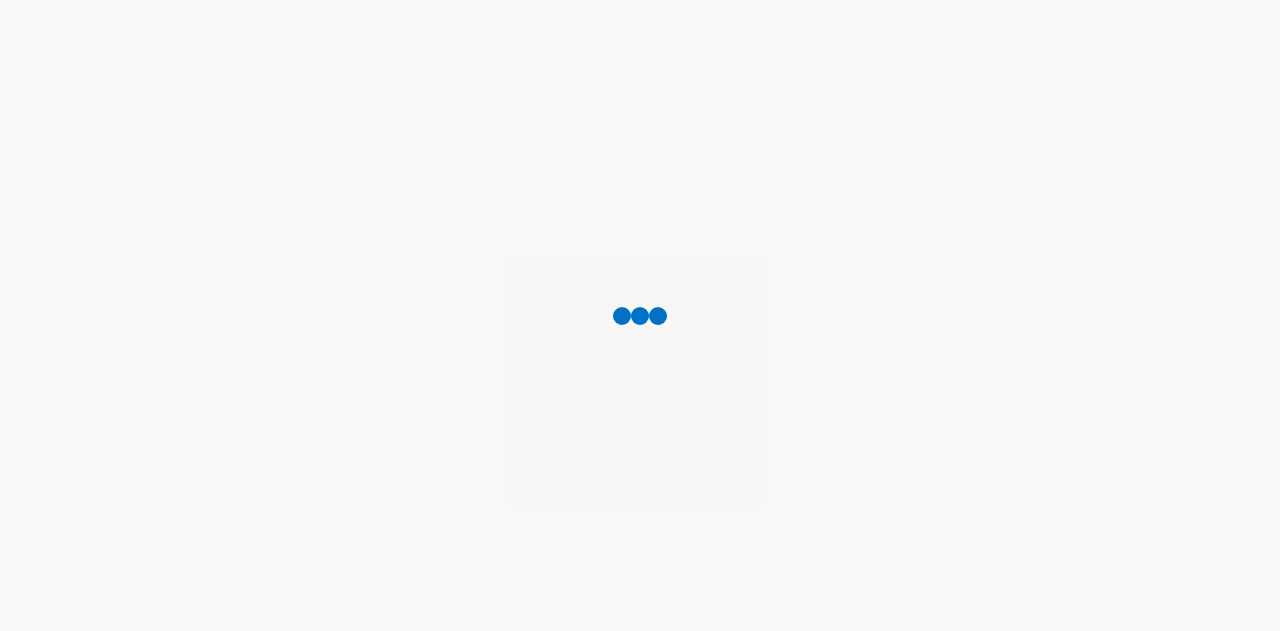 scroll, scrollTop: 0, scrollLeft: 0, axis: both 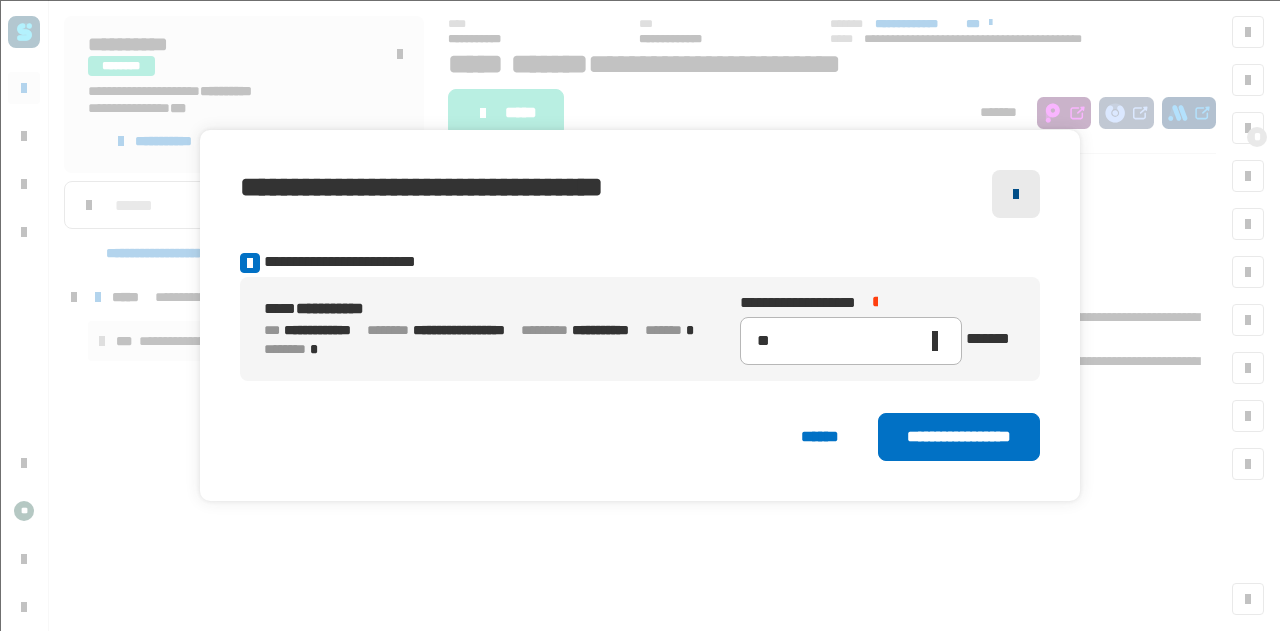 click 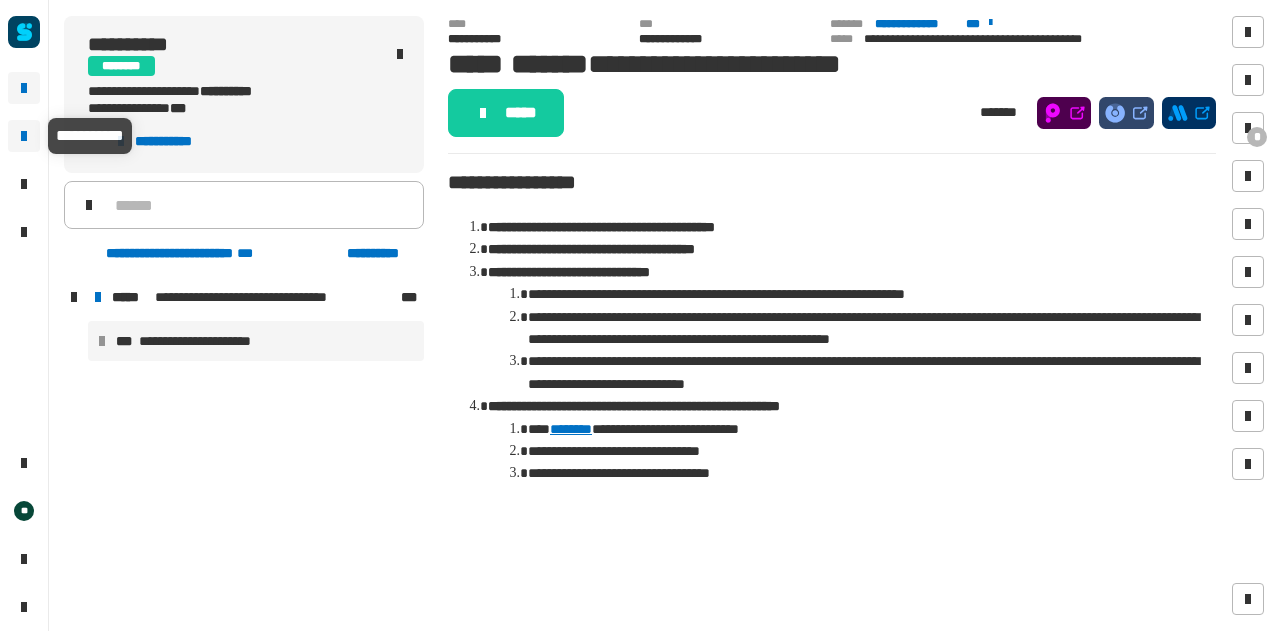 click 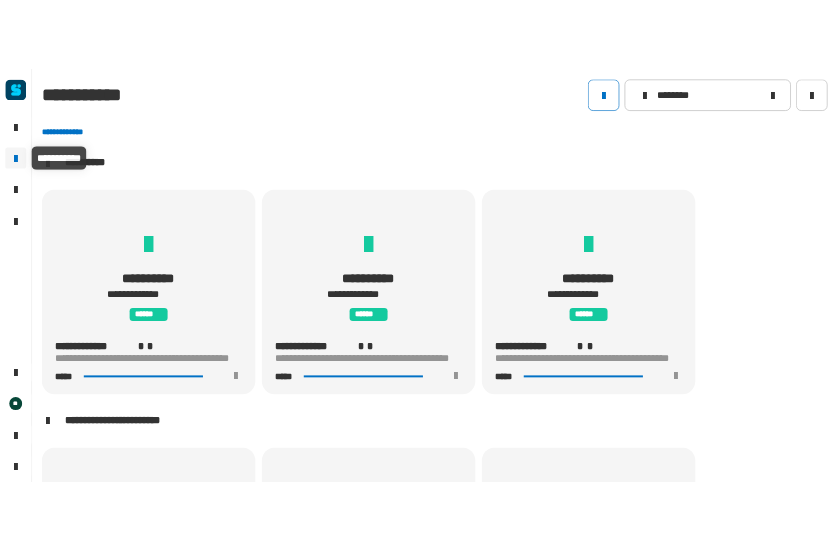scroll, scrollTop: 1, scrollLeft: 0, axis: vertical 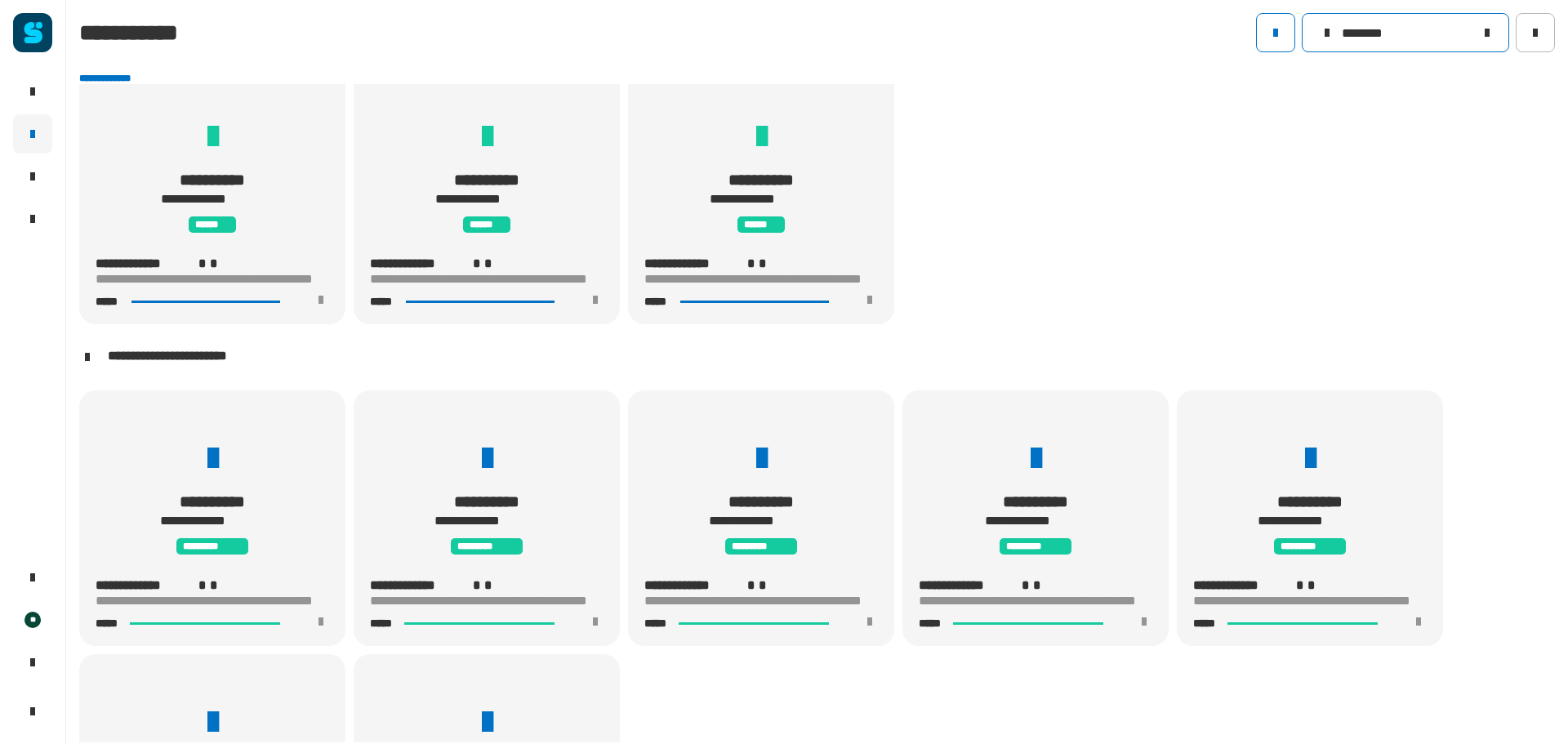 click 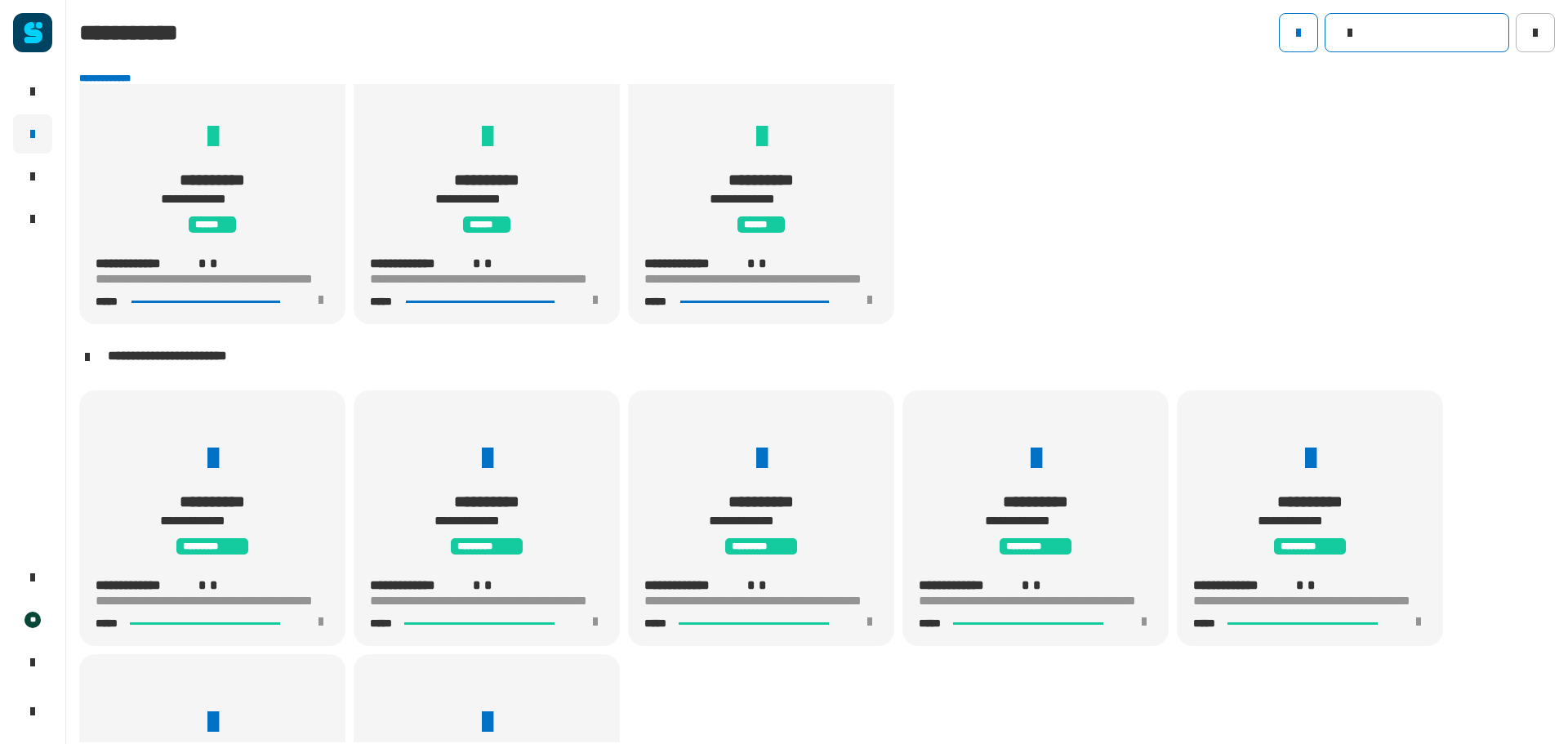 type 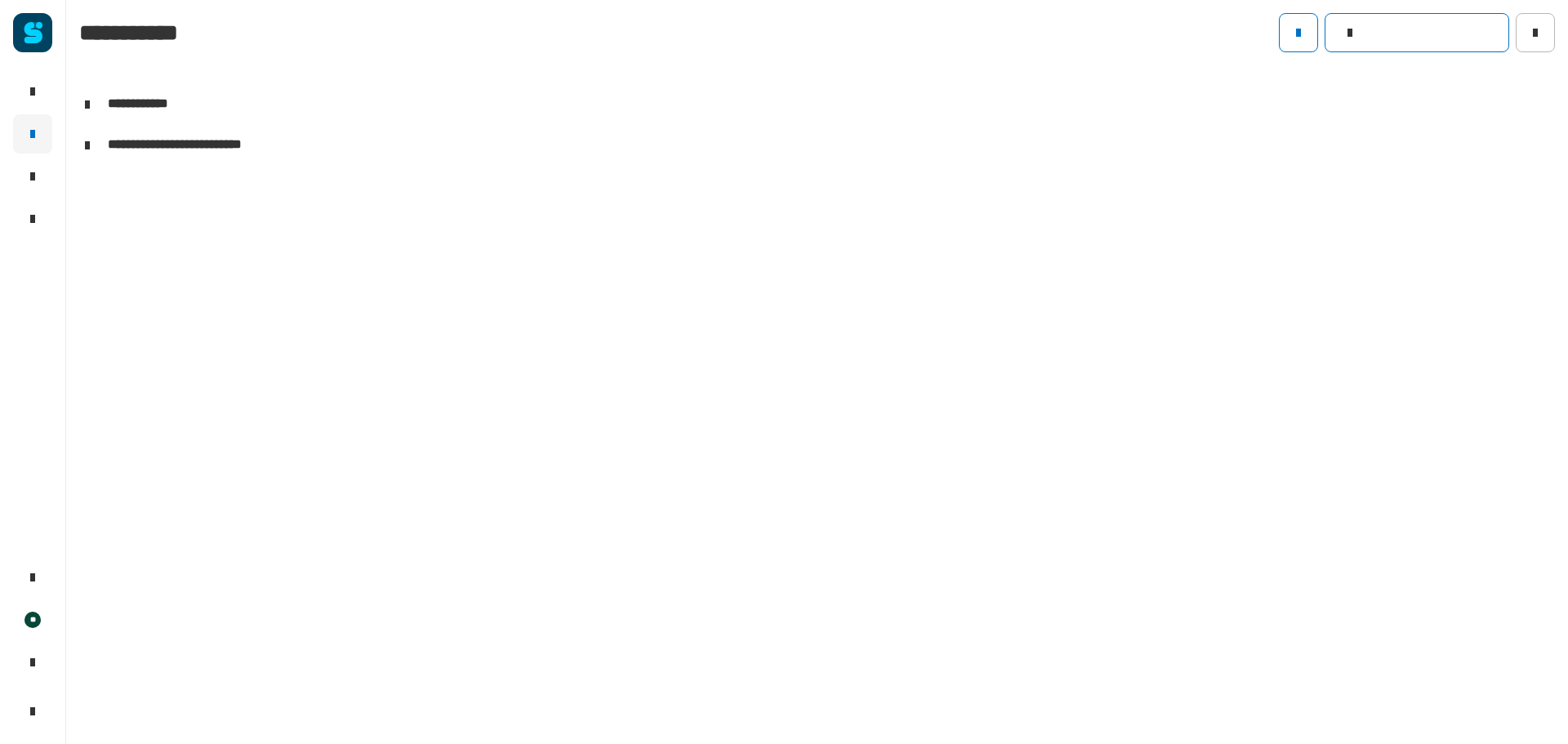 click on "**********" 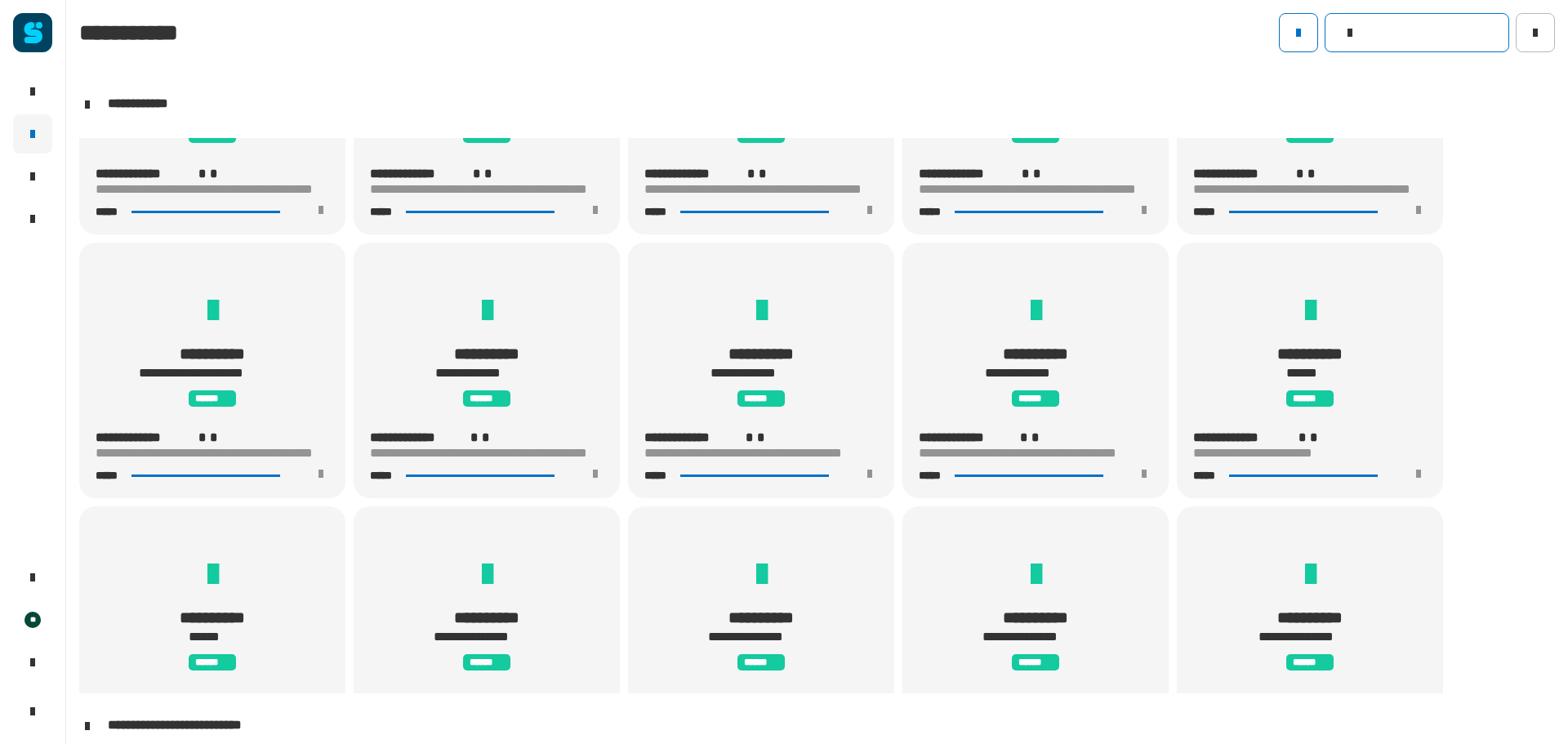 scroll, scrollTop: 4411, scrollLeft: 0, axis: vertical 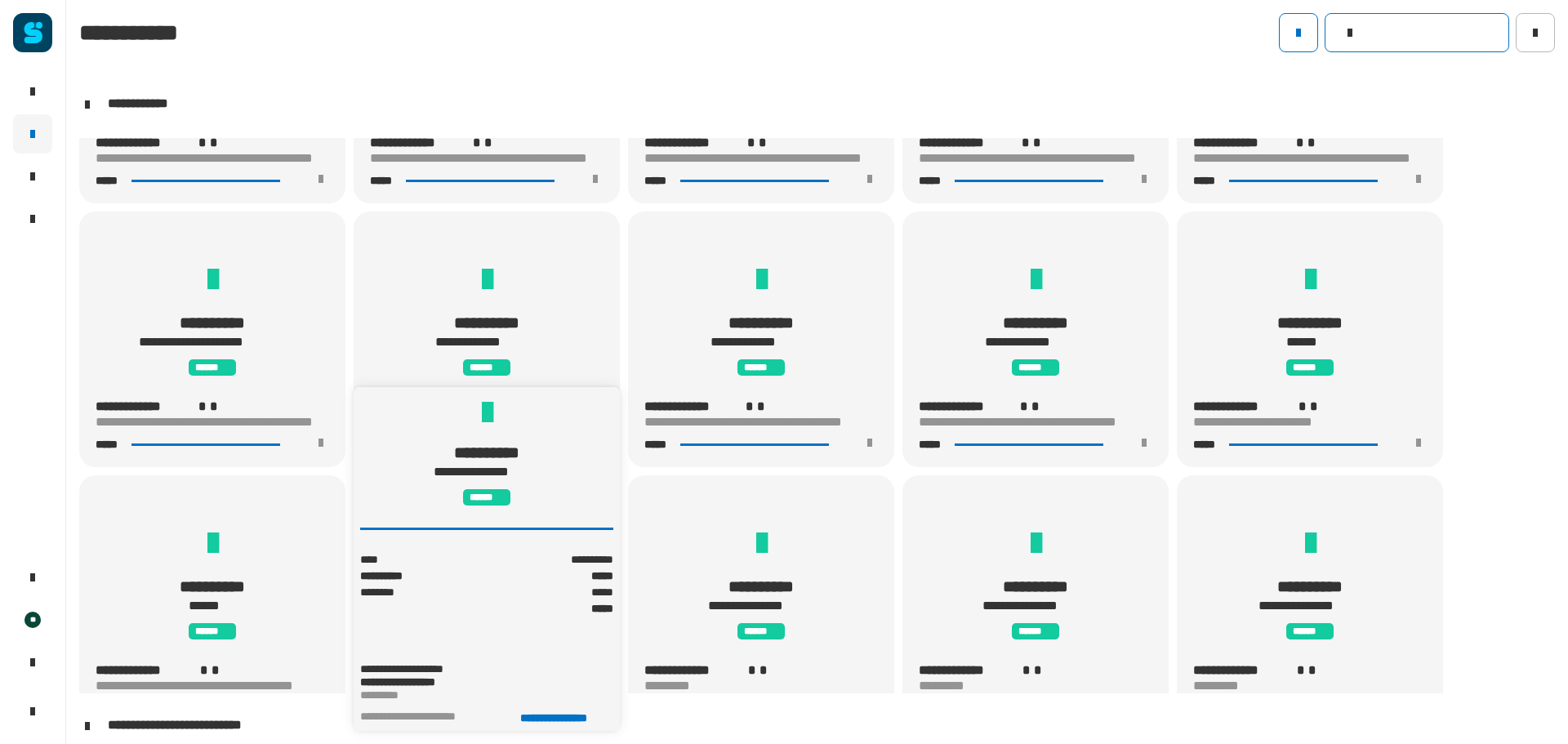 click on "**********" 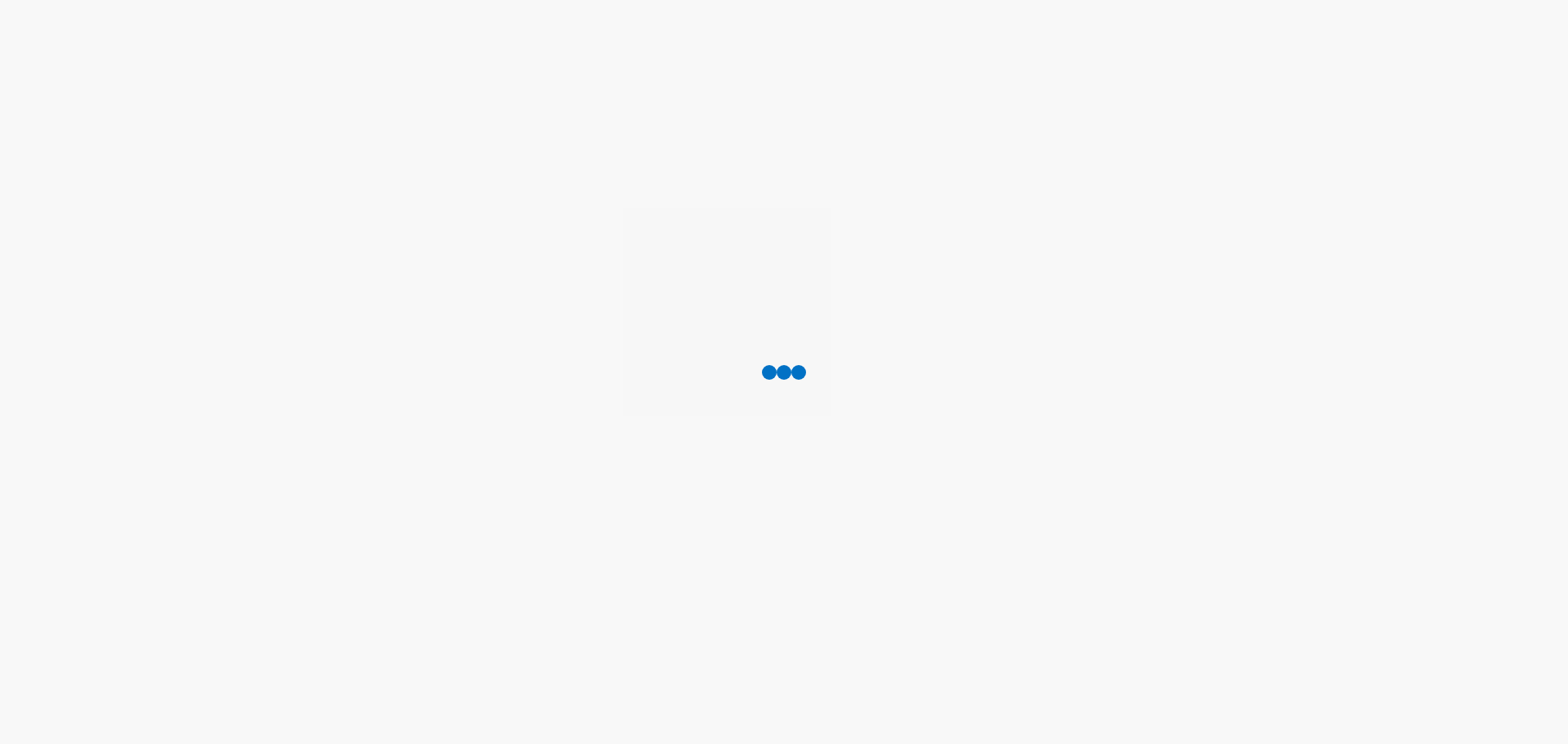 scroll, scrollTop: 0, scrollLeft: 0, axis: both 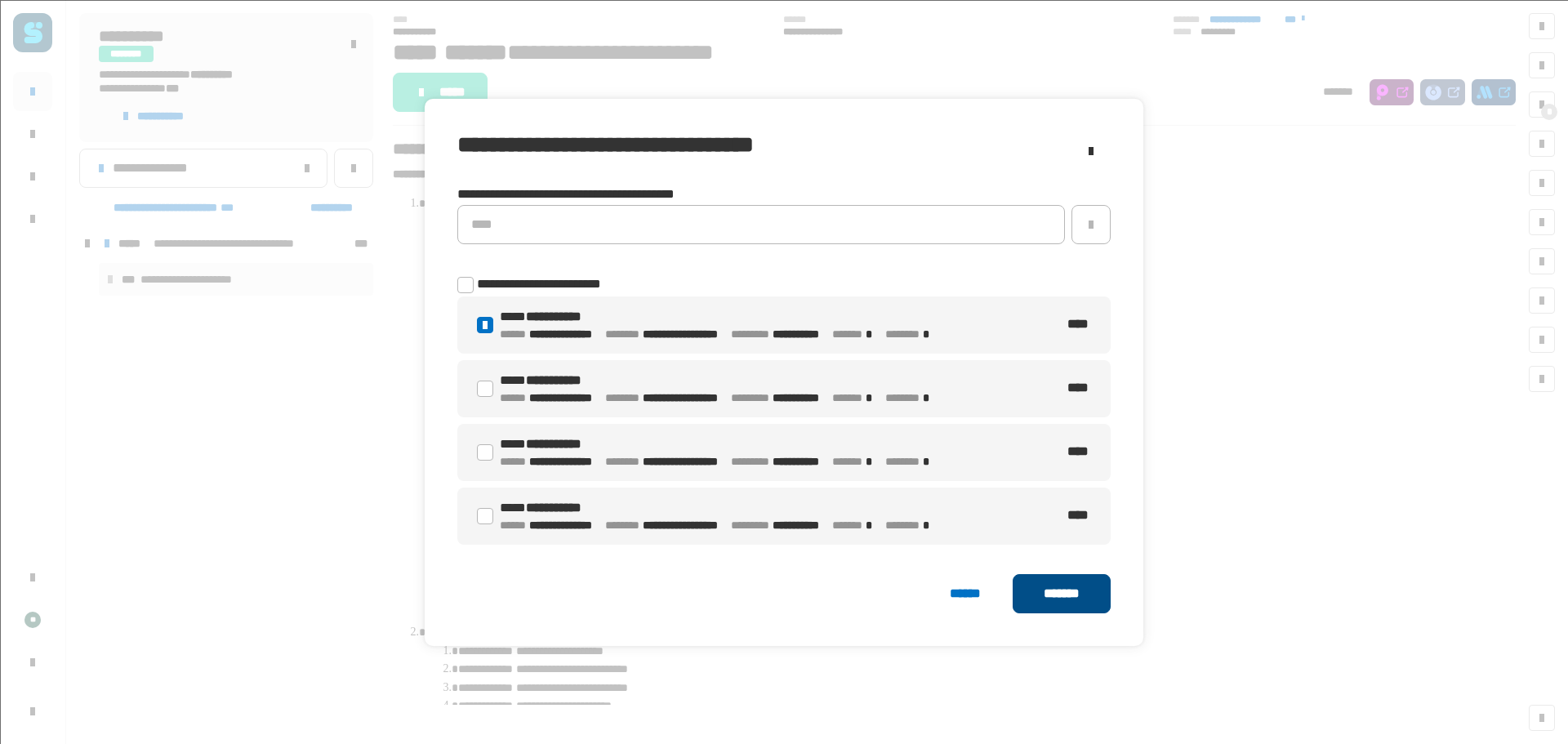 click on "*******" 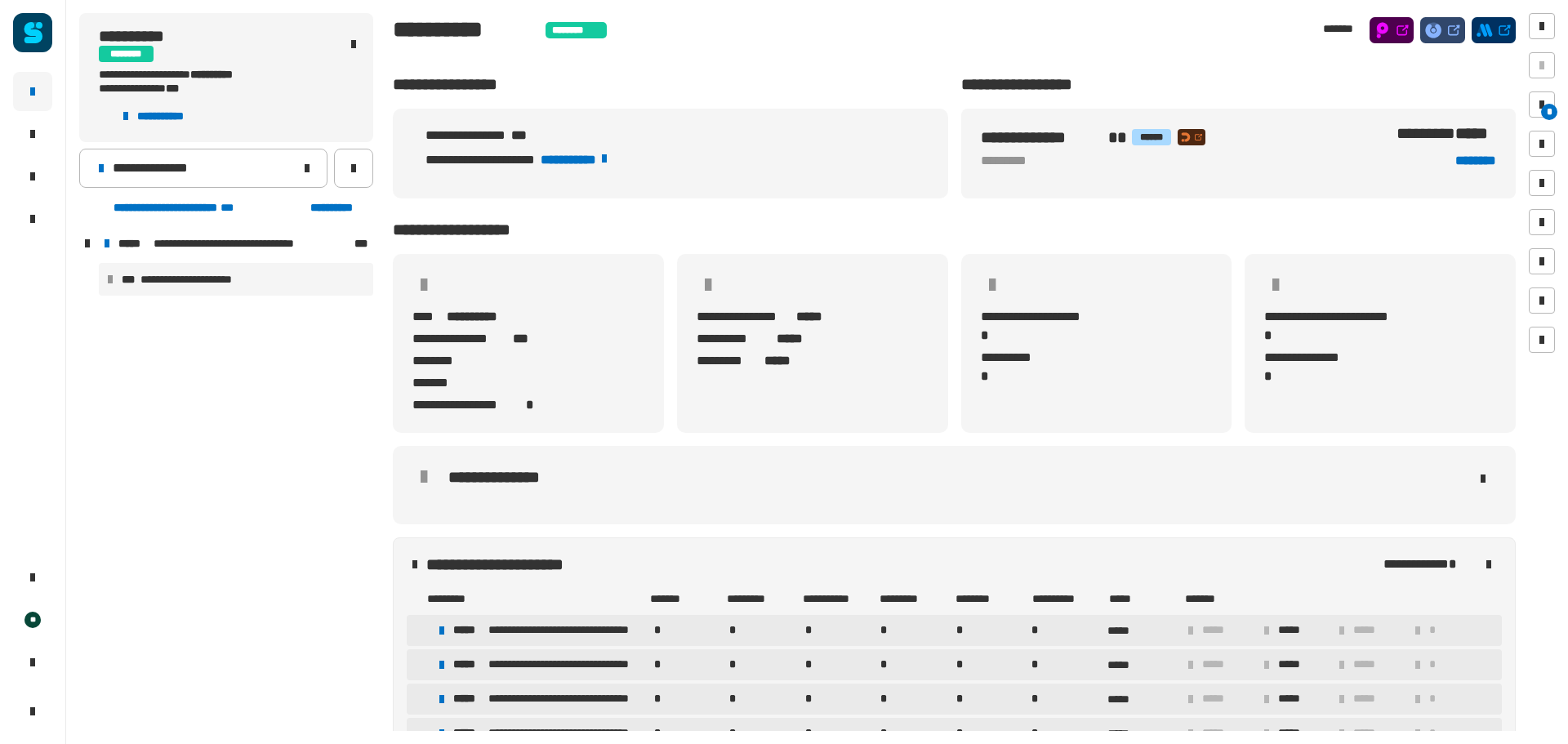 click on "**********" at bounding box center (197, 279) 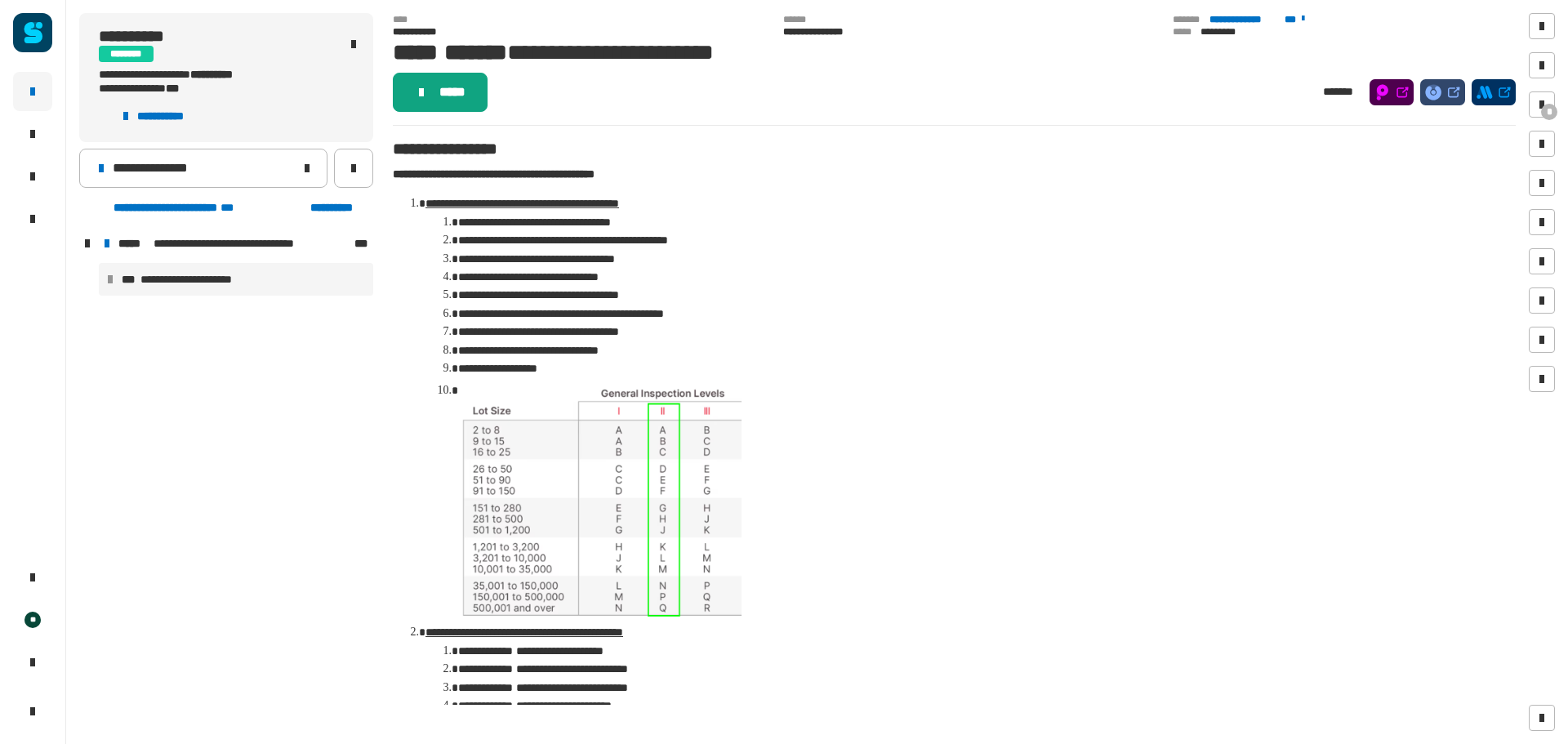 click on "*****" 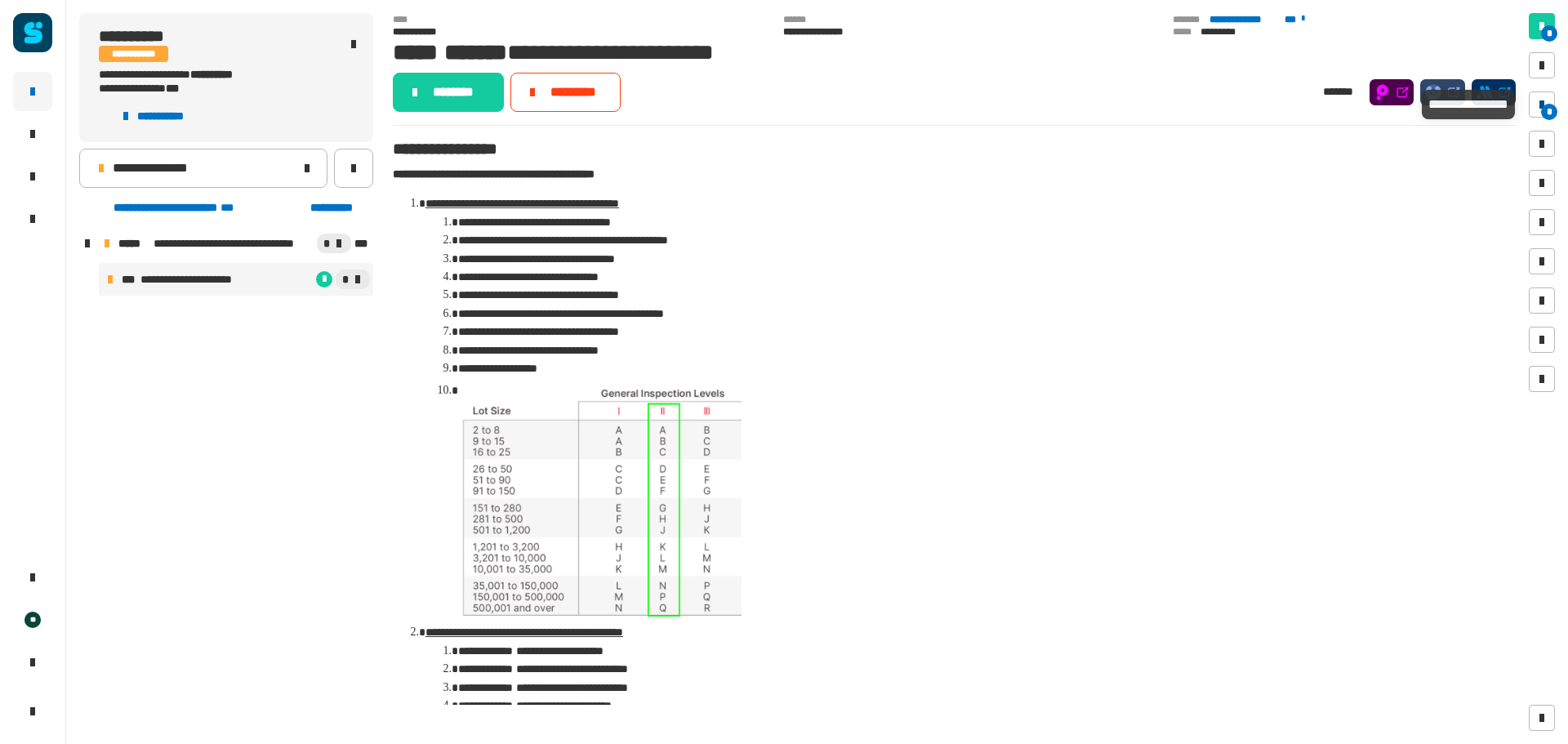 click at bounding box center (1542, 105) 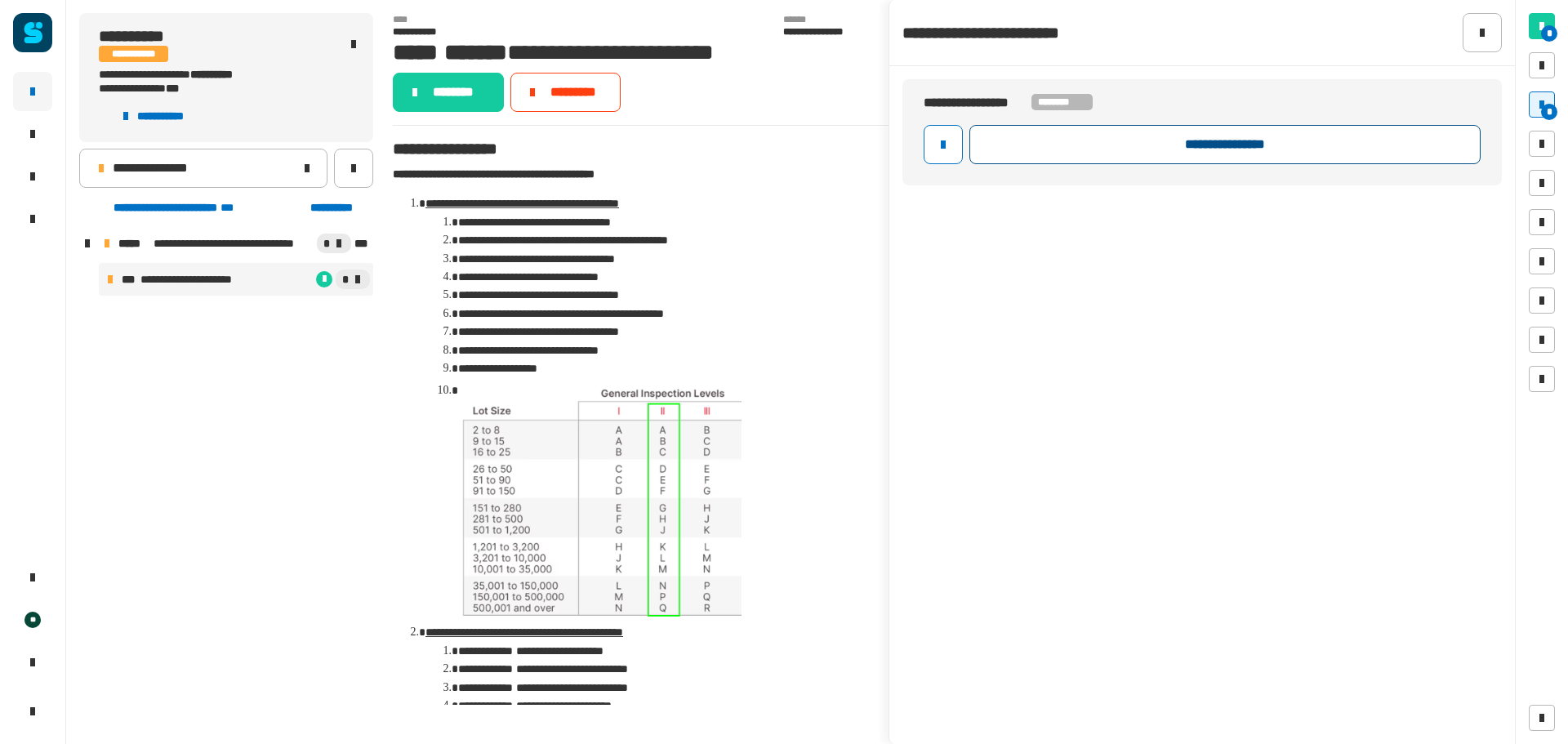 click on "**********" 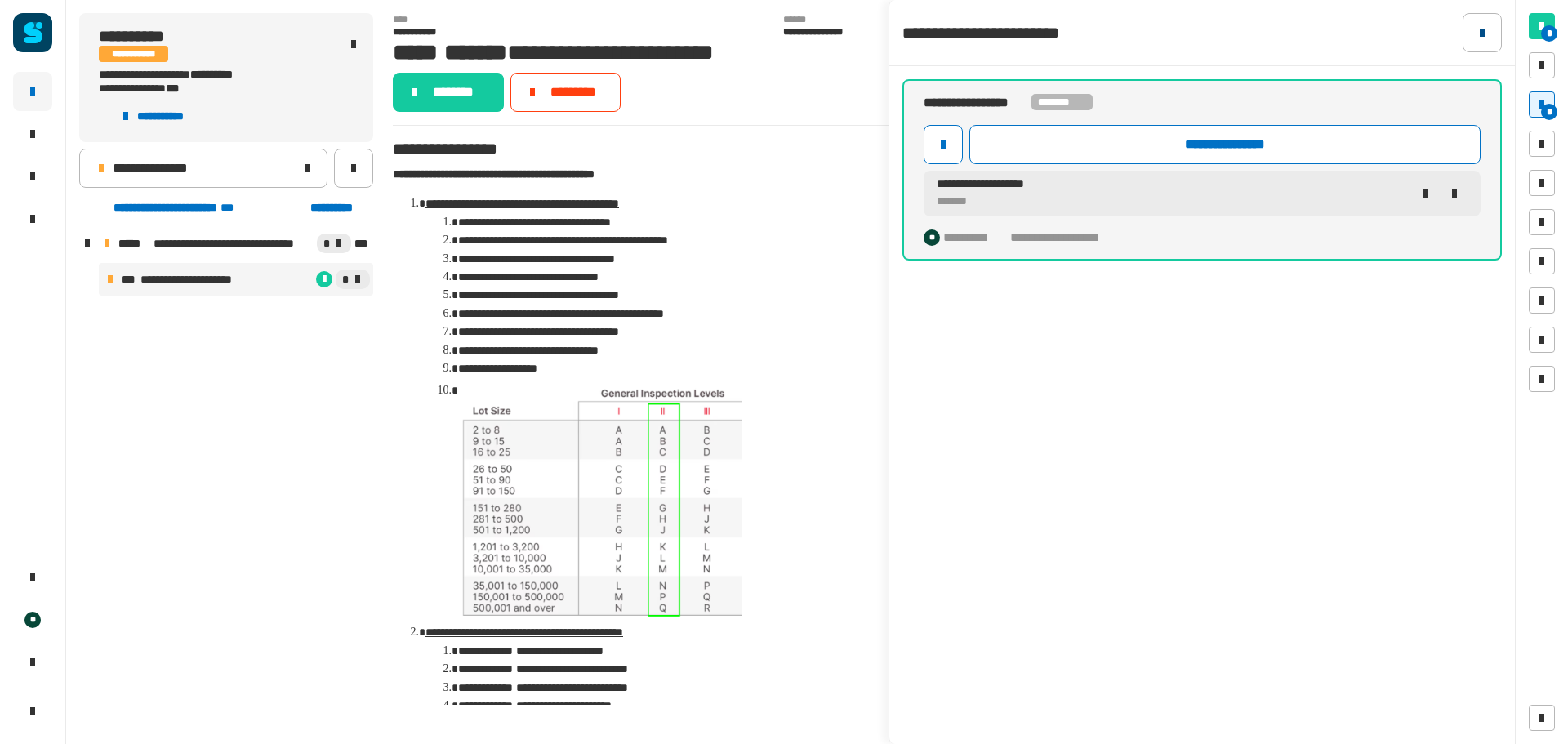 click 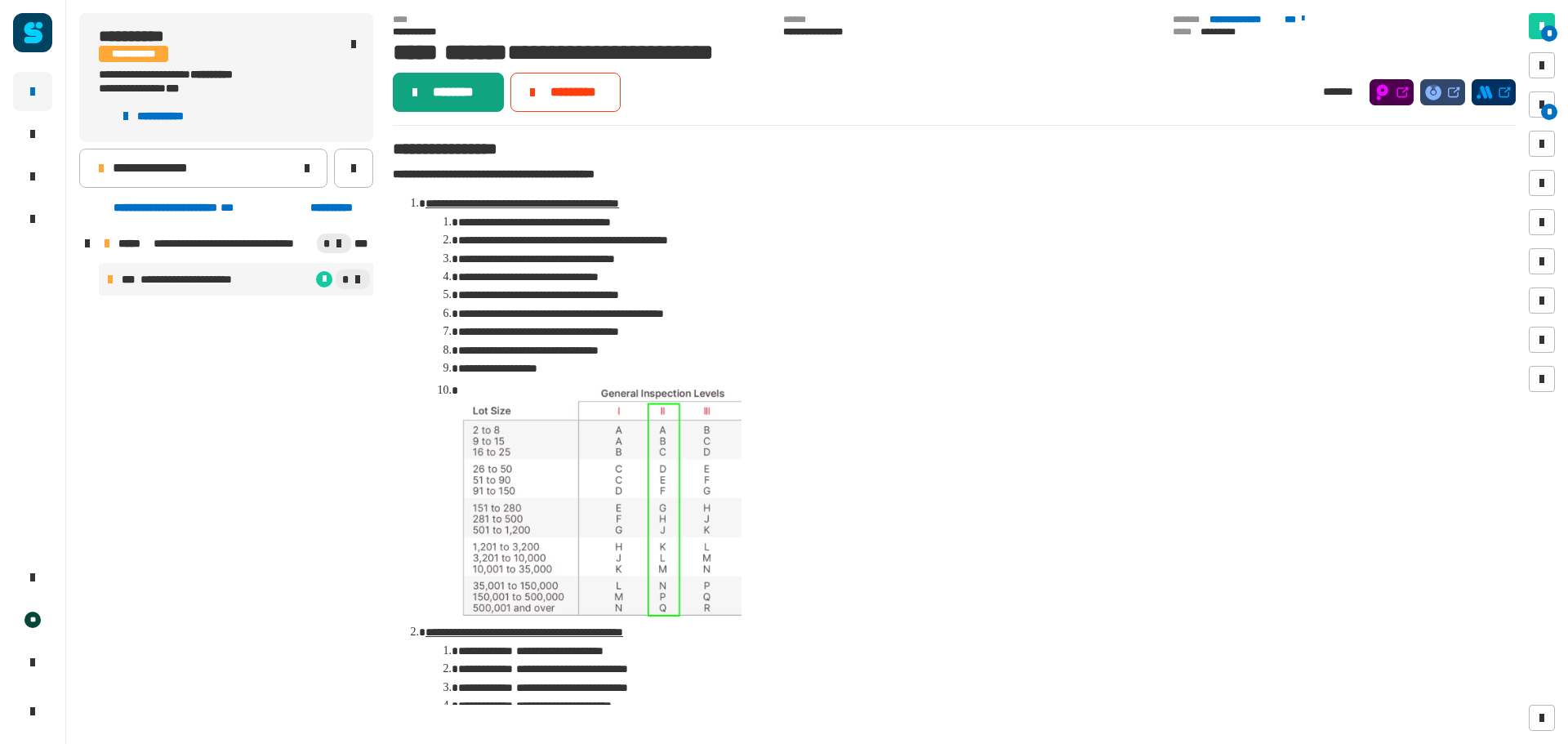 click on "********" 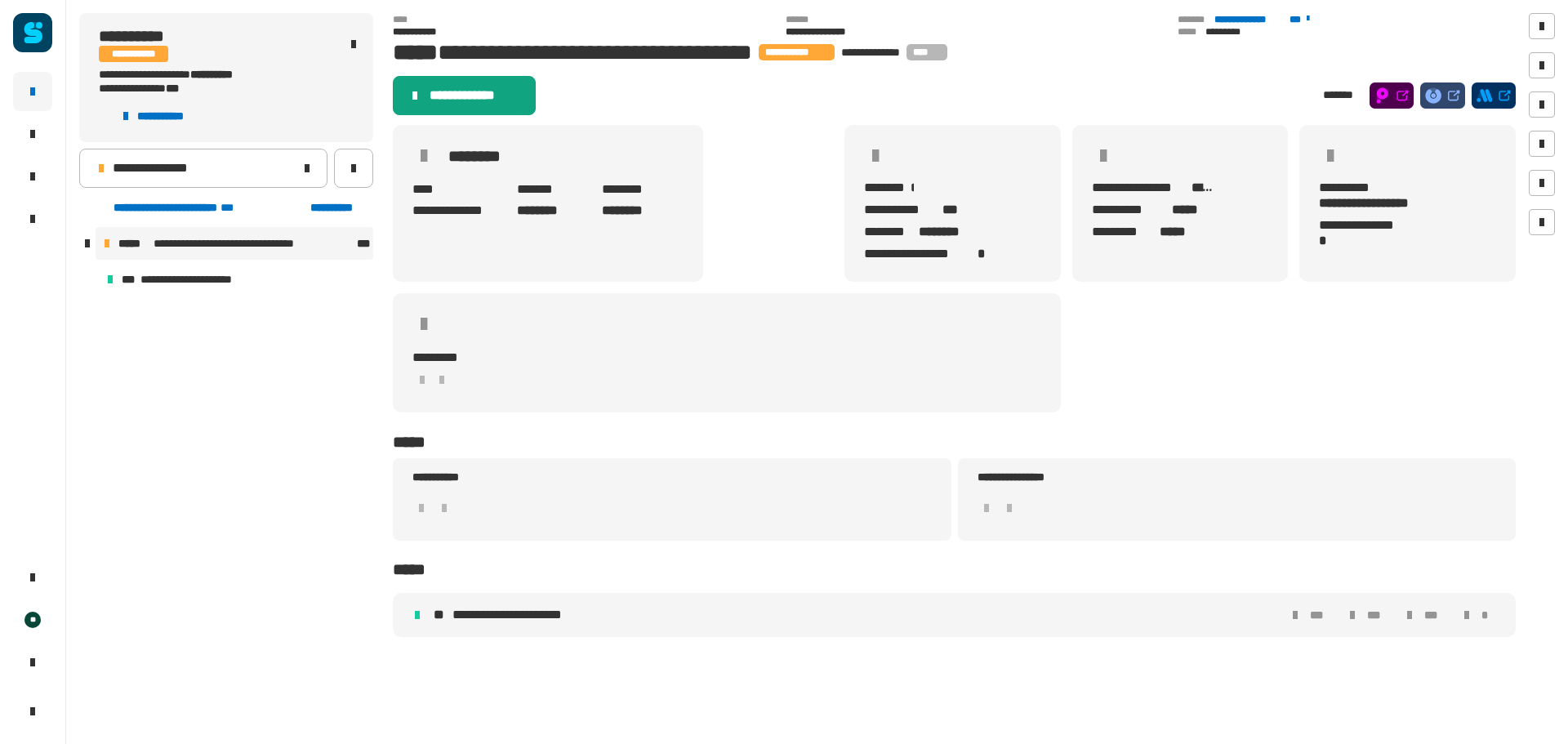 click on "**********" 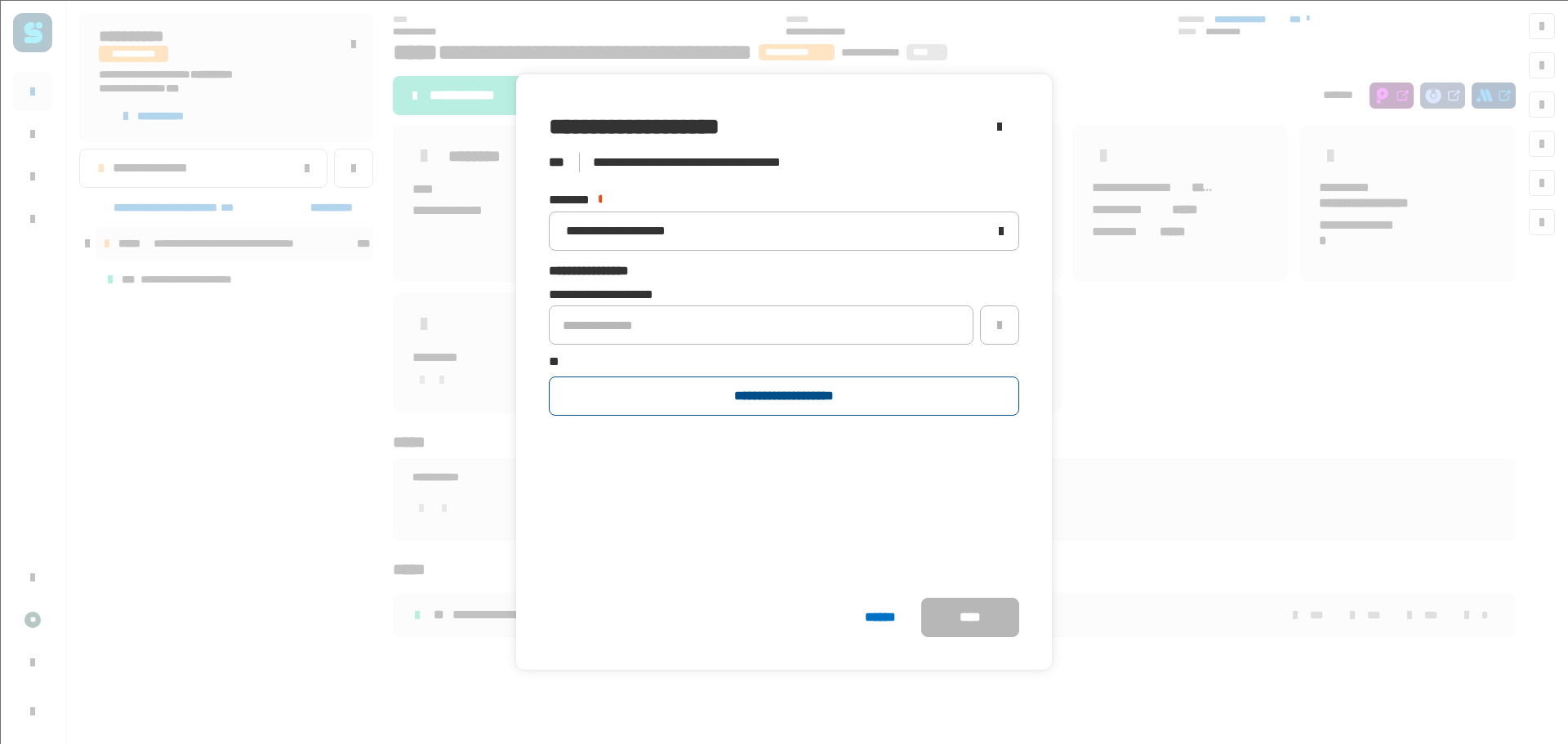 click on "**********" 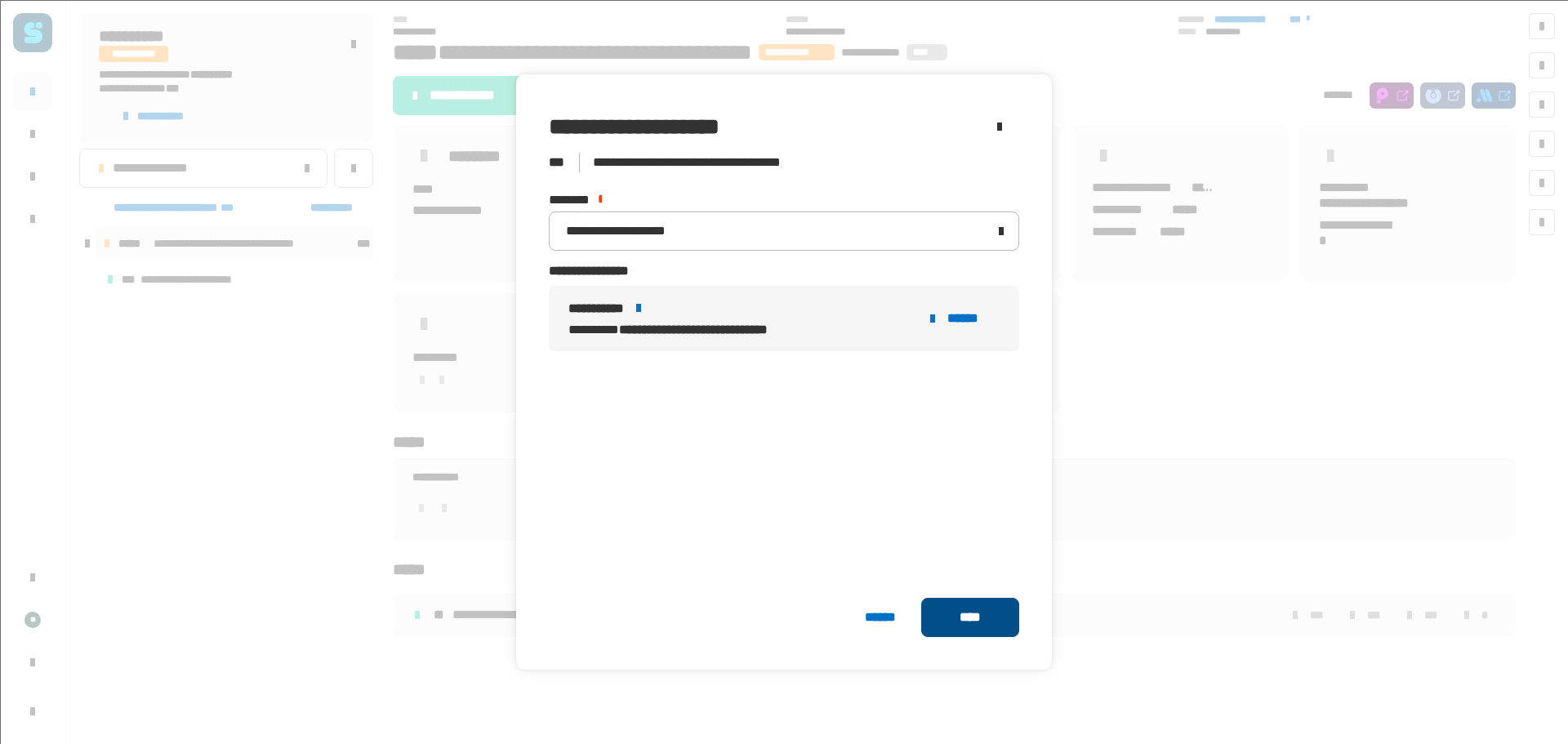 click on "****" 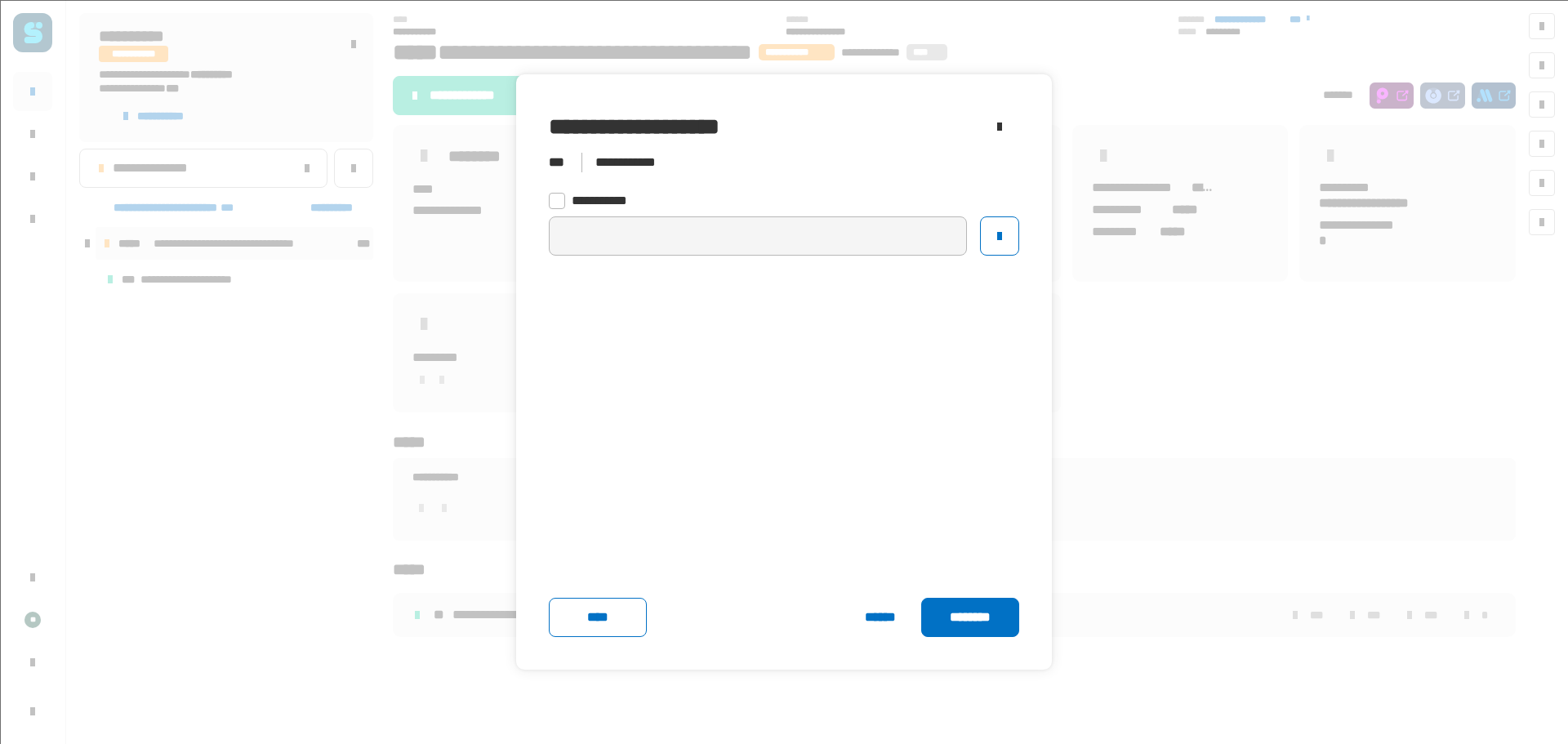 click 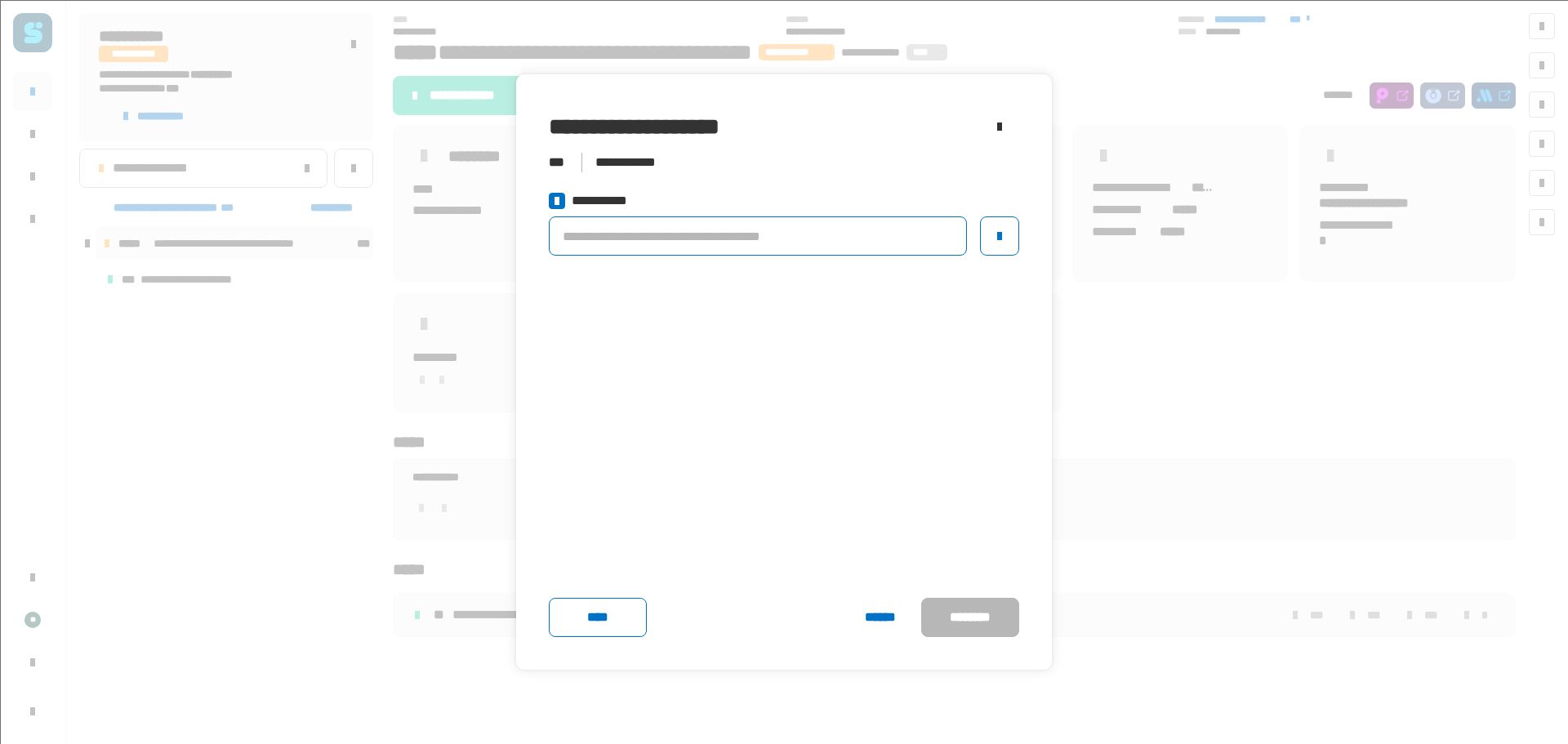 click 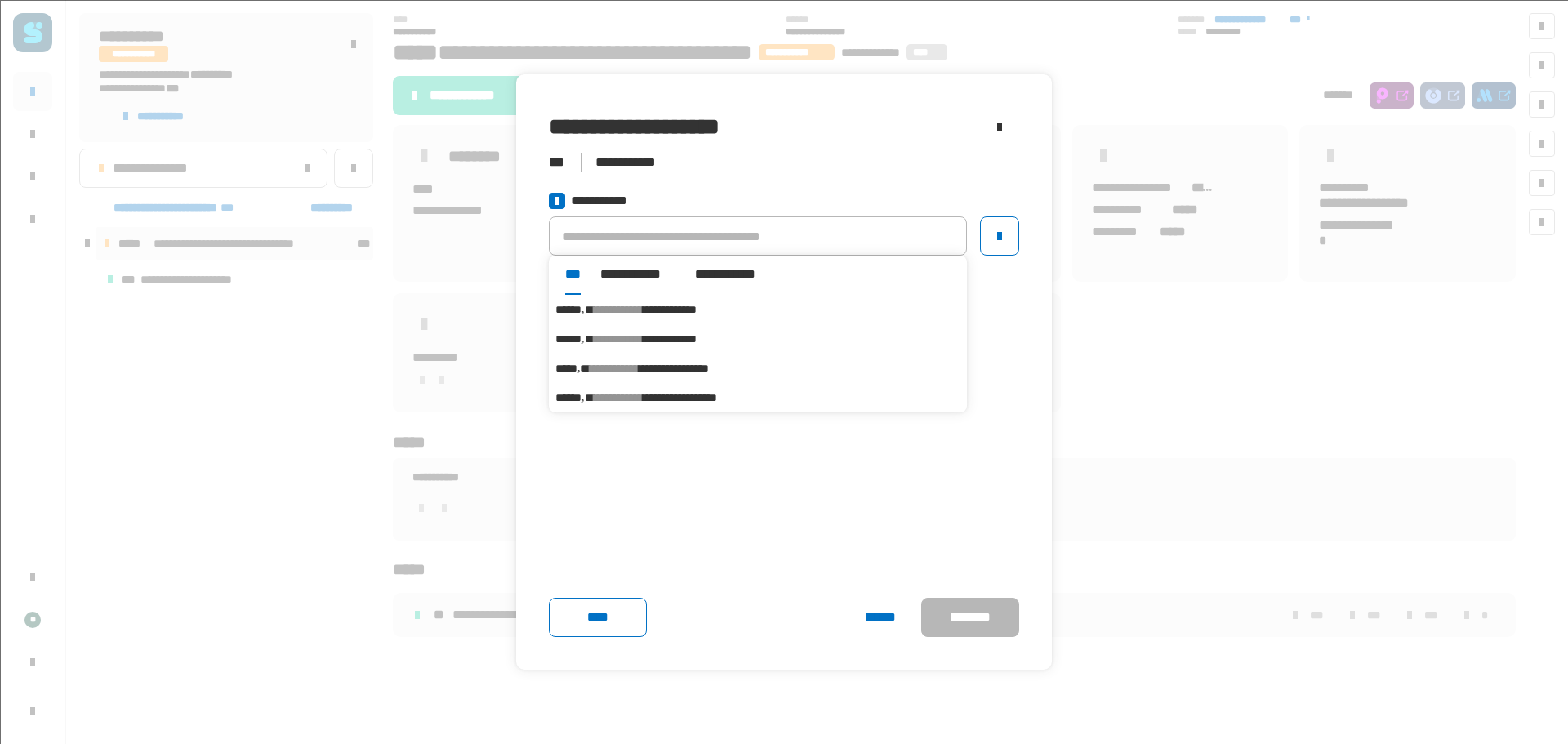 click on "**********" at bounding box center (618, 310) 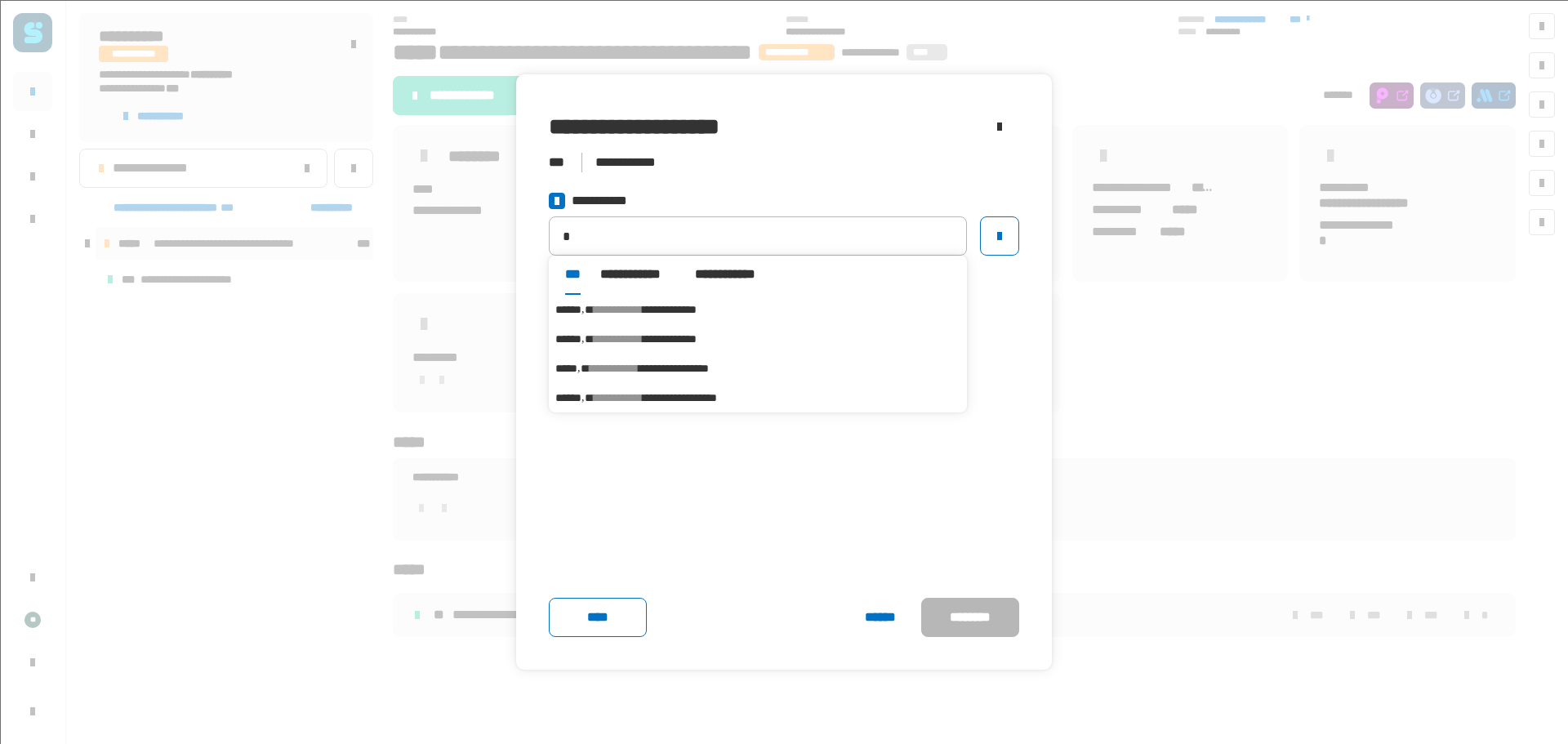 type on "******" 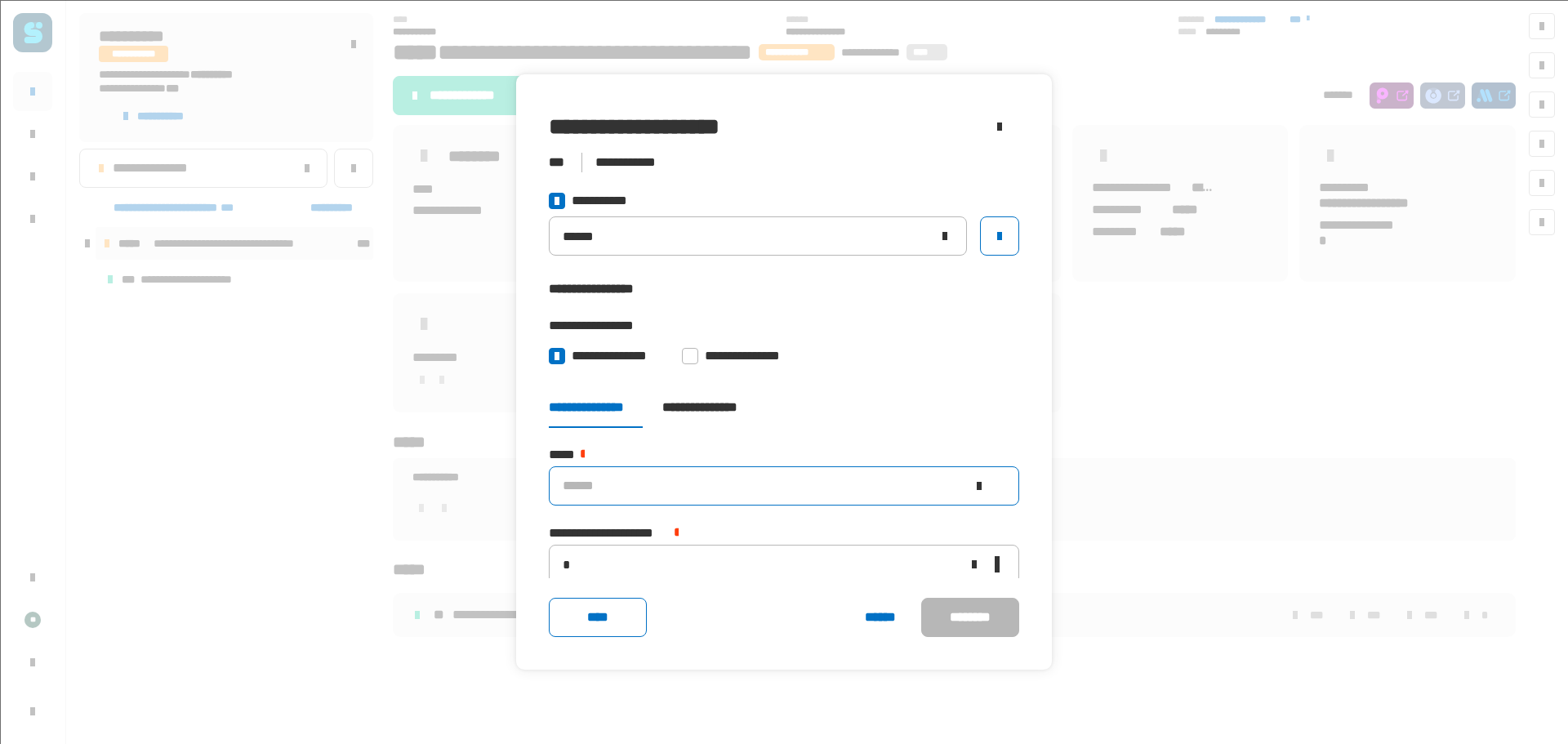 click 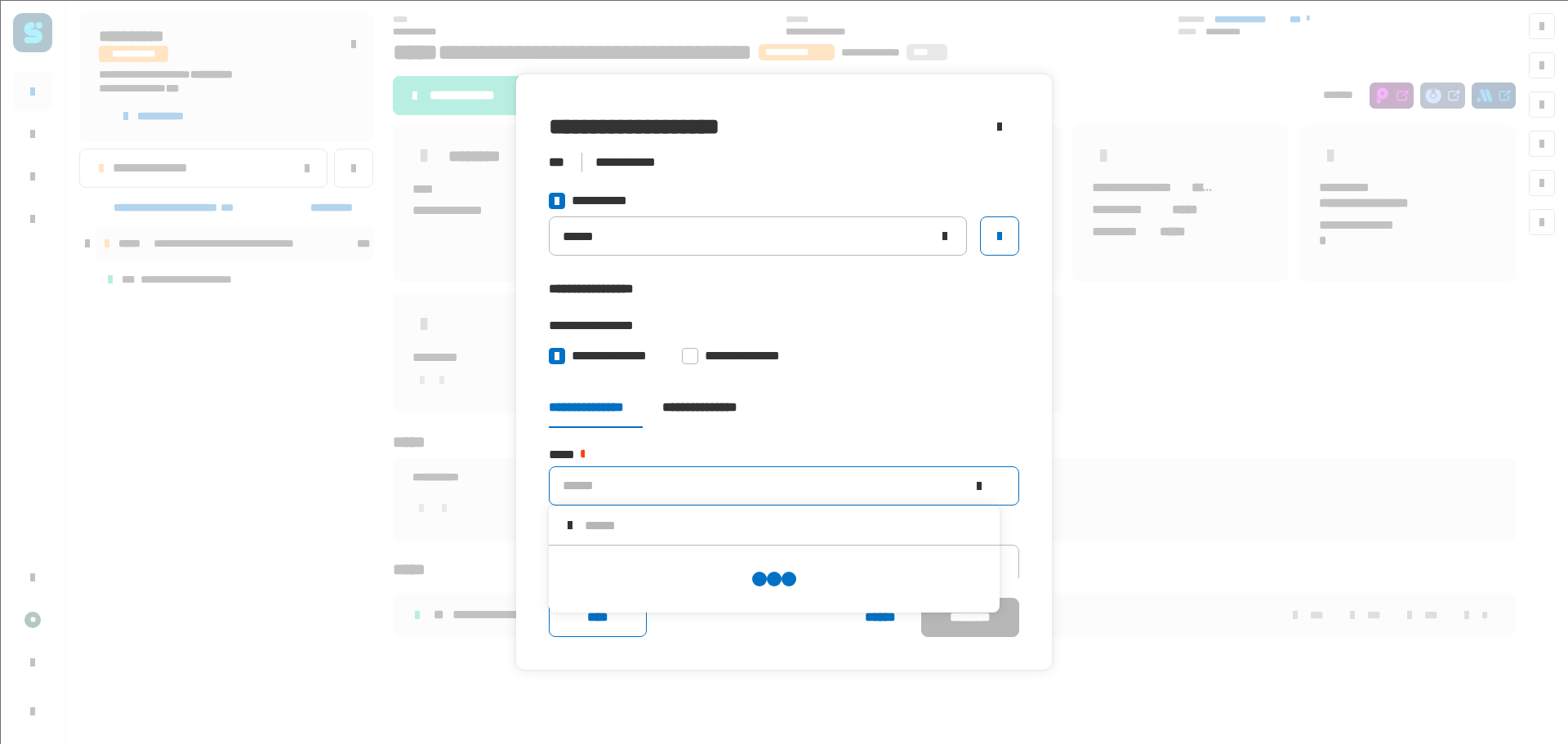 scroll, scrollTop: 0, scrollLeft: 0, axis: both 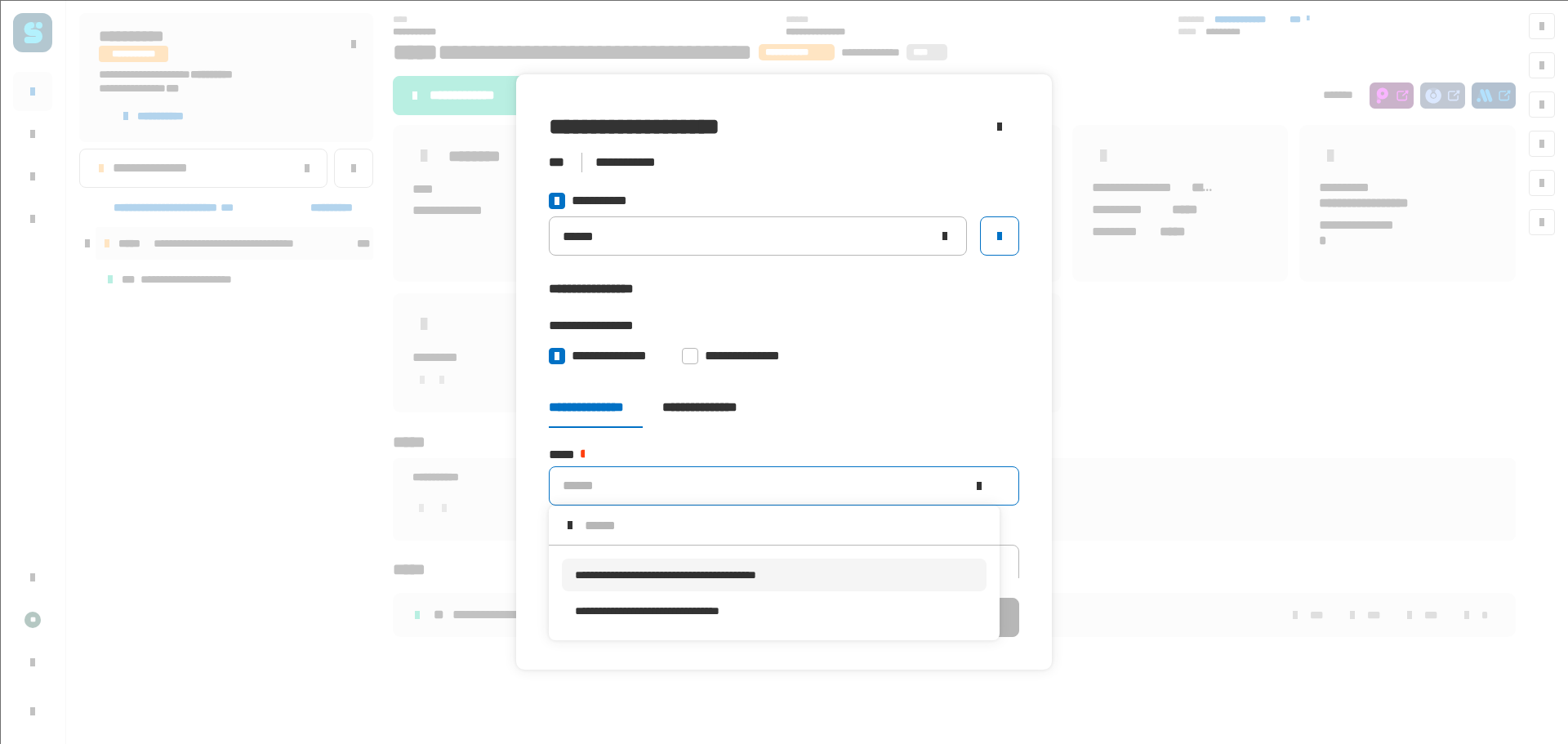 click on "**********" at bounding box center [666, 575] 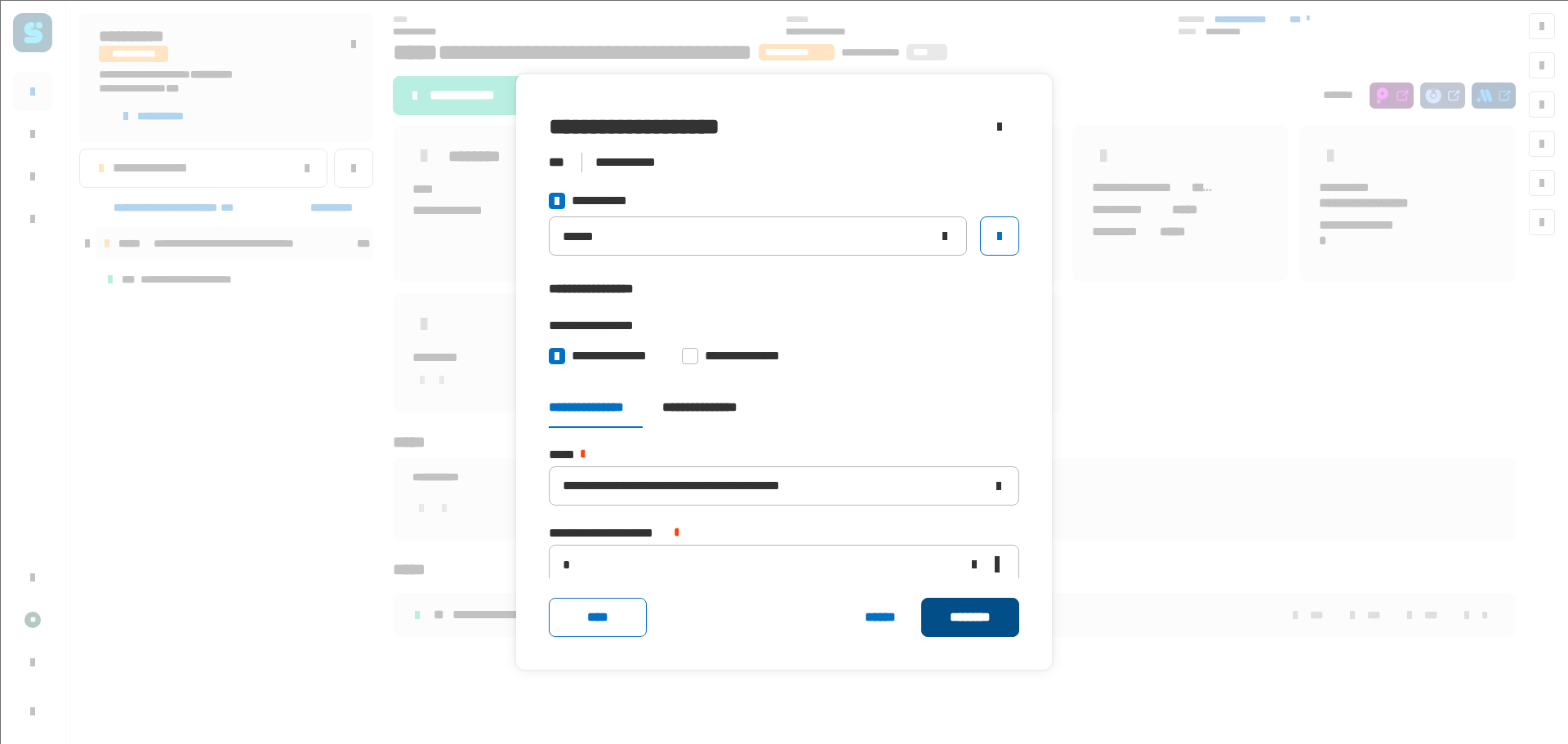 click on "********" 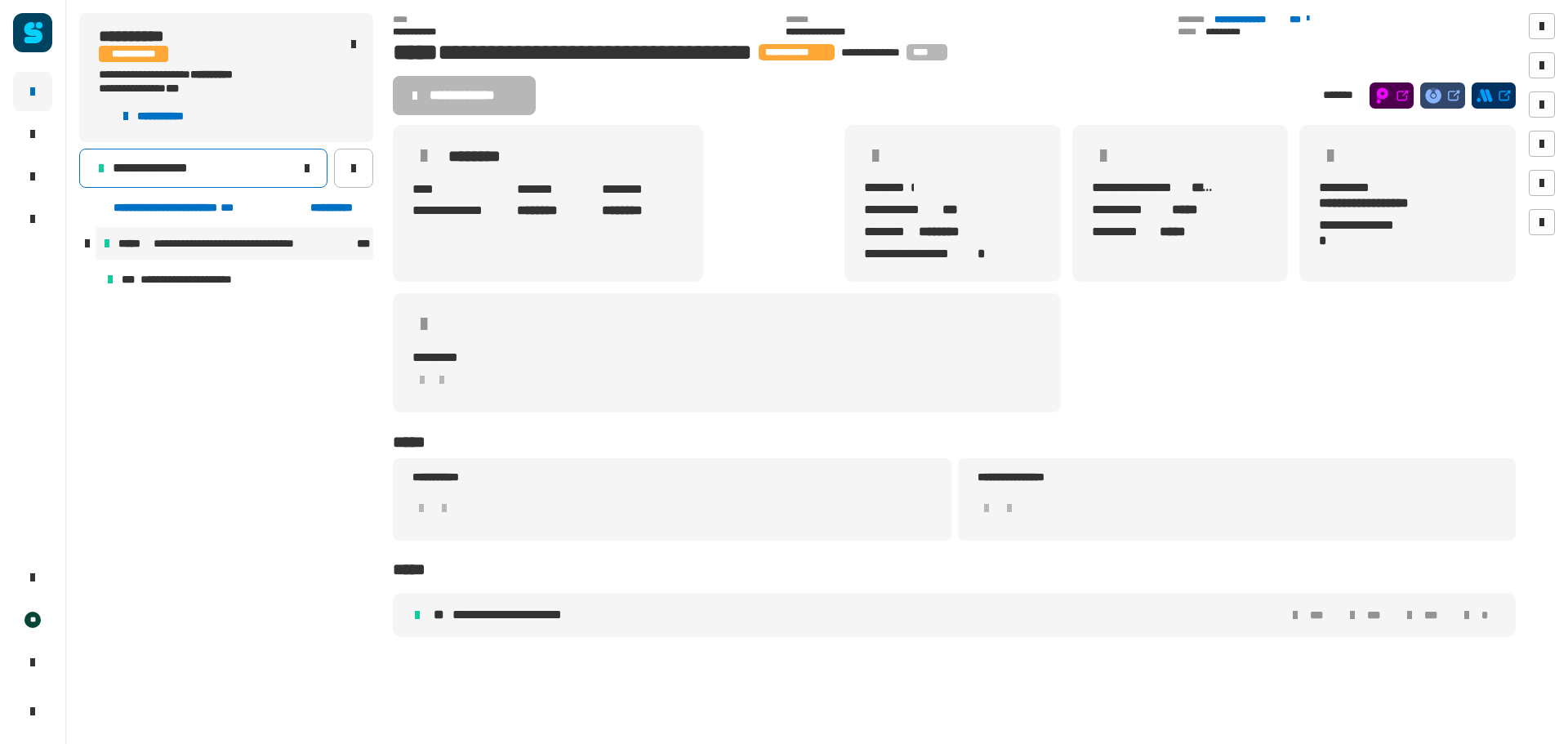 click 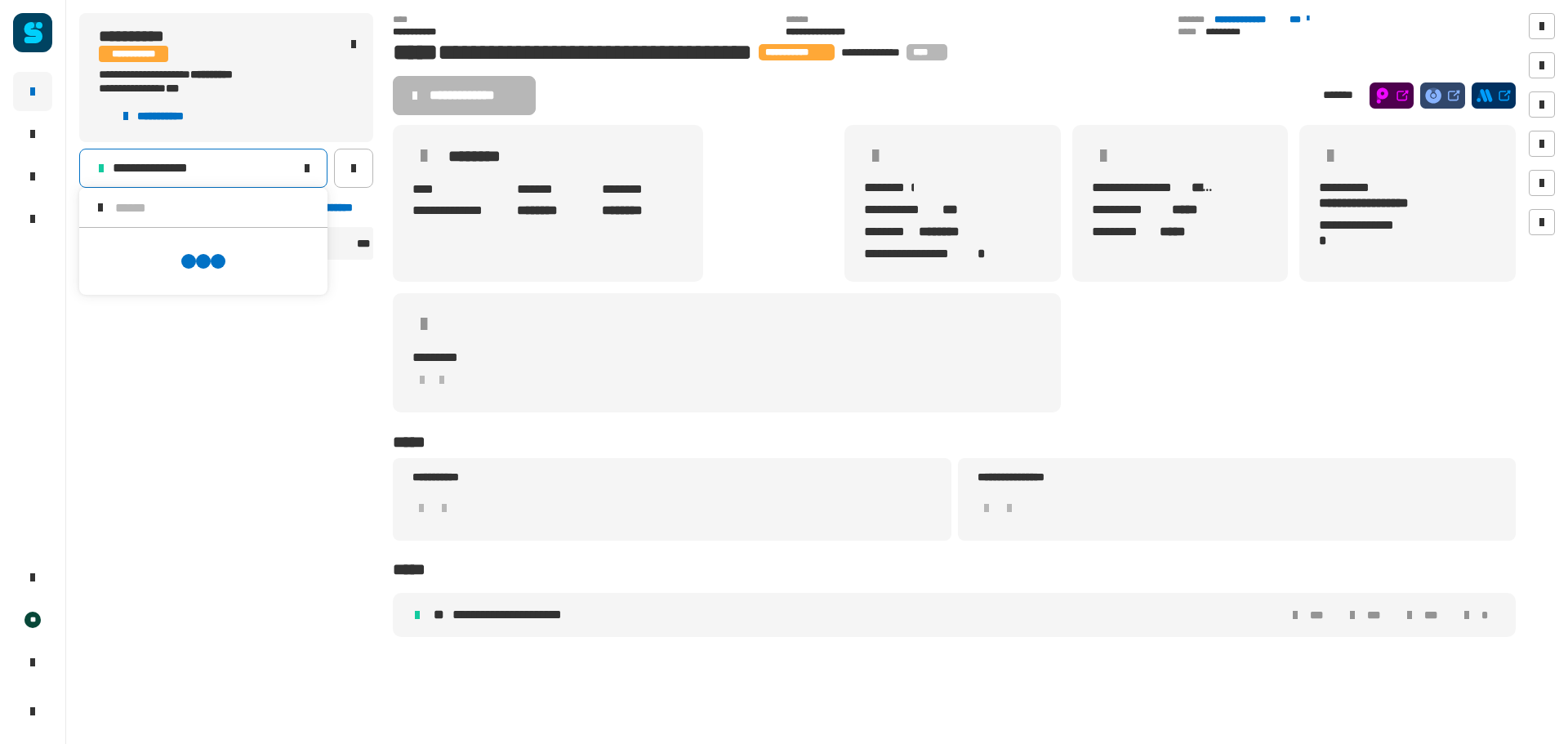 scroll, scrollTop: 0, scrollLeft: 0, axis: both 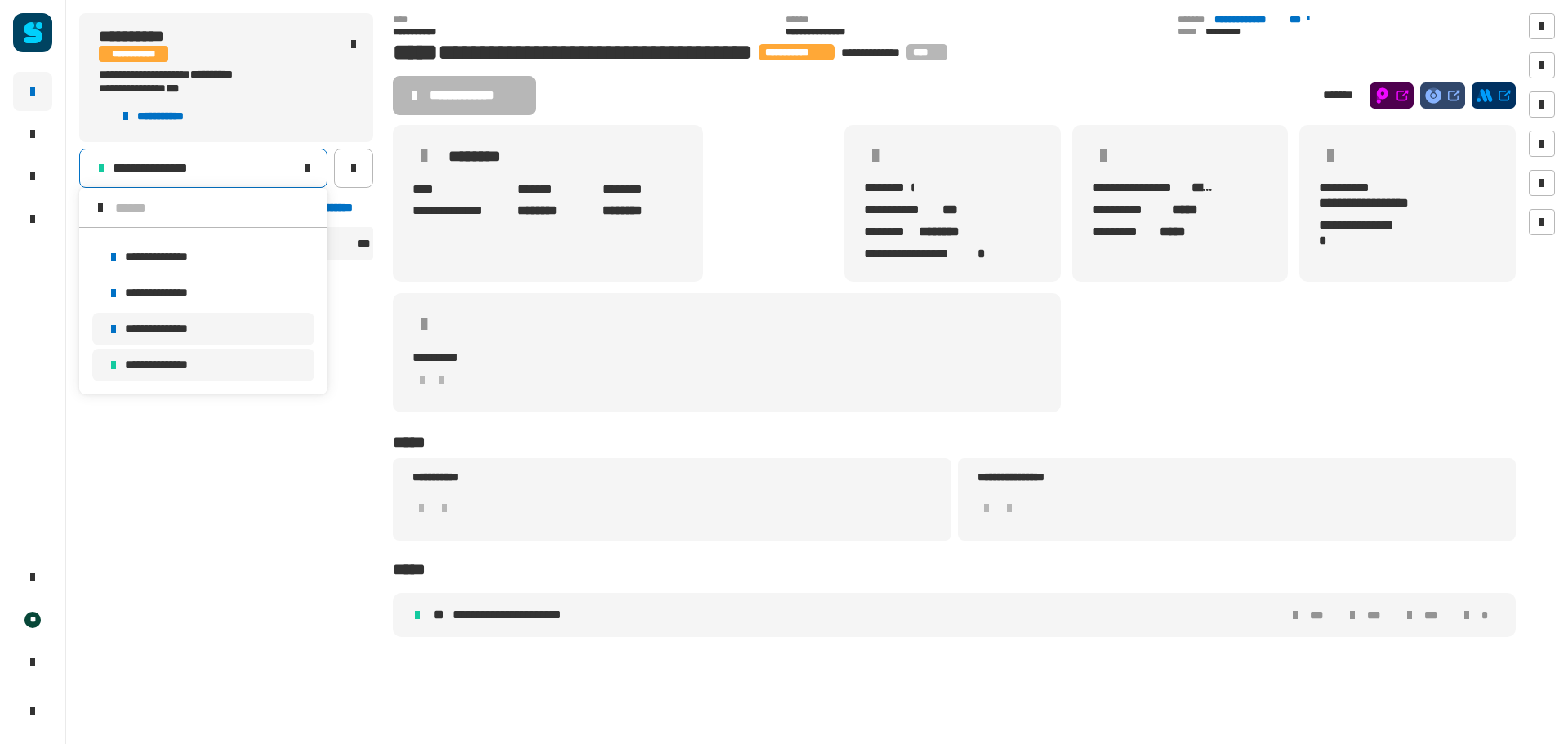 click on "**********" at bounding box center [172, 329] 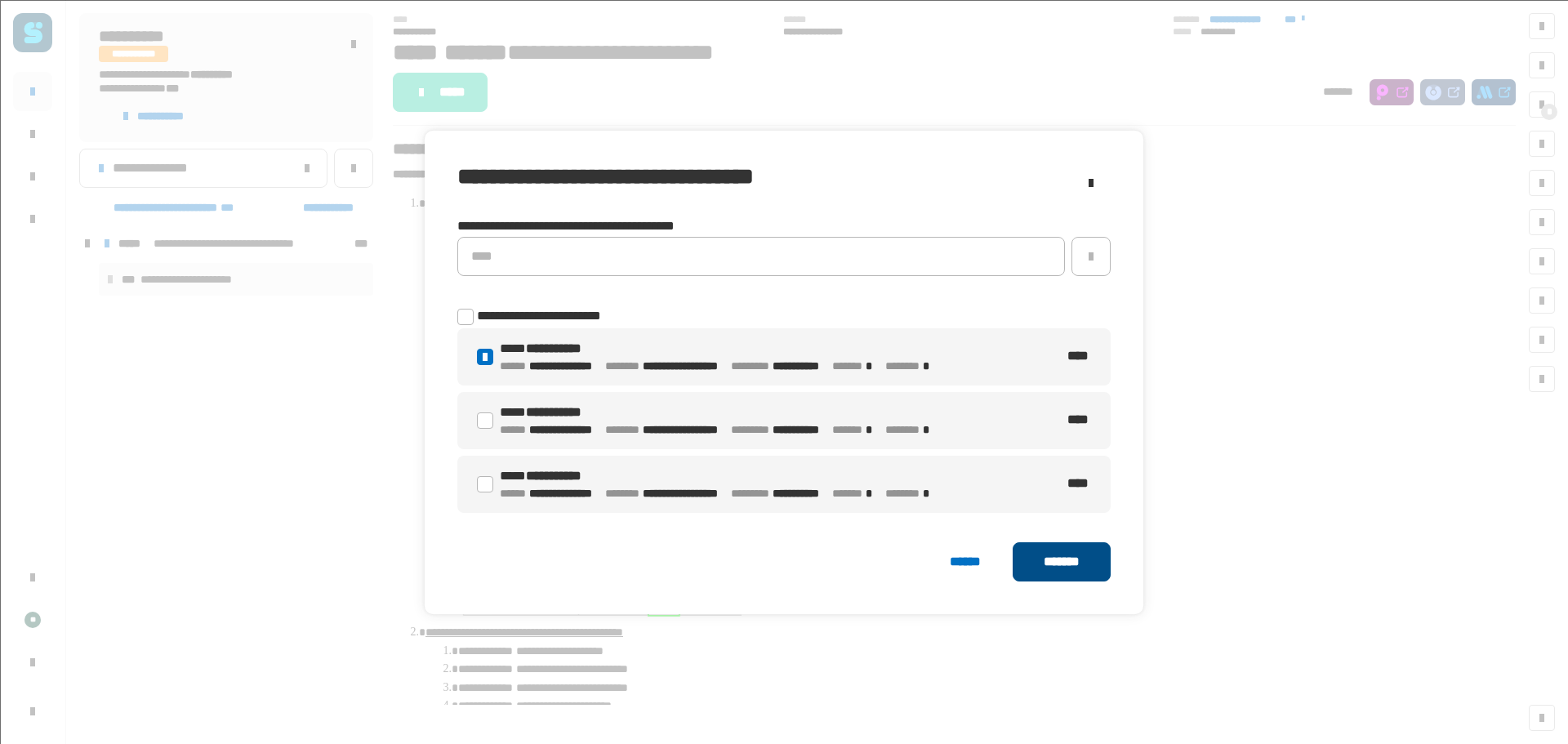 click on "*******" 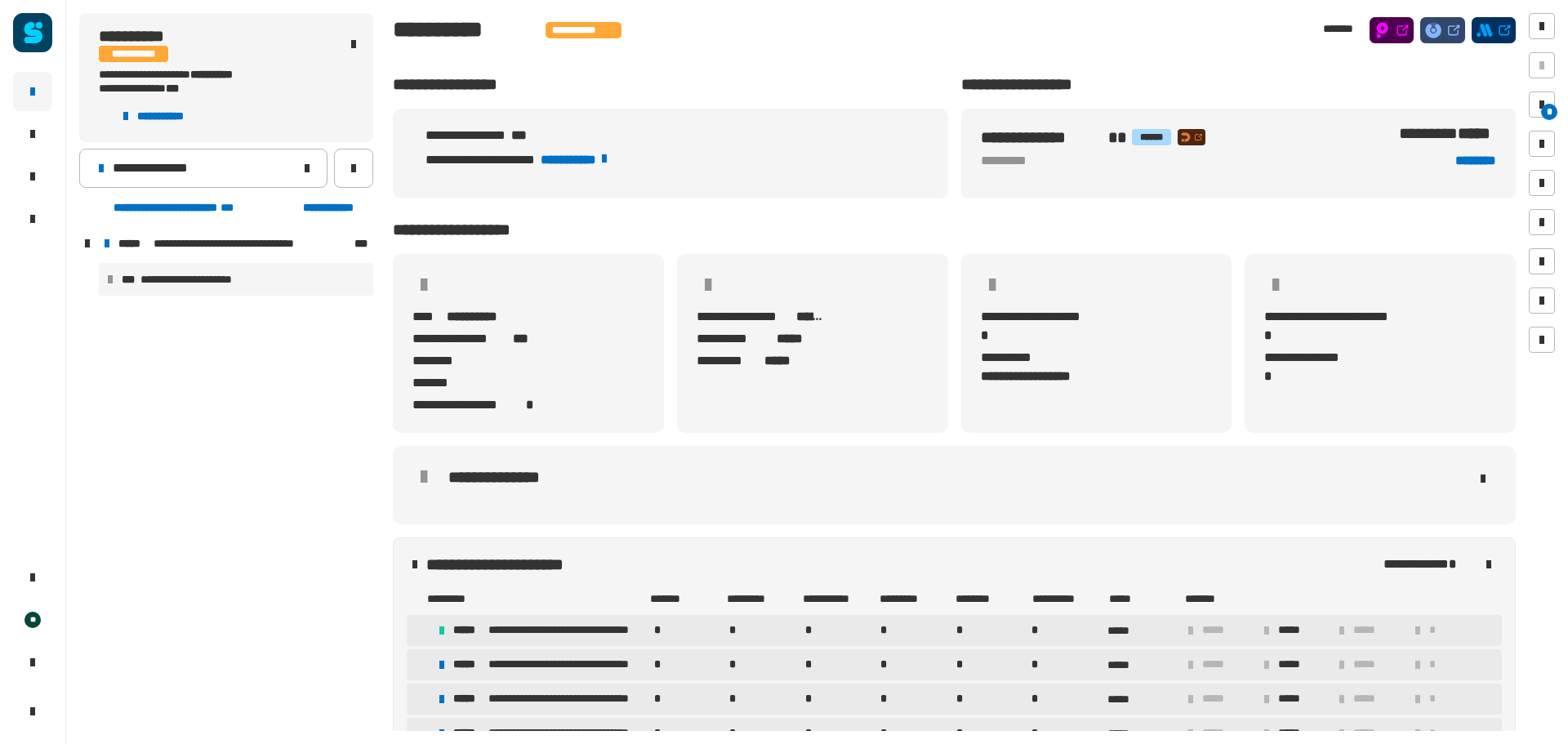 click on "**********" at bounding box center (197, 279) 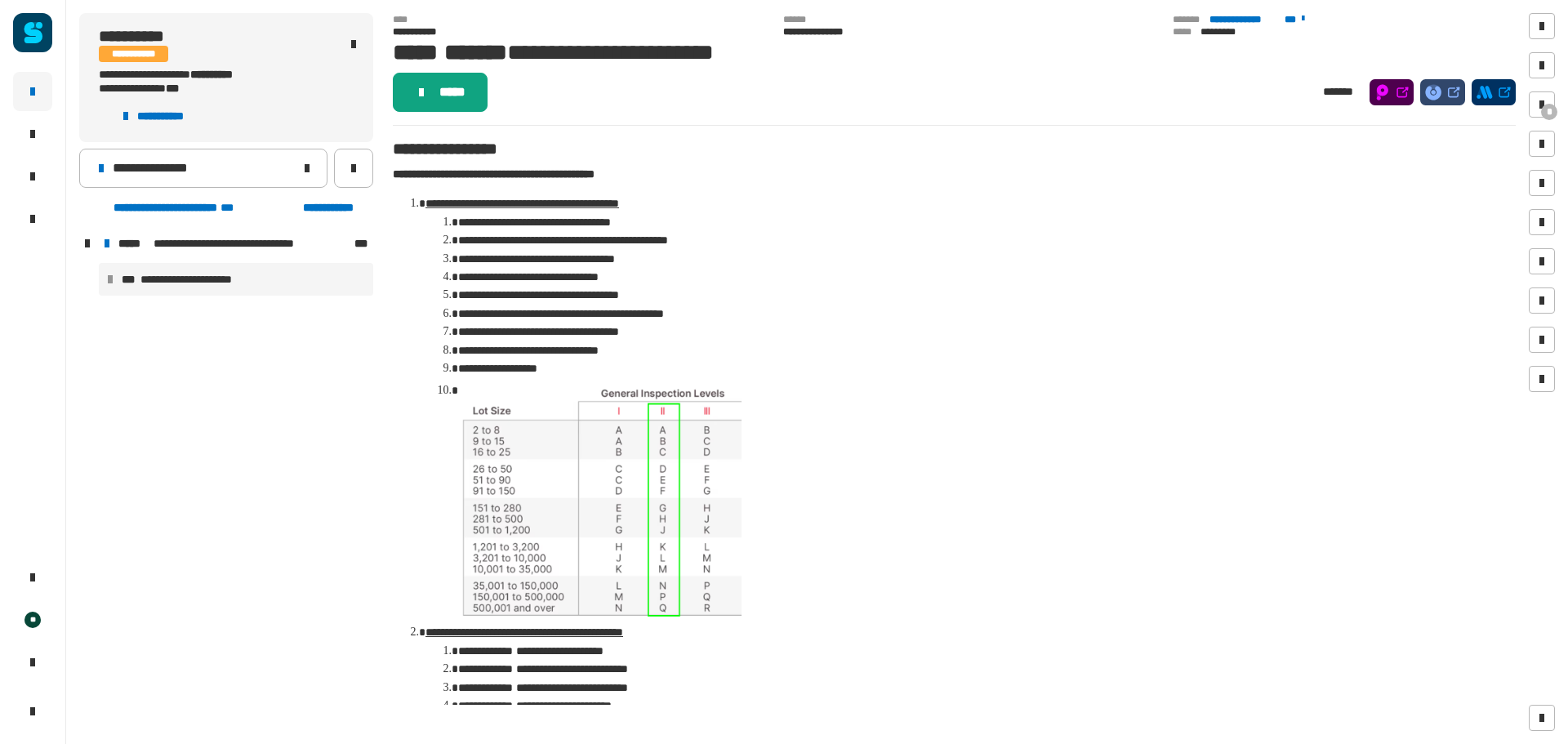 click on "*****" 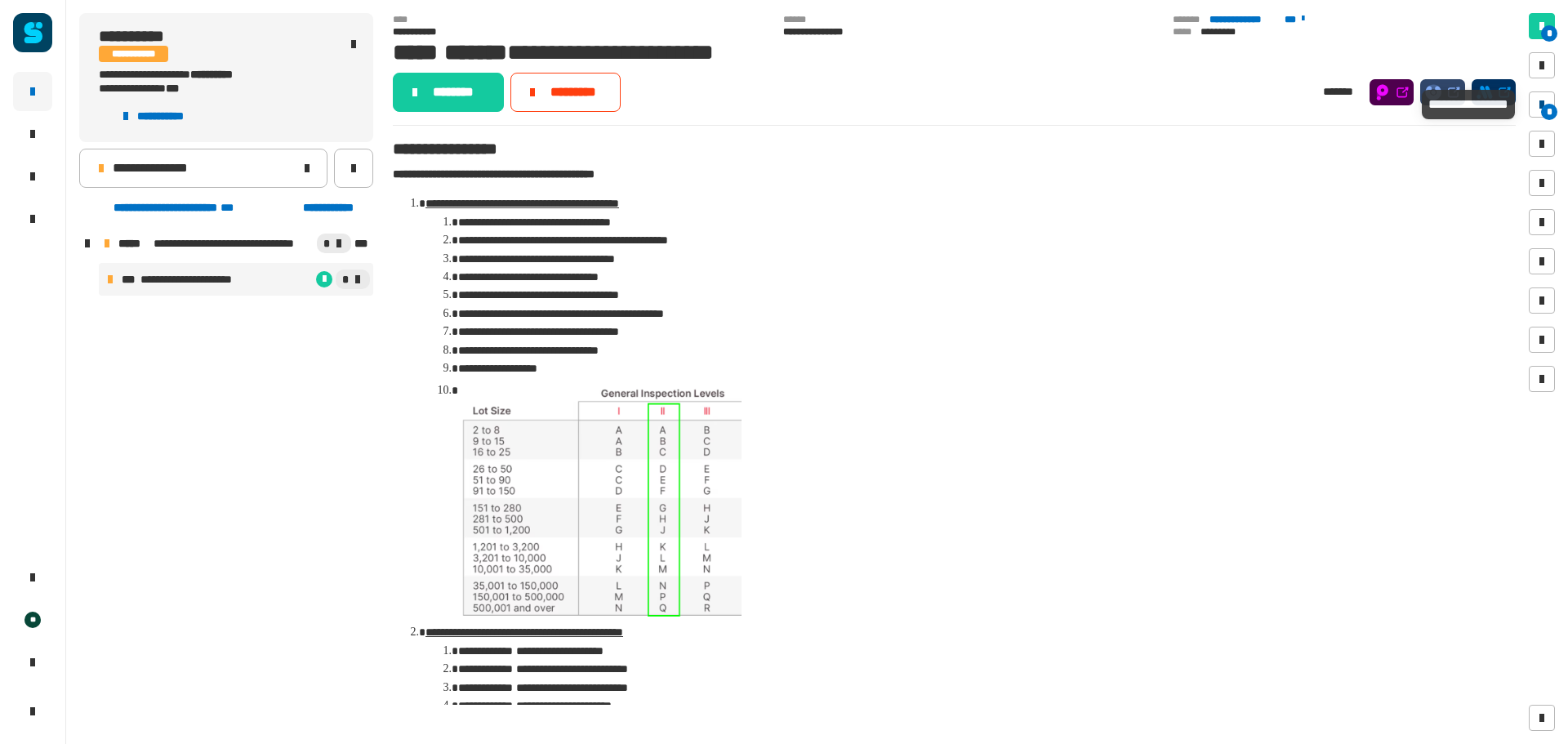 click on "*" at bounding box center [1549, 112] 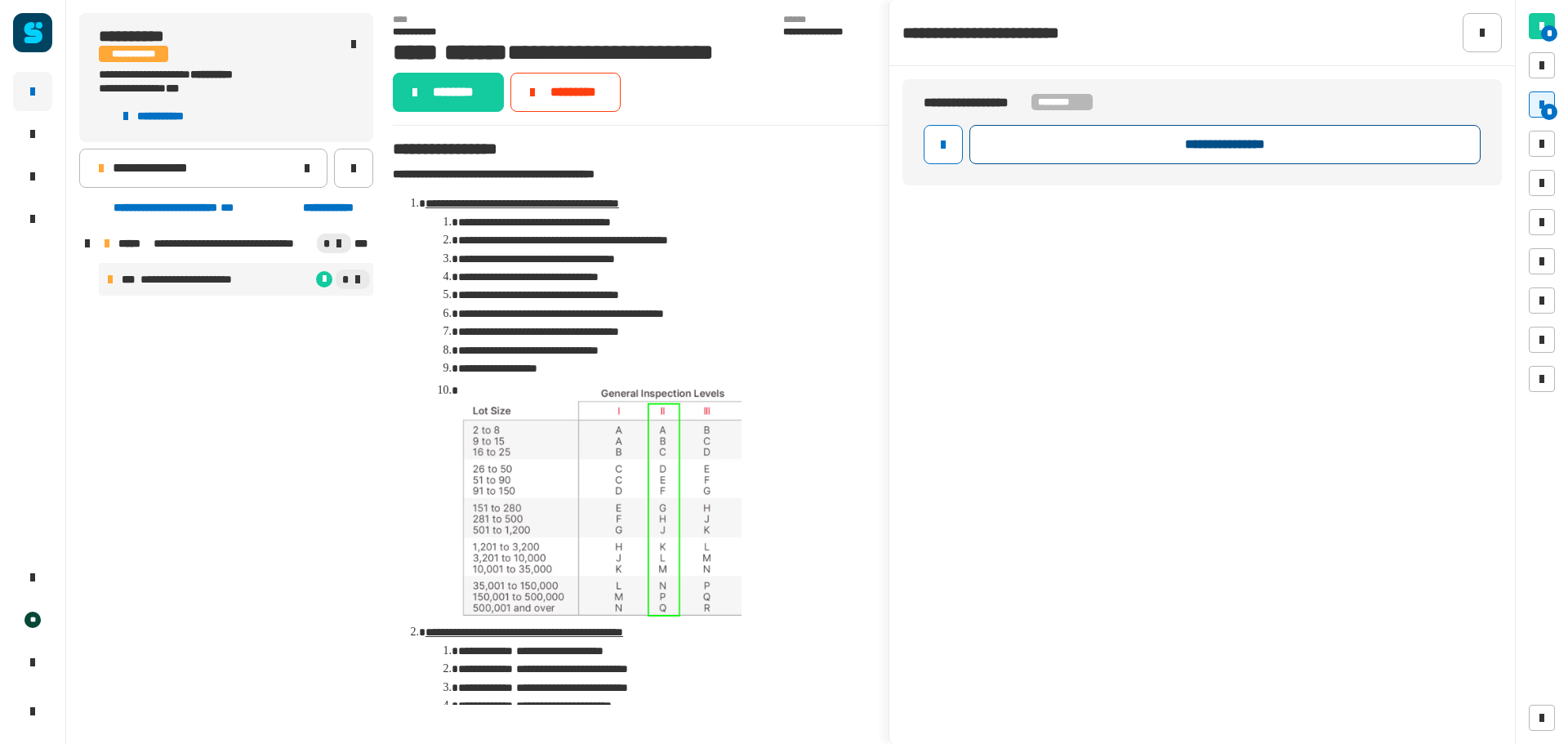 click on "**********" 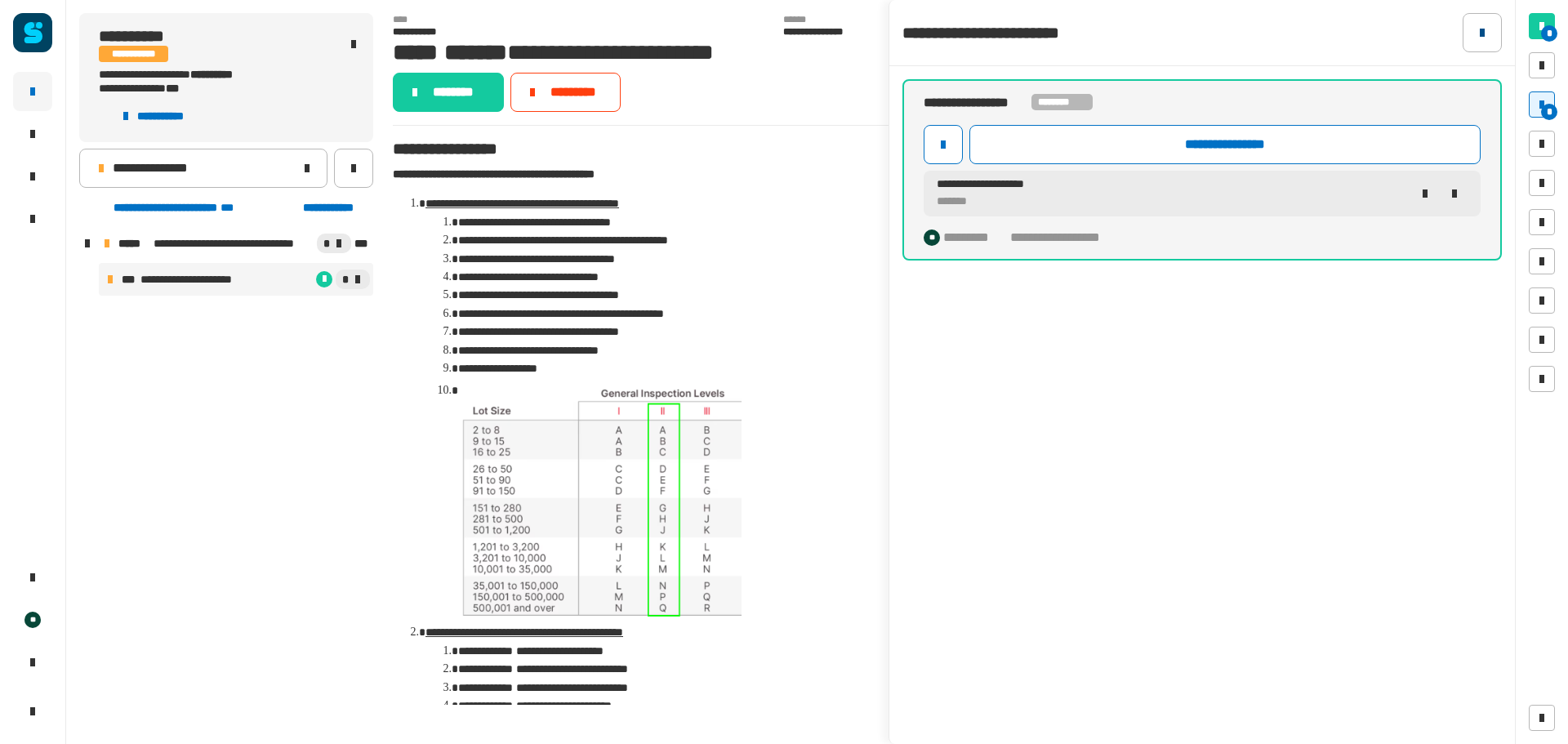 click 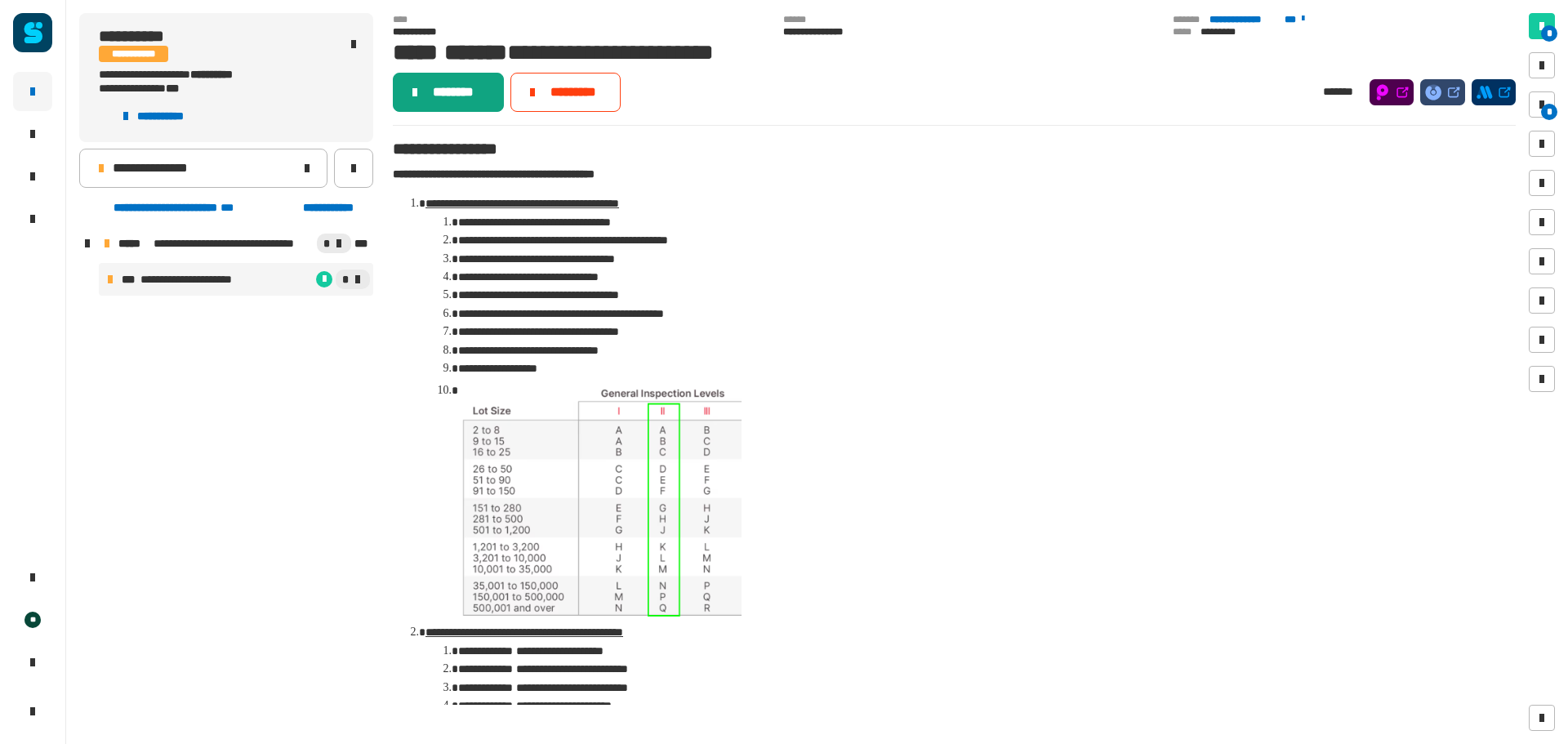 click on "********" 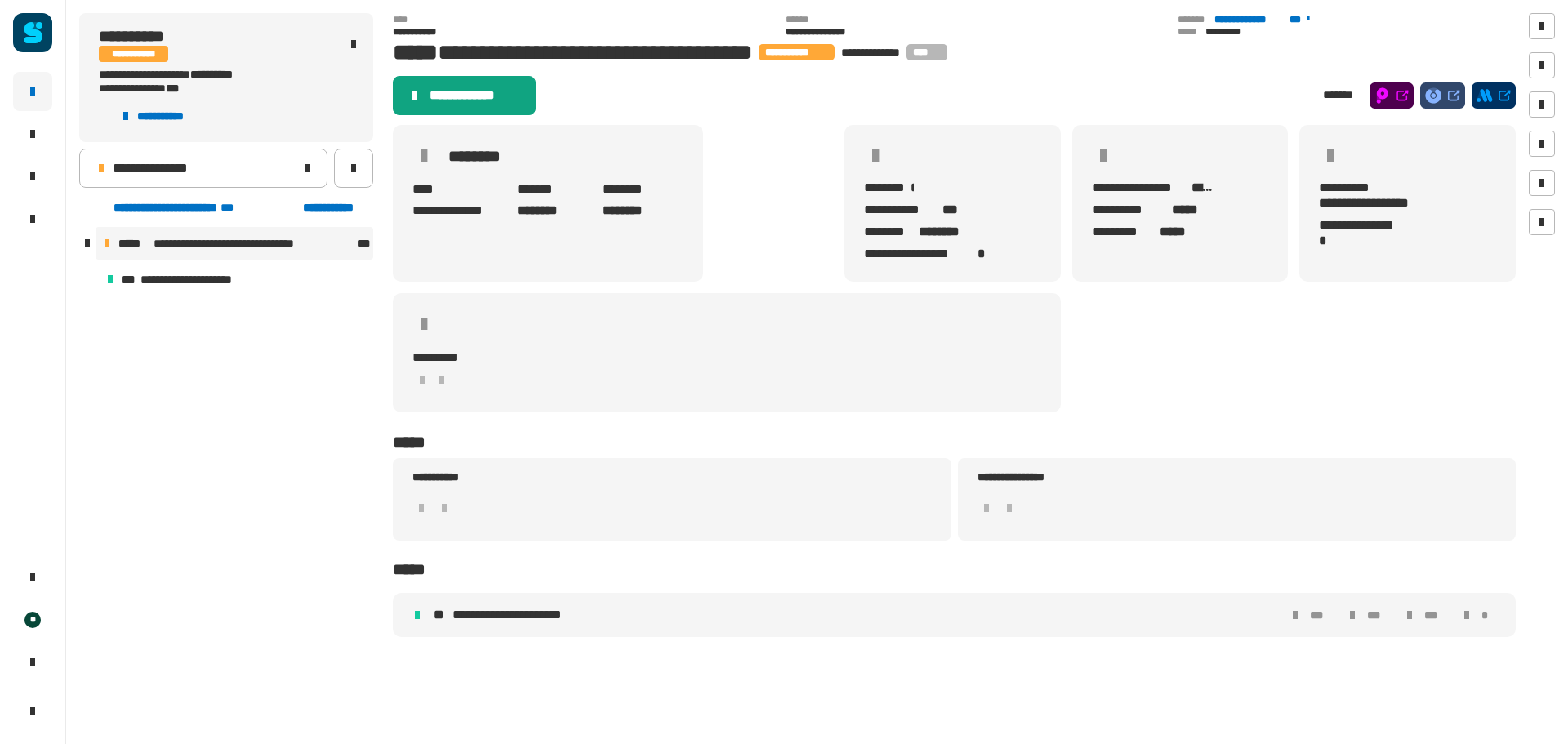 click on "**********" 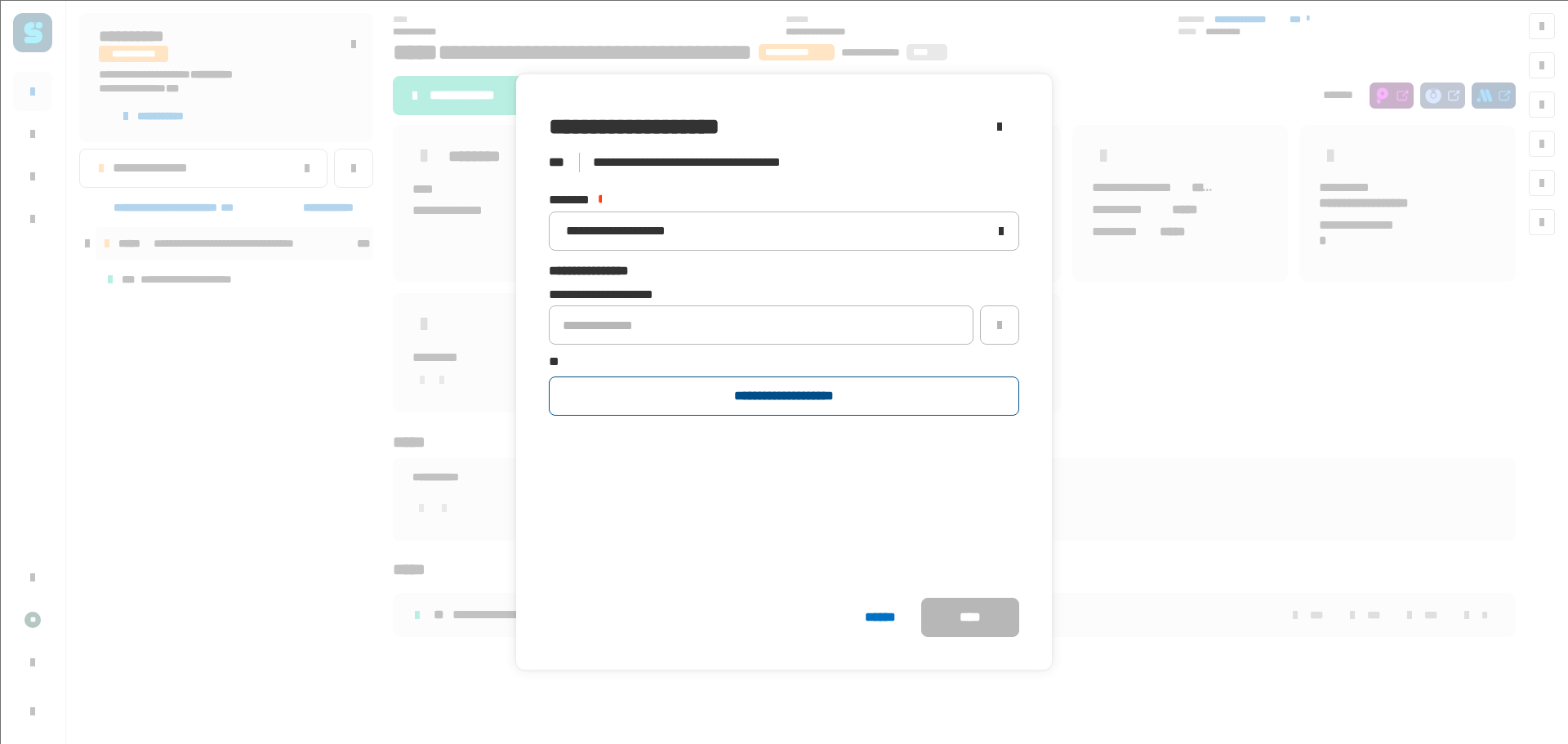 click on "**********" 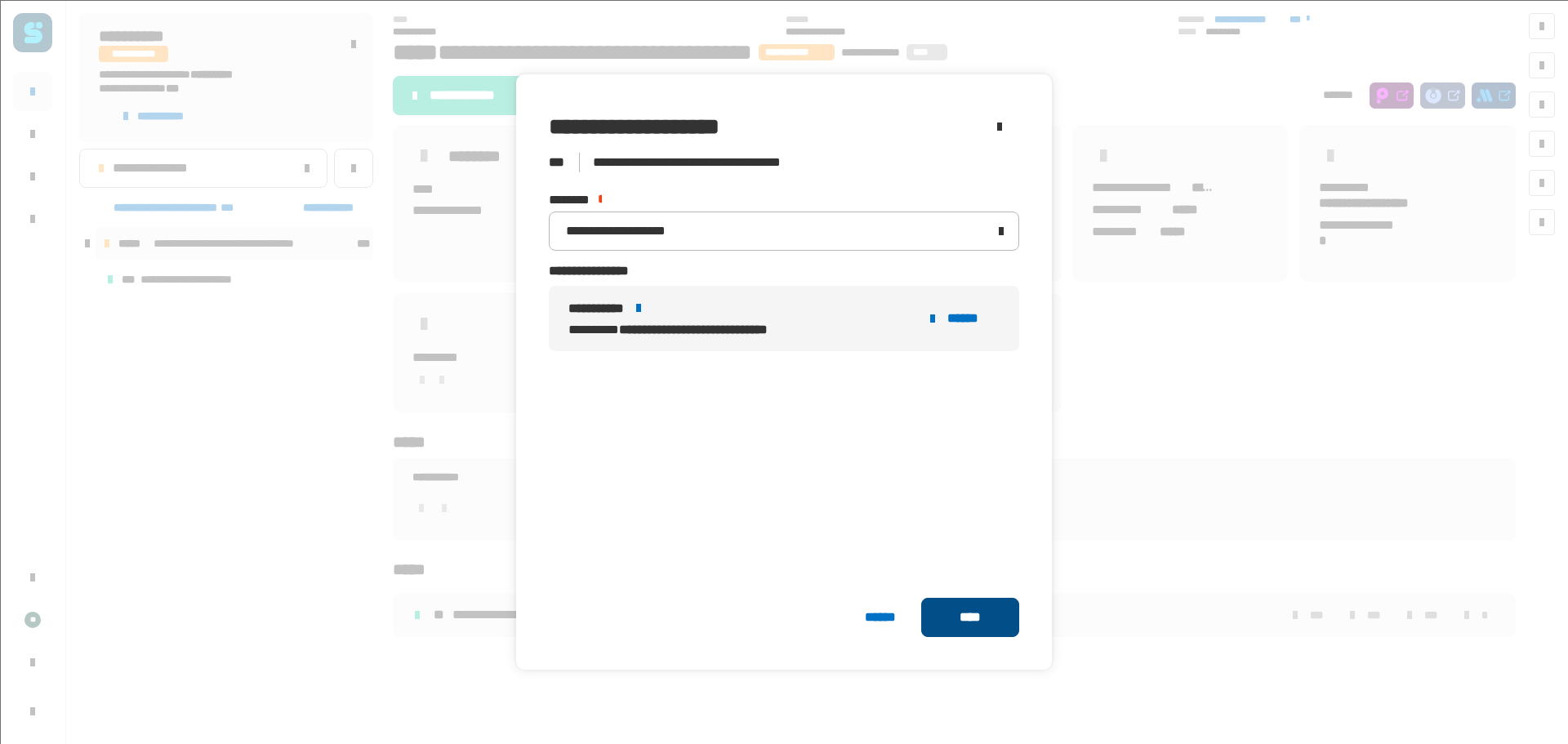 click on "****" 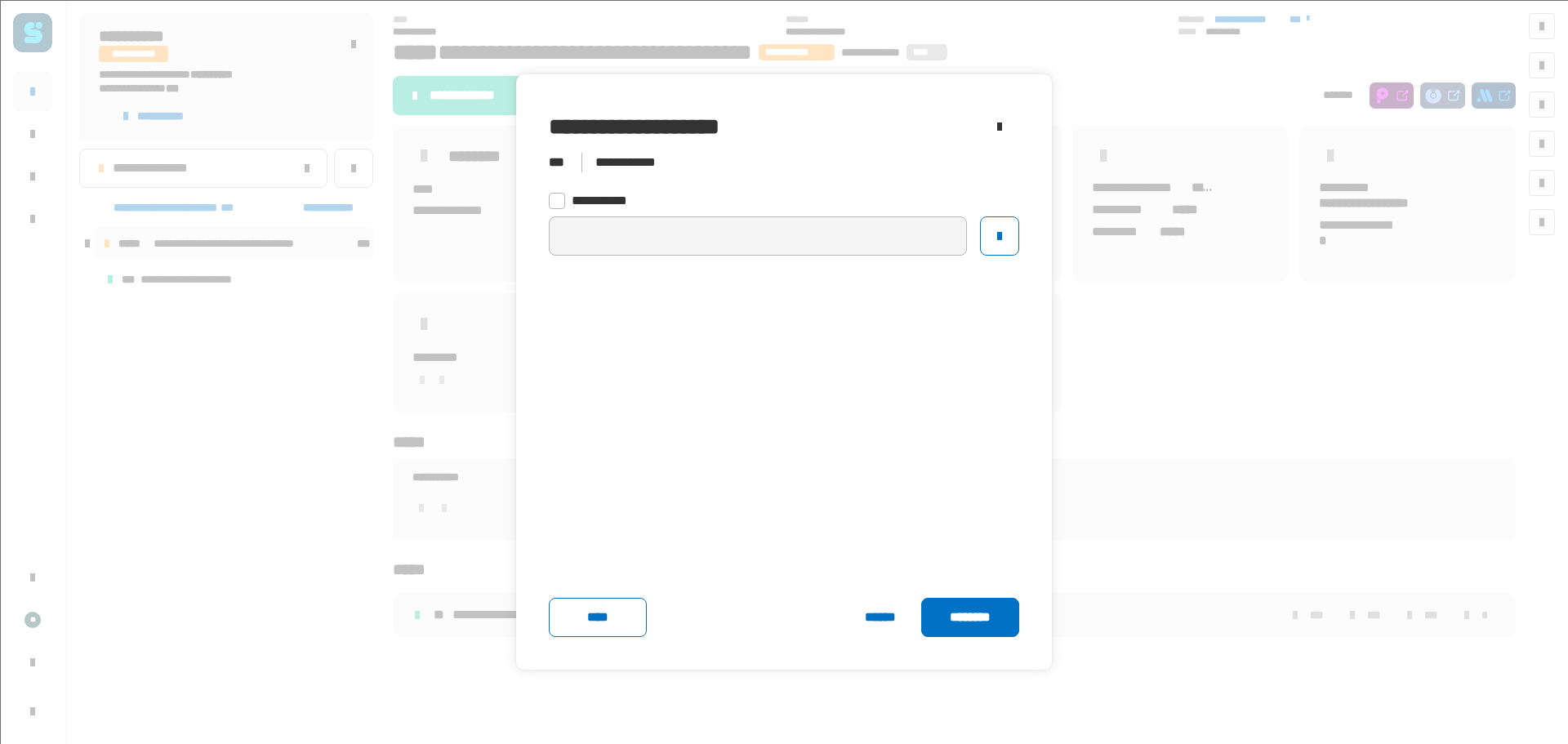 click 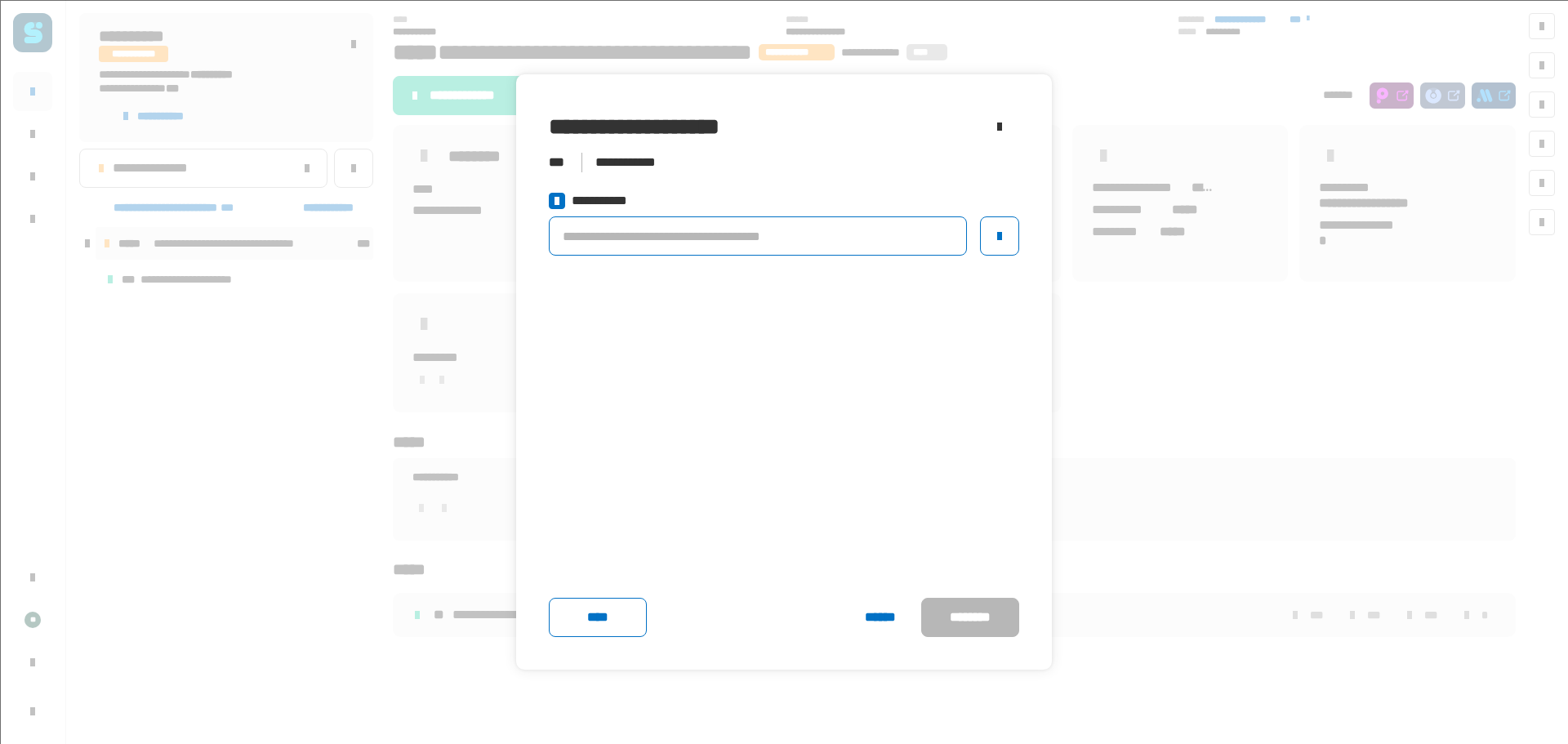 click 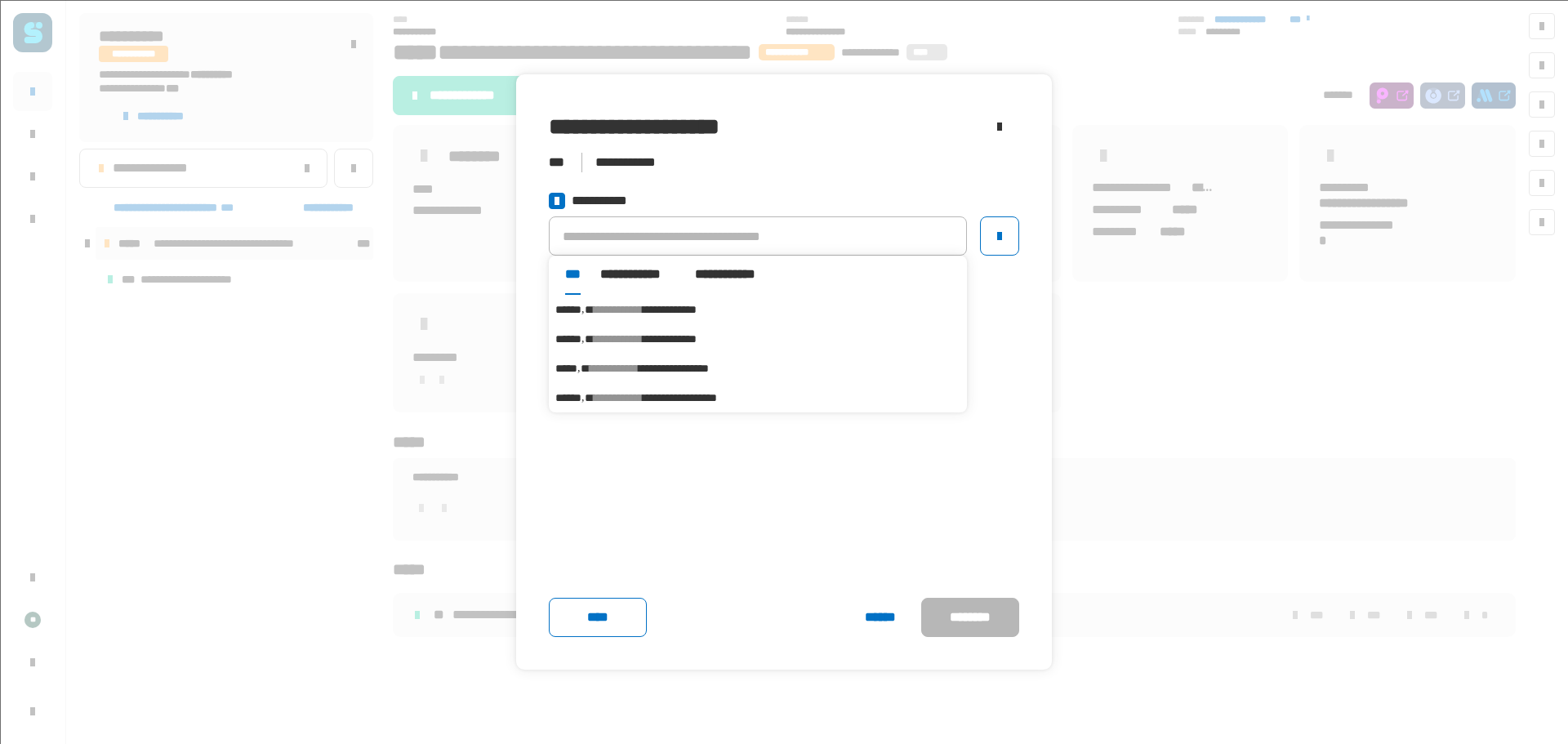 click on "**********" at bounding box center [618, 310] 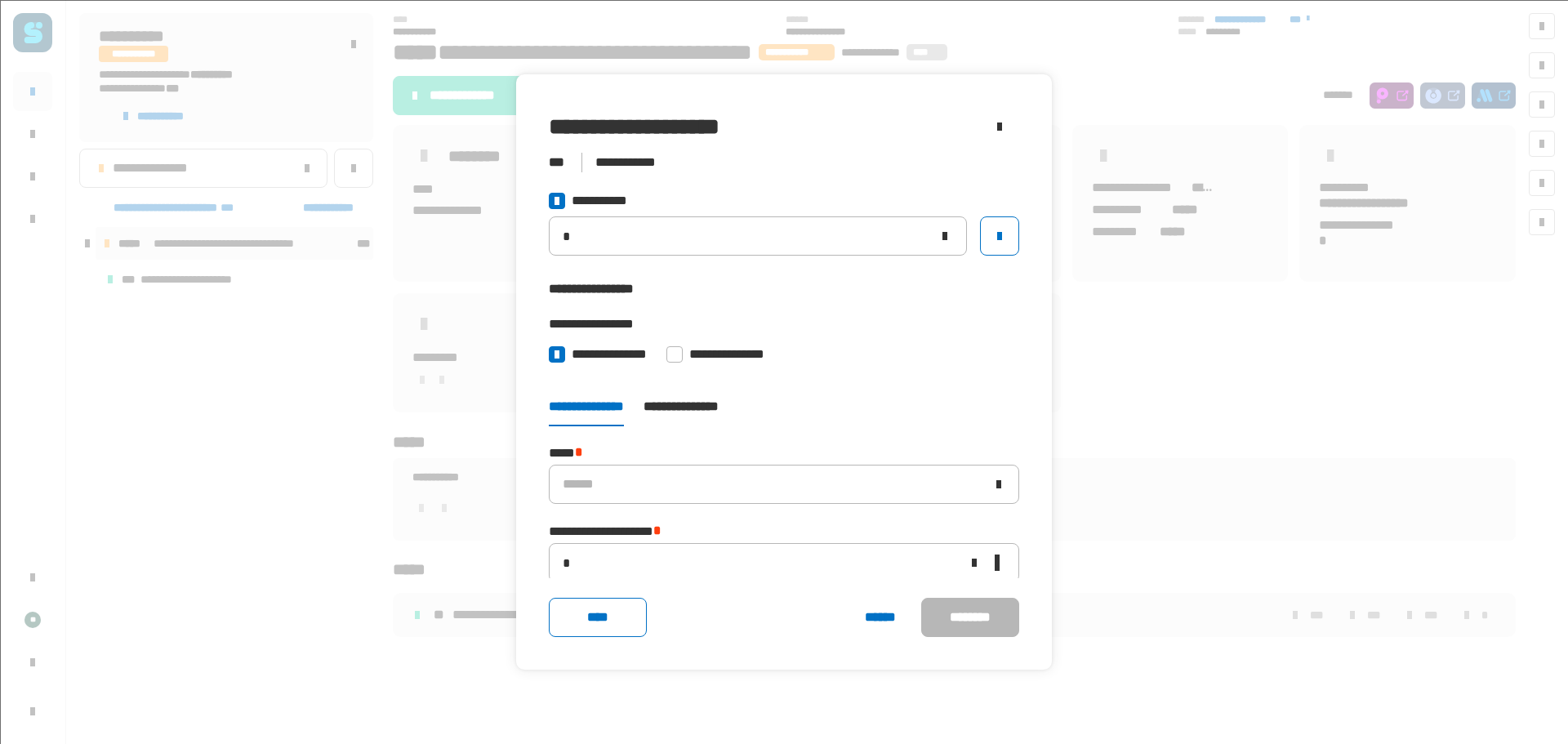 type on "******" 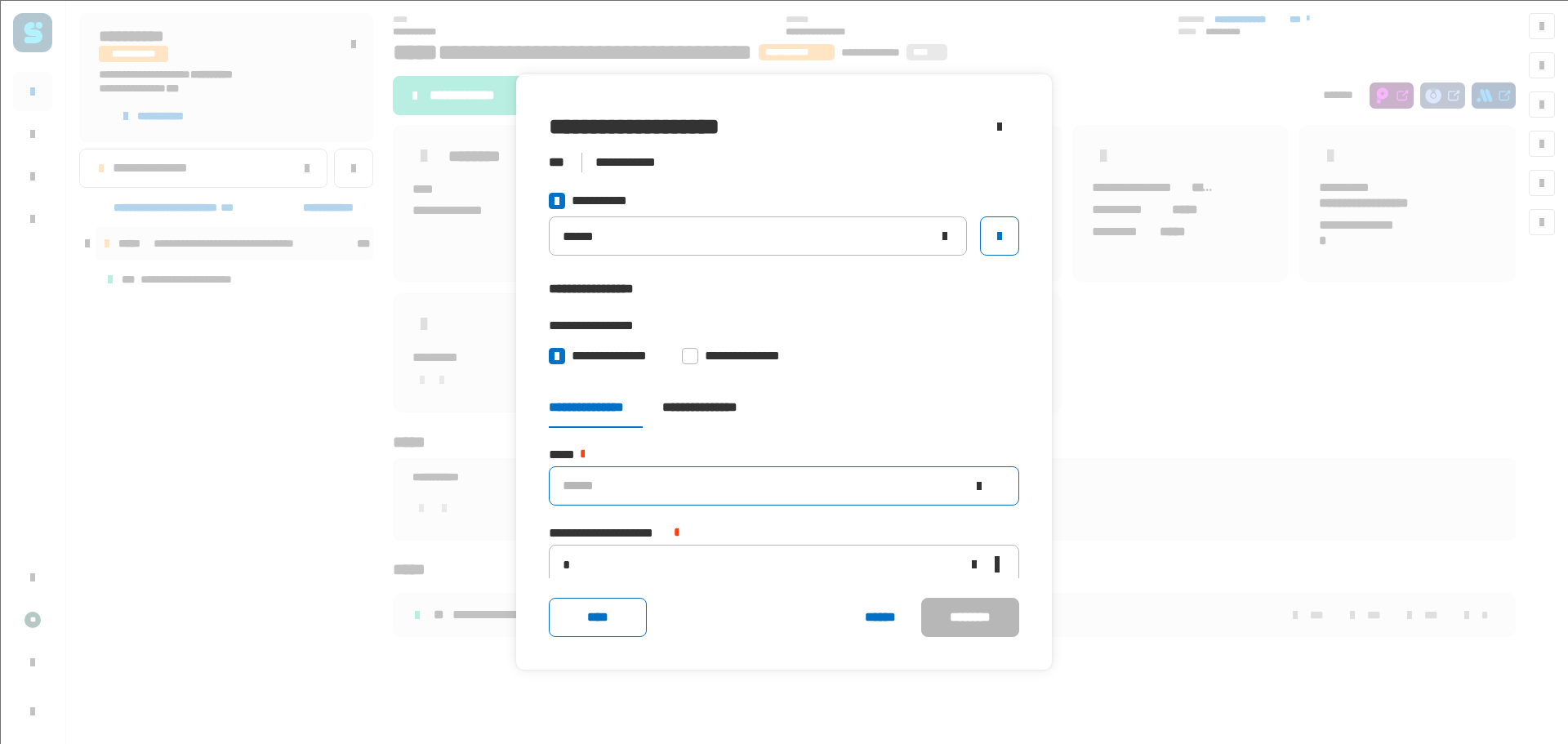 click 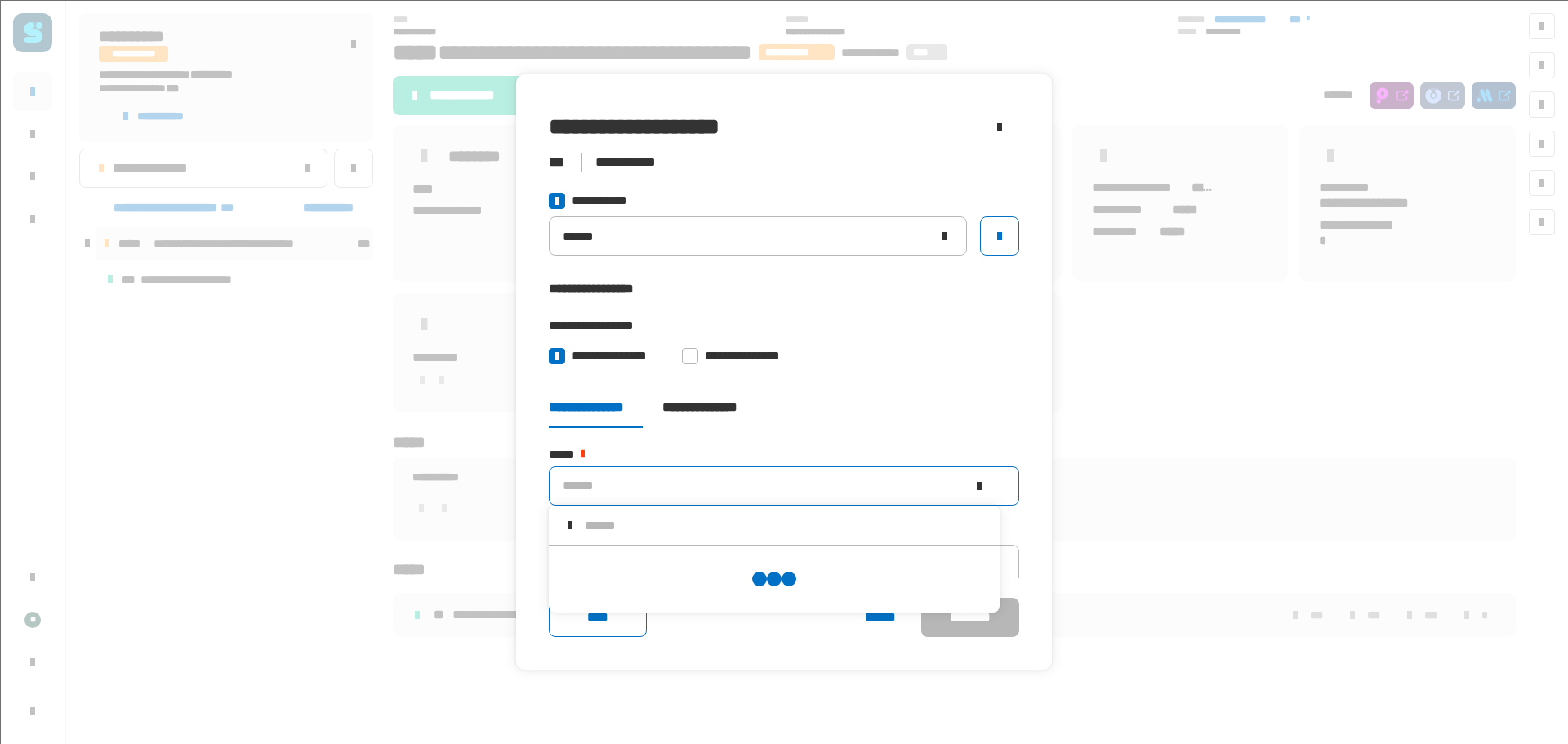 scroll, scrollTop: 0, scrollLeft: 0, axis: both 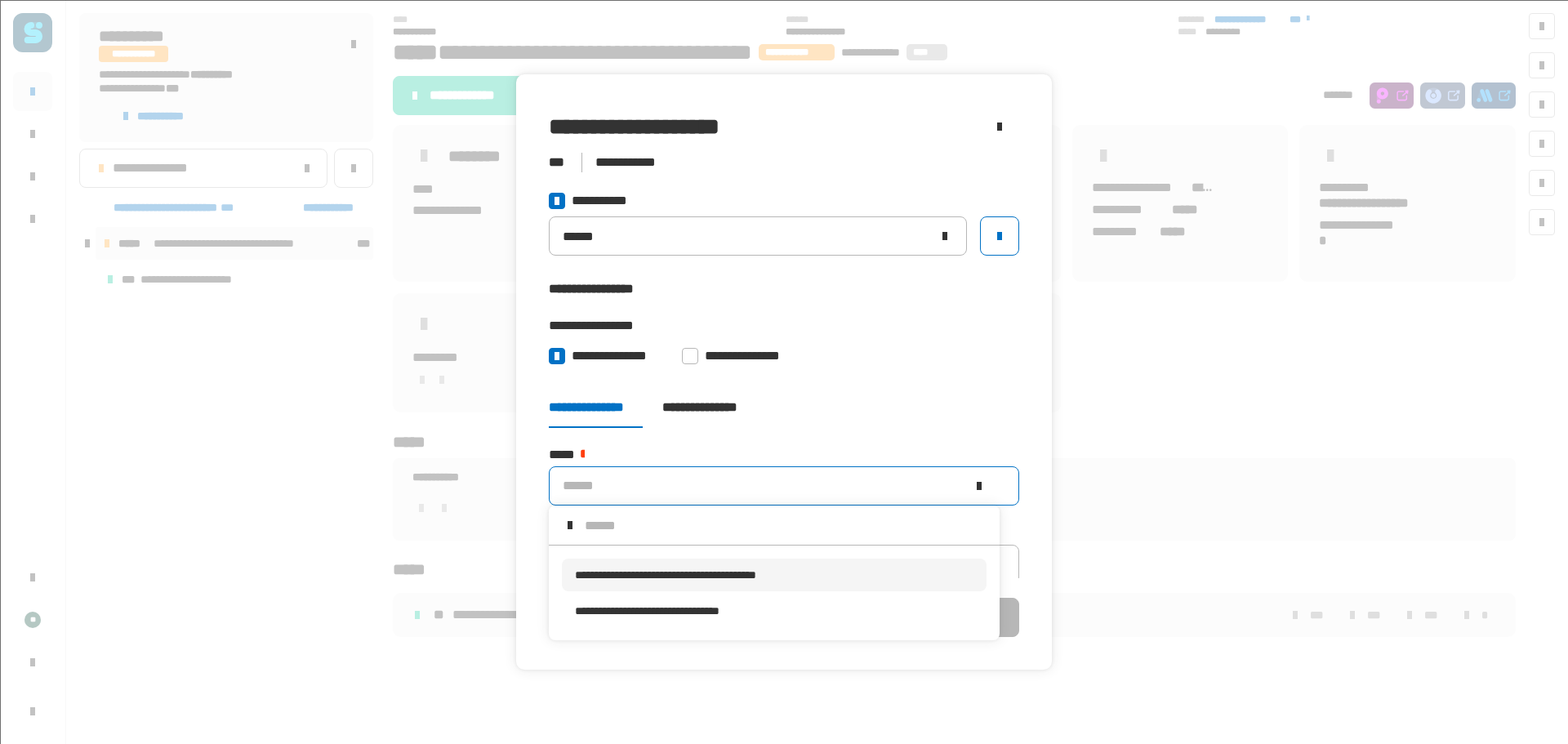 click on "**********" at bounding box center (666, 575) 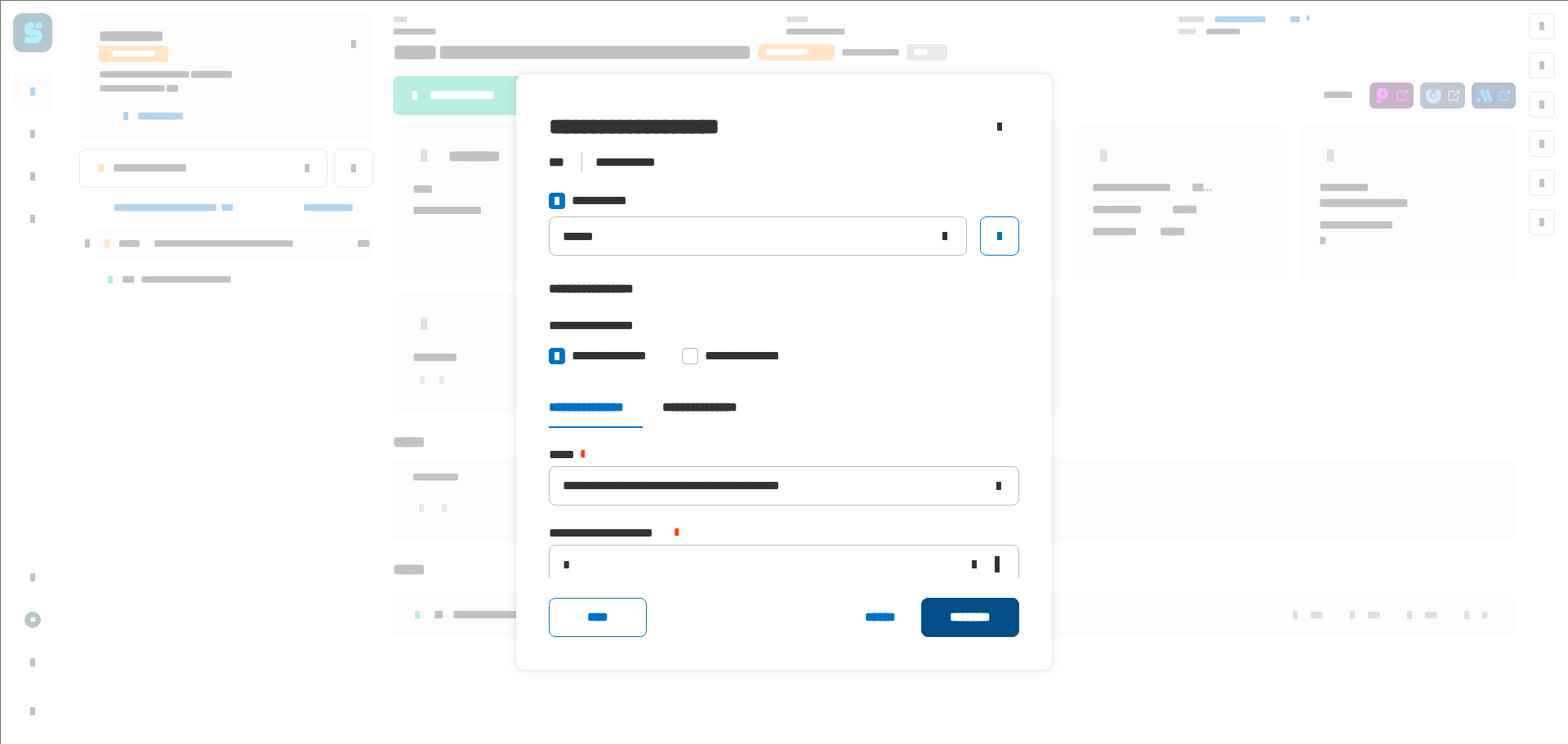 click on "********" 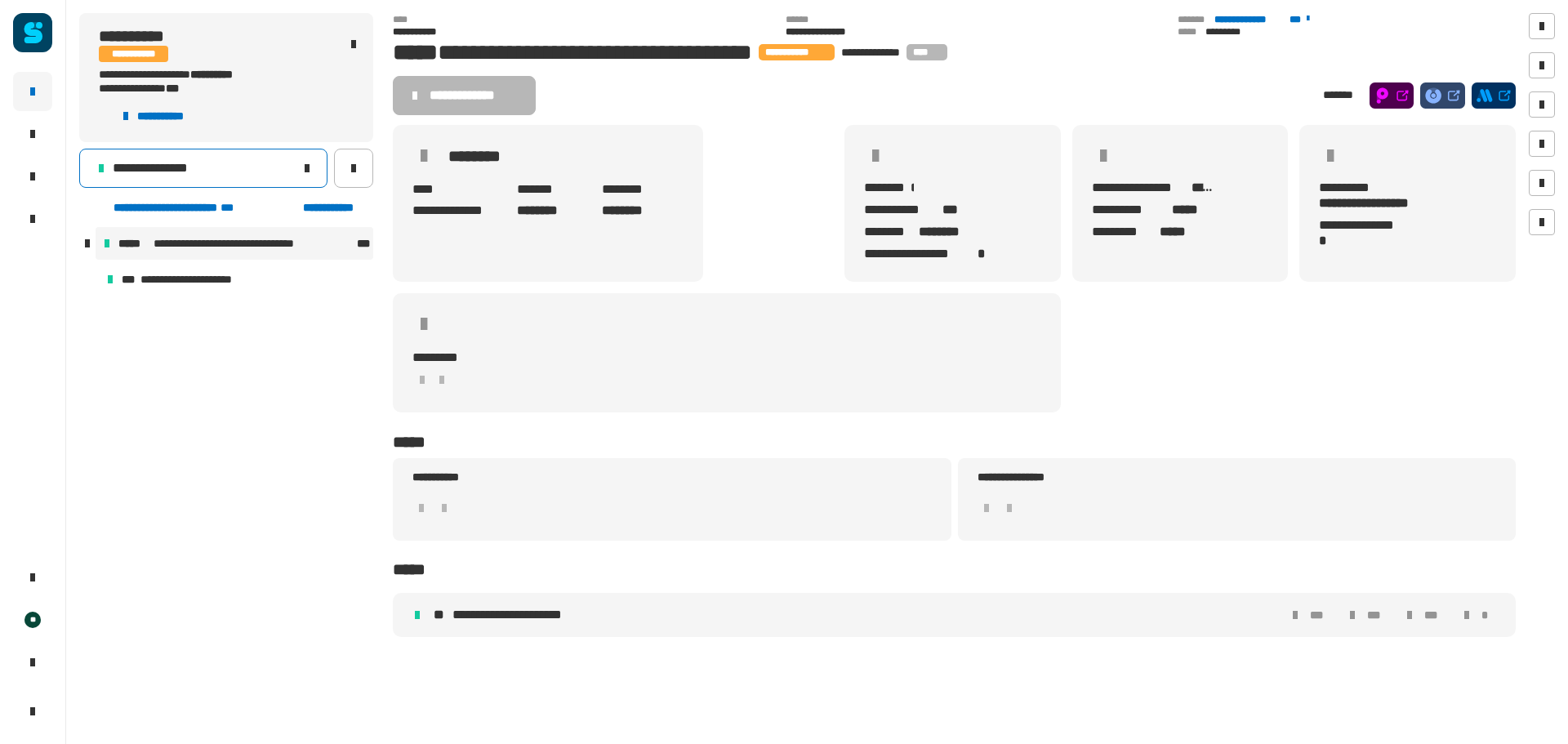 click 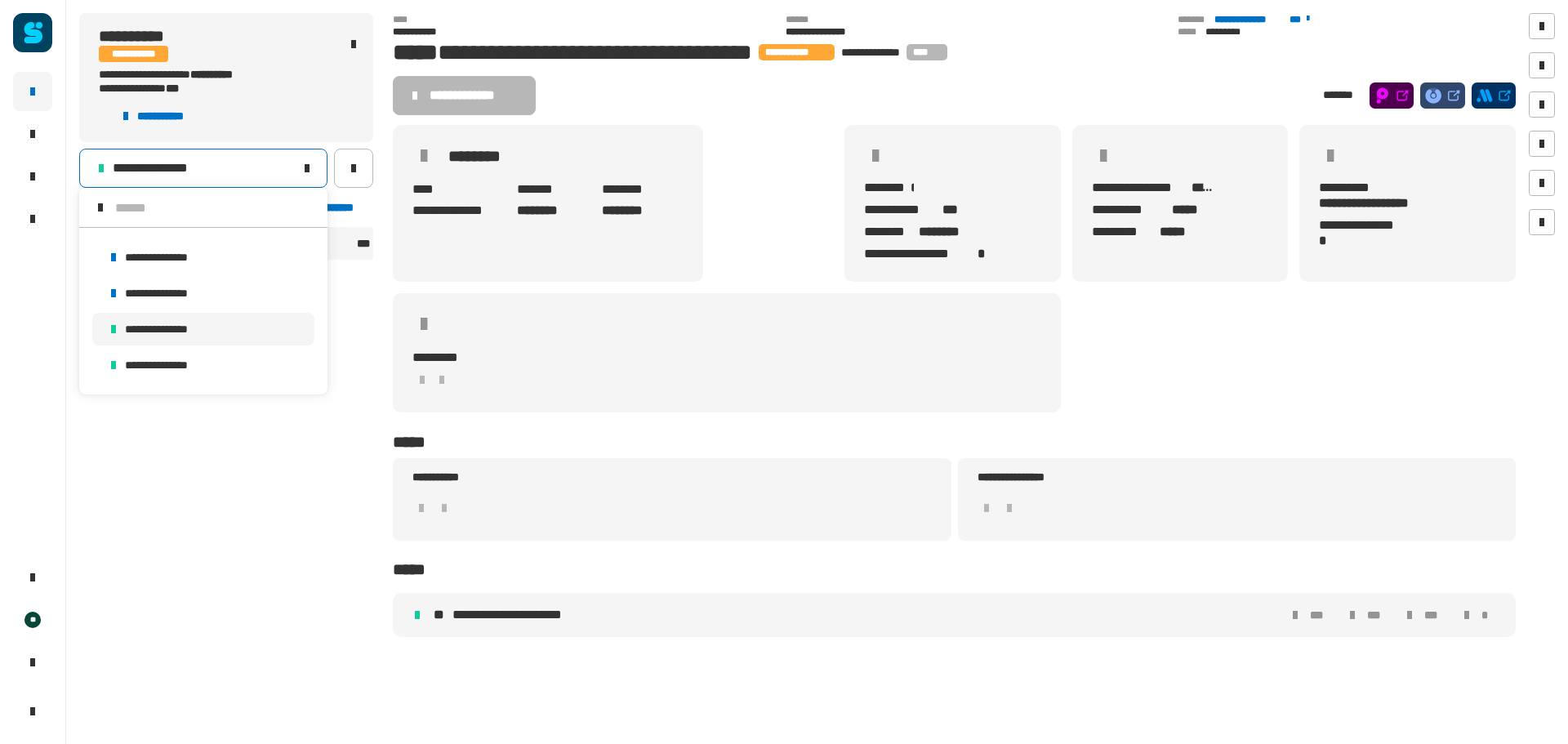 scroll, scrollTop: 0, scrollLeft: 0, axis: both 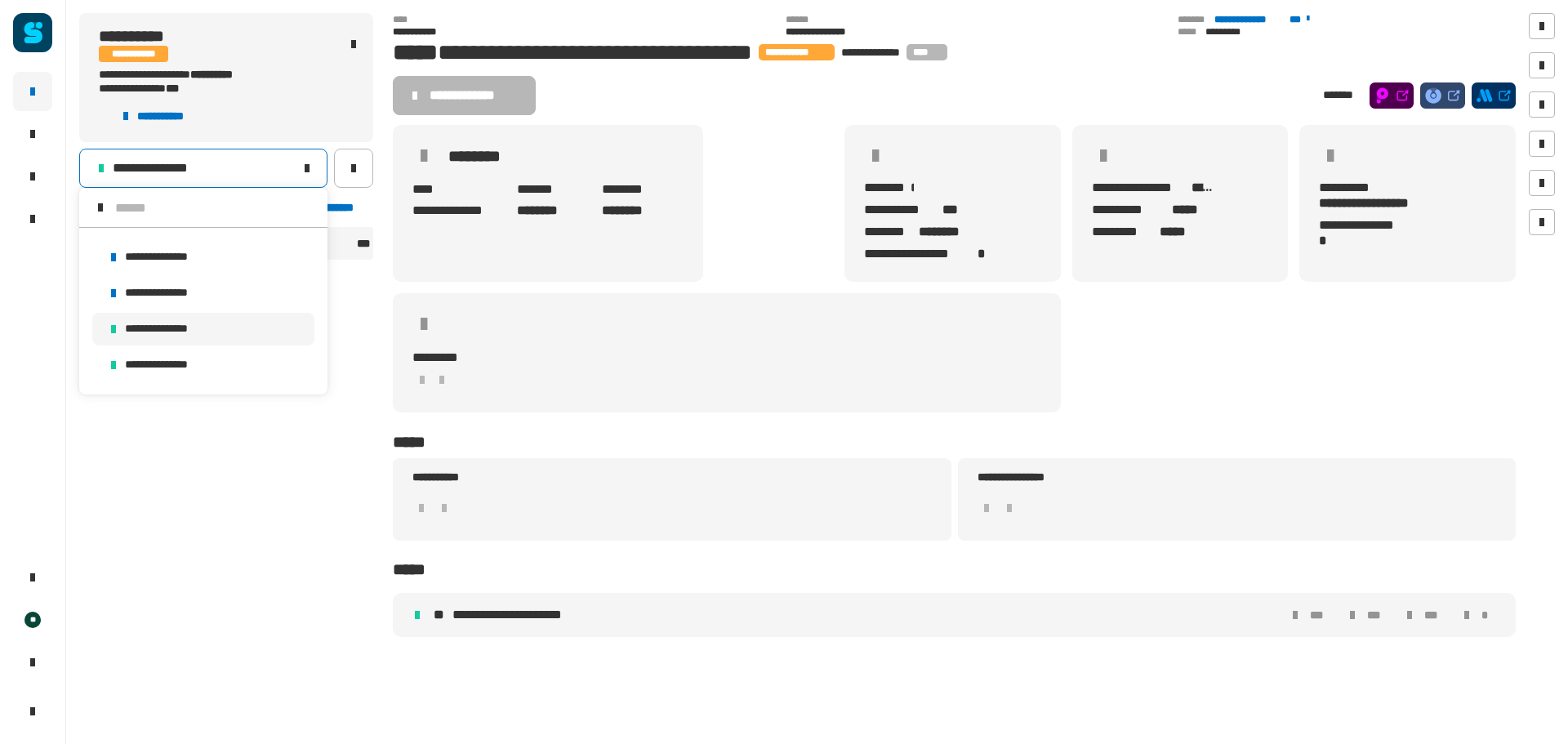 click on "**********" at bounding box center (172, 293) 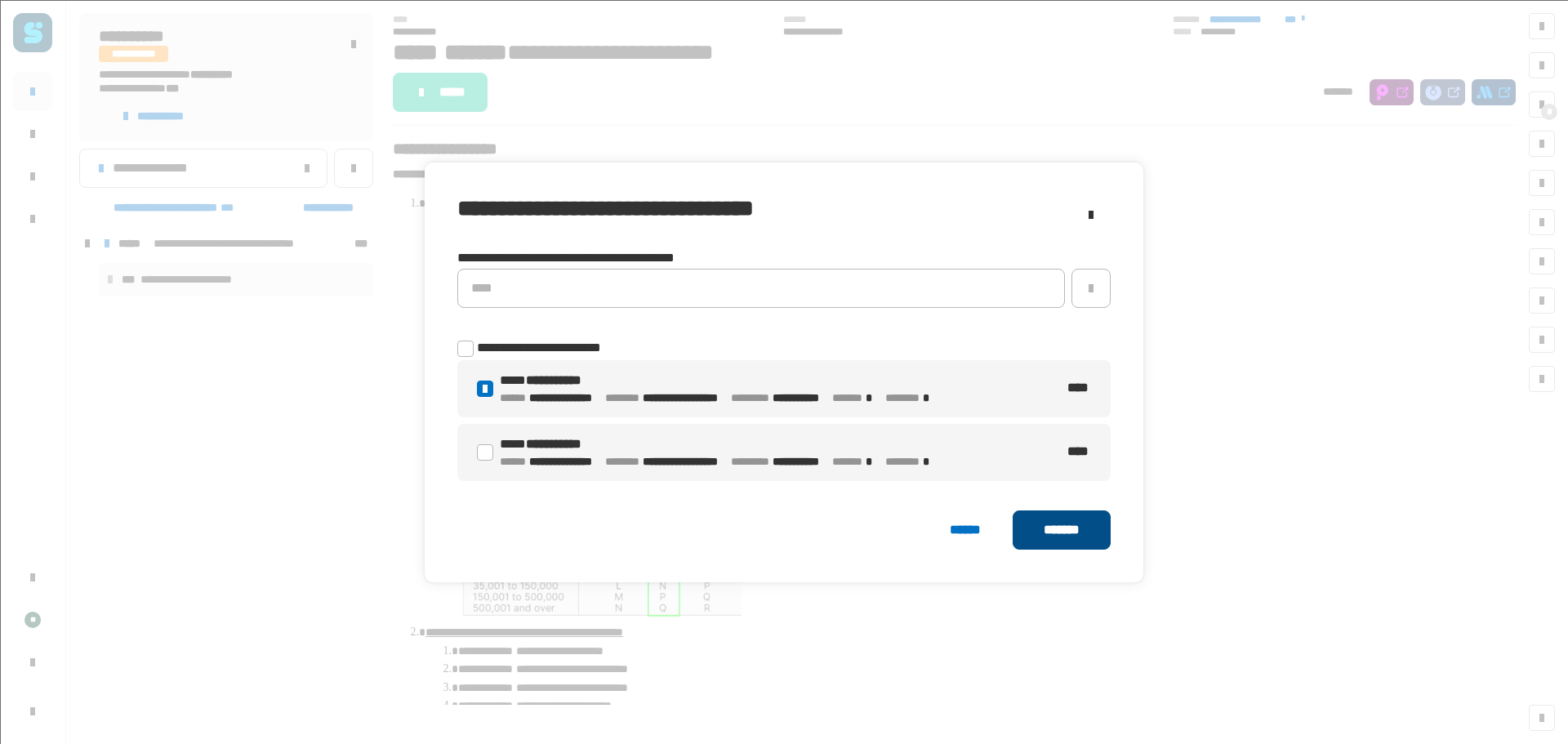 click on "*******" 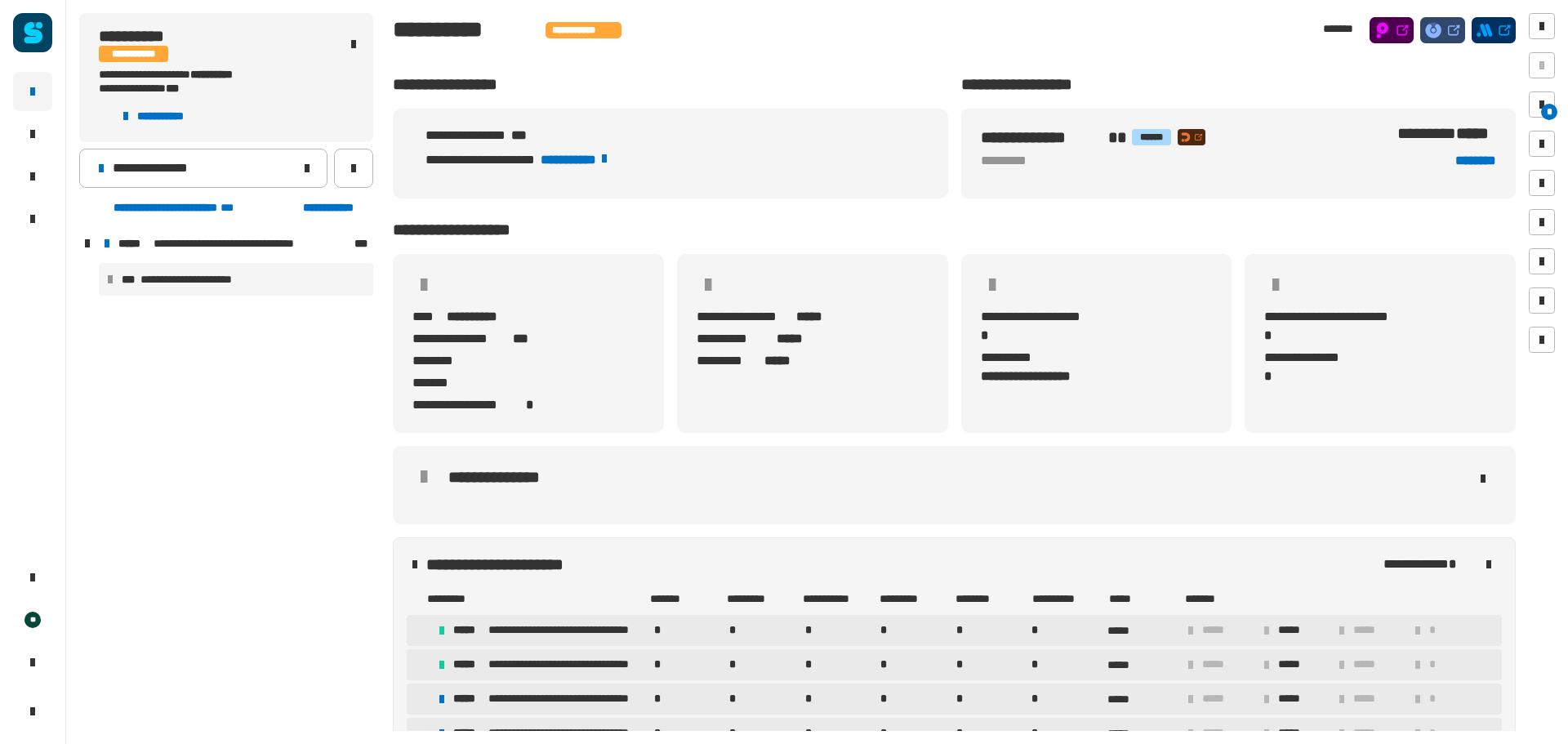click on "**********" at bounding box center [197, 279] 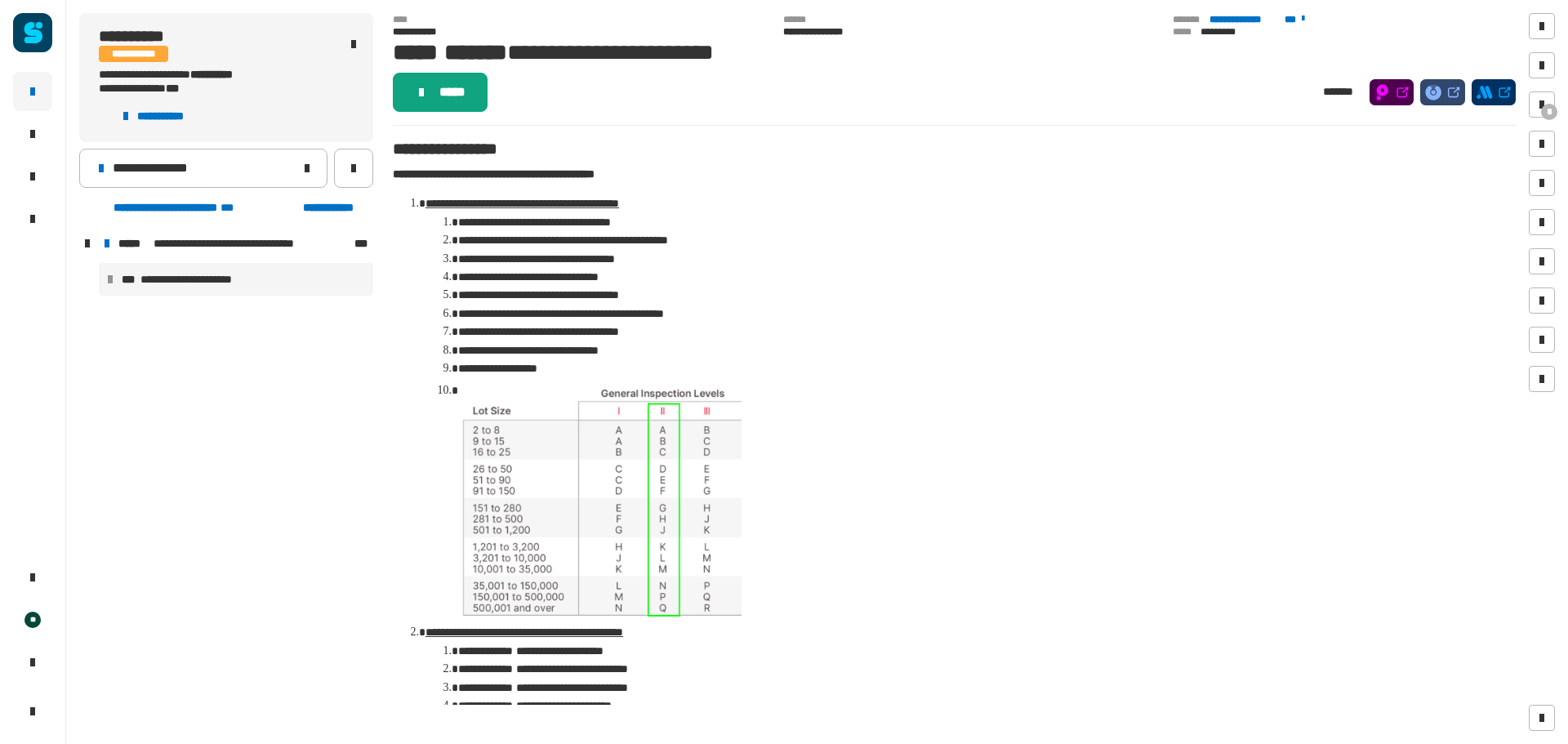 click on "*****" 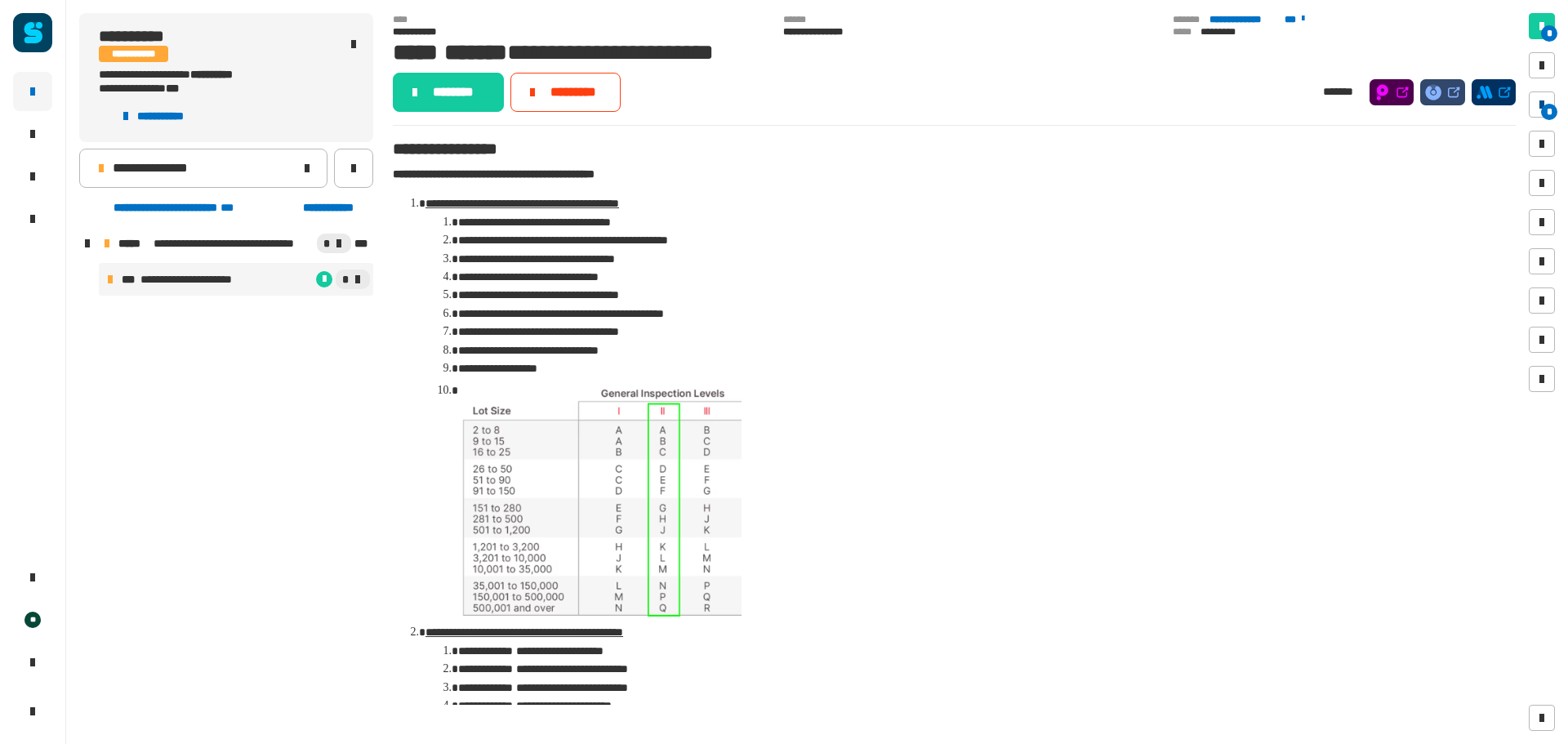 click at bounding box center (1542, 105) 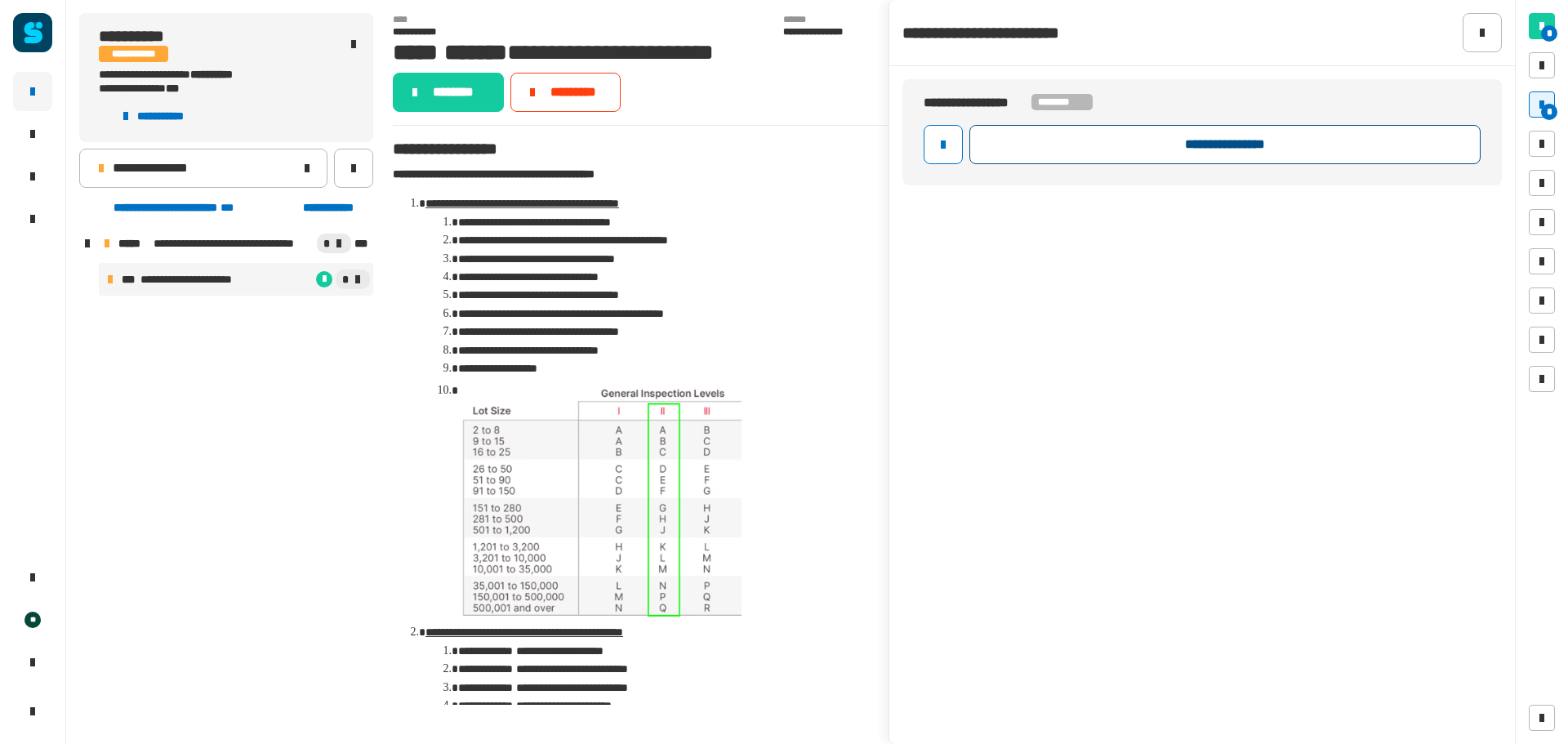 click on "**********" 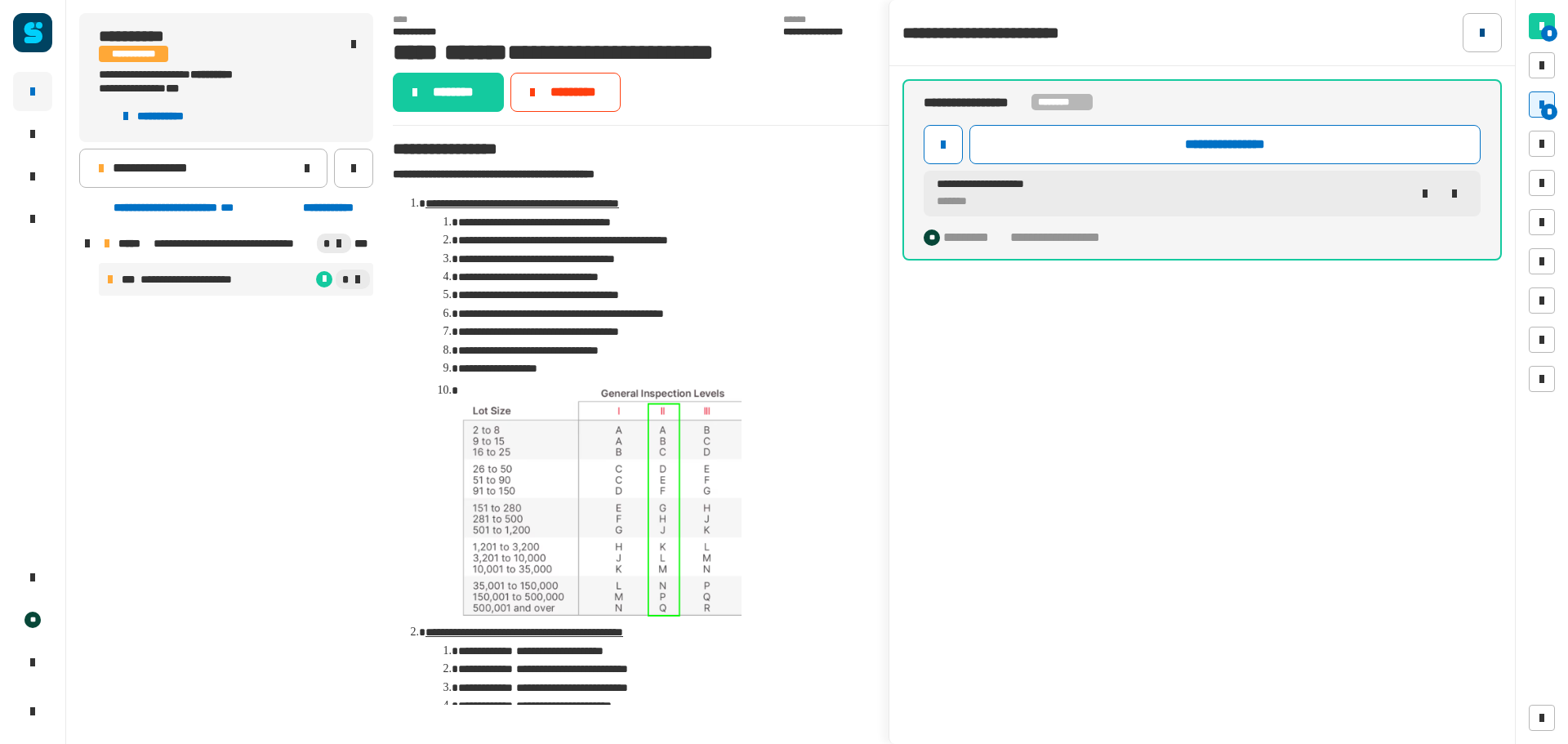 click 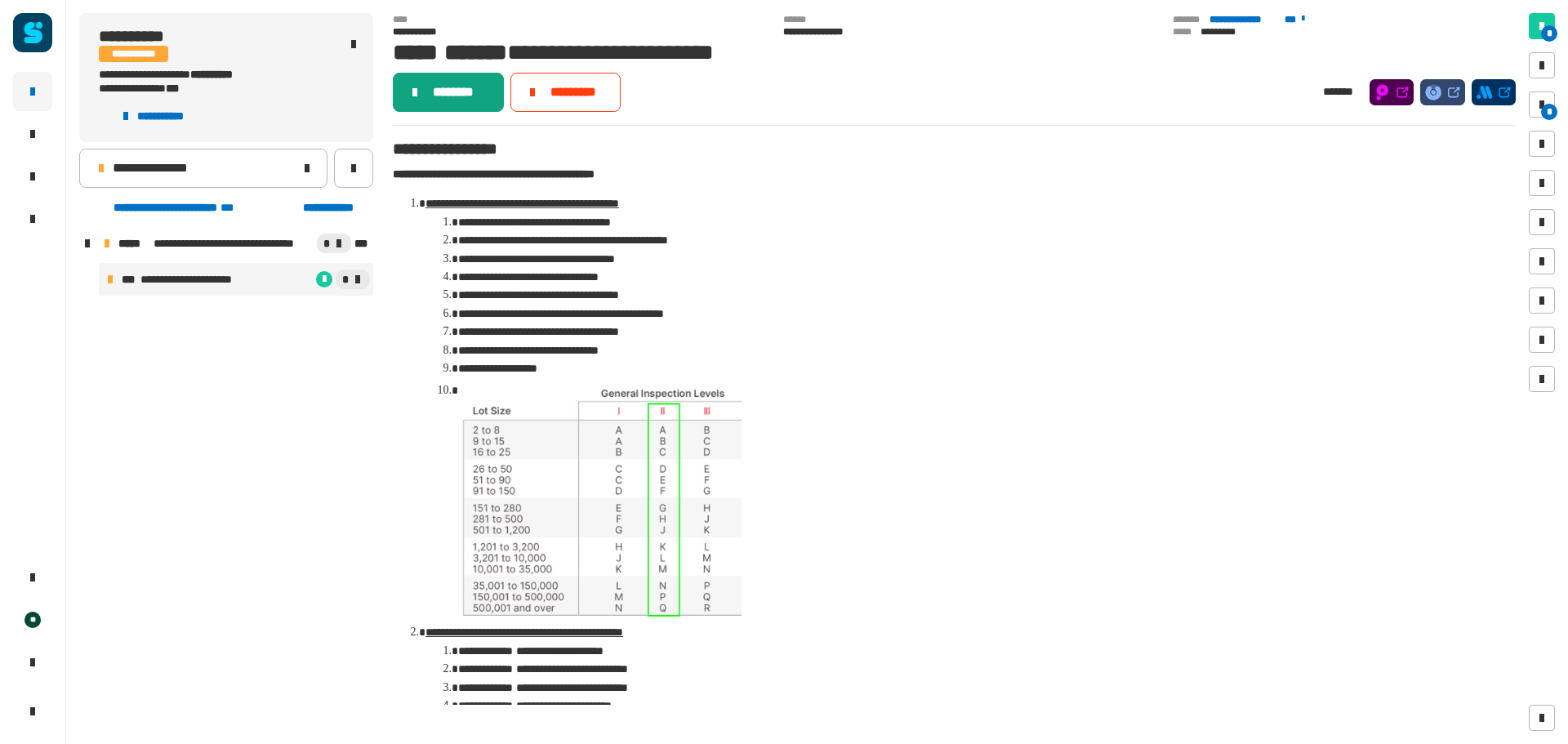 click on "********" 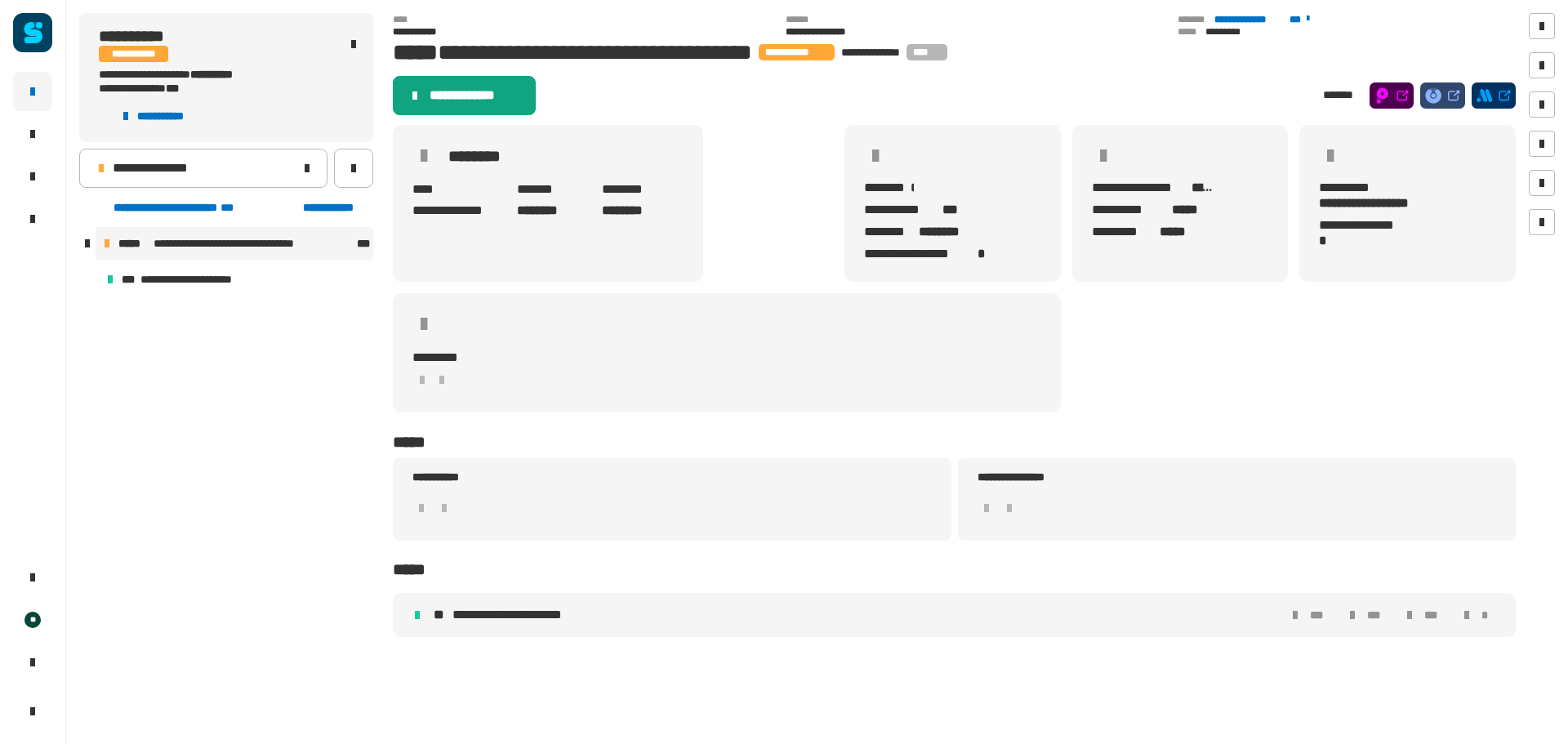 click on "**********" 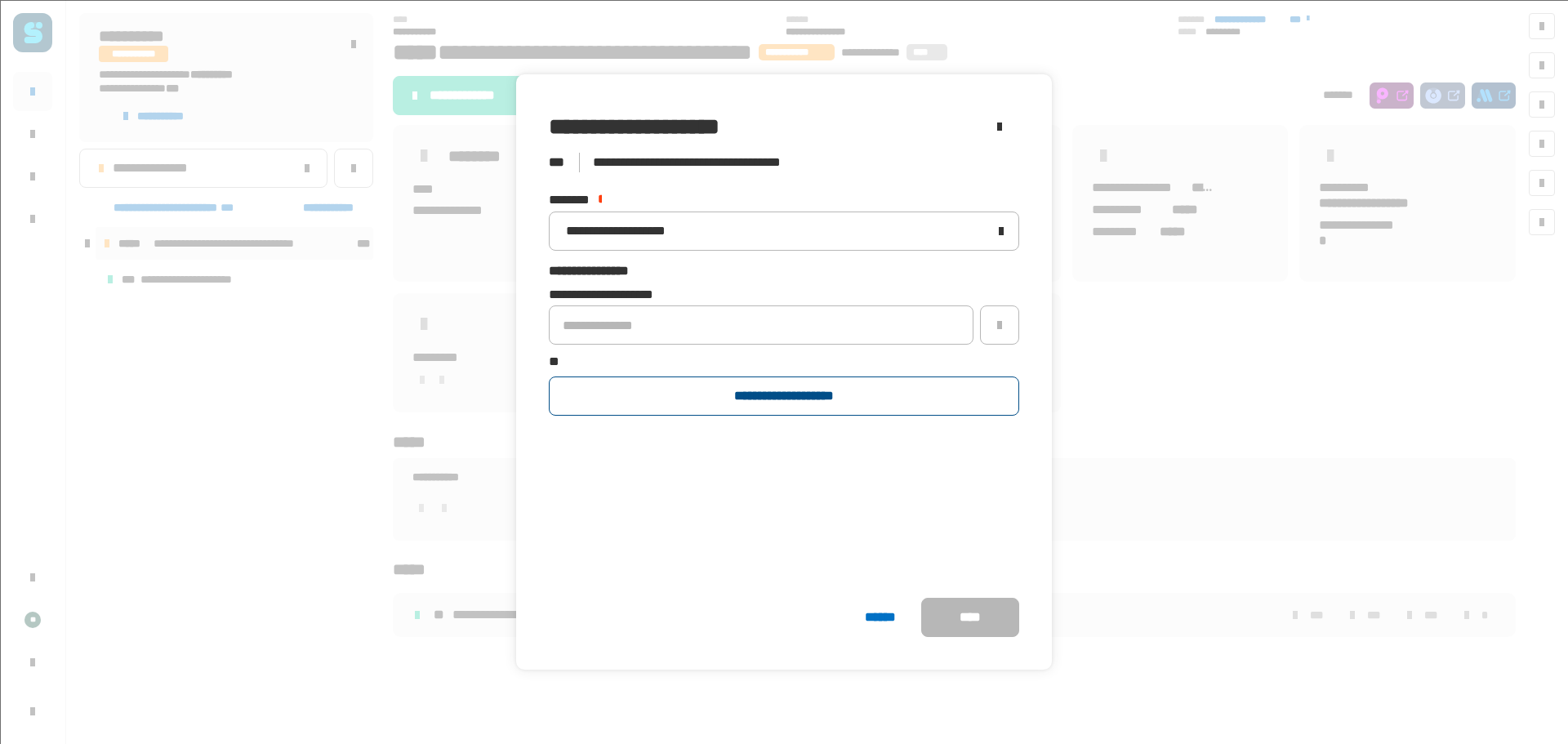 click on "**********" 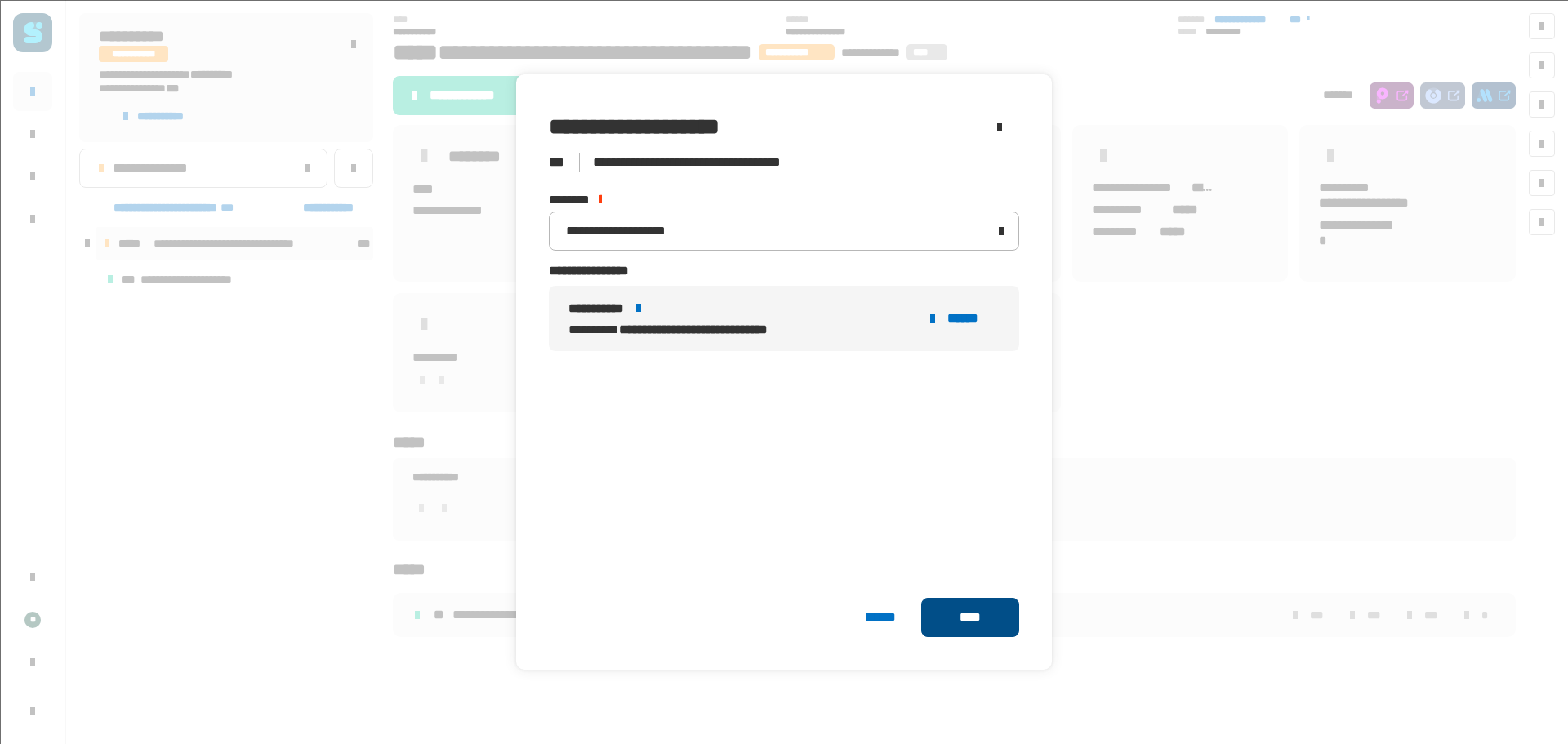 click on "****" 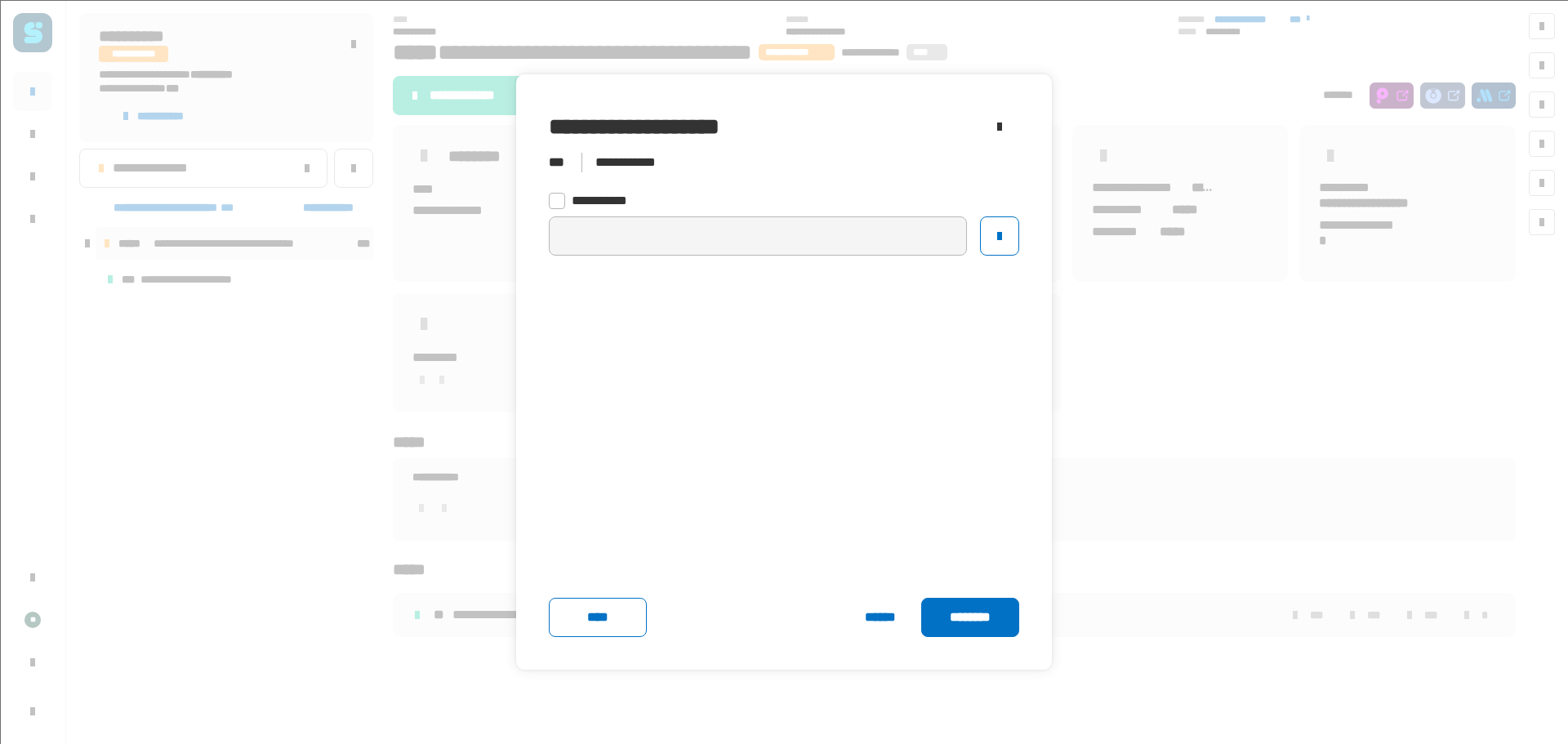 click 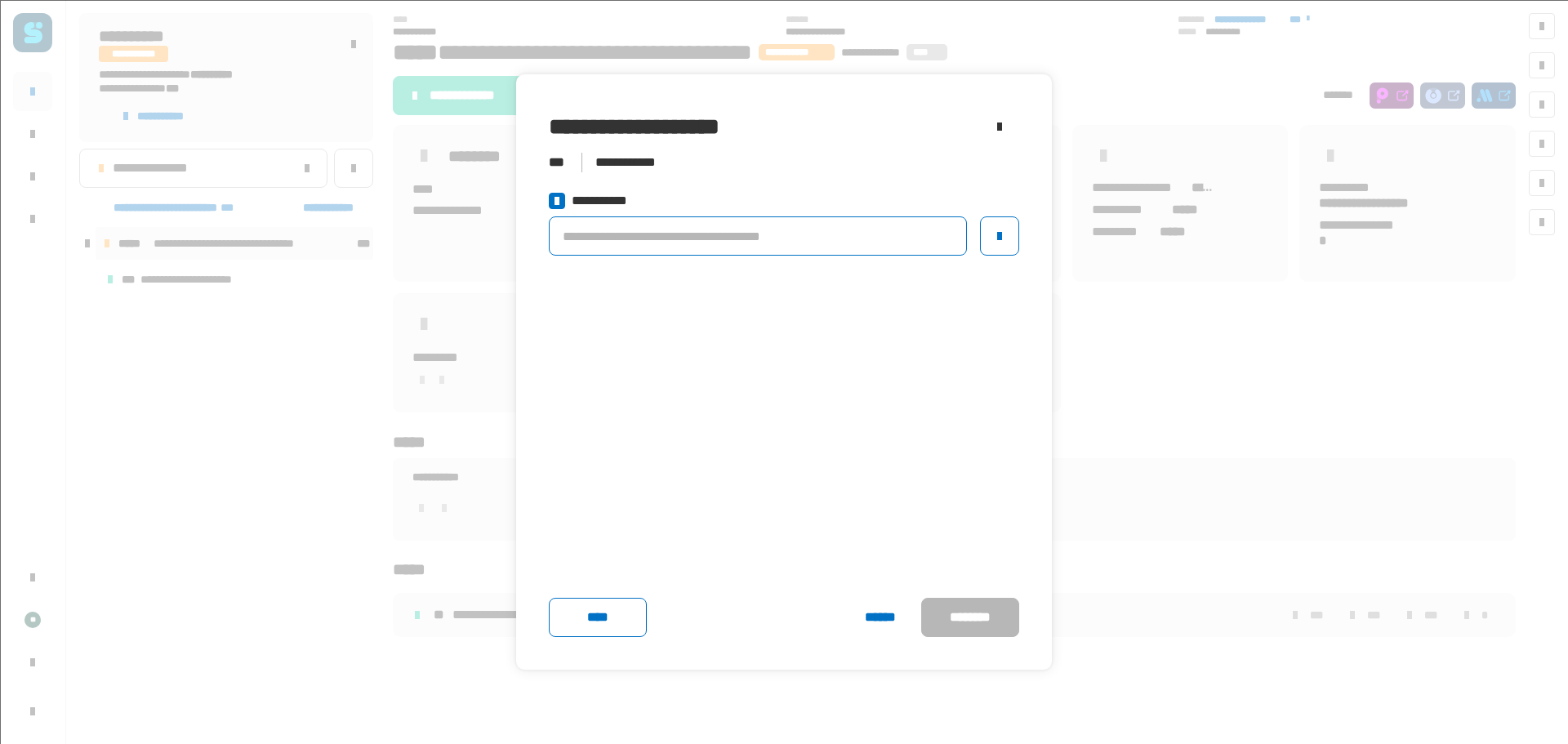 click 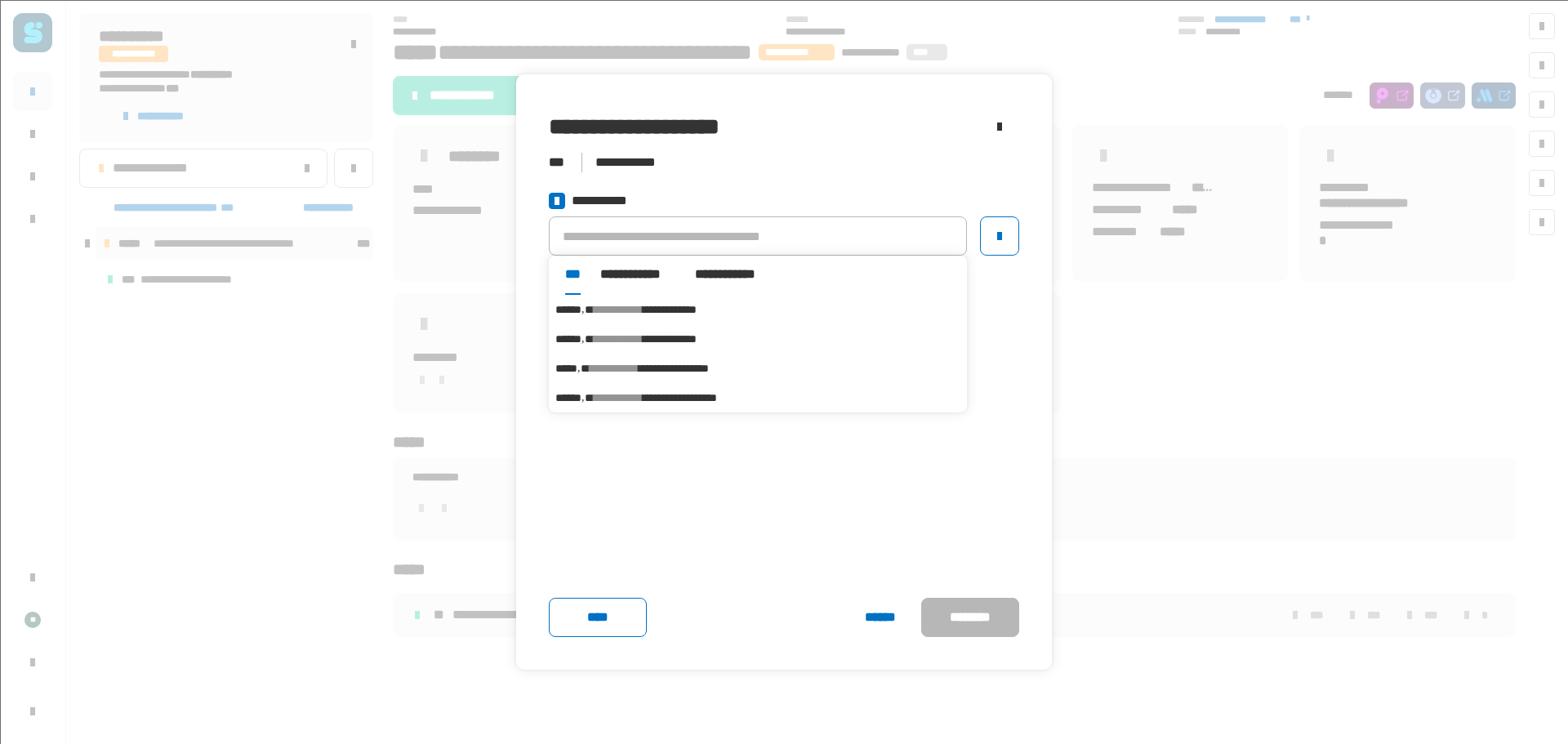click on "**********" at bounding box center (618, 310) 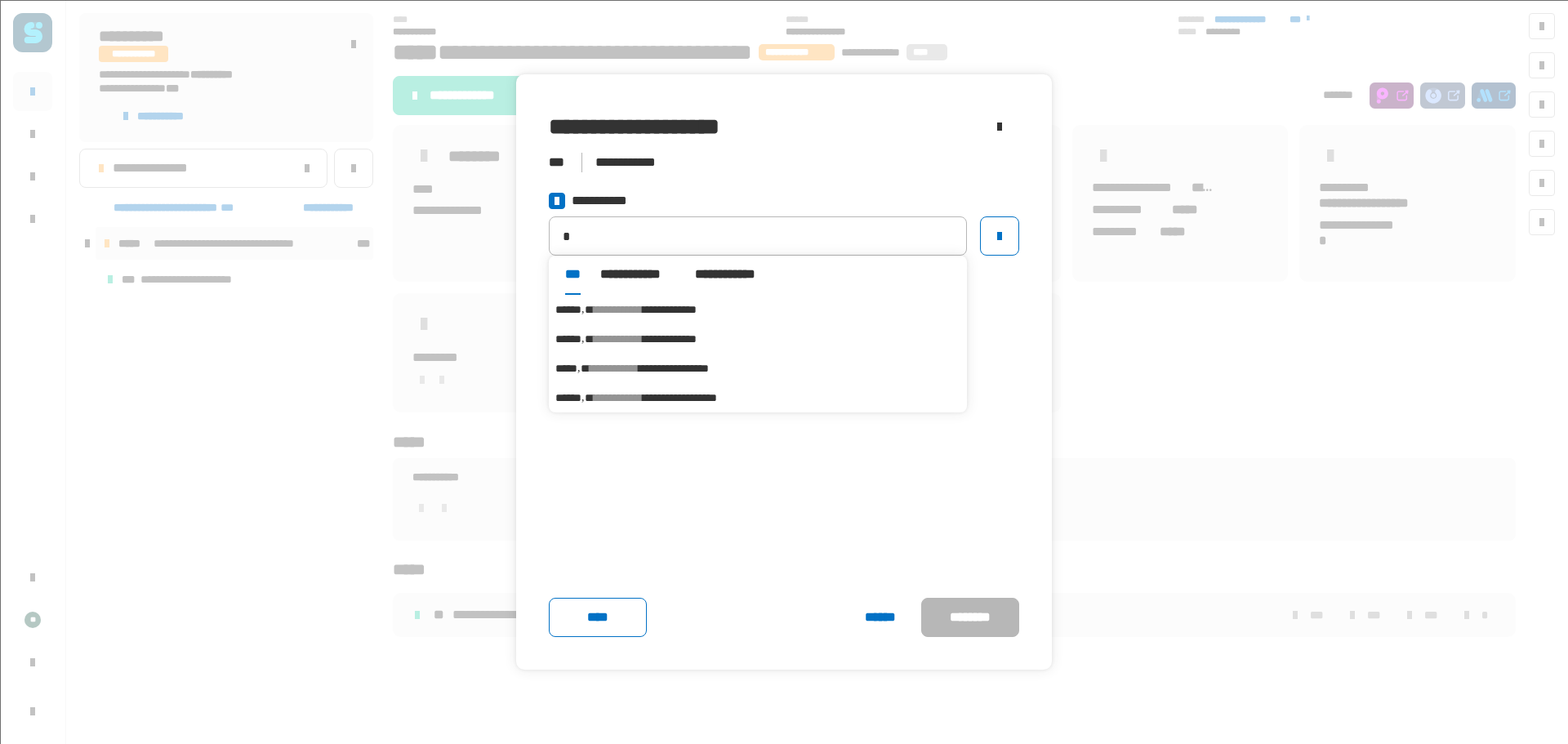 type on "******" 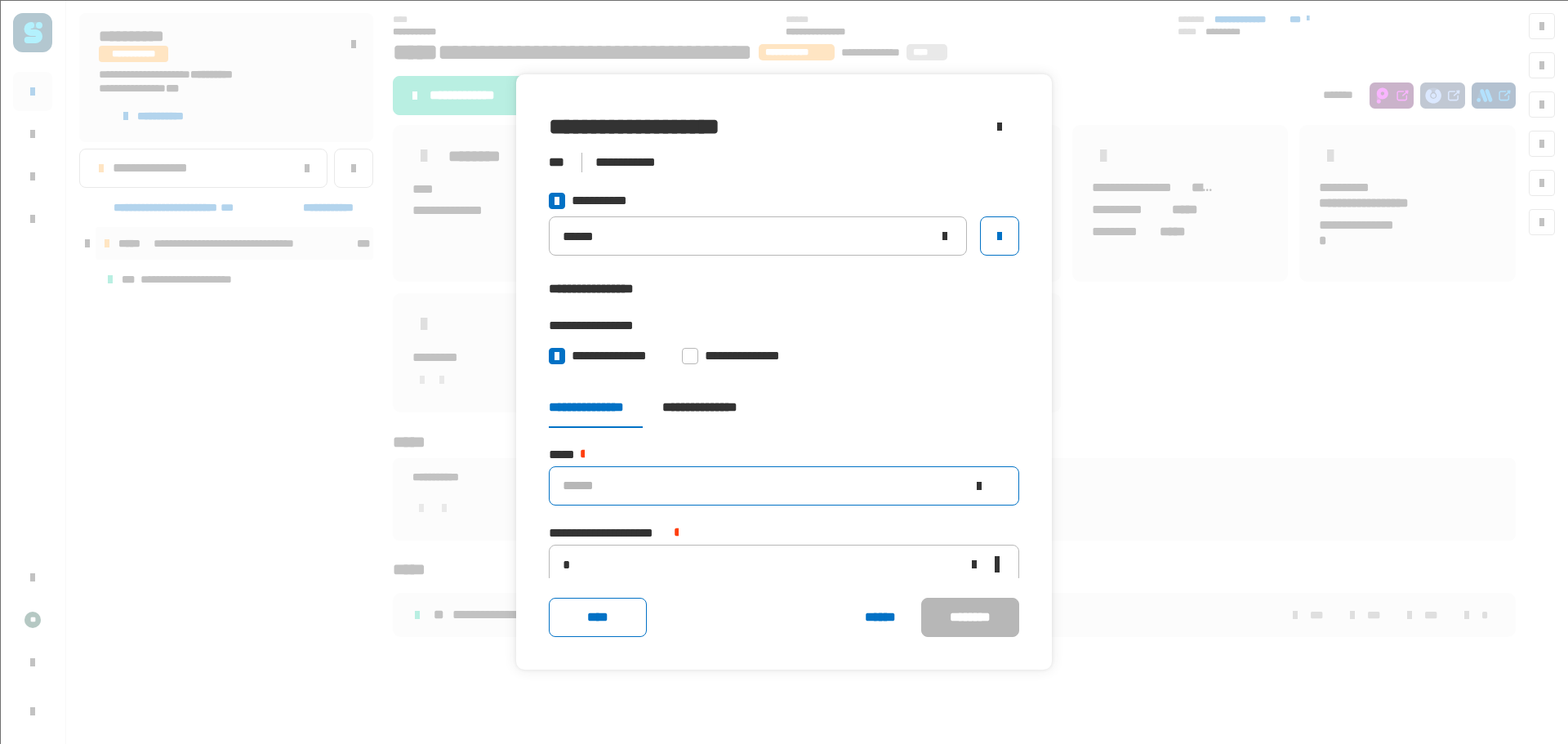 click 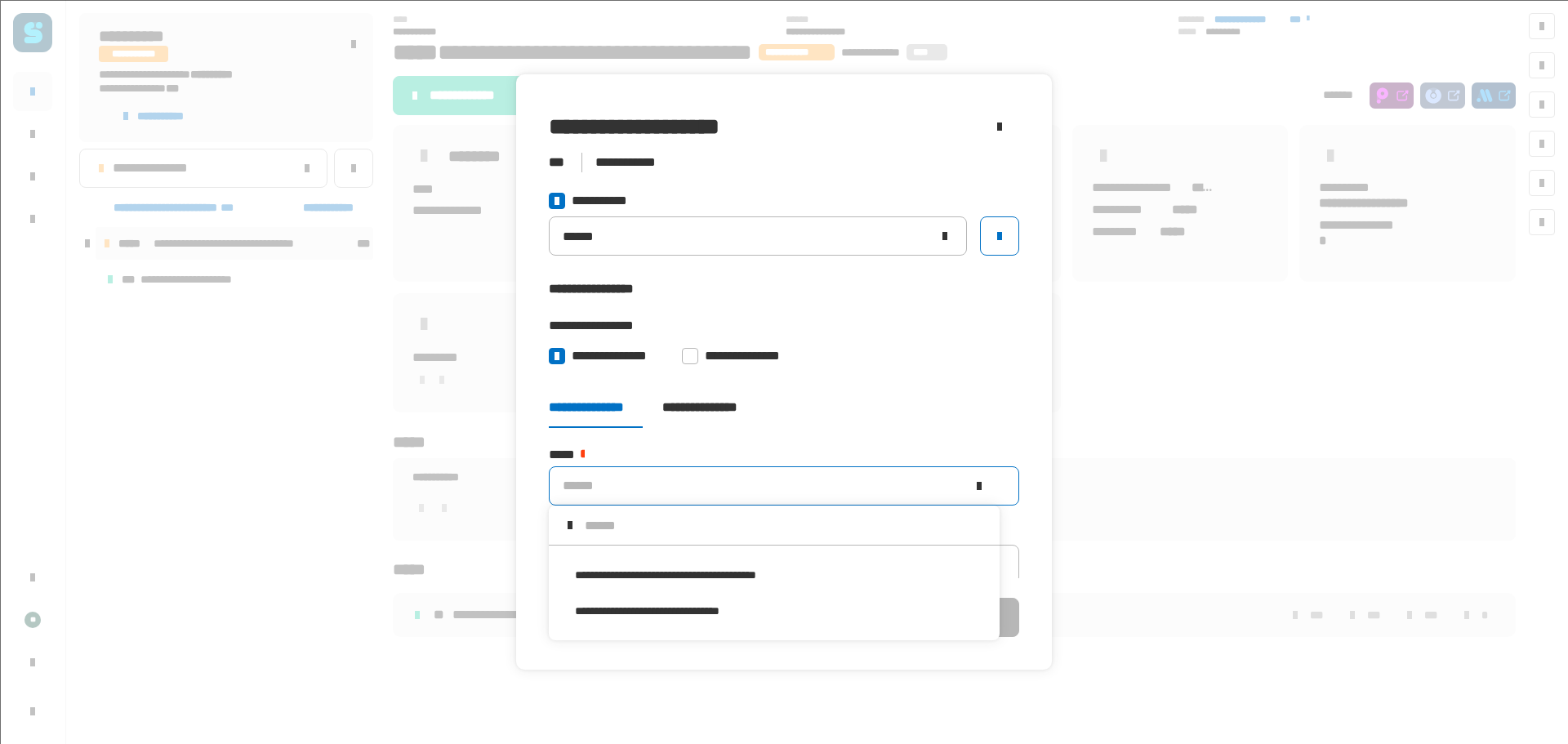 scroll, scrollTop: 0, scrollLeft: 0, axis: both 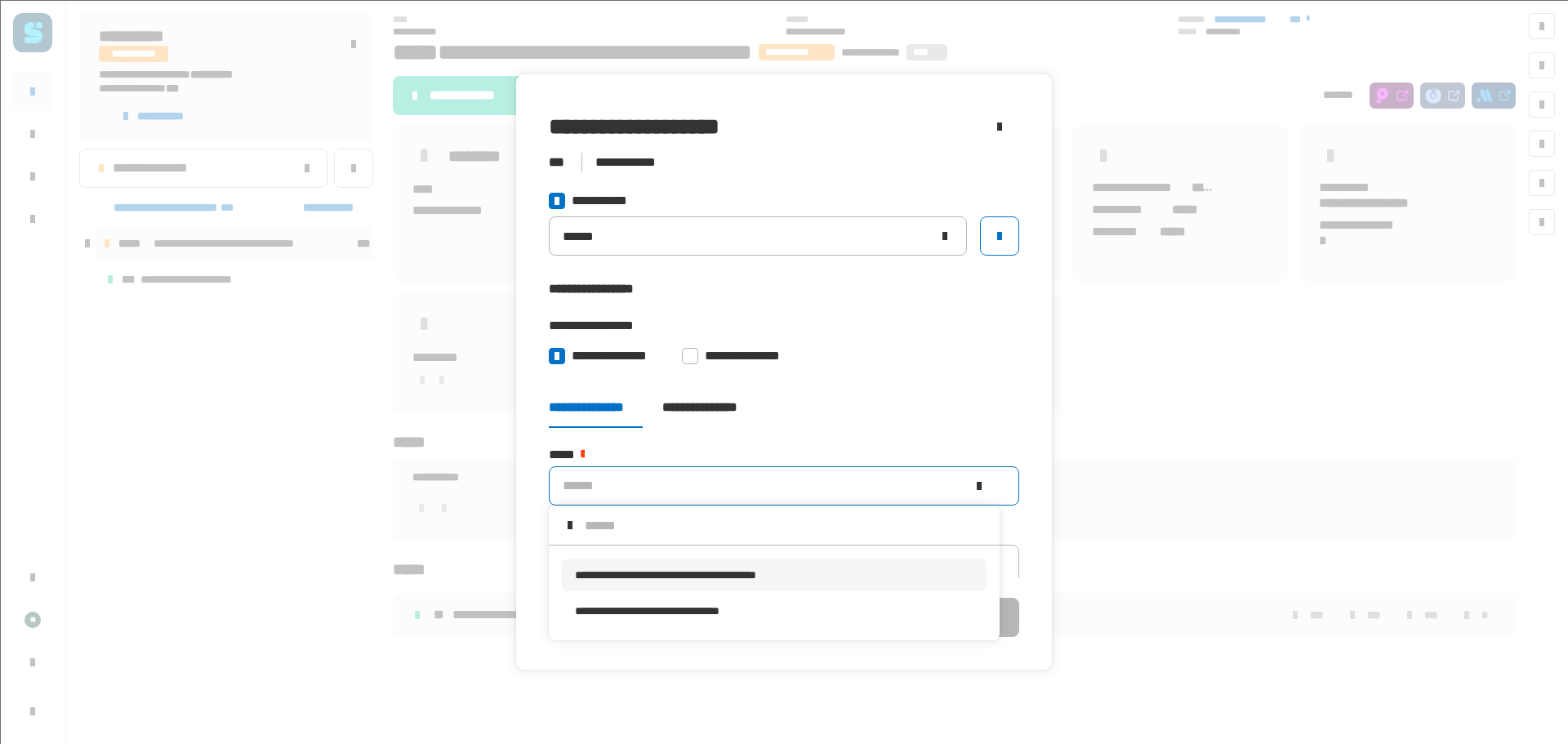 click on "**********" at bounding box center (666, 575) 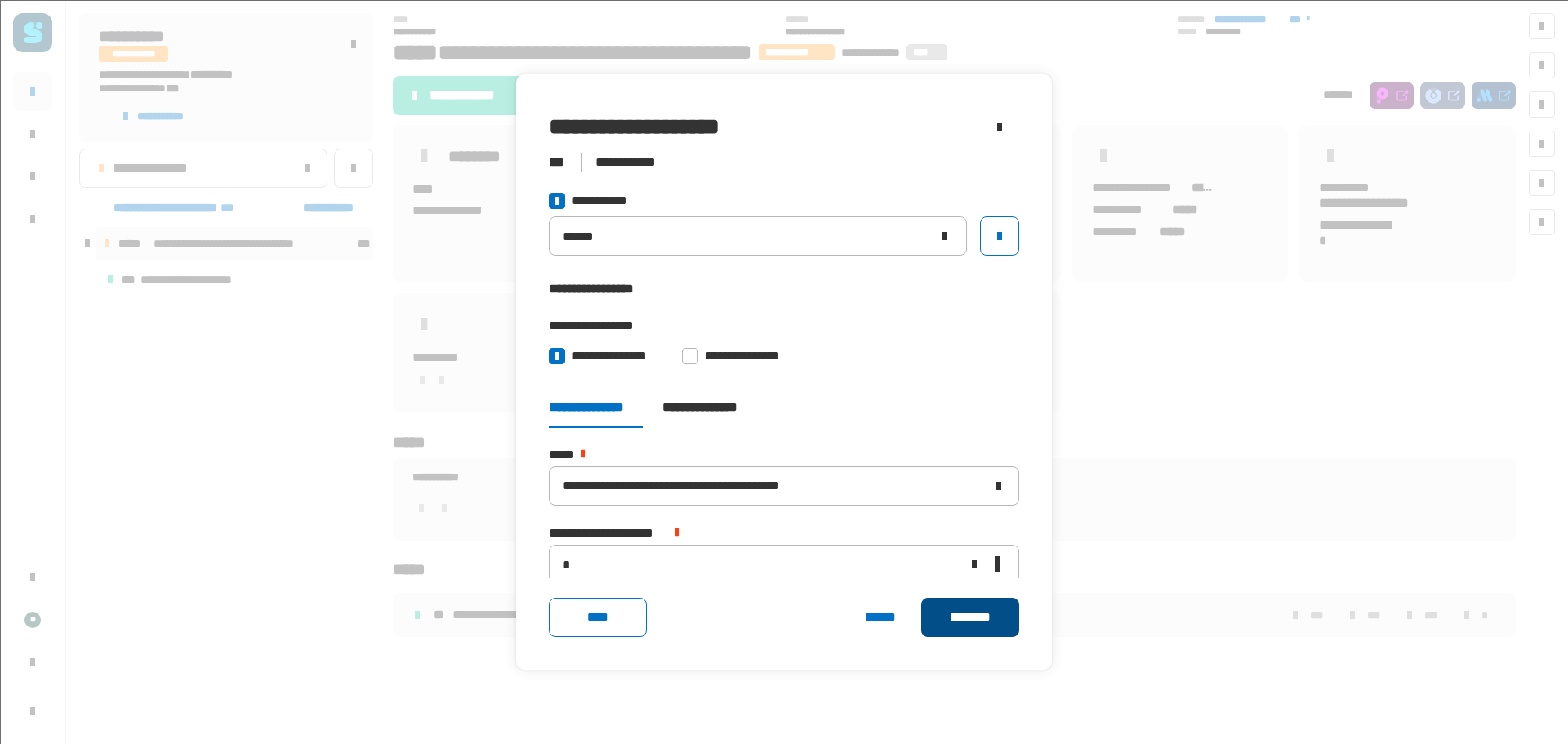 click on "********" 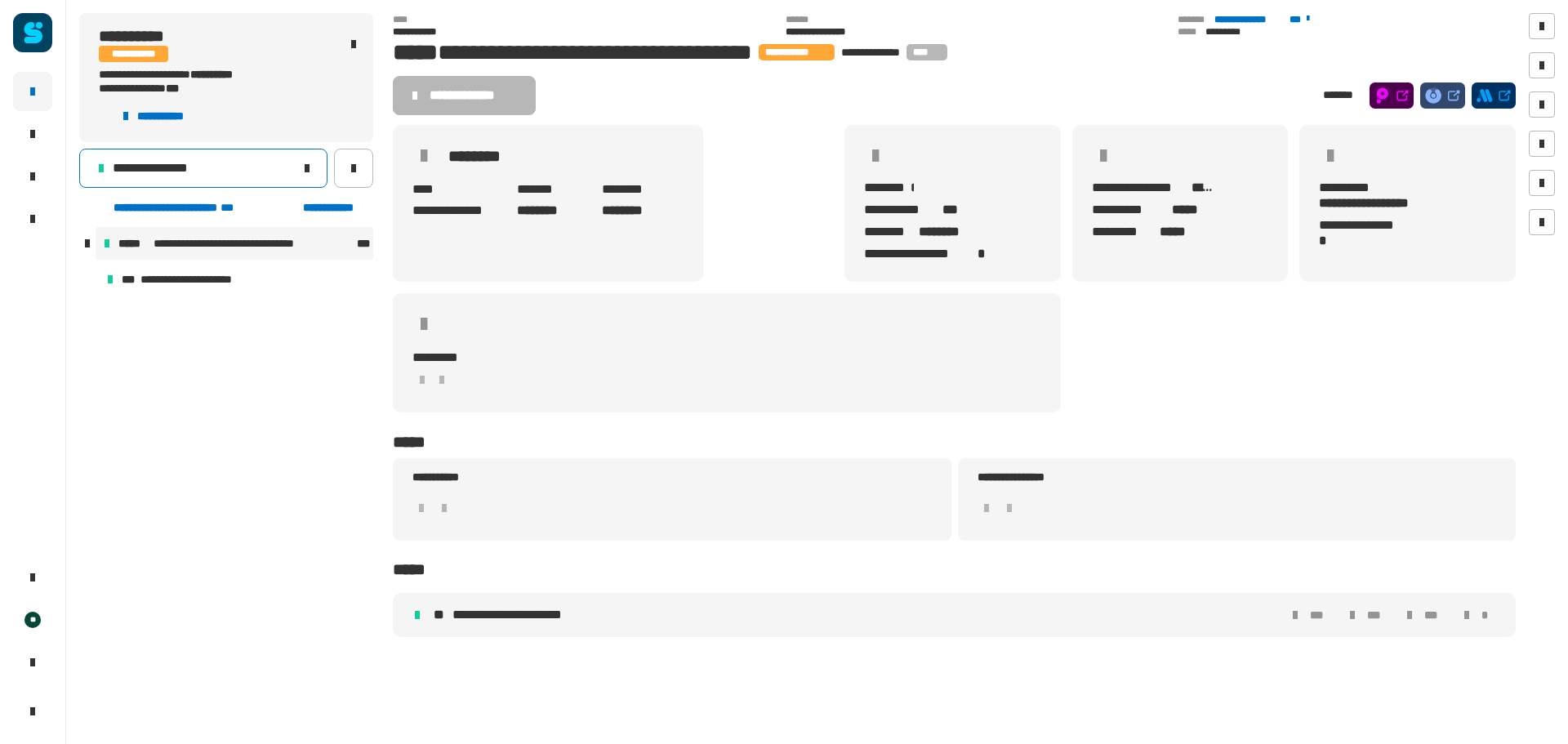 click on "**********" 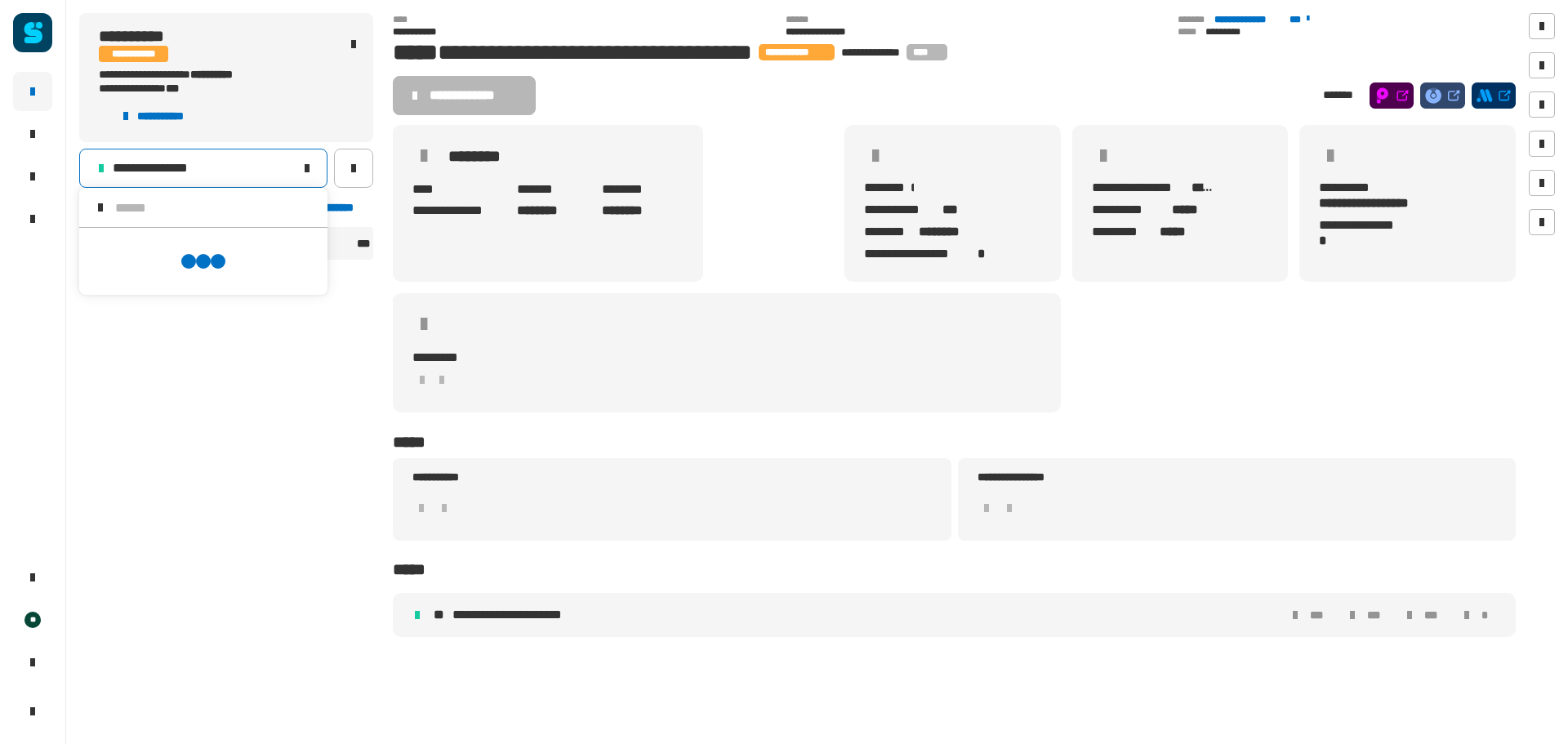 scroll, scrollTop: 0, scrollLeft: 0, axis: both 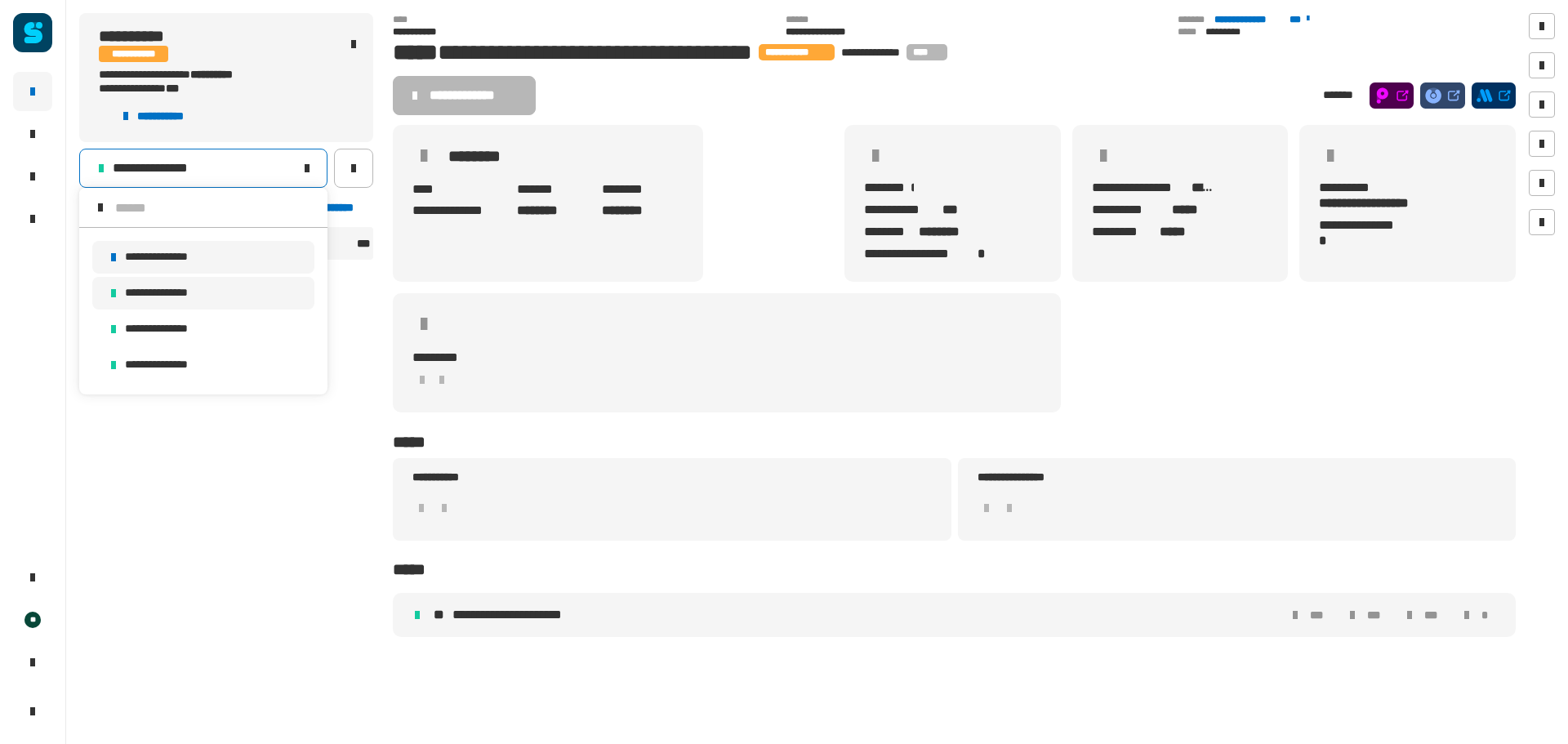 click on "**********" at bounding box center (170, 257) 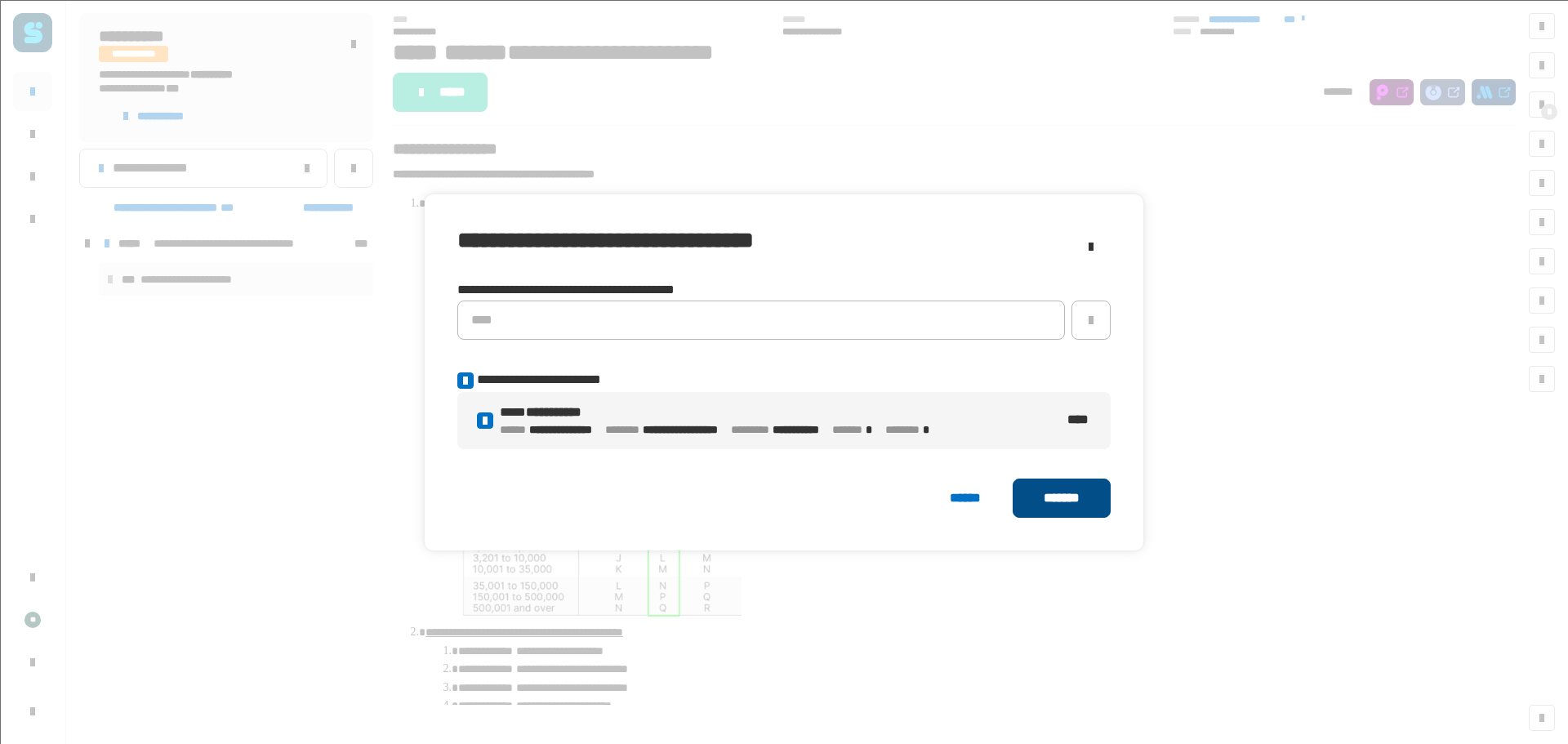 click on "*******" 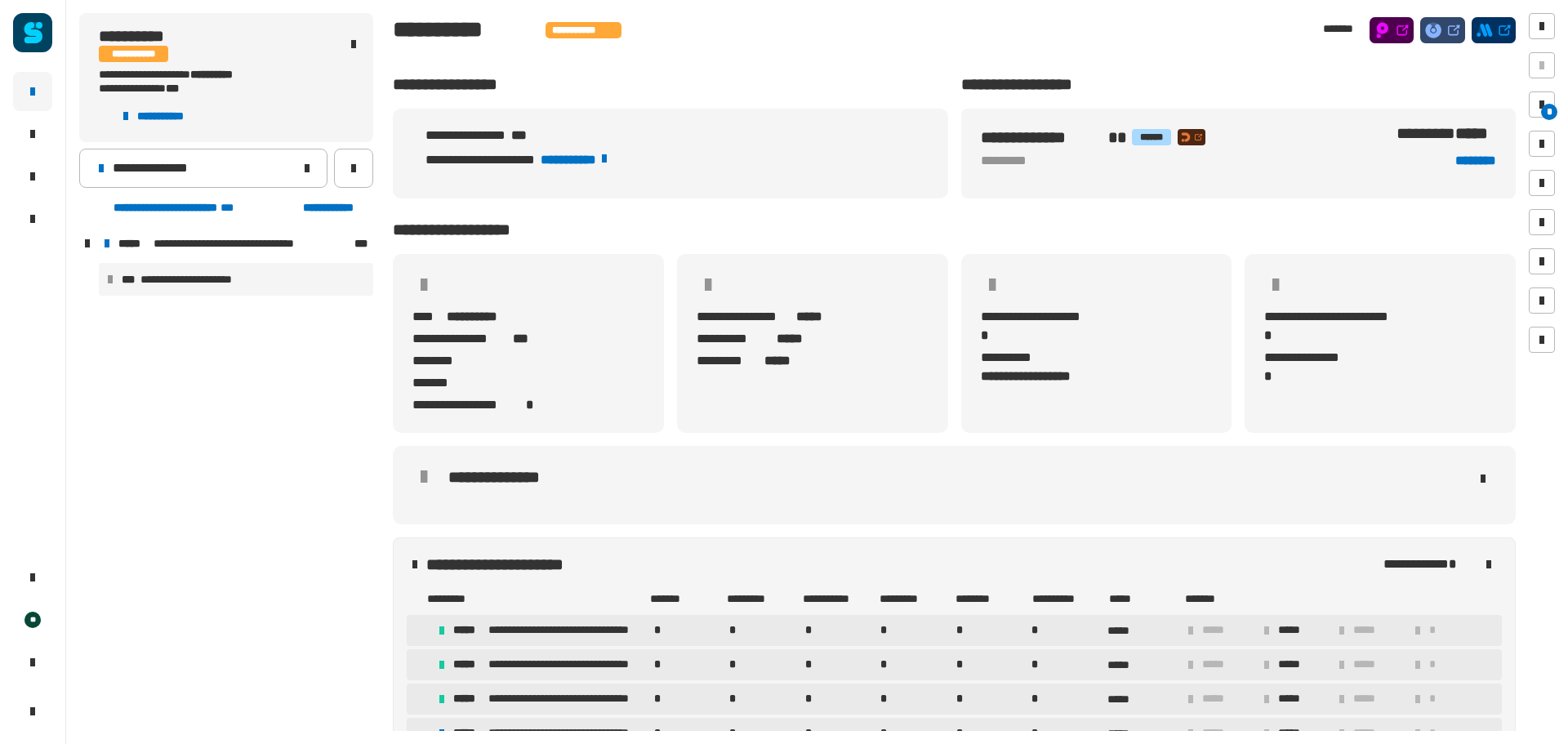 click on "**********" at bounding box center [236, 279] 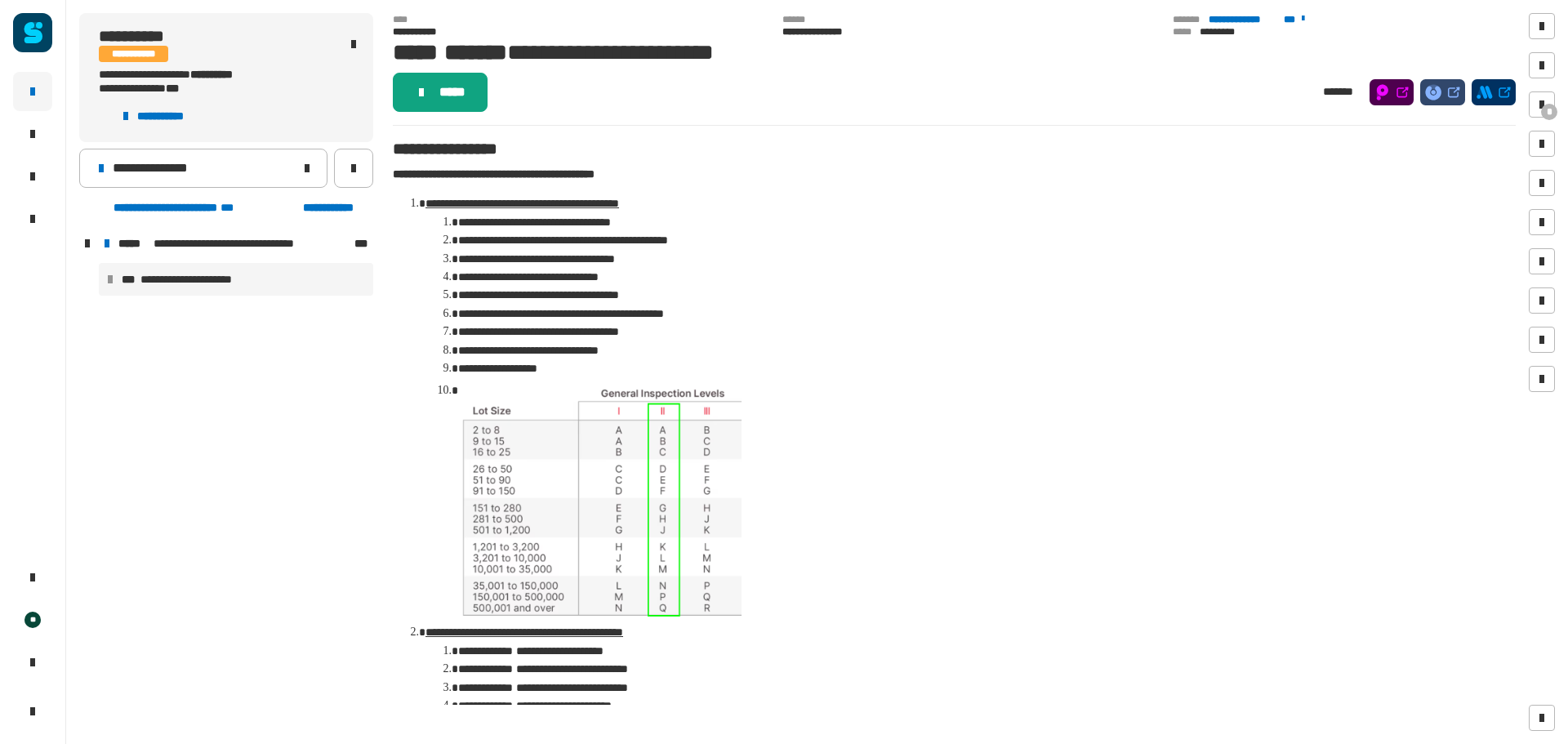 click on "*****" 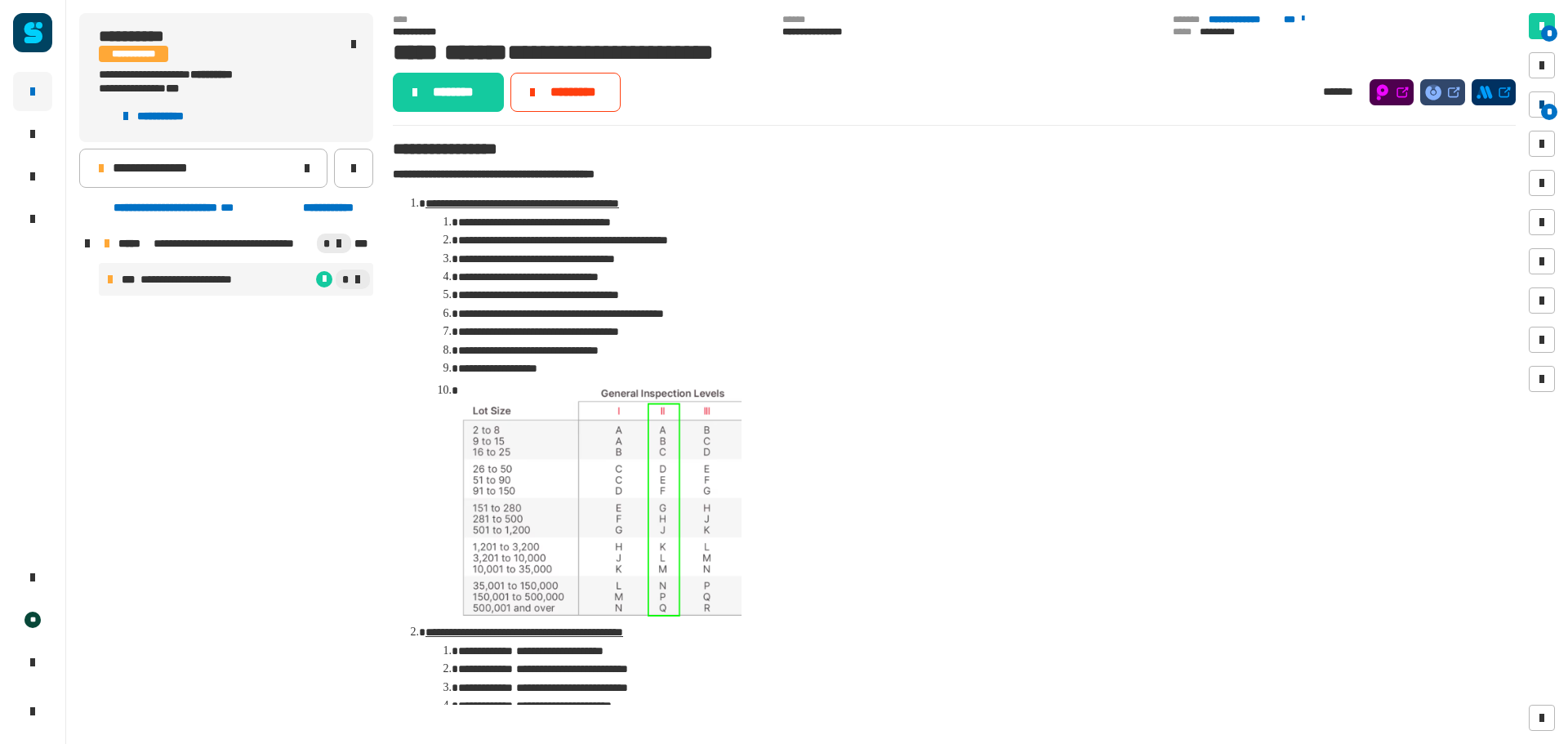 click at bounding box center (1542, 105) 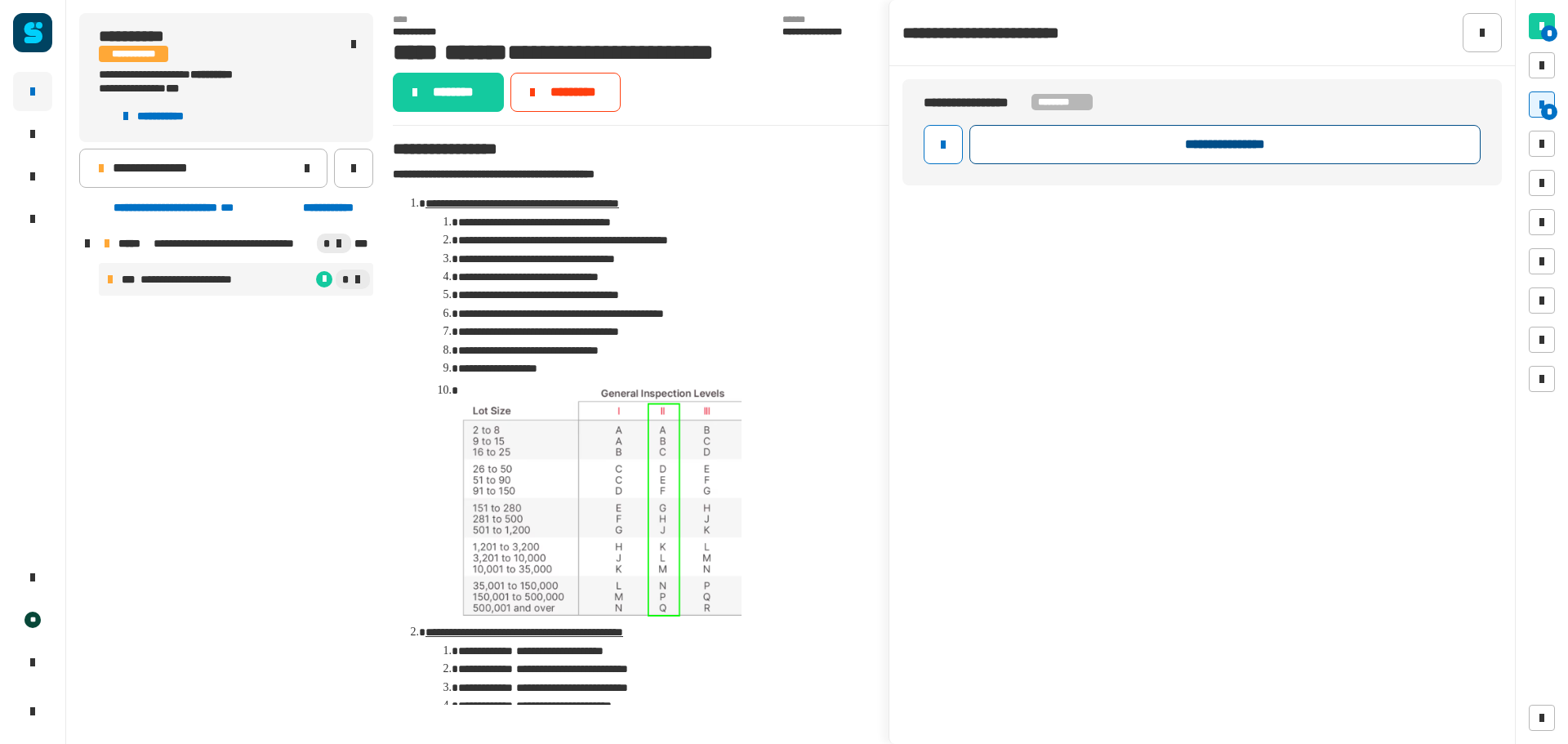 click on "**********" 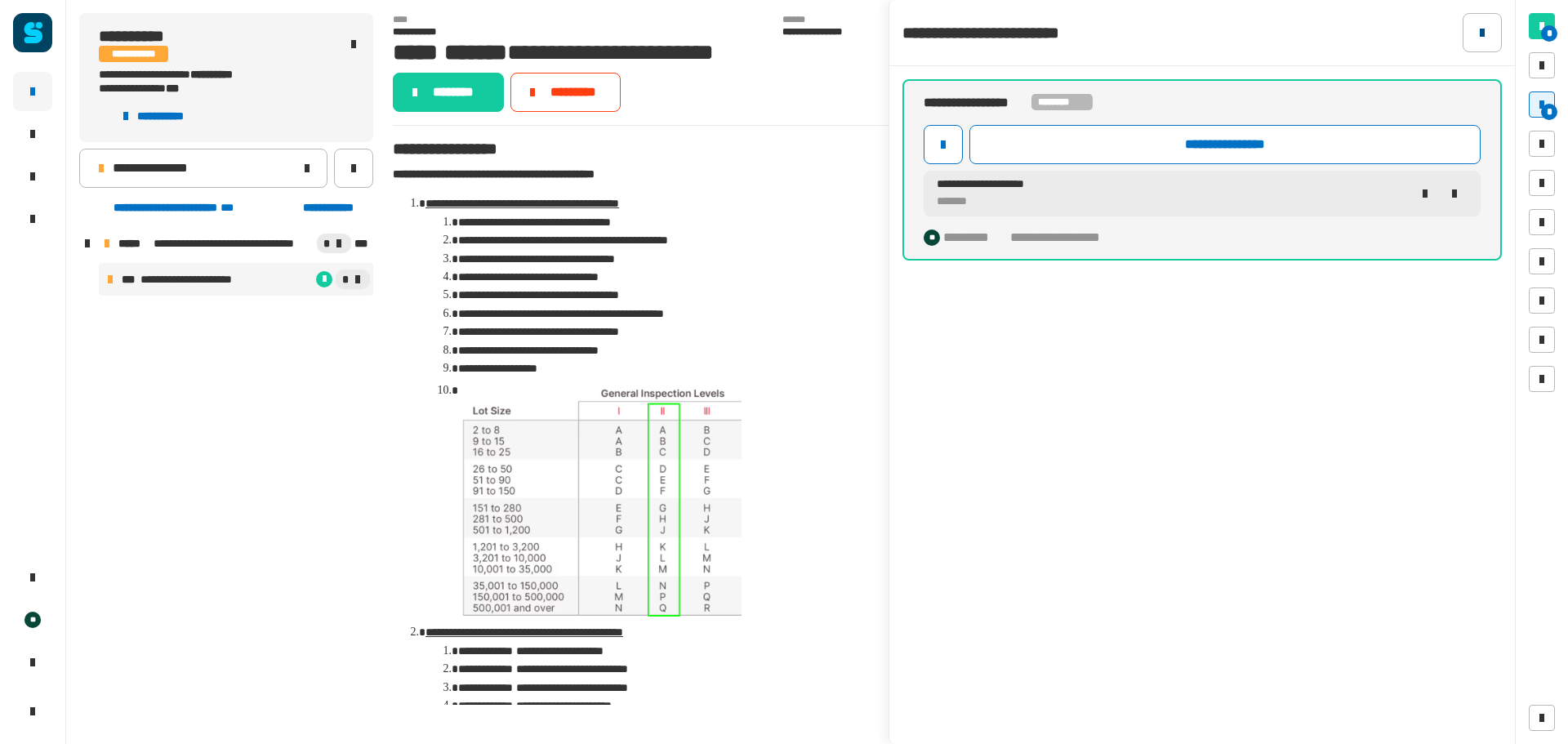 click 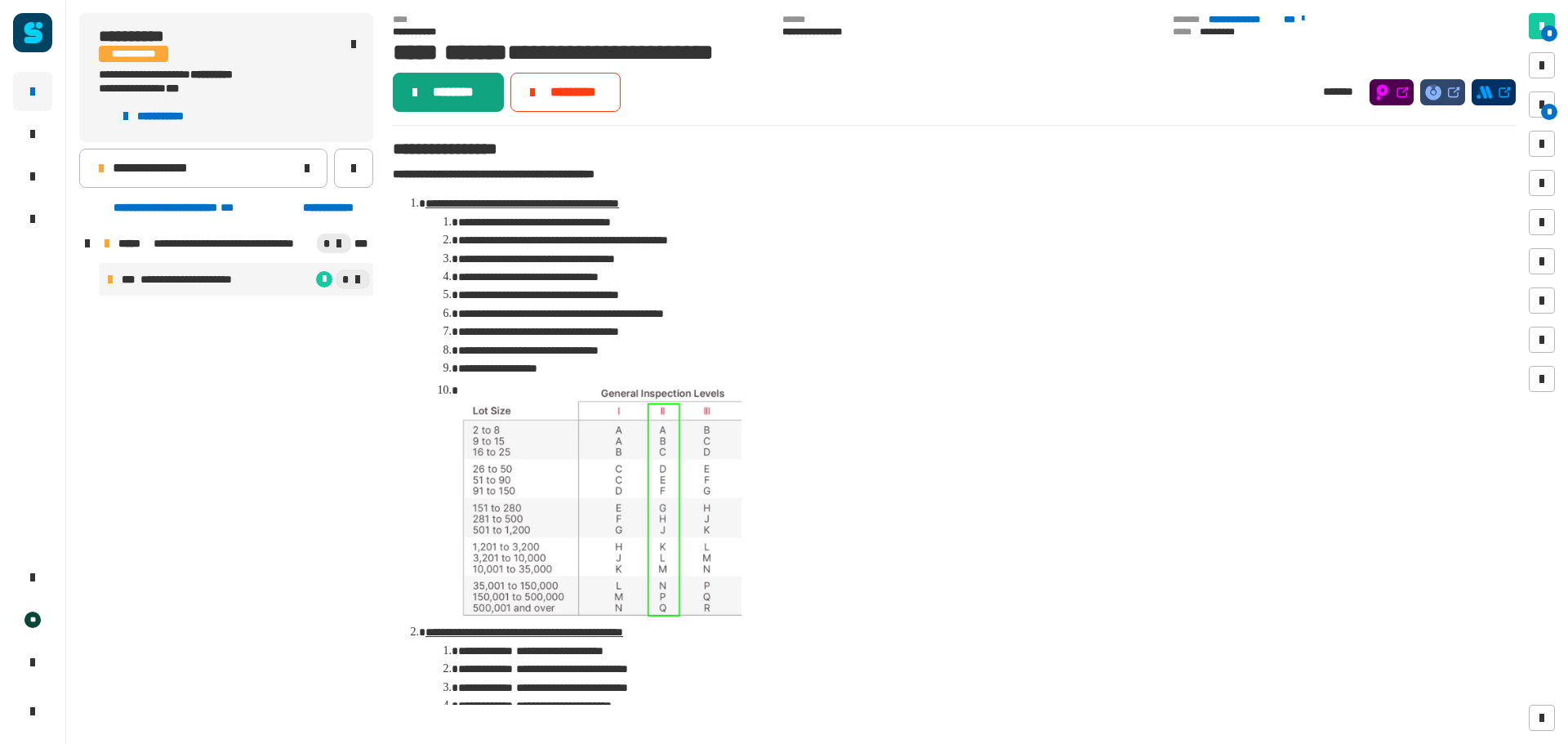 click on "********" 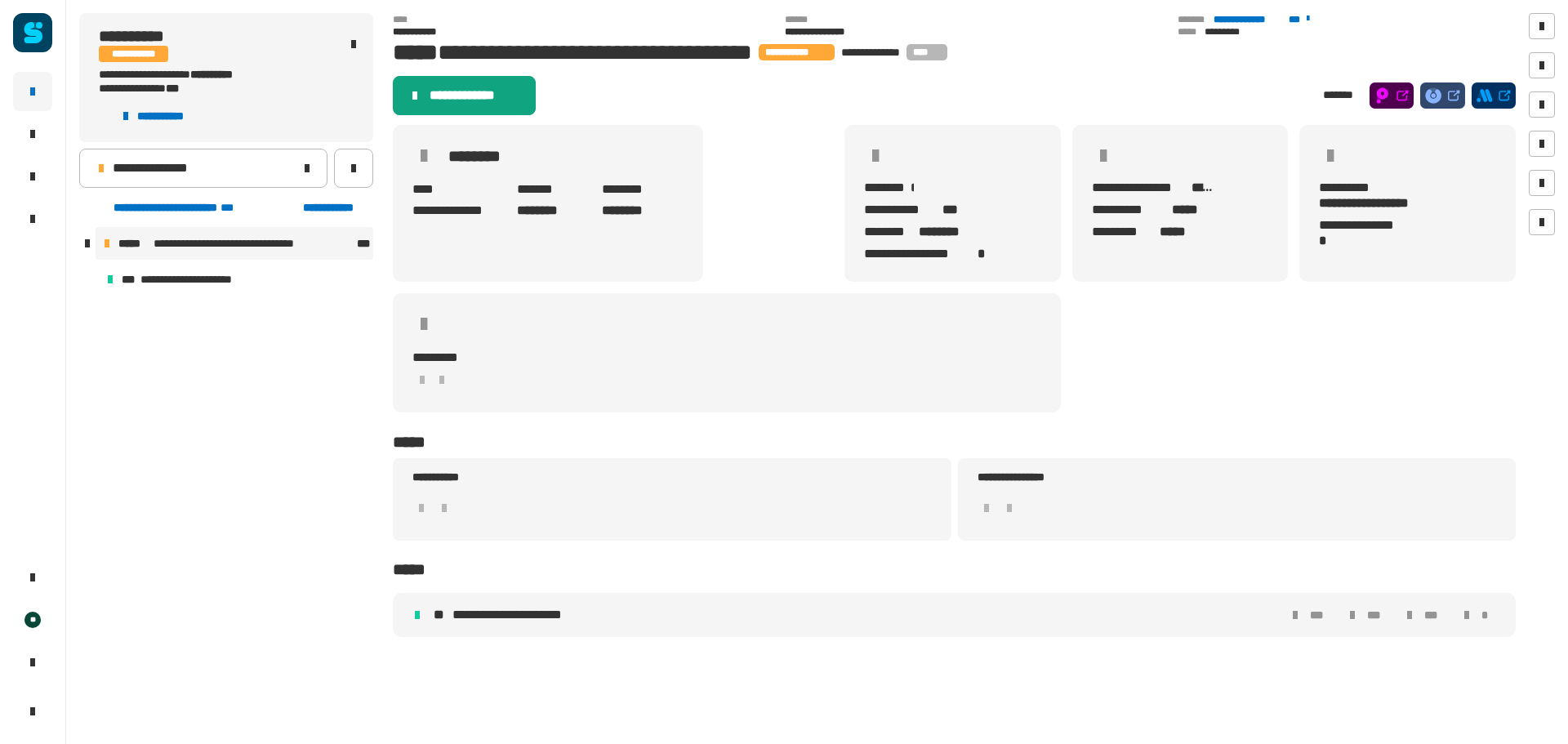 click on "**********" 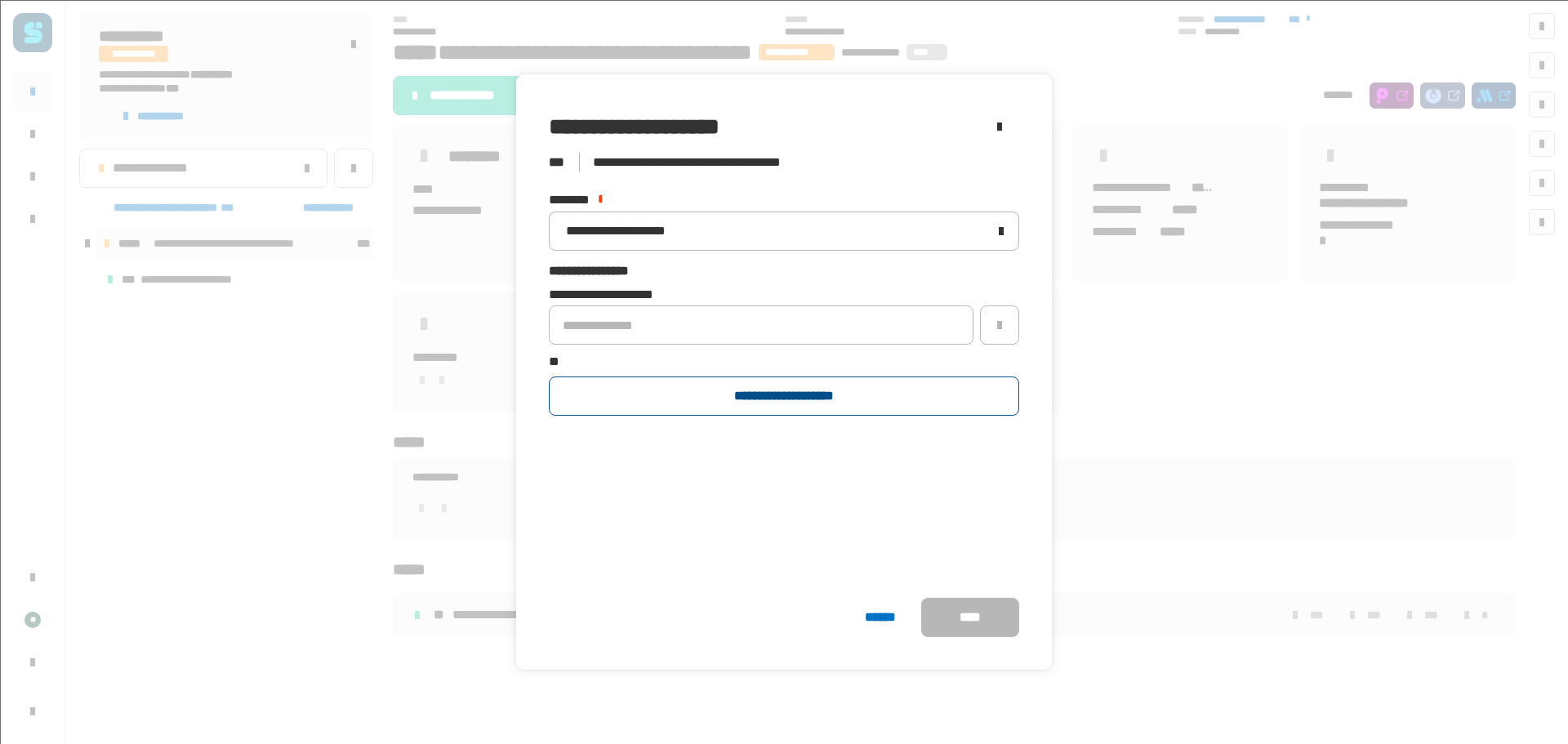 click on "**********" 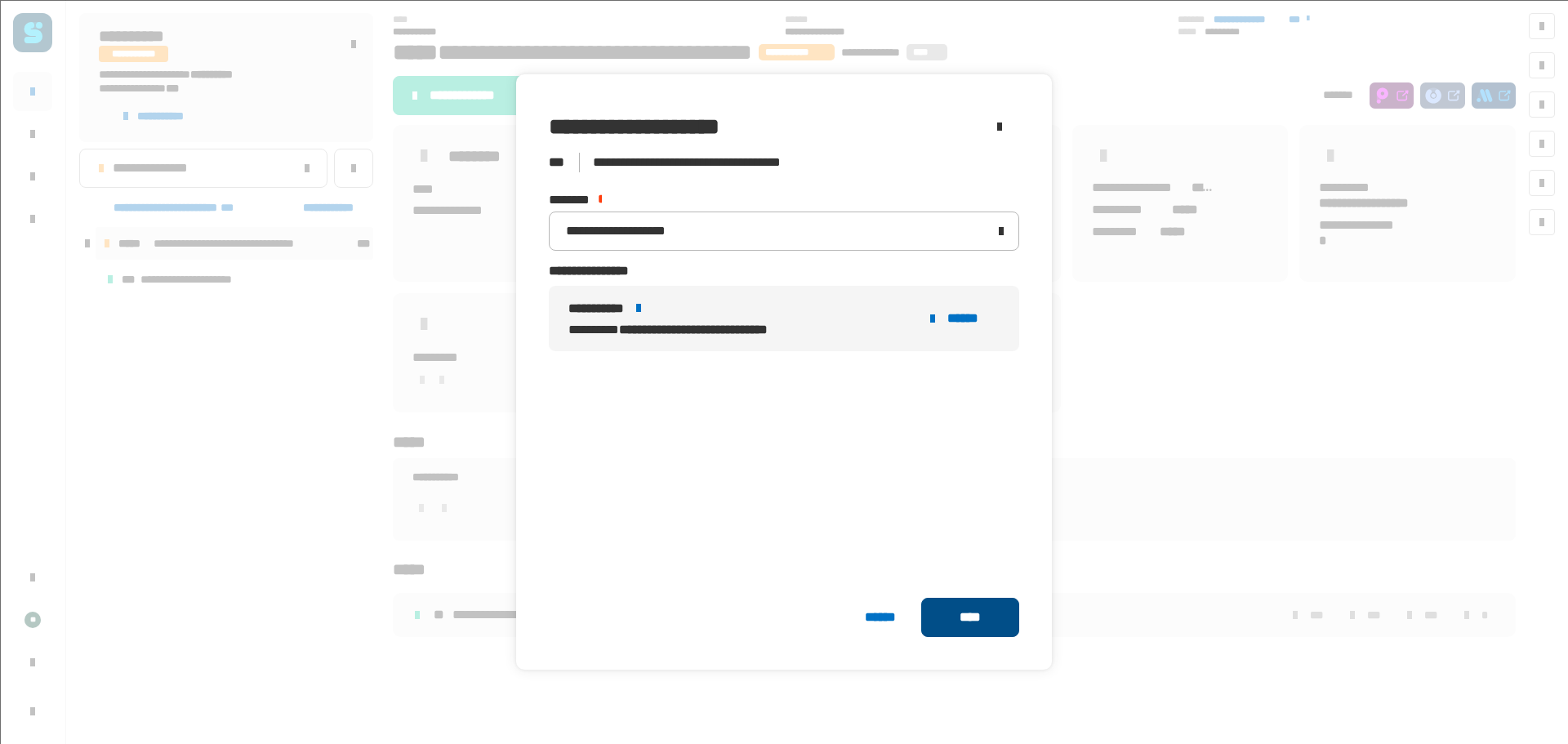 click on "****" 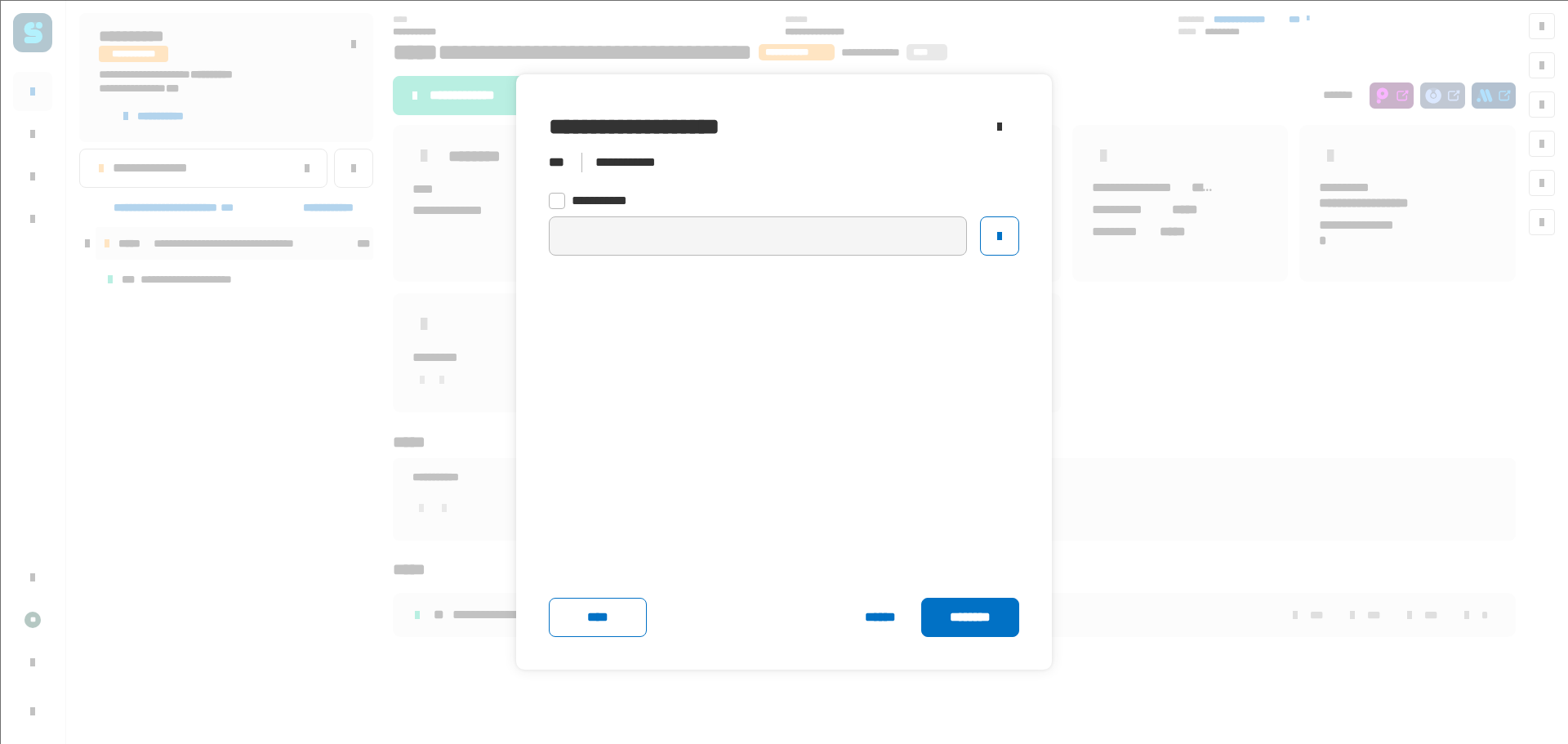 click 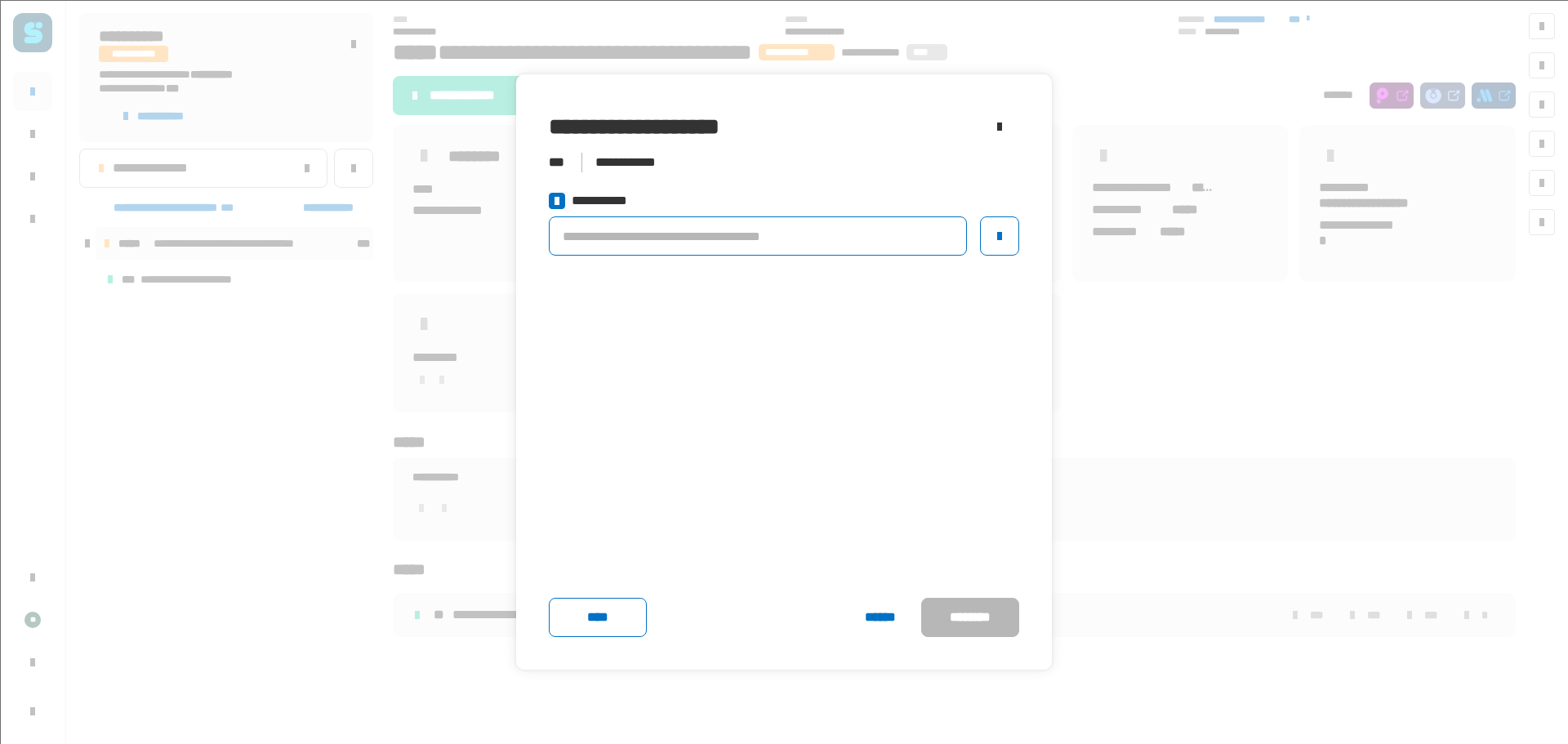 click 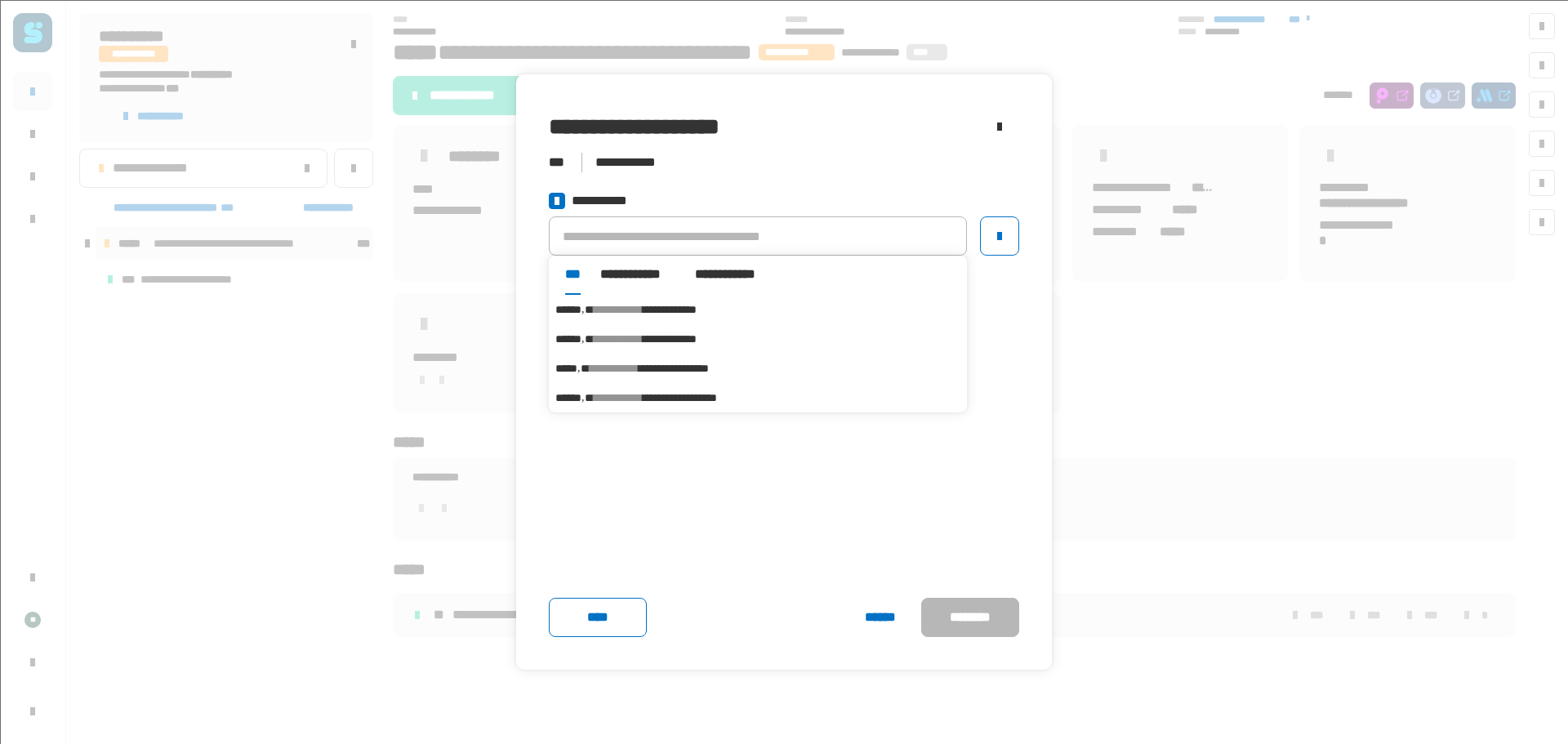 click on "**********" at bounding box center (618, 310) 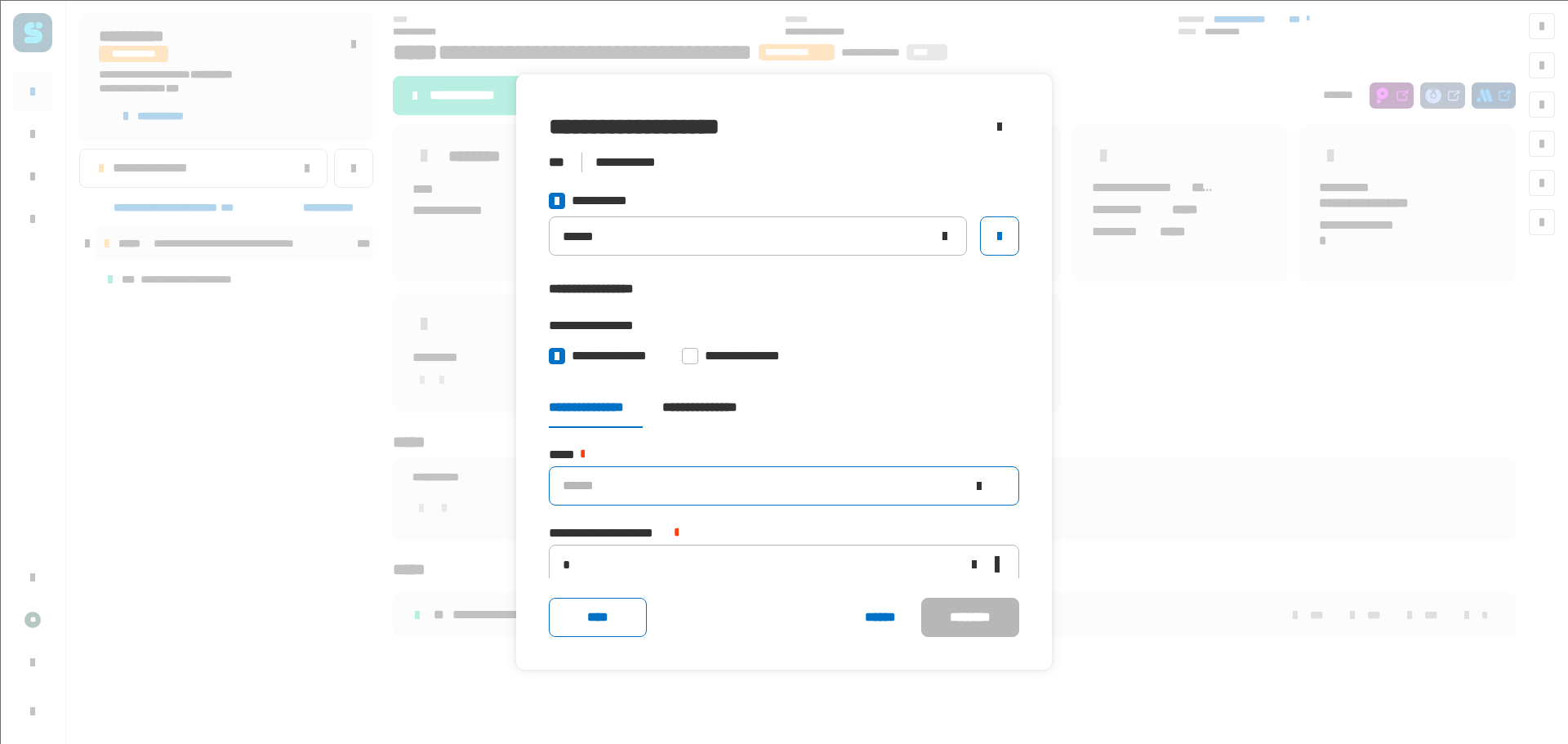 click 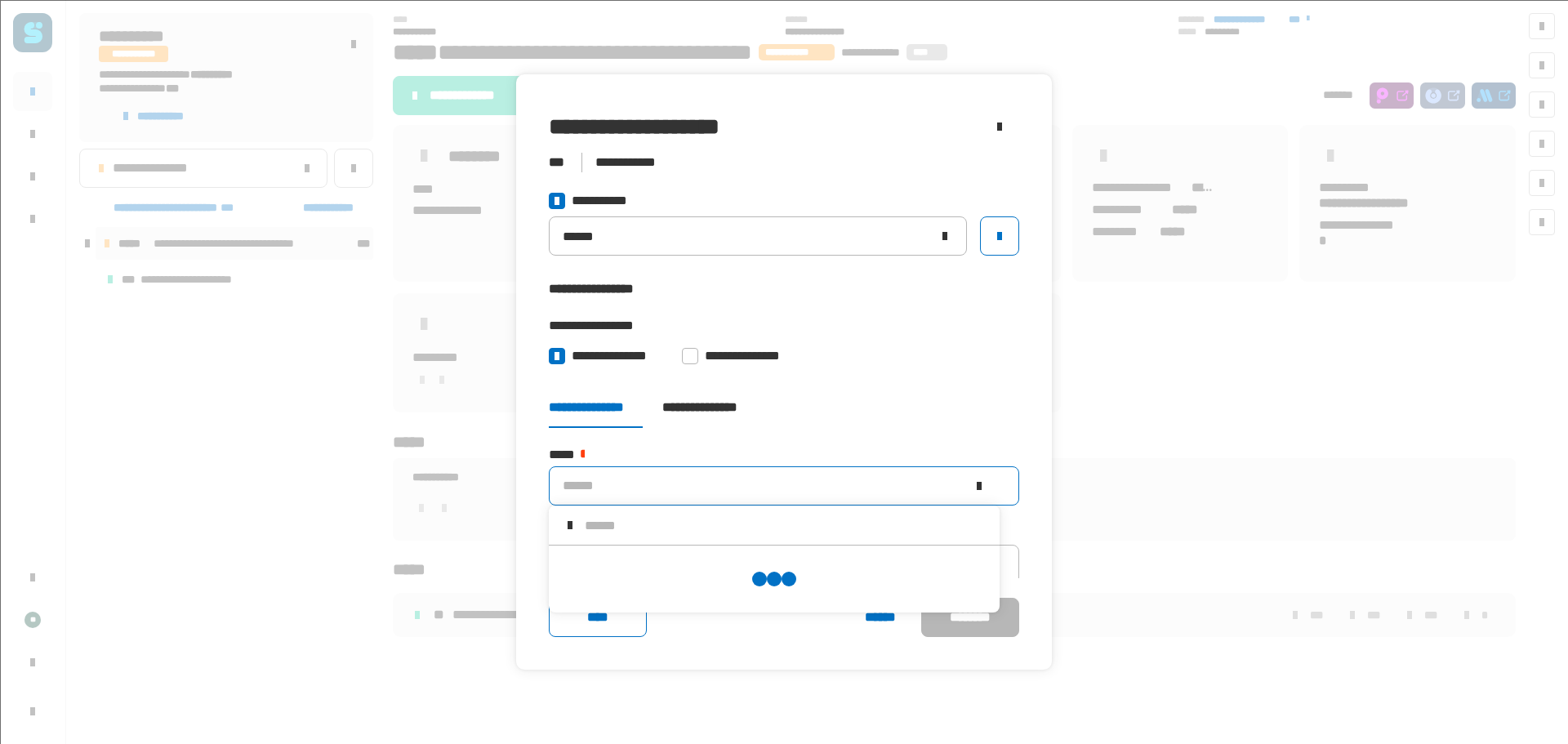 scroll, scrollTop: 0, scrollLeft: 0, axis: both 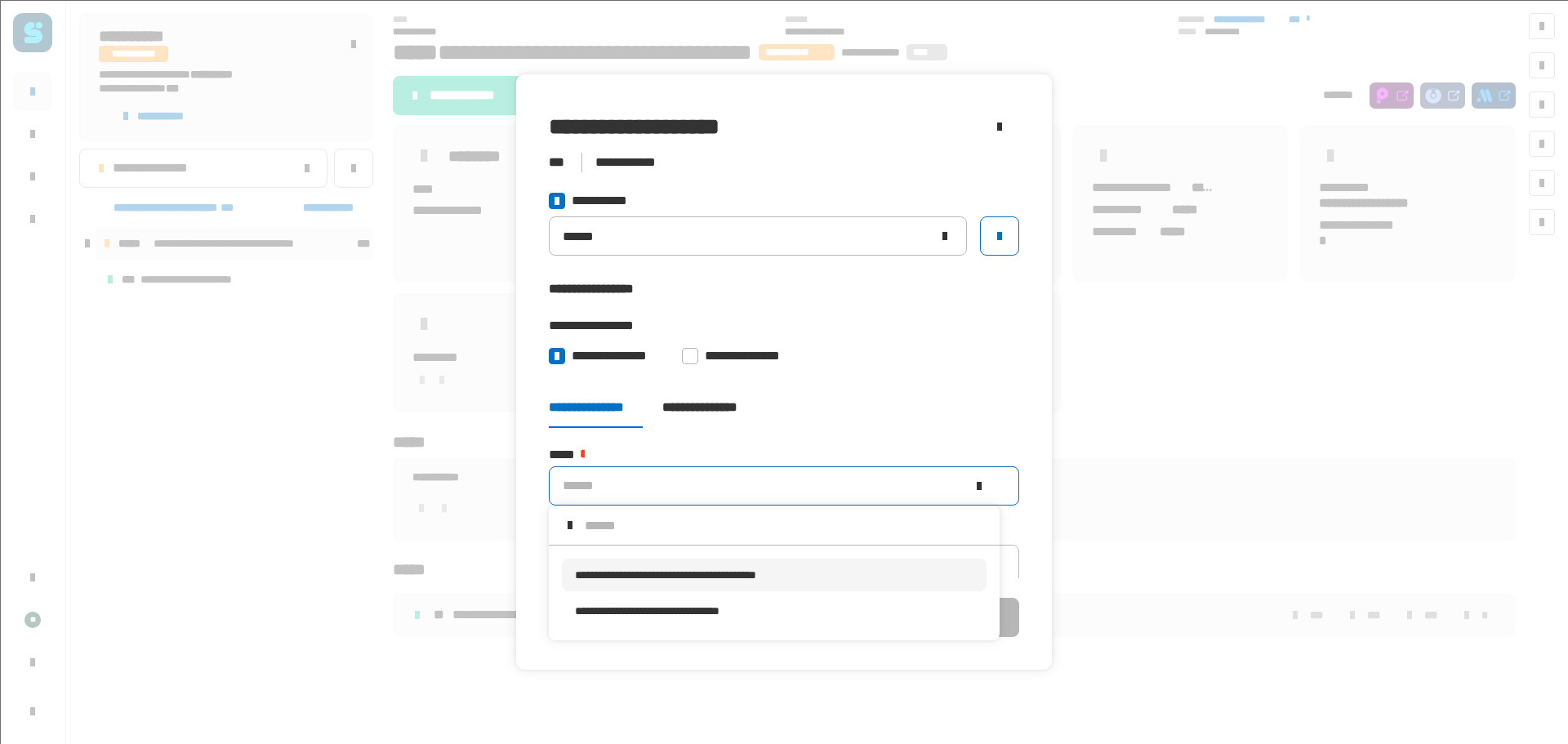 click on "**********" at bounding box center [666, 575] 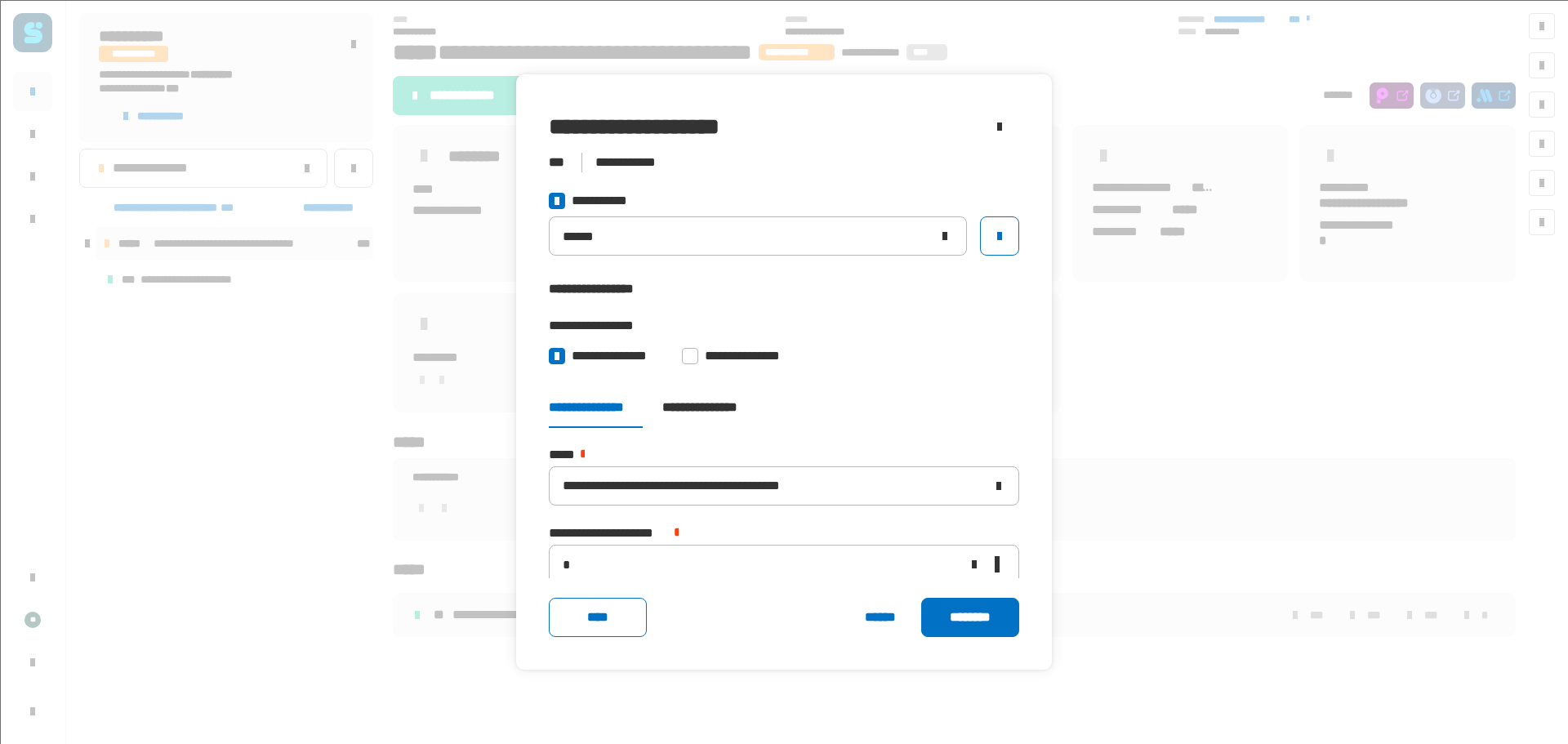 click on "********" 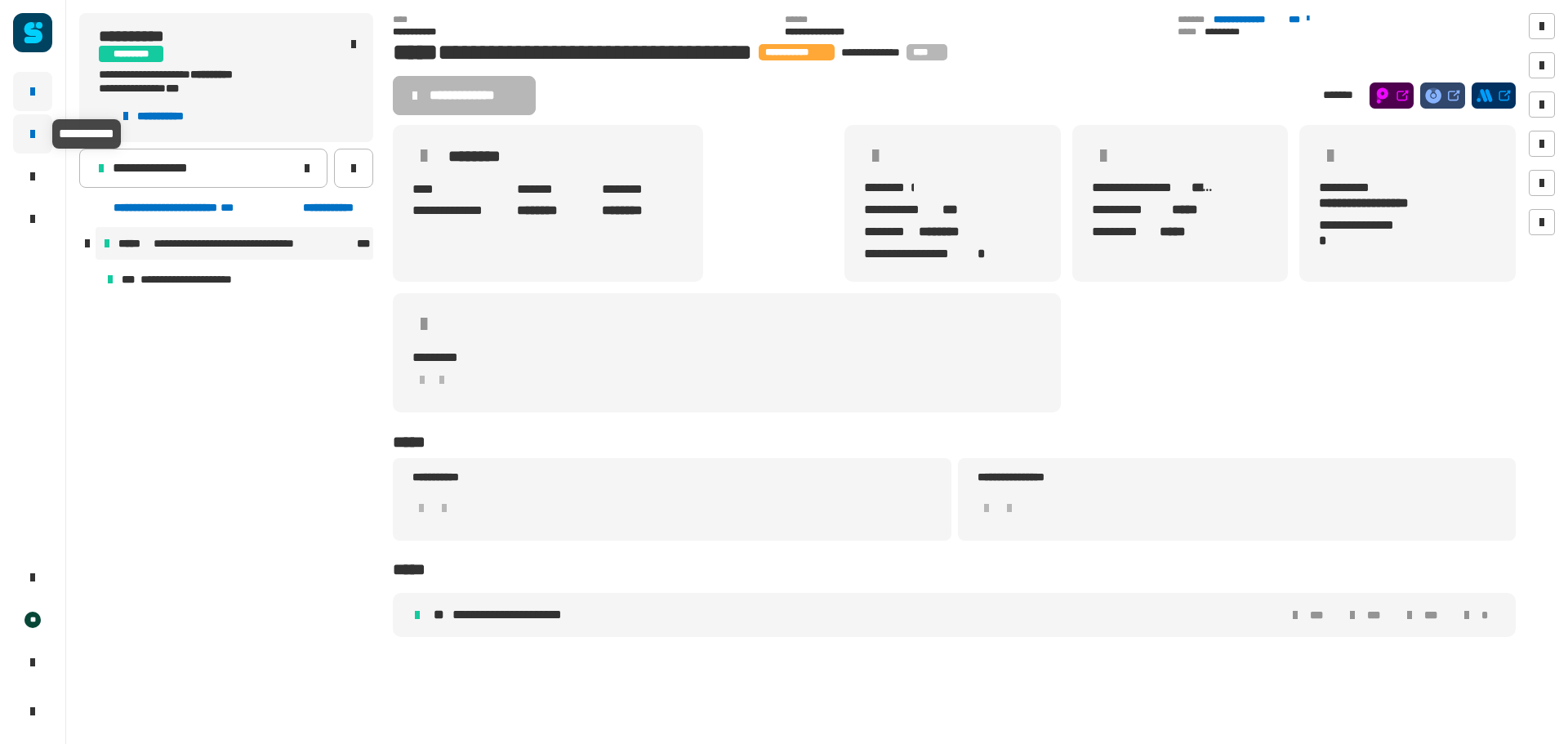 click 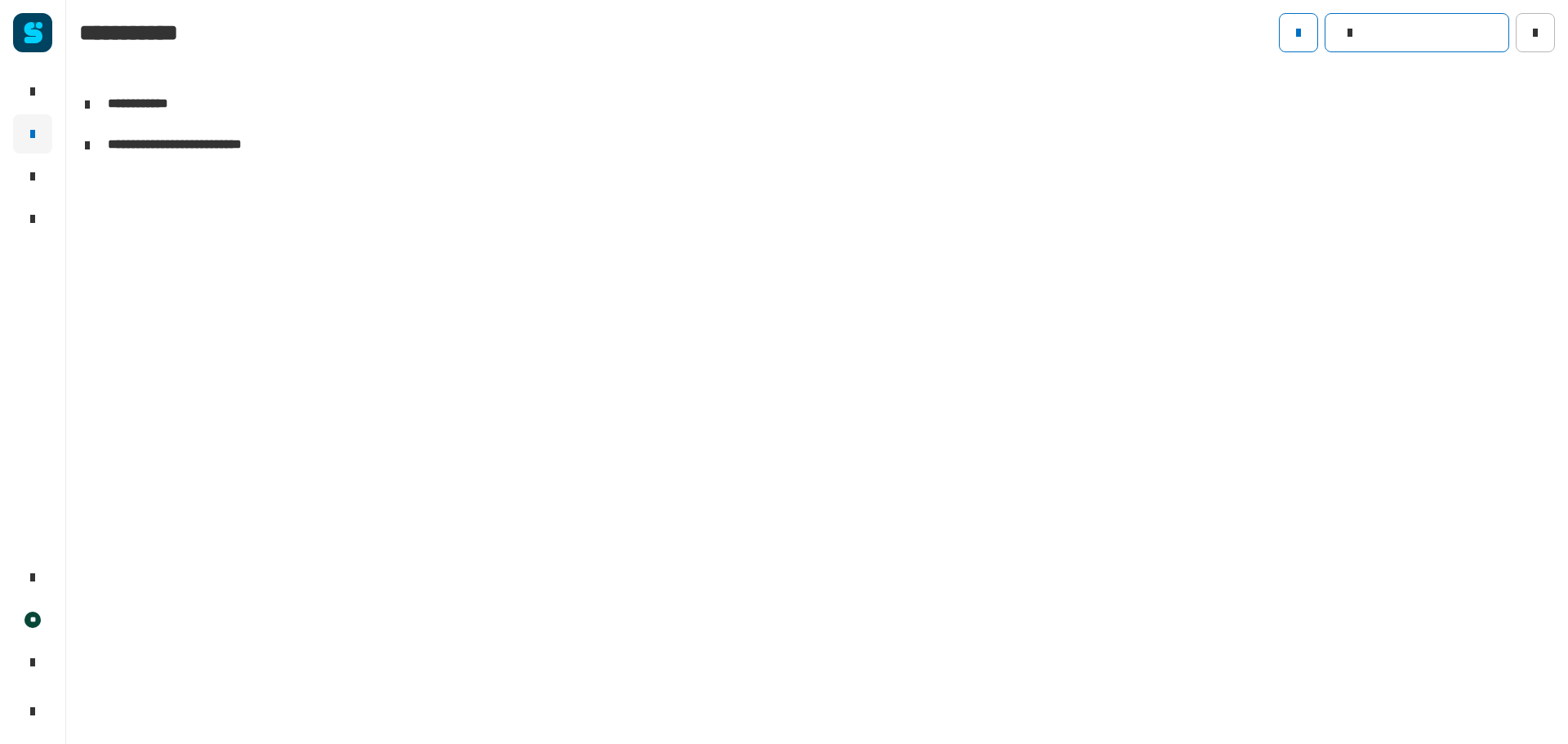 click 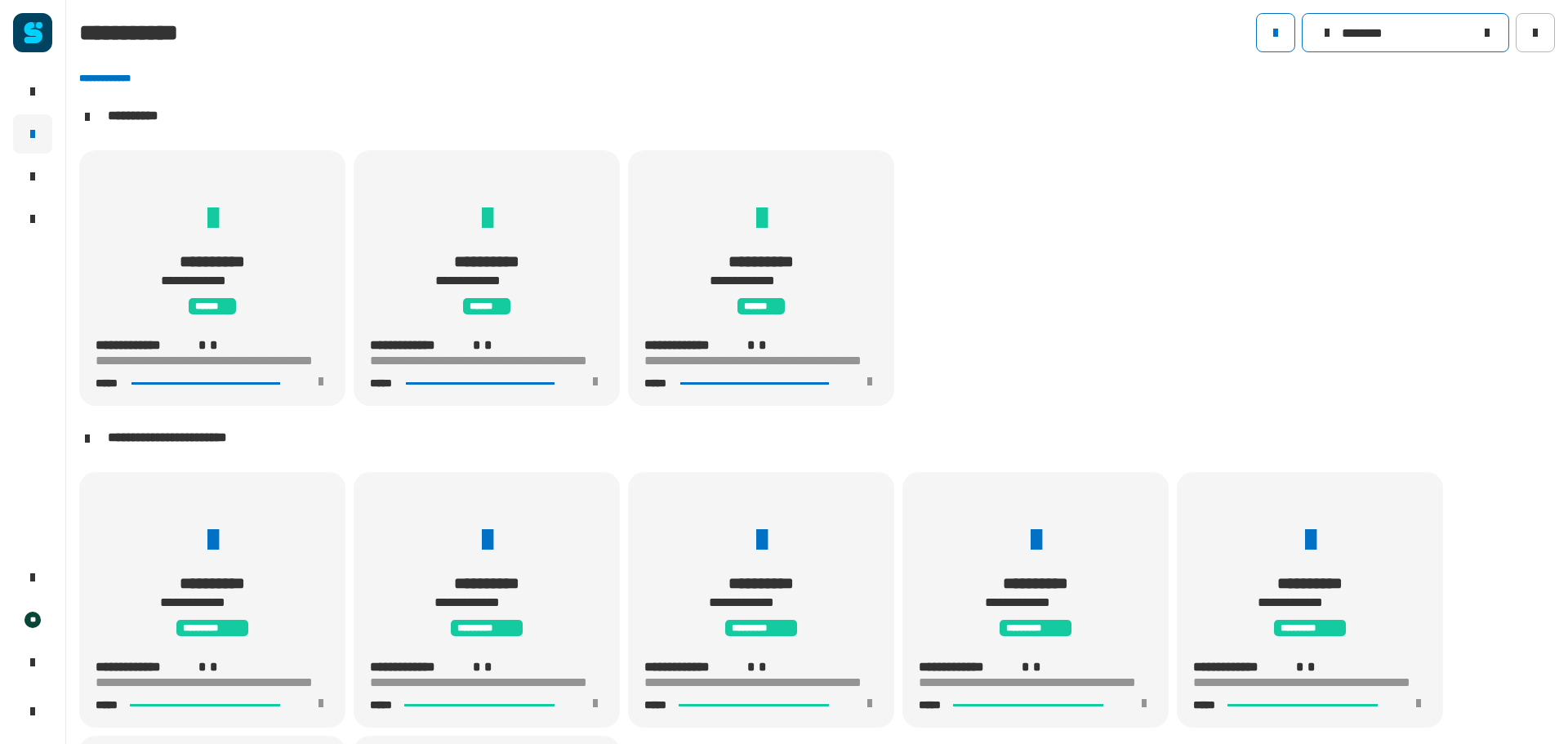scroll, scrollTop: 0, scrollLeft: 0, axis: both 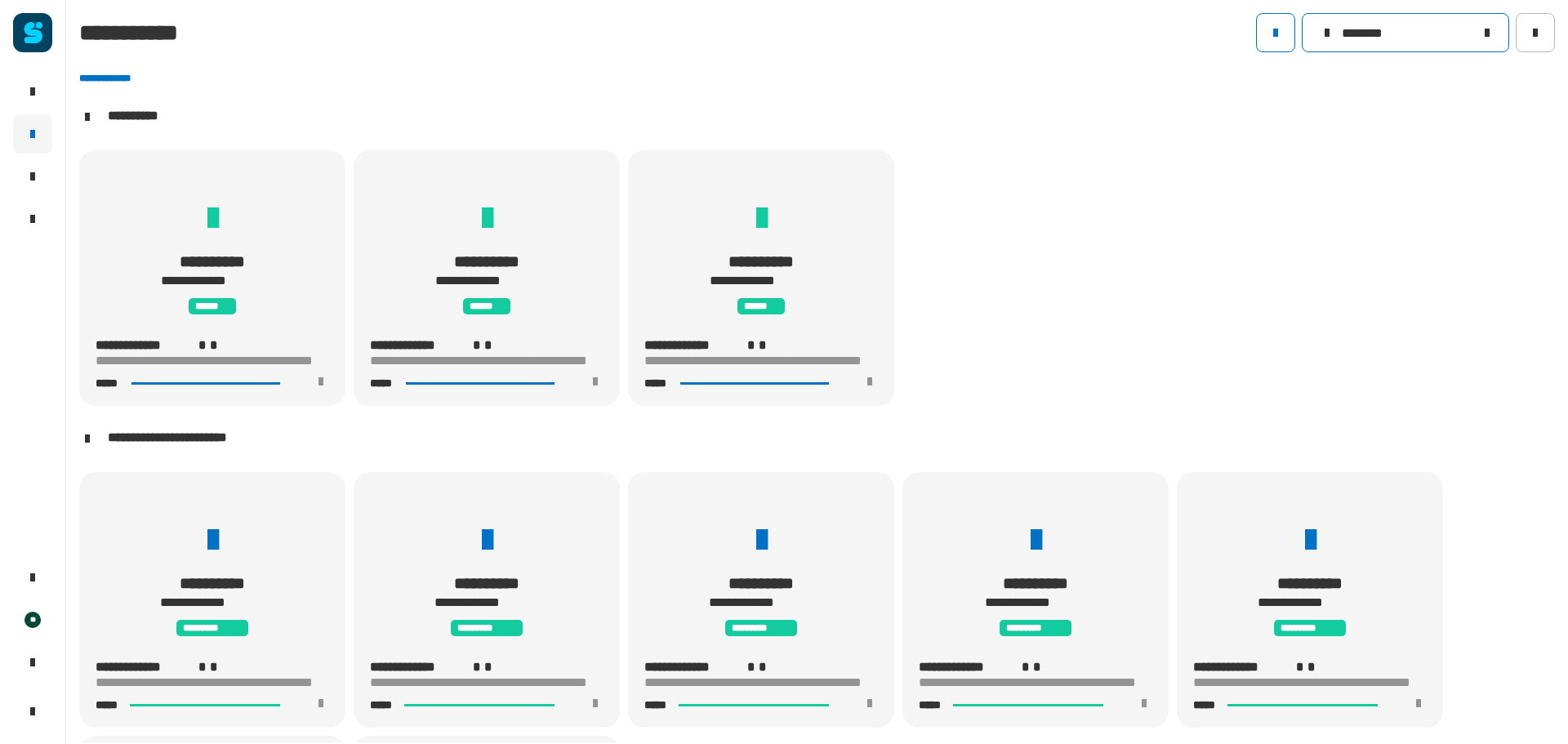 type on "********" 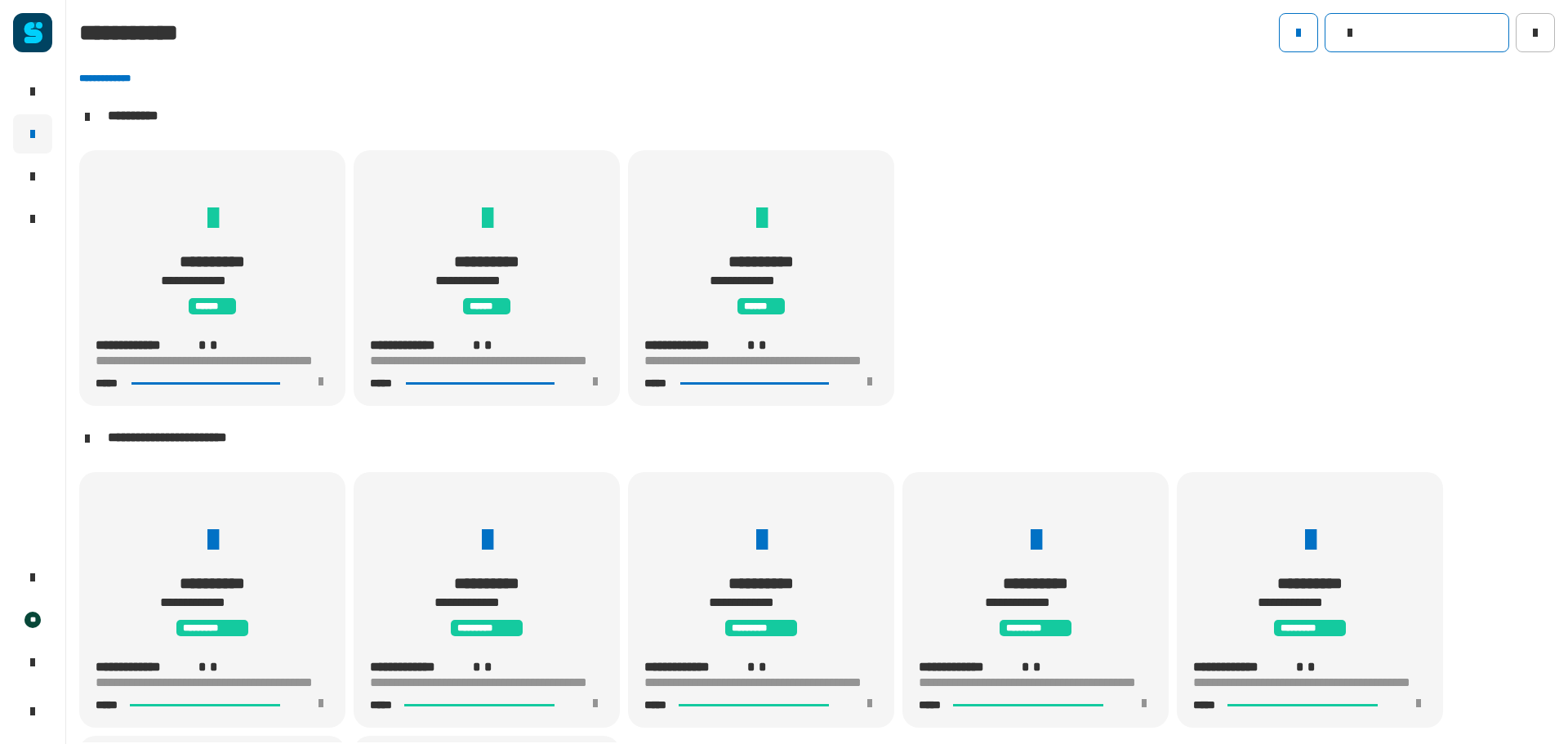 type 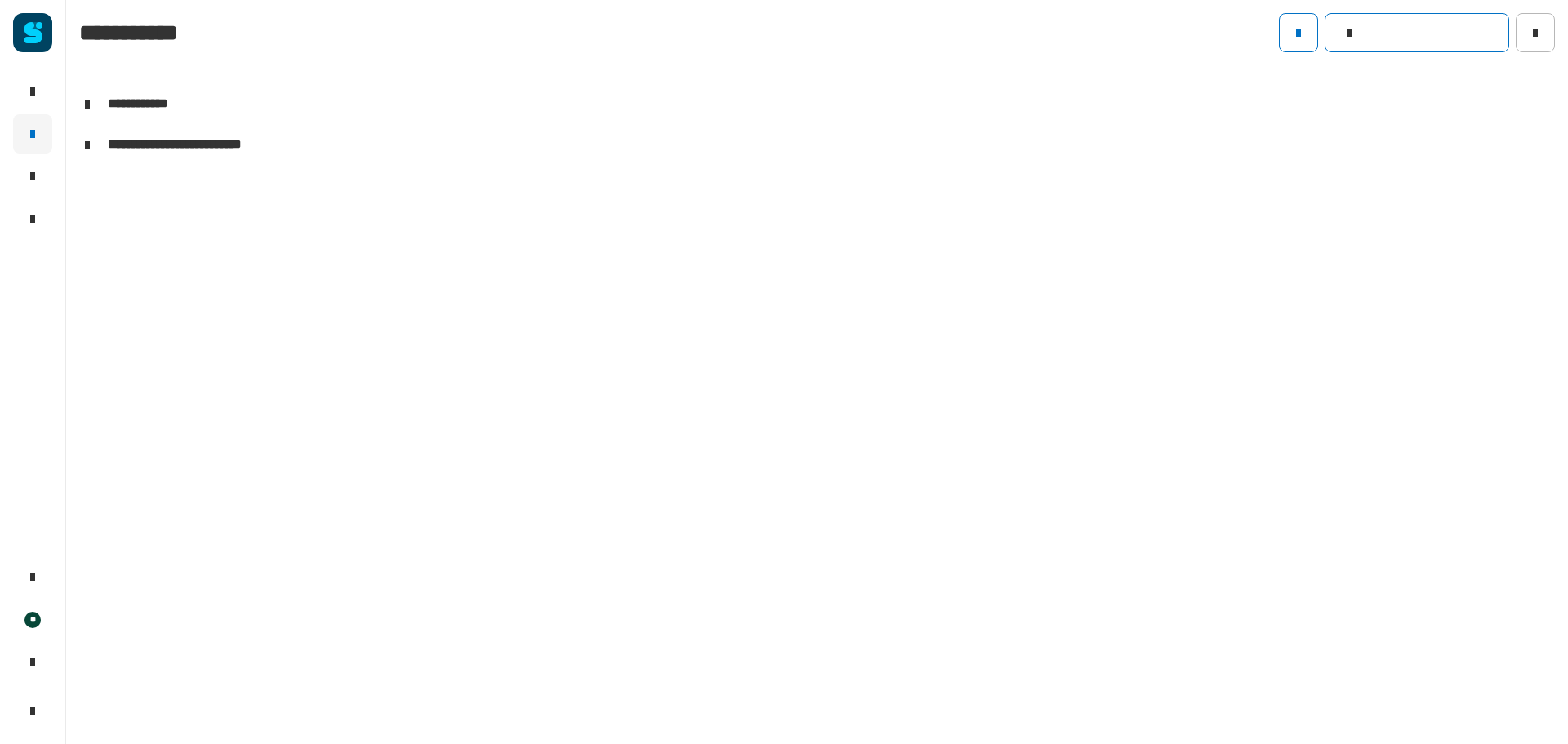 click on "**********" 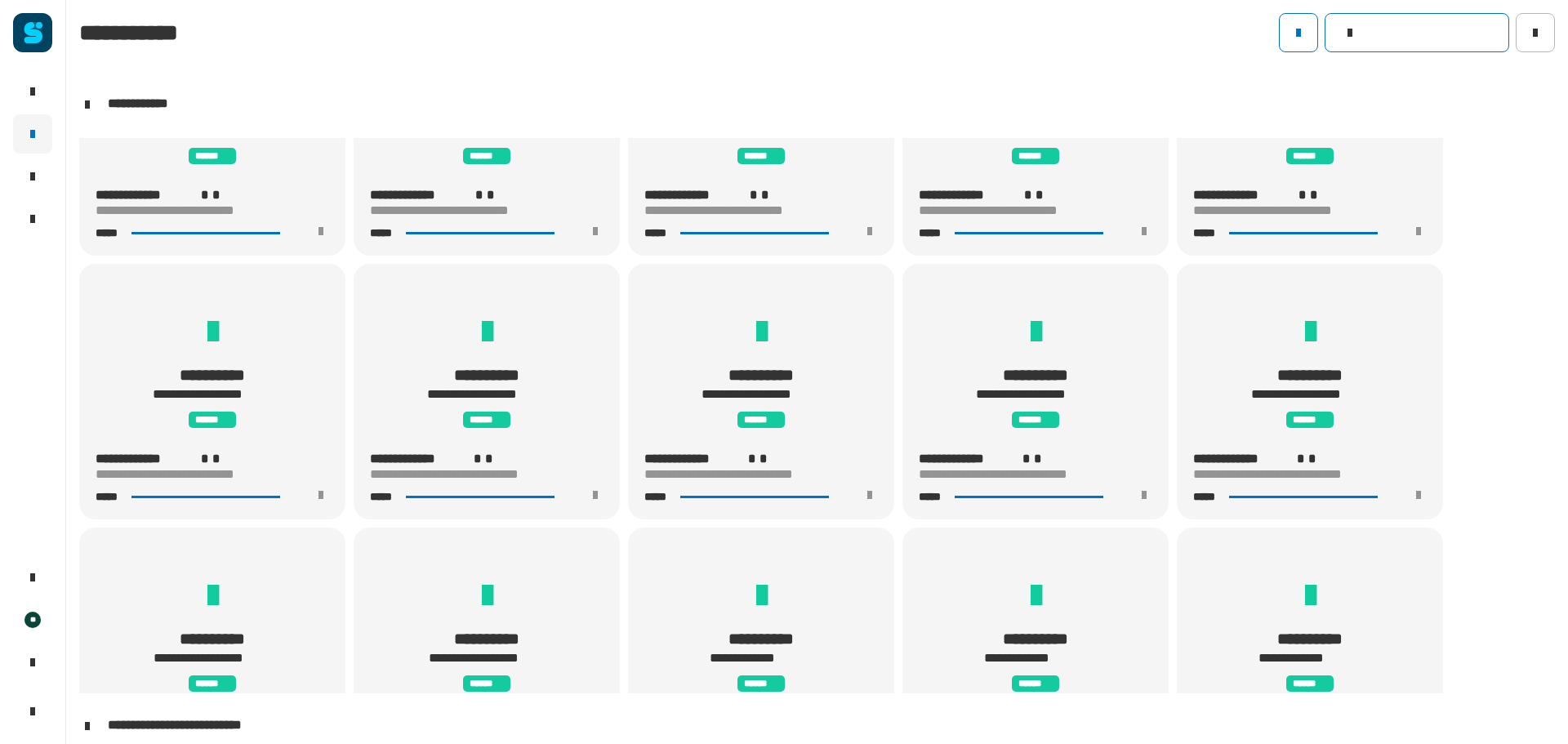 scroll, scrollTop: 1609, scrollLeft: 0, axis: vertical 